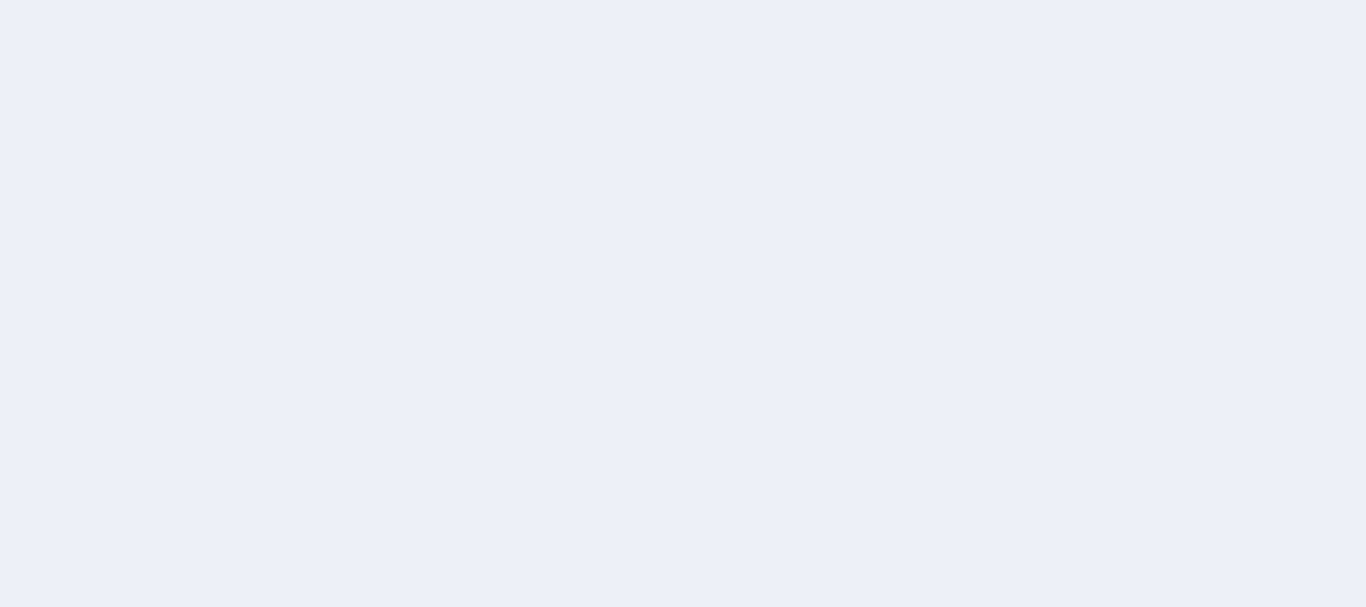 scroll, scrollTop: 0, scrollLeft: 0, axis: both 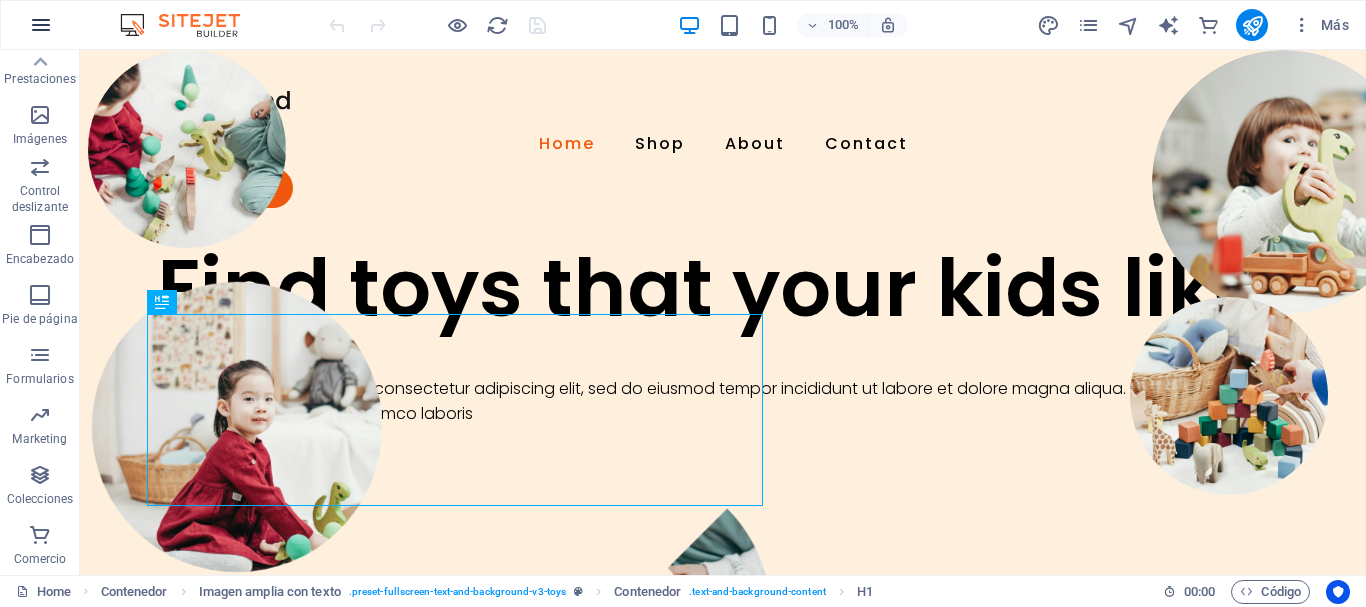click at bounding box center (41, 25) 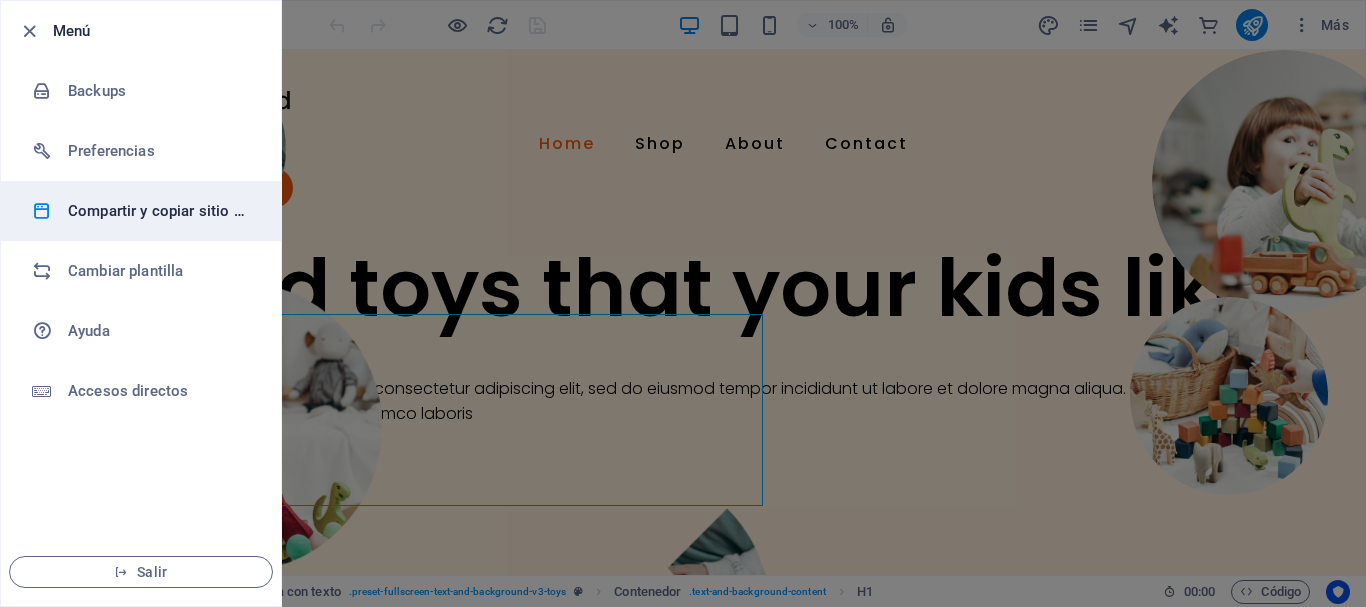 click on "Compartir y copiar sitio web" at bounding box center [160, 211] 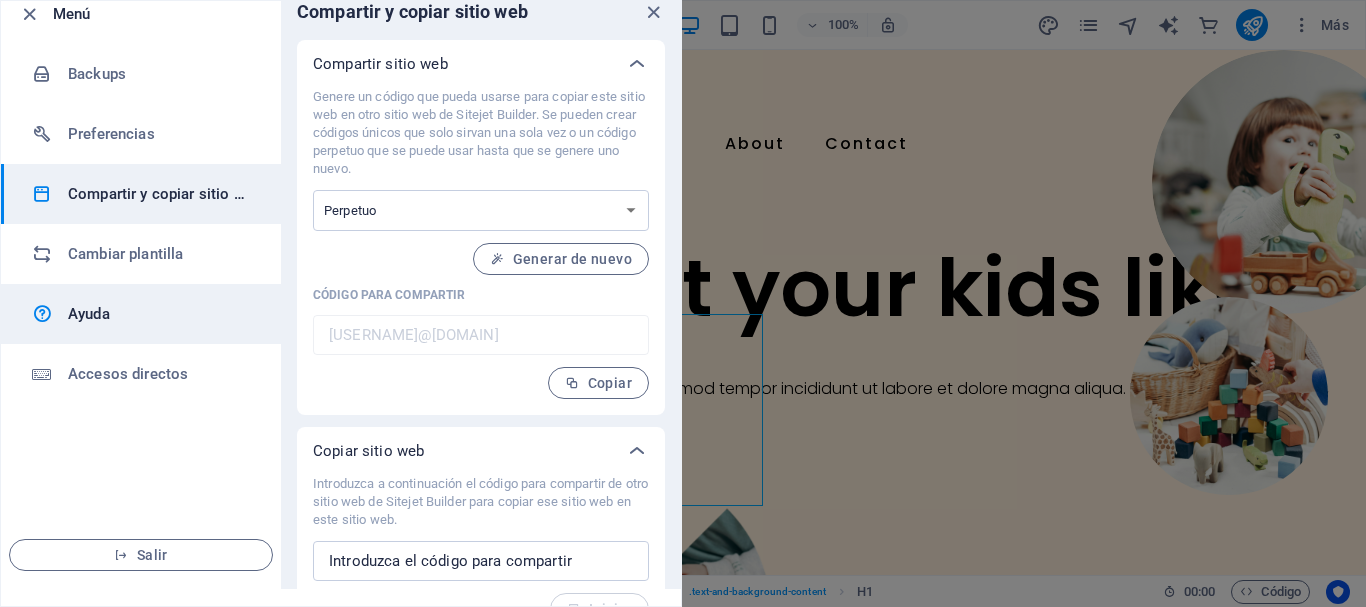 scroll, scrollTop: 0, scrollLeft: 0, axis: both 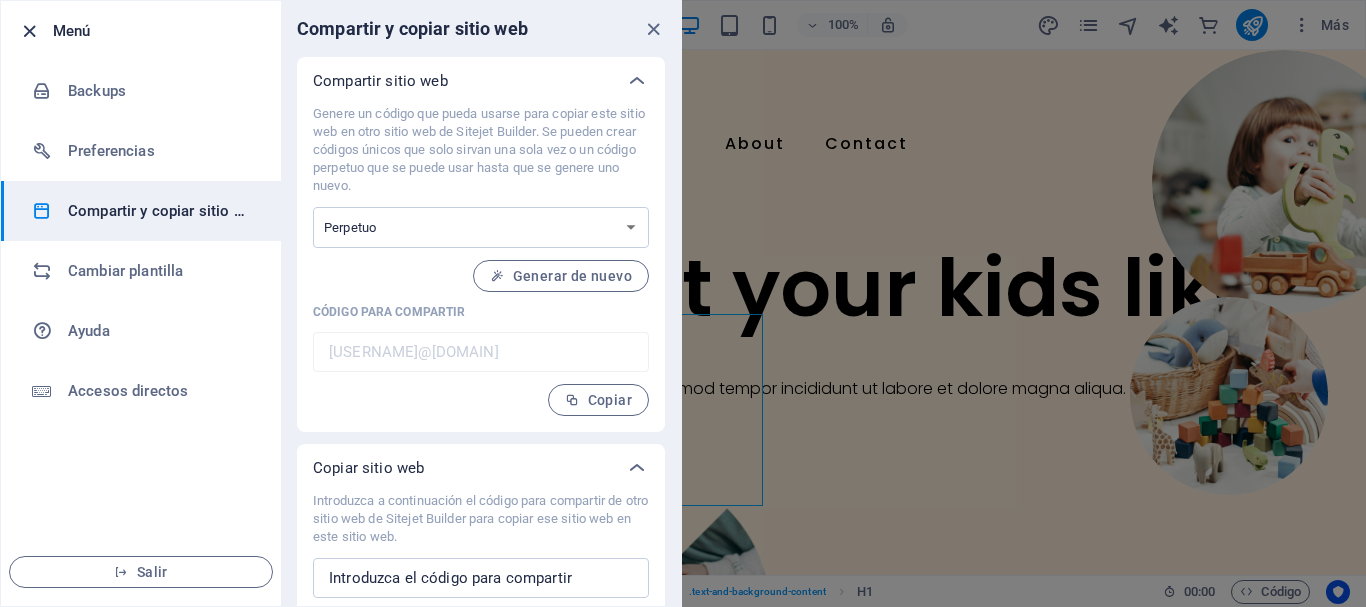 click at bounding box center [29, 31] 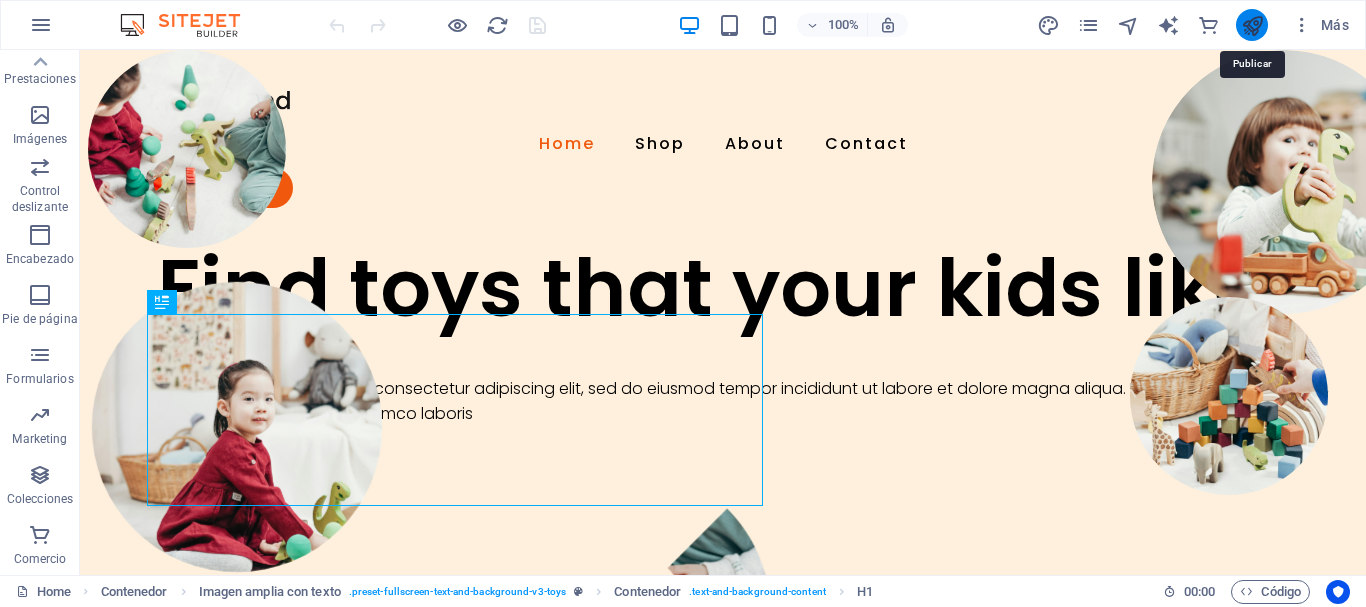 click at bounding box center (1252, 25) 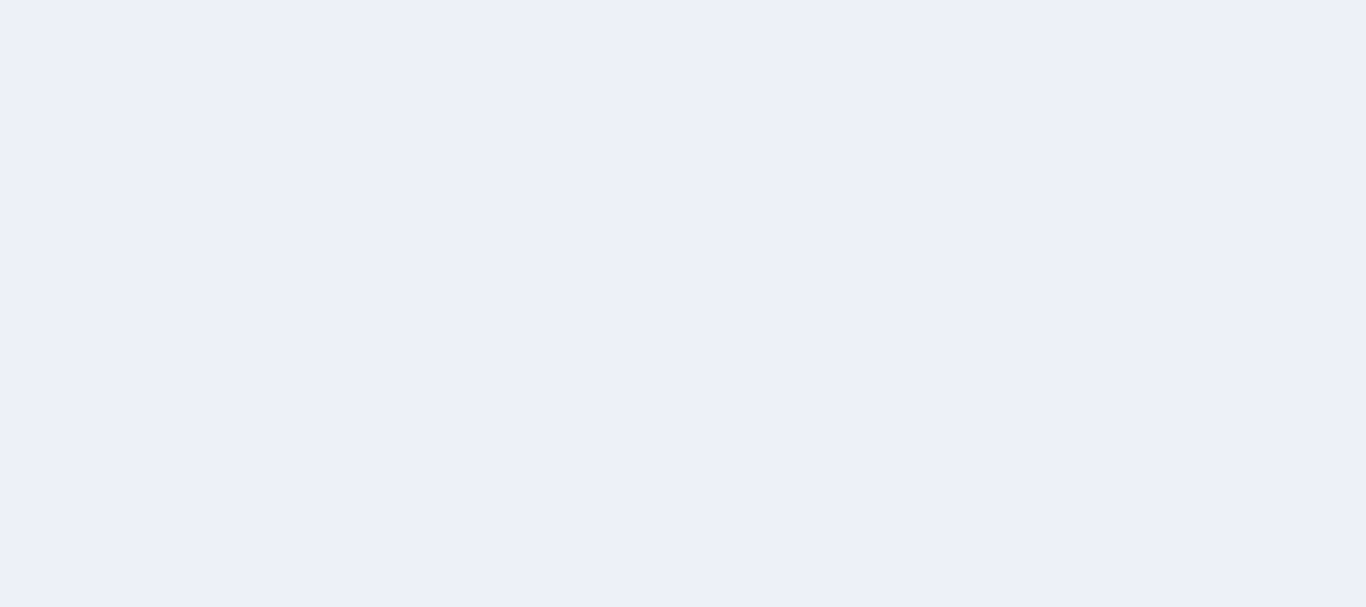 scroll, scrollTop: 0, scrollLeft: 0, axis: both 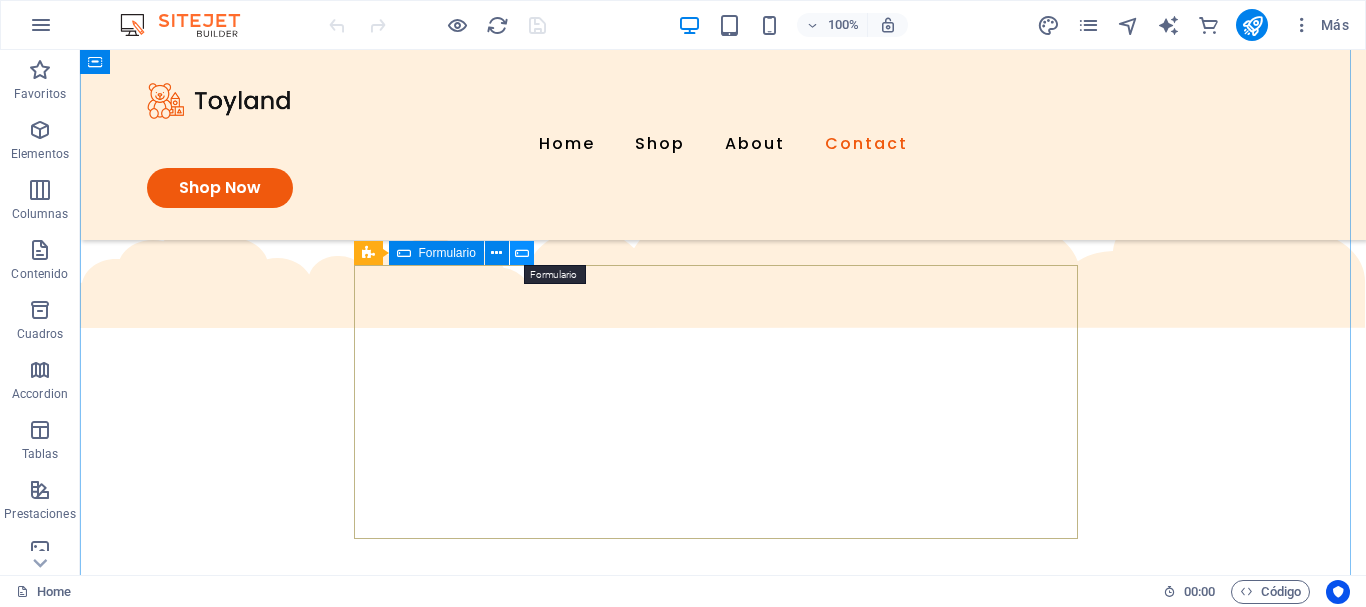 click at bounding box center (522, 253) 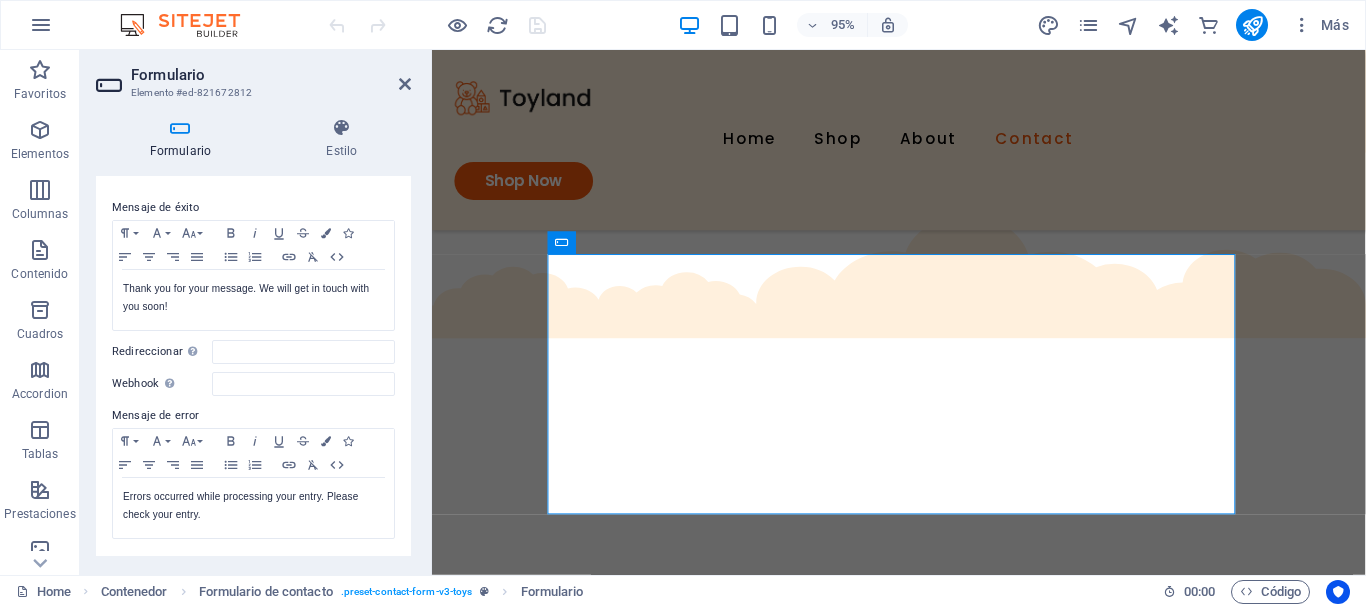 scroll, scrollTop: 100, scrollLeft: 0, axis: vertical 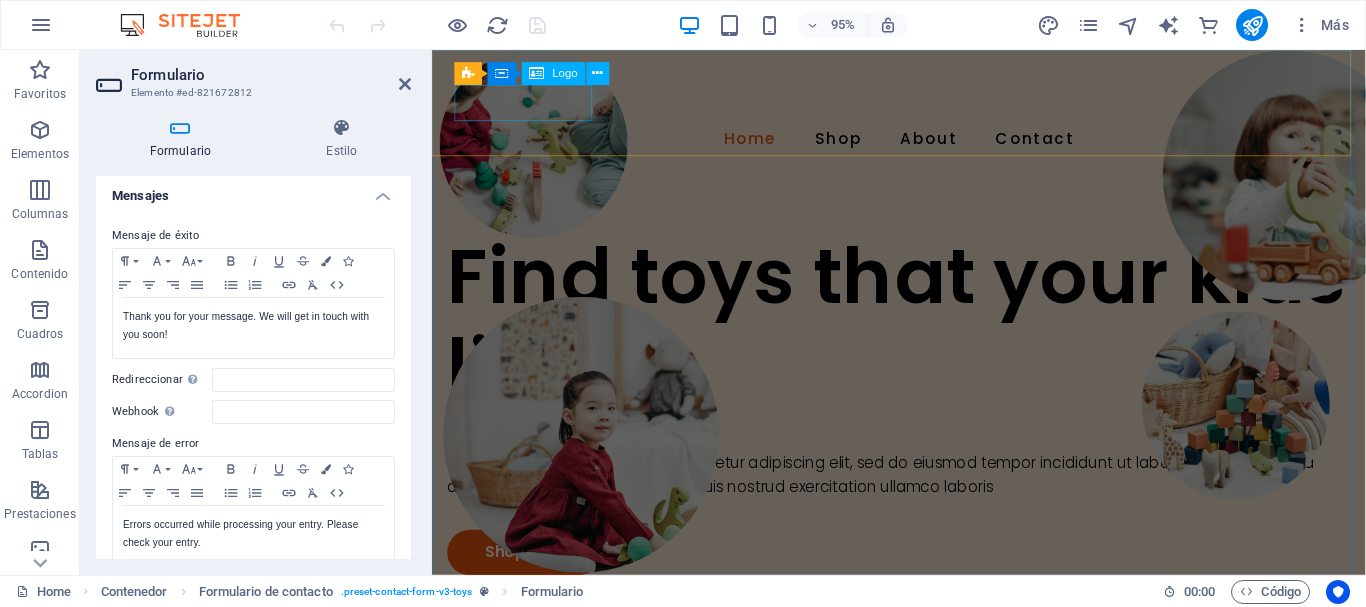click at bounding box center (923, 101) 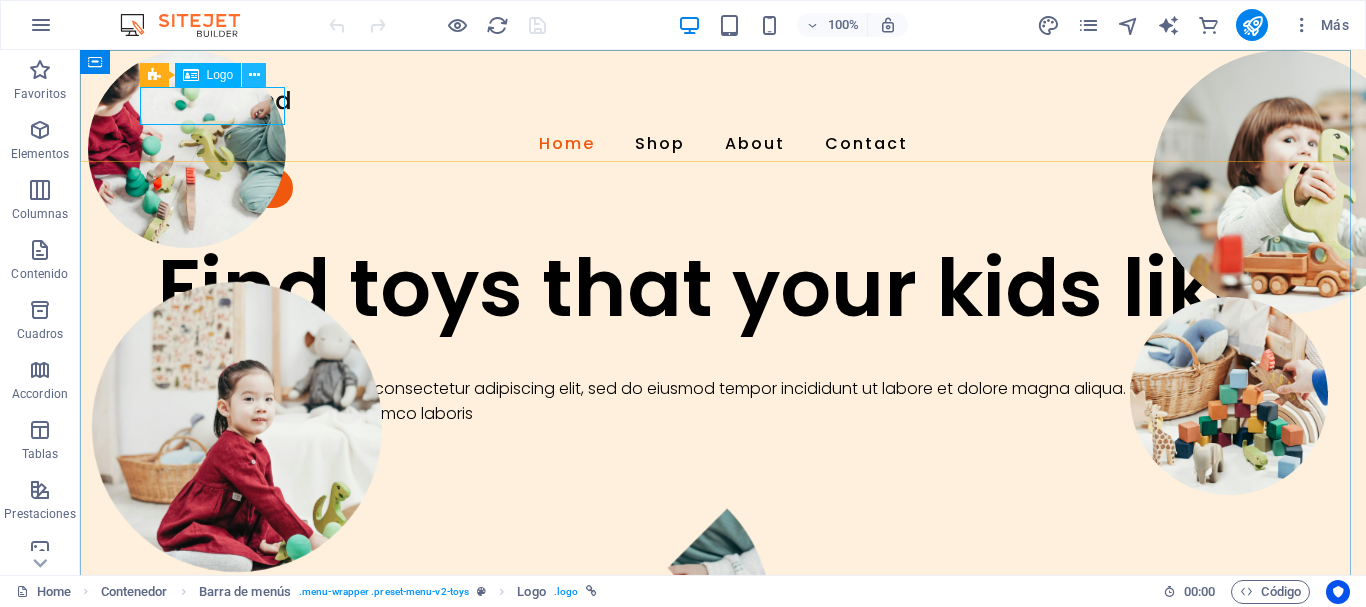 click at bounding box center [254, 75] 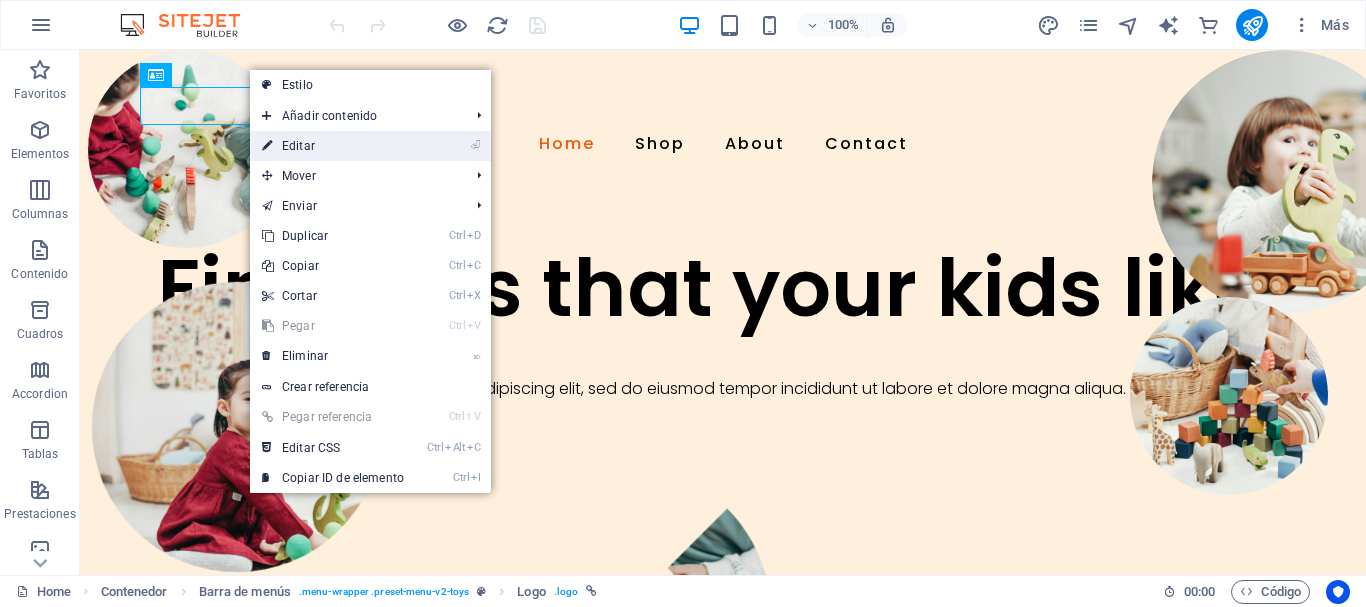 click on "⏎  Editar" at bounding box center [333, 146] 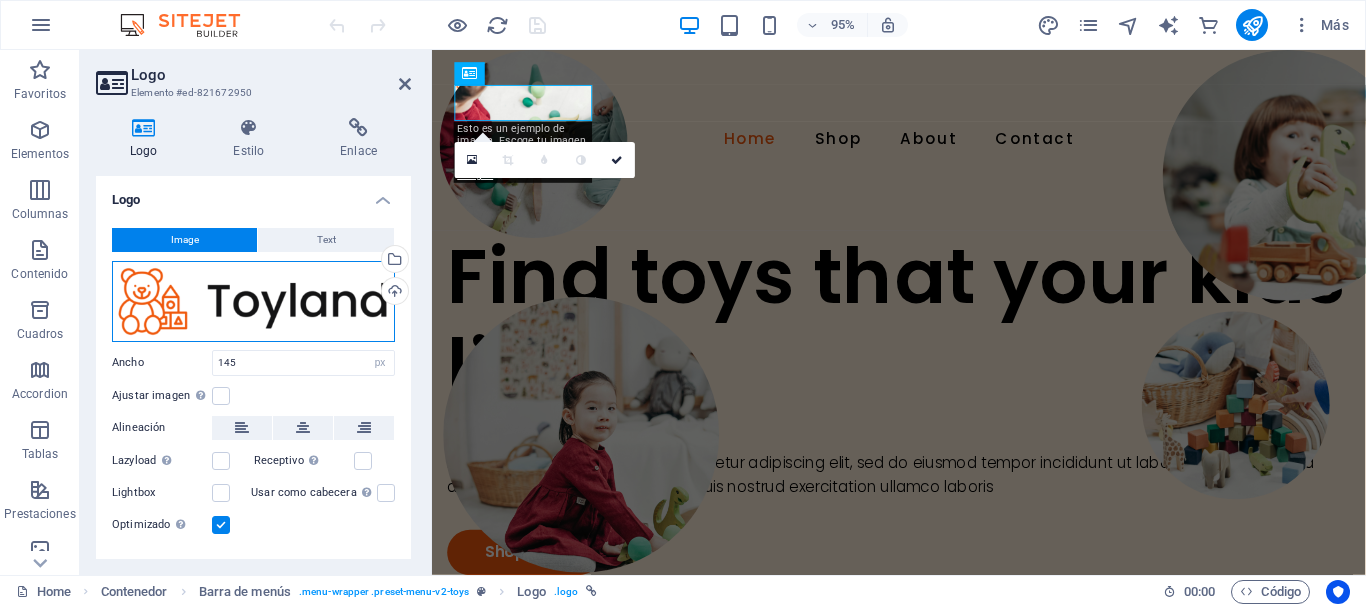 click on "Arrastra archivos aquí, haz clic para escoger archivos o  selecciona archivos de Archivos o de nuestra galería gratuita de fotos y vídeos" at bounding box center (253, 301) 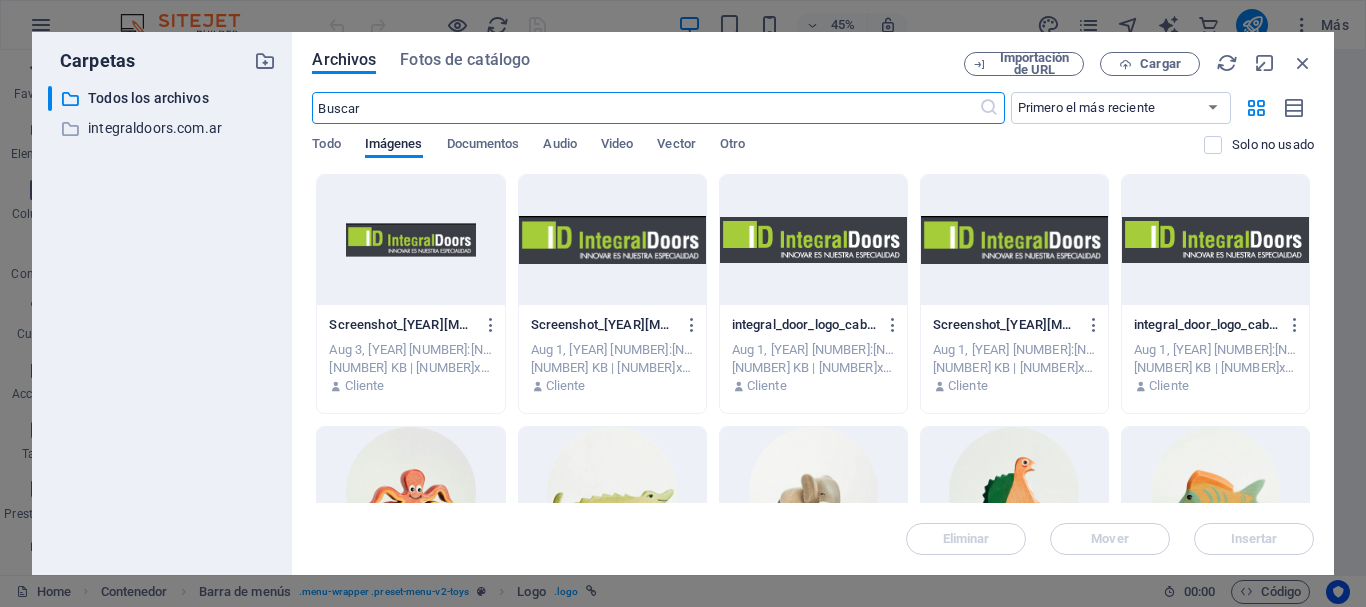 click at bounding box center [612, 240] 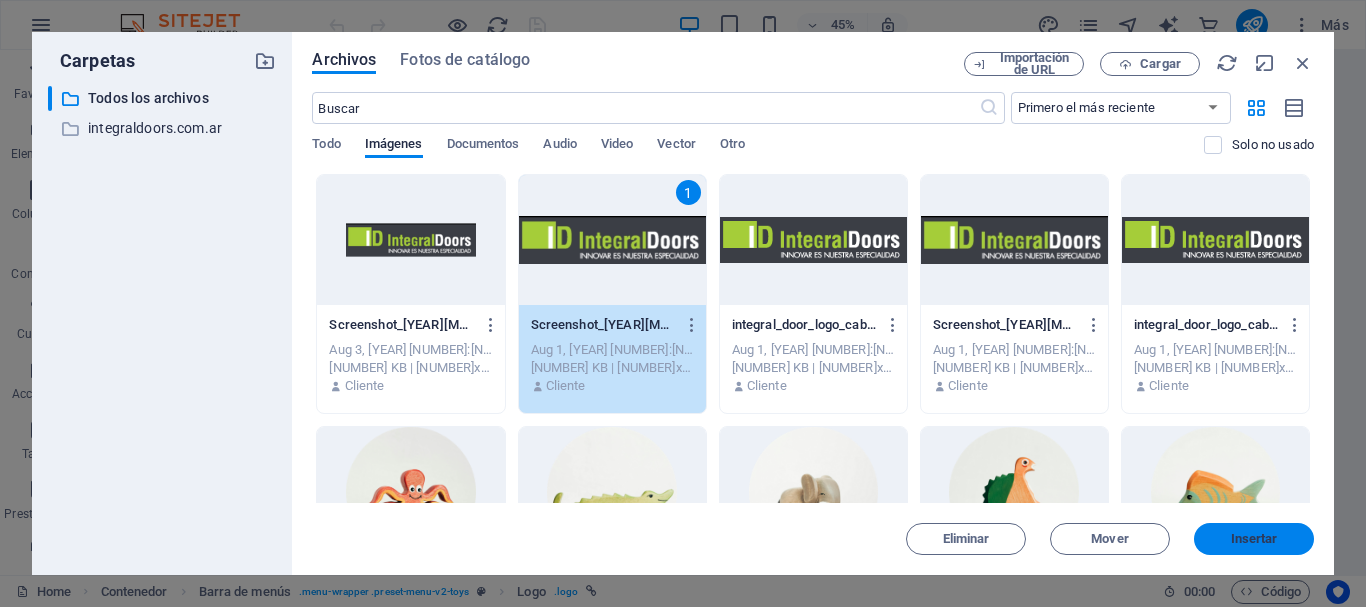 click on "Insertar" at bounding box center [1254, 539] 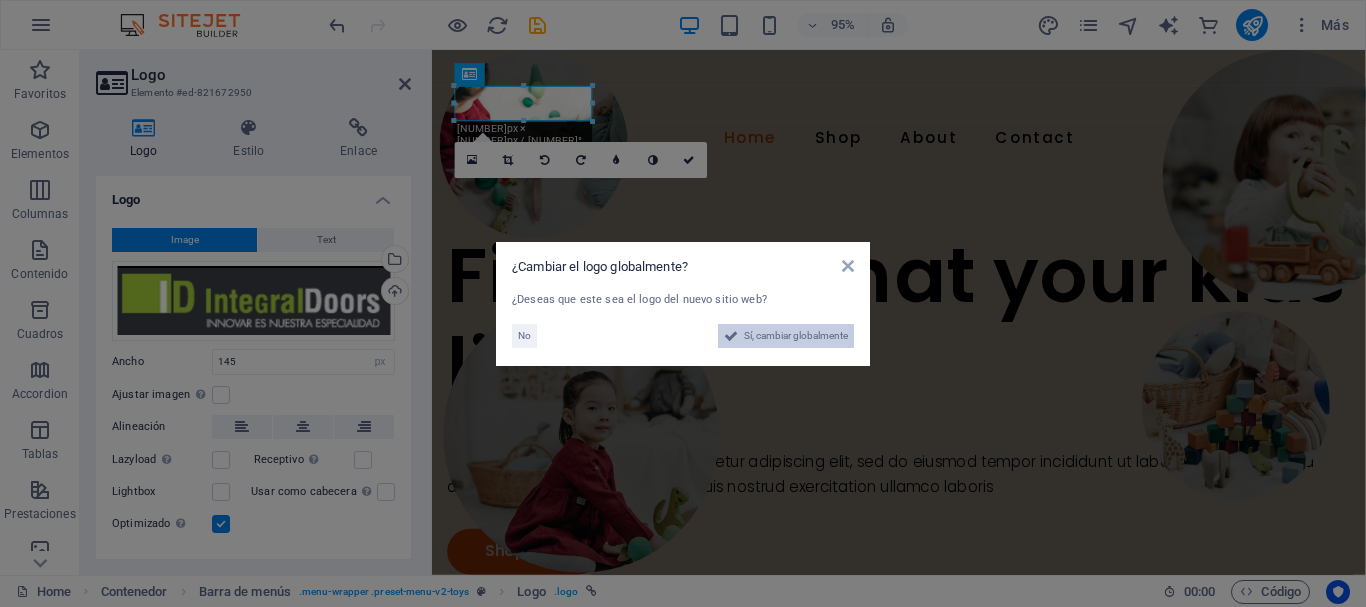 click on "Sí, cambiar globalmente" at bounding box center (796, 336) 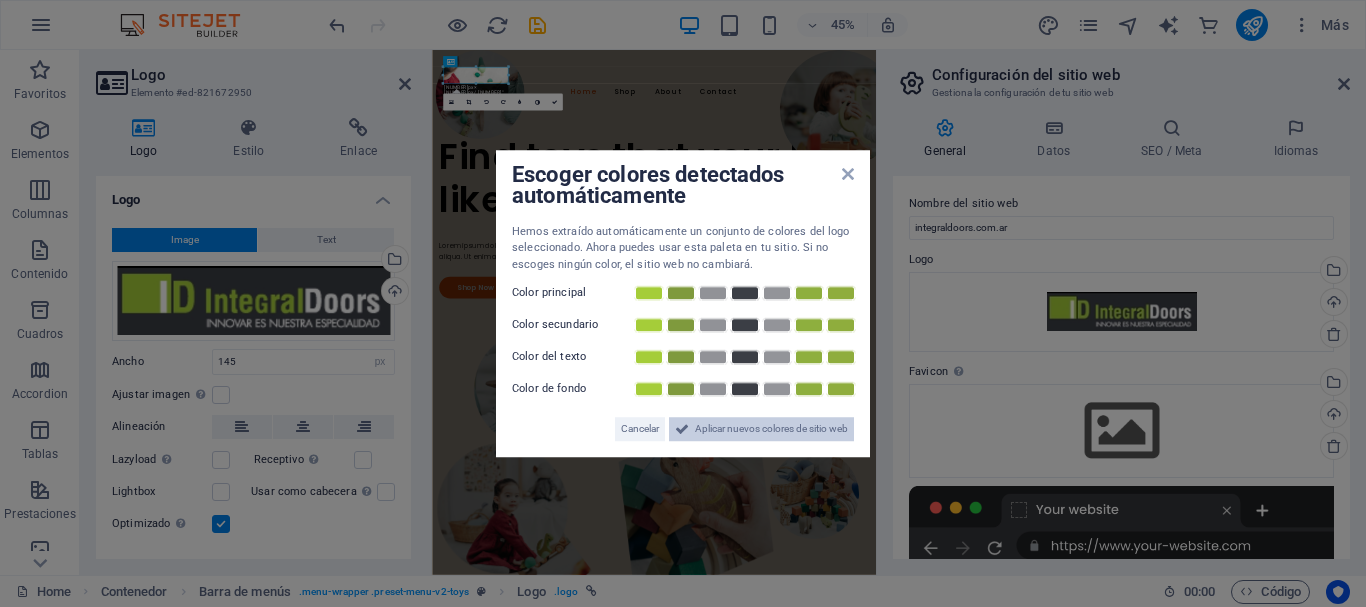 click on "Aplicar nuevos colores de sitio web" at bounding box center [771, 429] 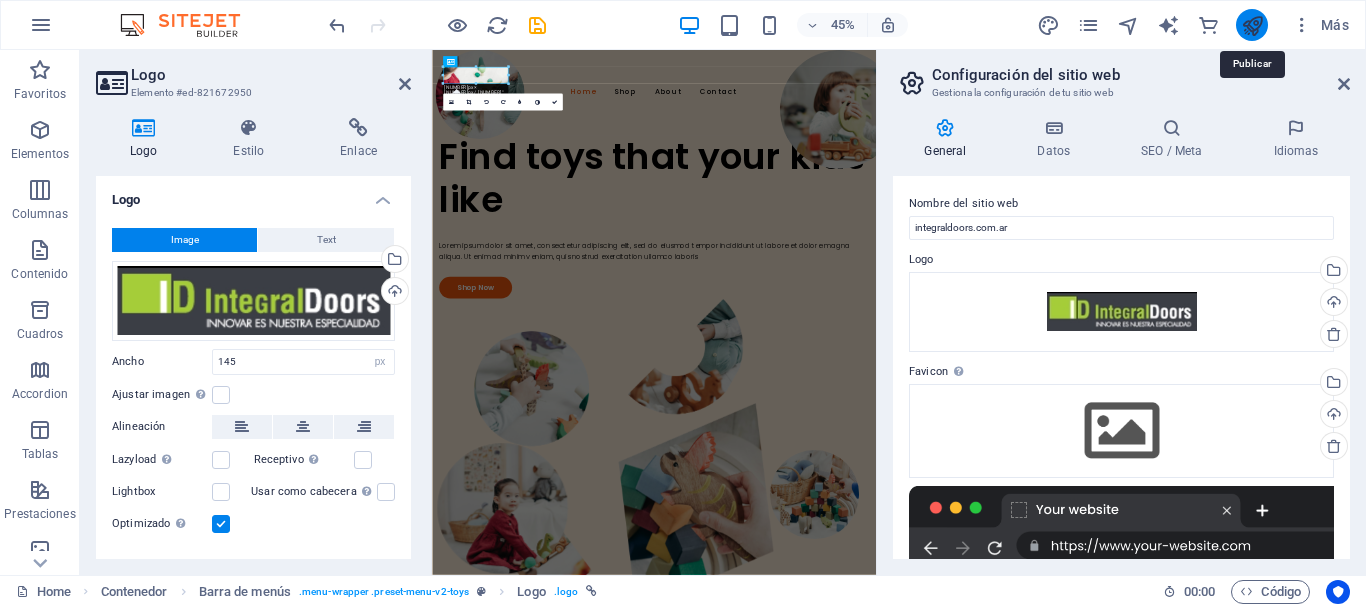 click at bounding box center (1252, 25) 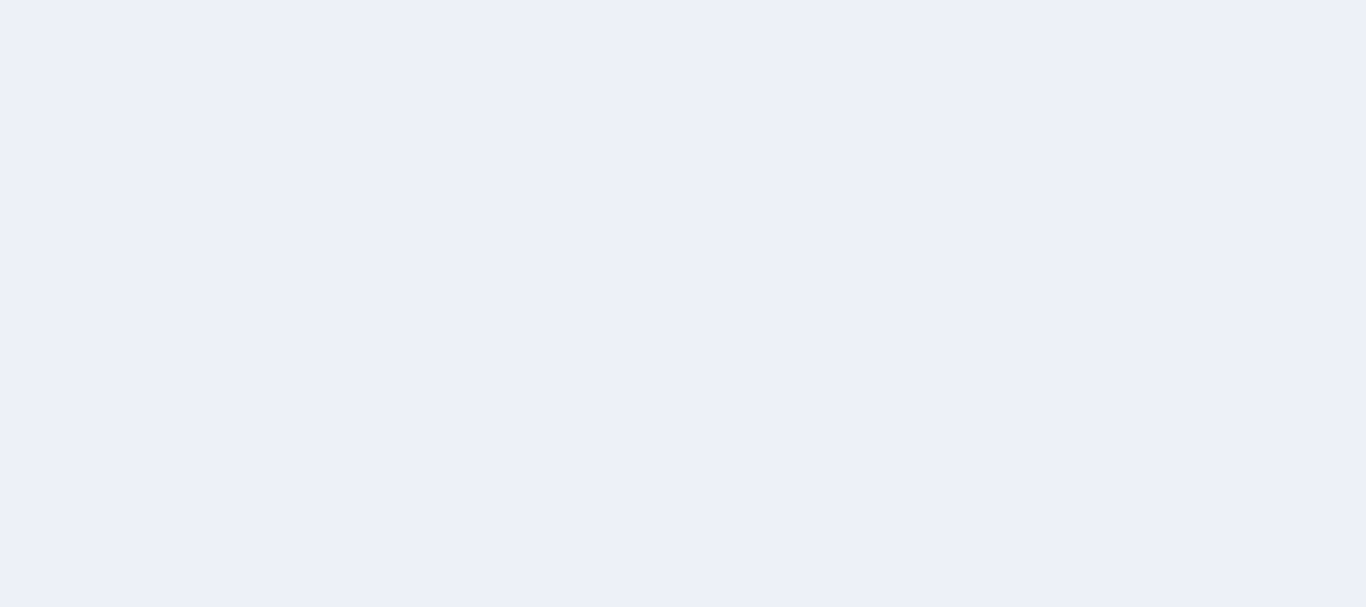 scroll, scrollTop: 0, scrollLeft: 0, axis: both 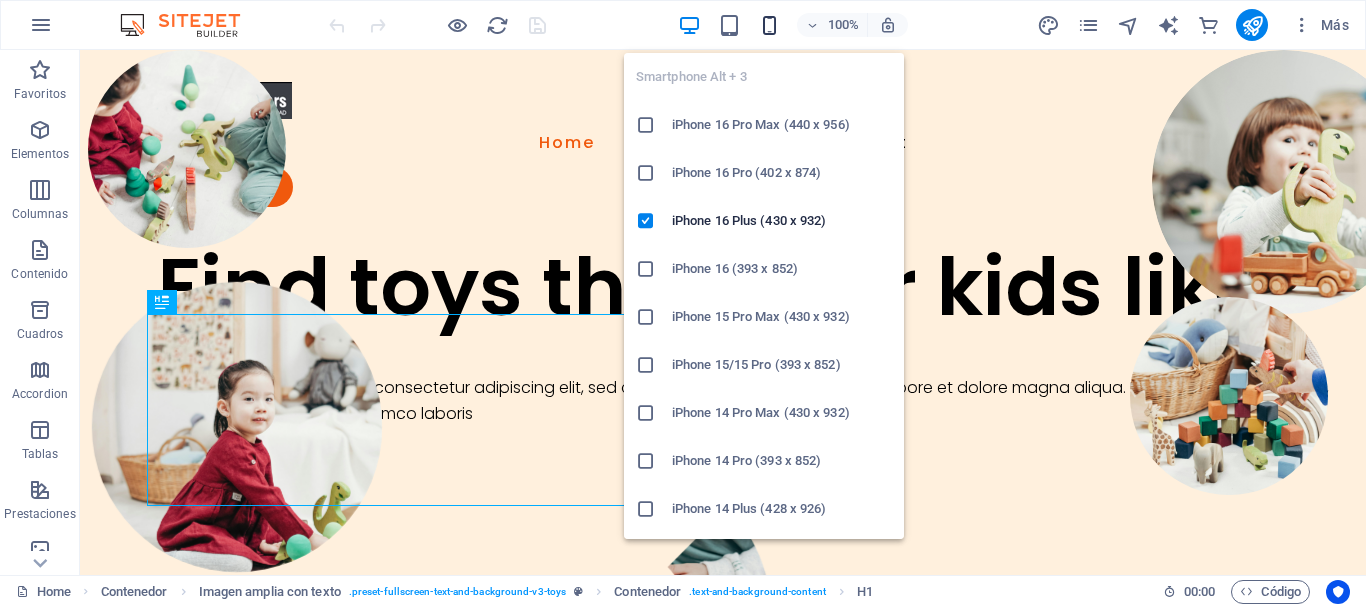 click at bounding box center [769, 25] 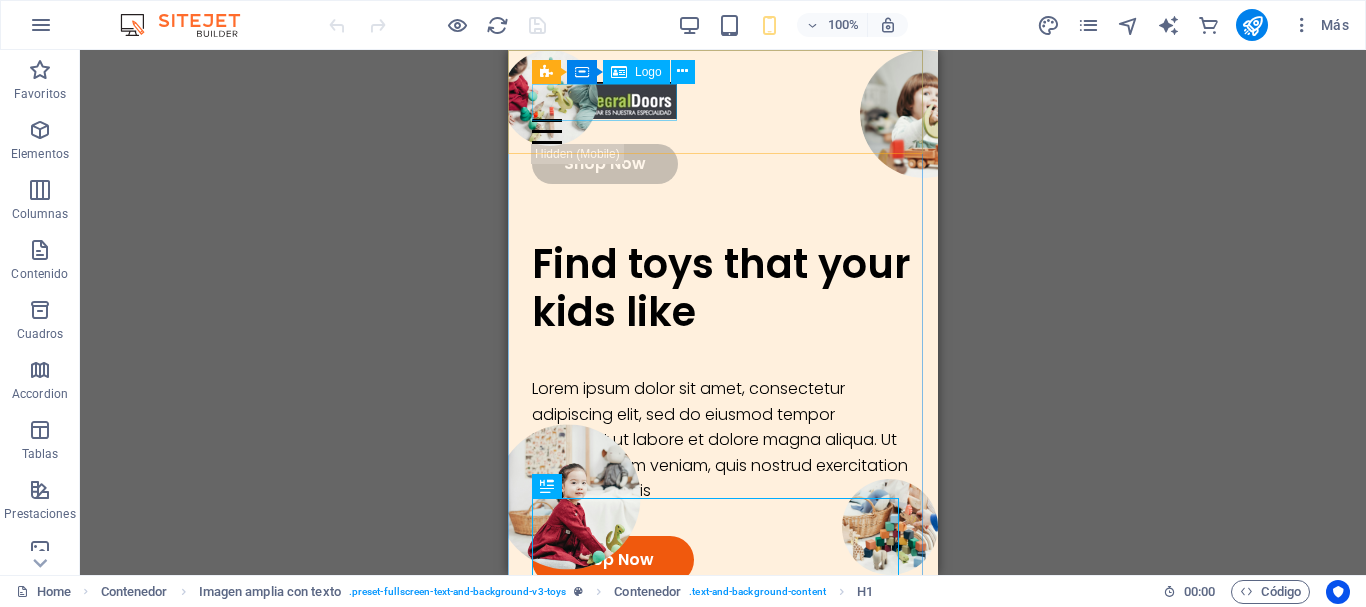 click on "Logo" at bounding box center [648, 72] 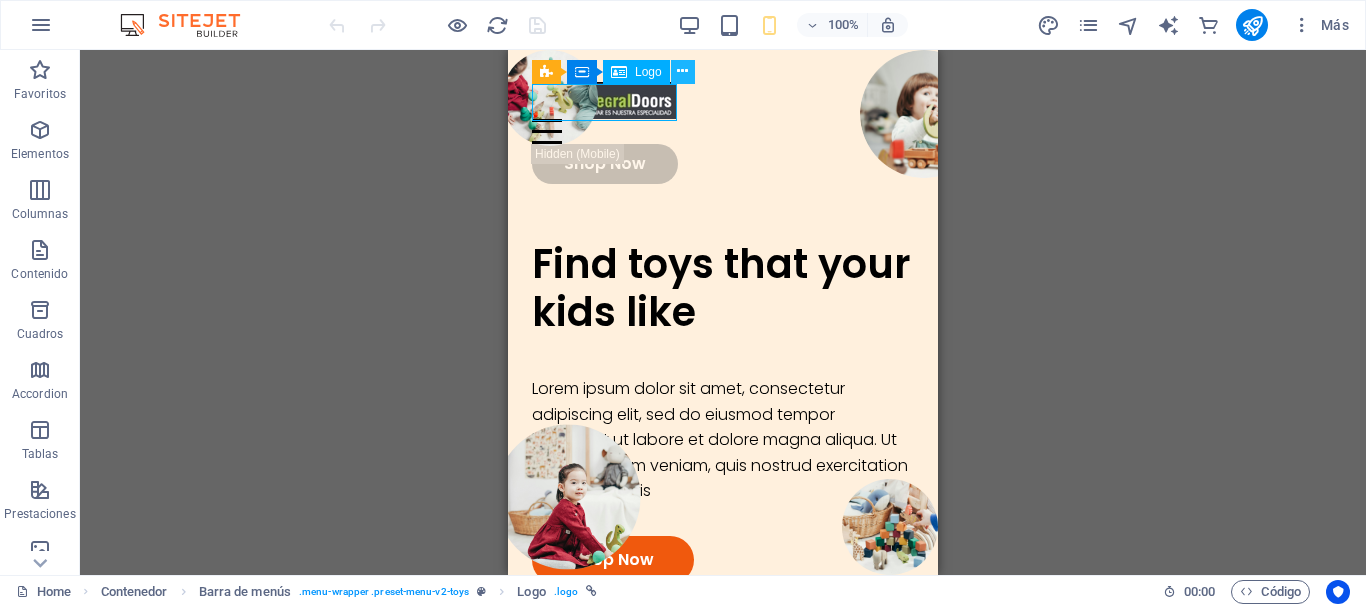 click at bounding box center [682, 71] 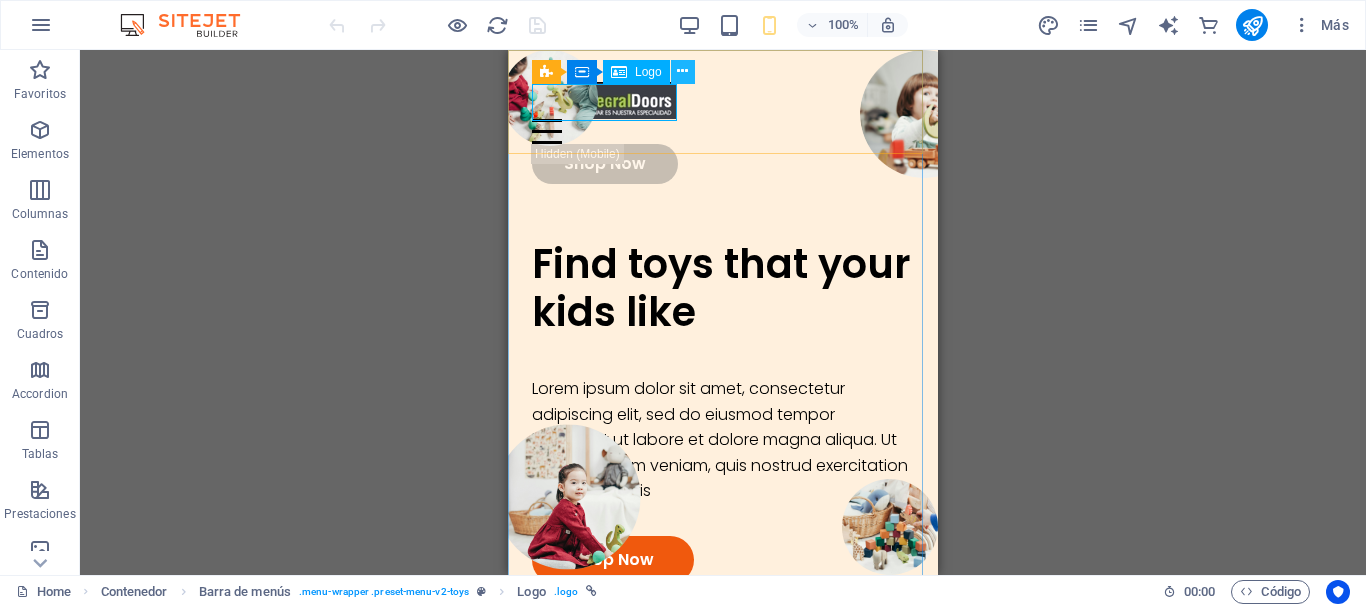 click at bounding box center (682, 71) 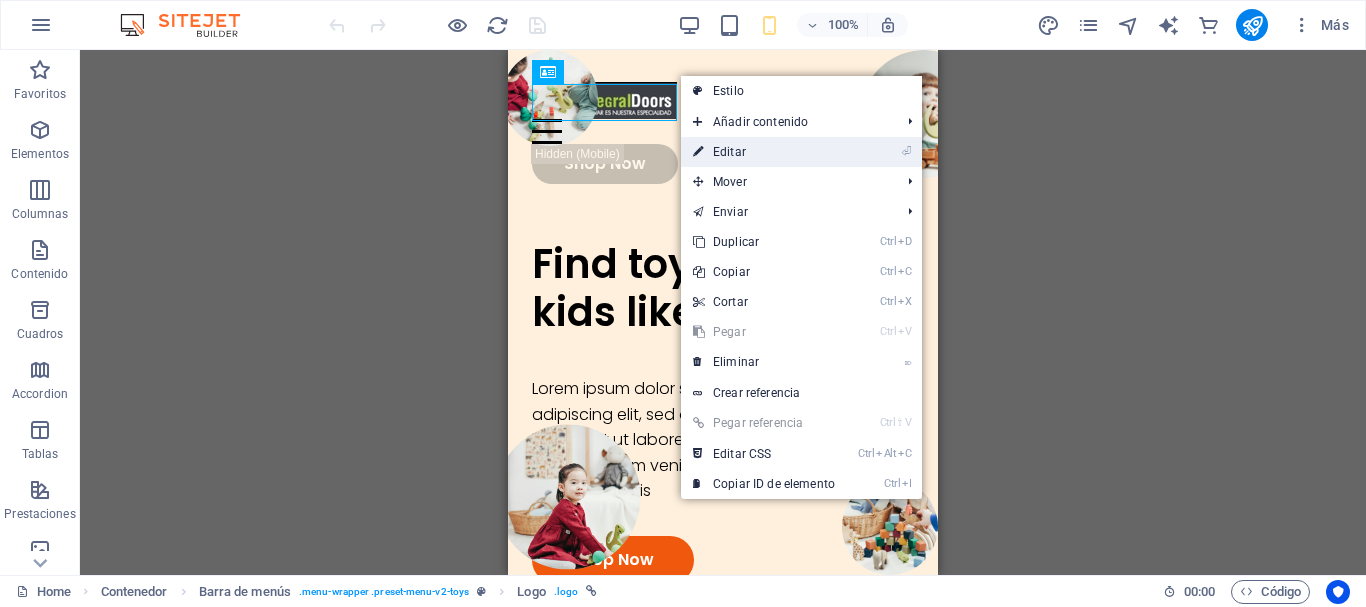 click at bounding box center (698, 152) 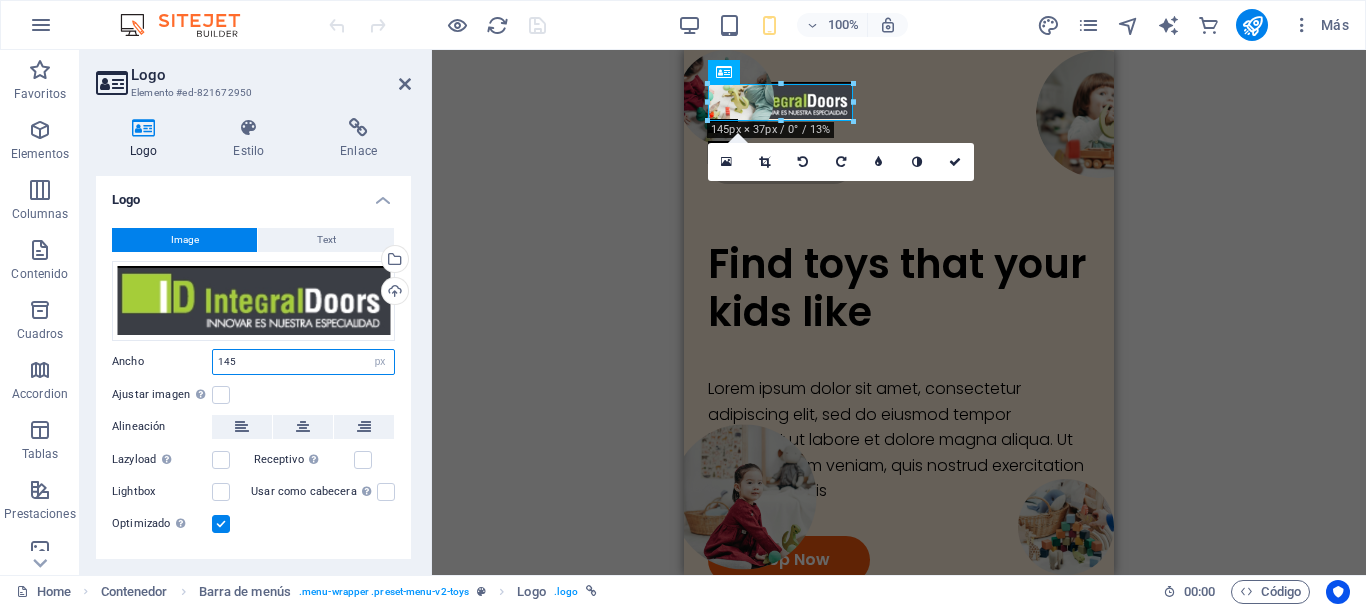 click on "145" at bounding box center [303, 362] 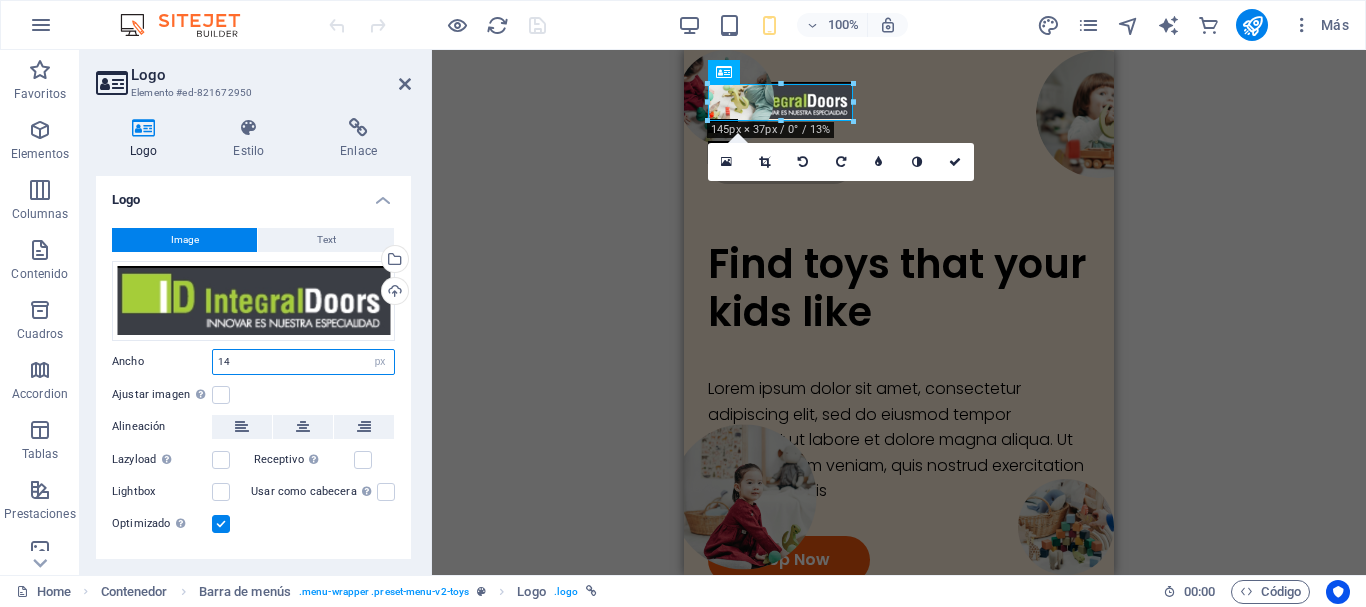 type on "1" 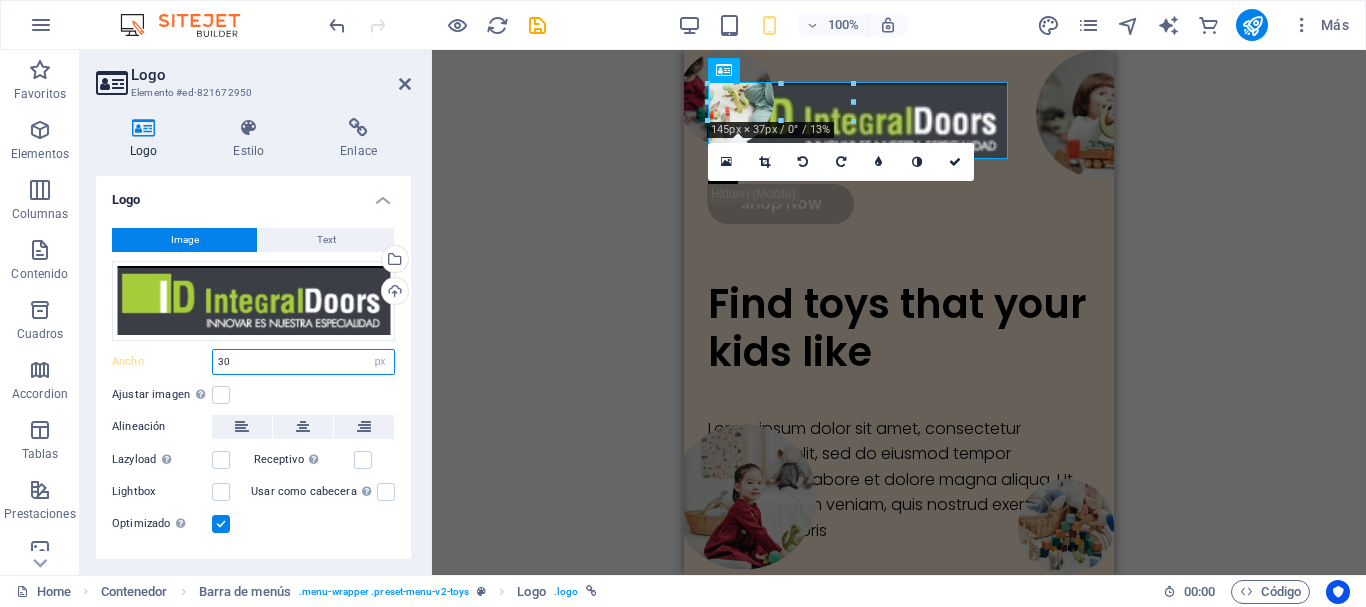 type on "3" 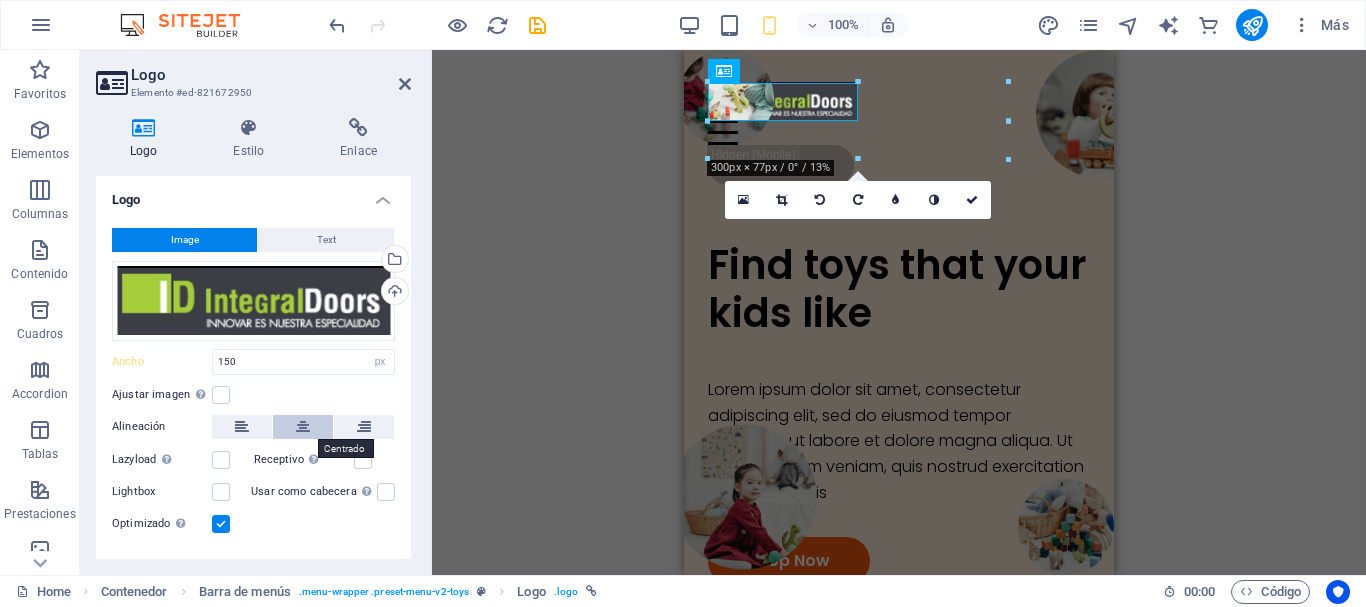 click at bounding box center (303, 427) 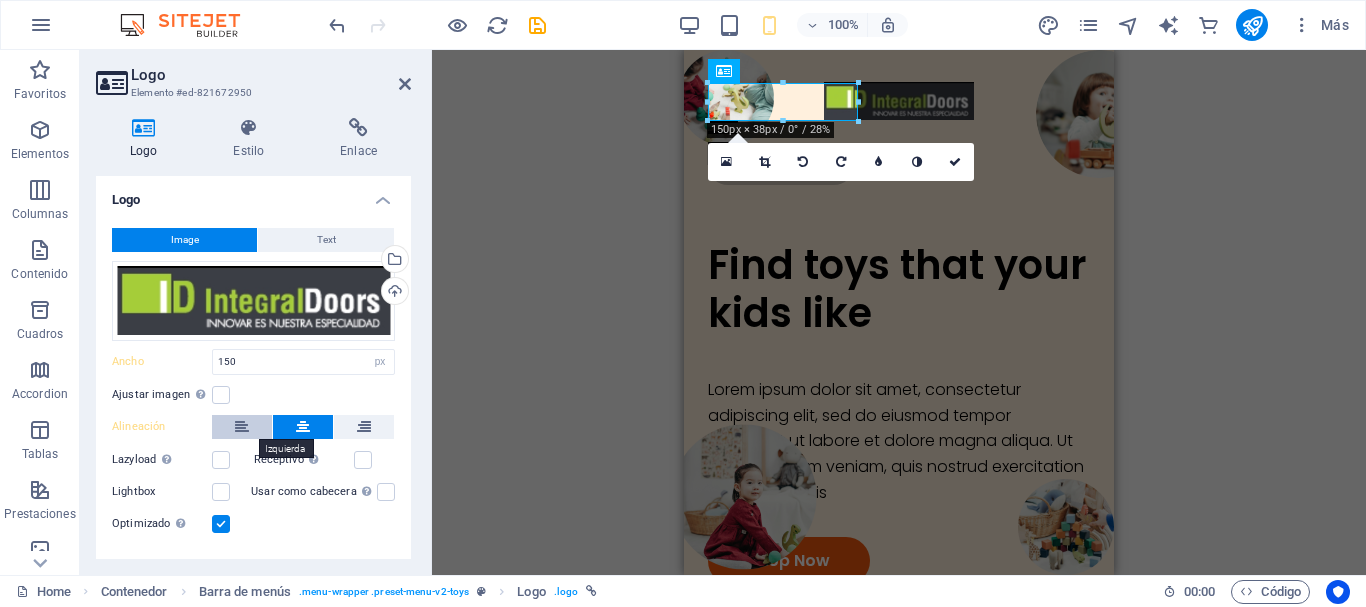 click at bounding box center (242, 427) 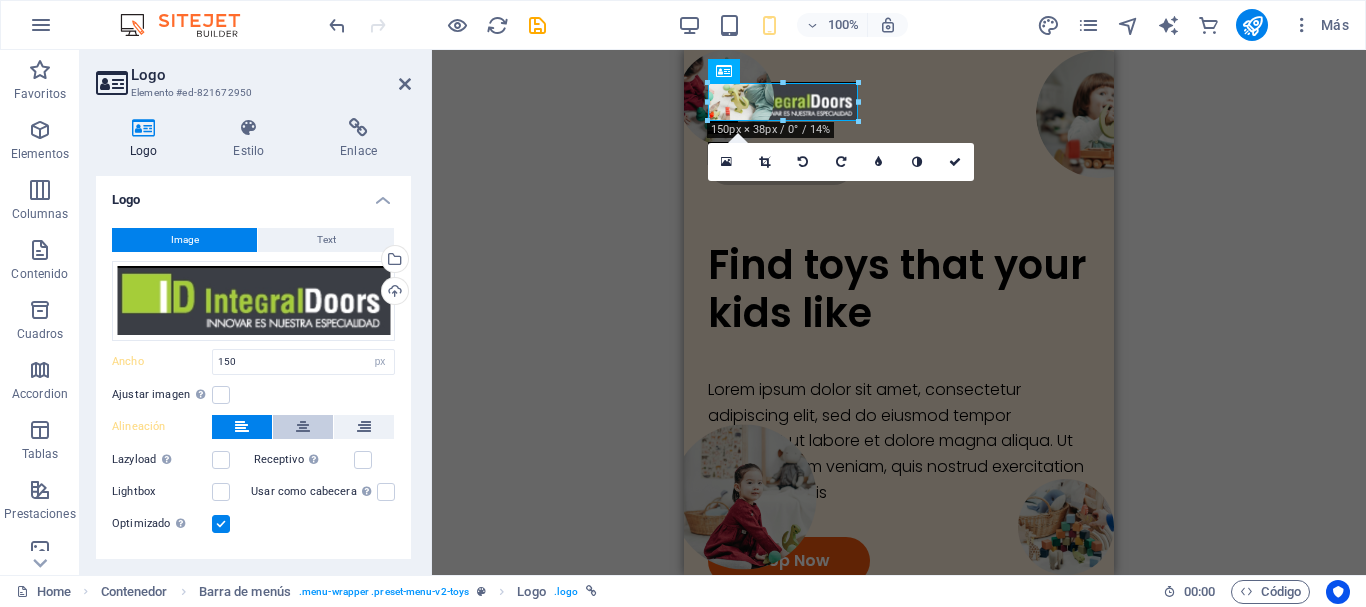 click at bounding box center [303, 427] 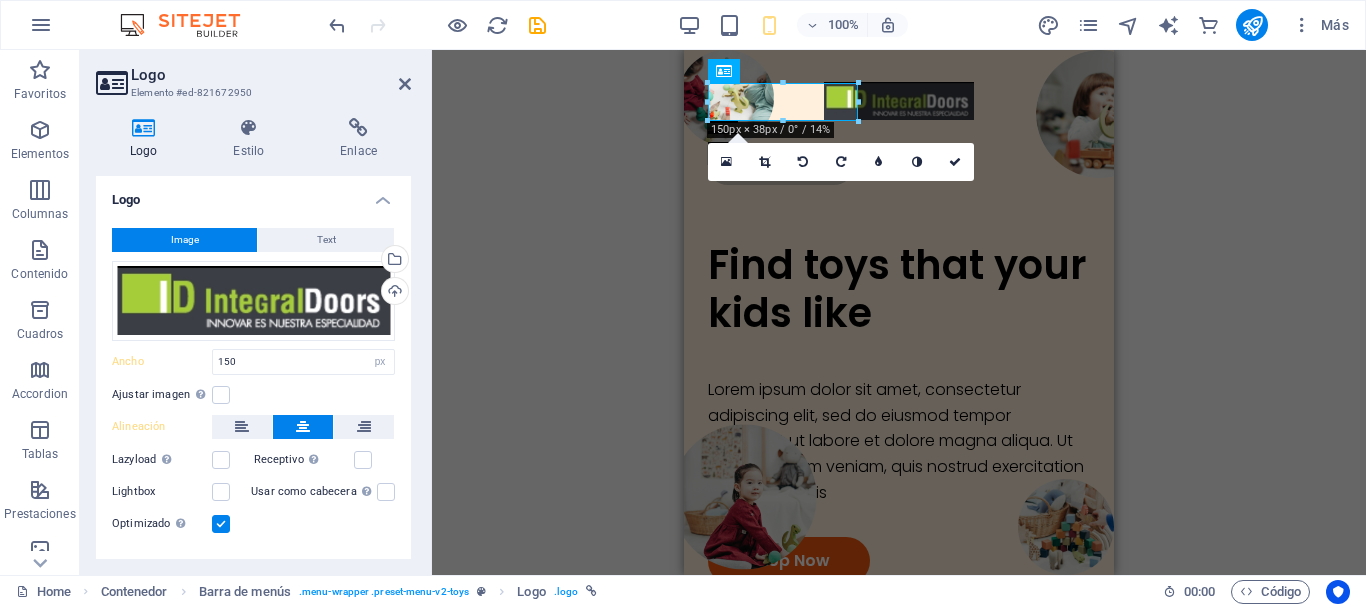 click at bounding box center [303, 427] 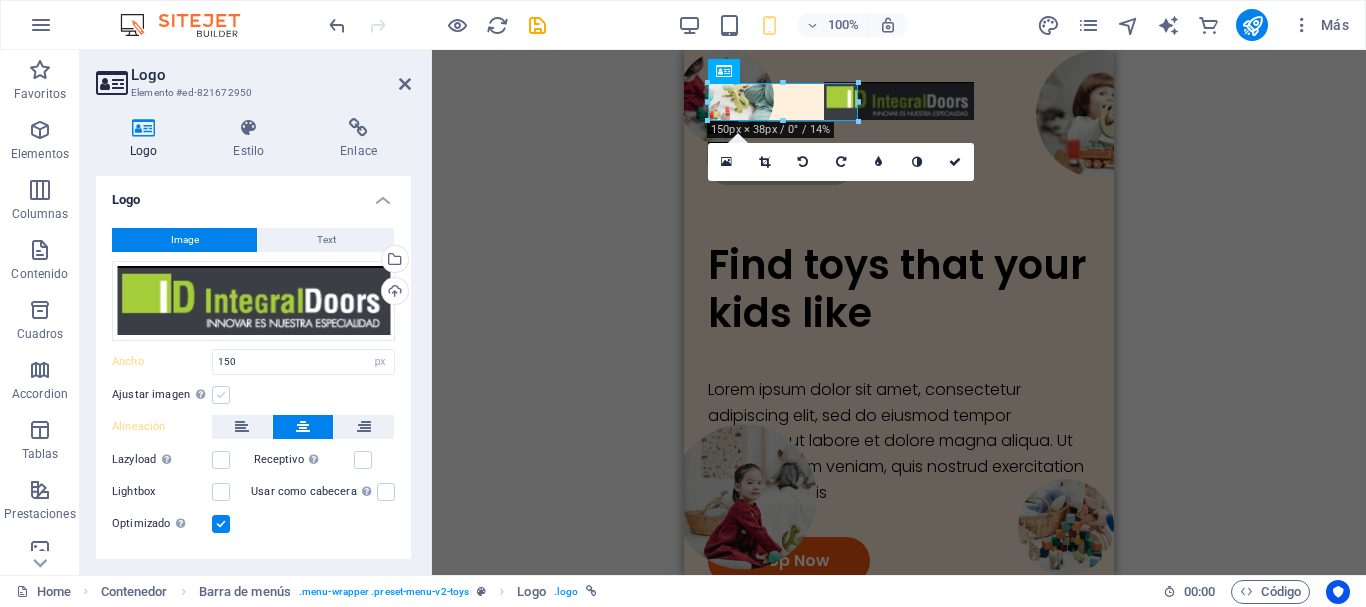 click at bounding box center [221, 395] 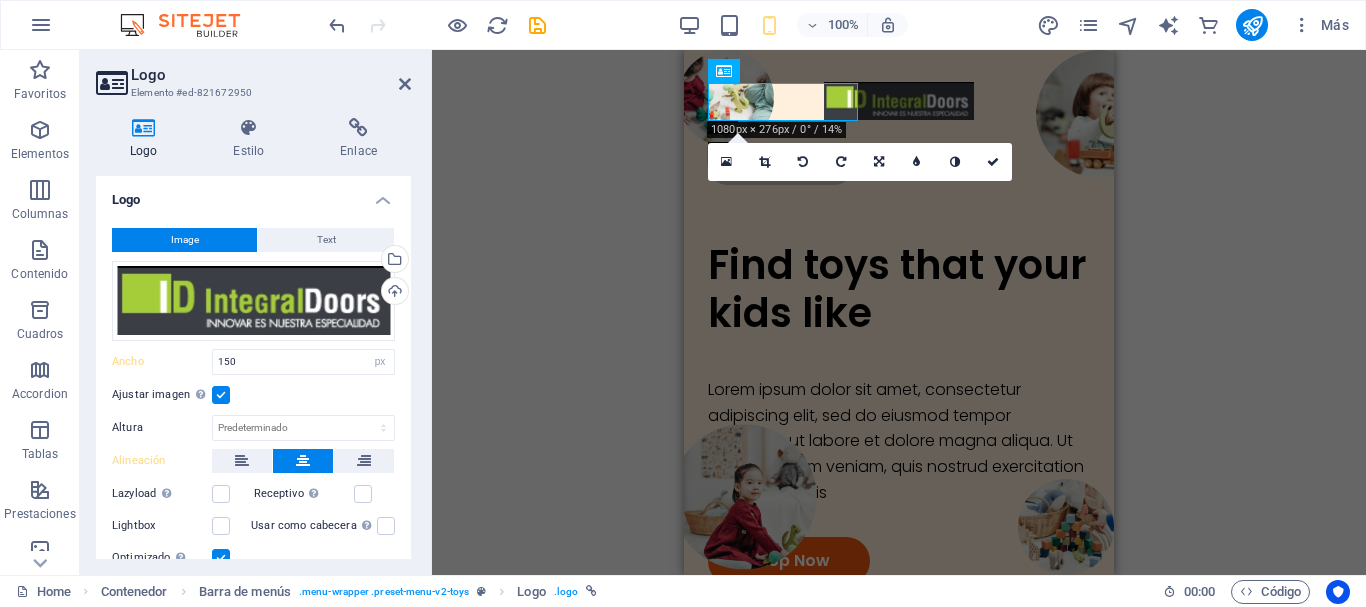 click at bounding box center [221, 395] 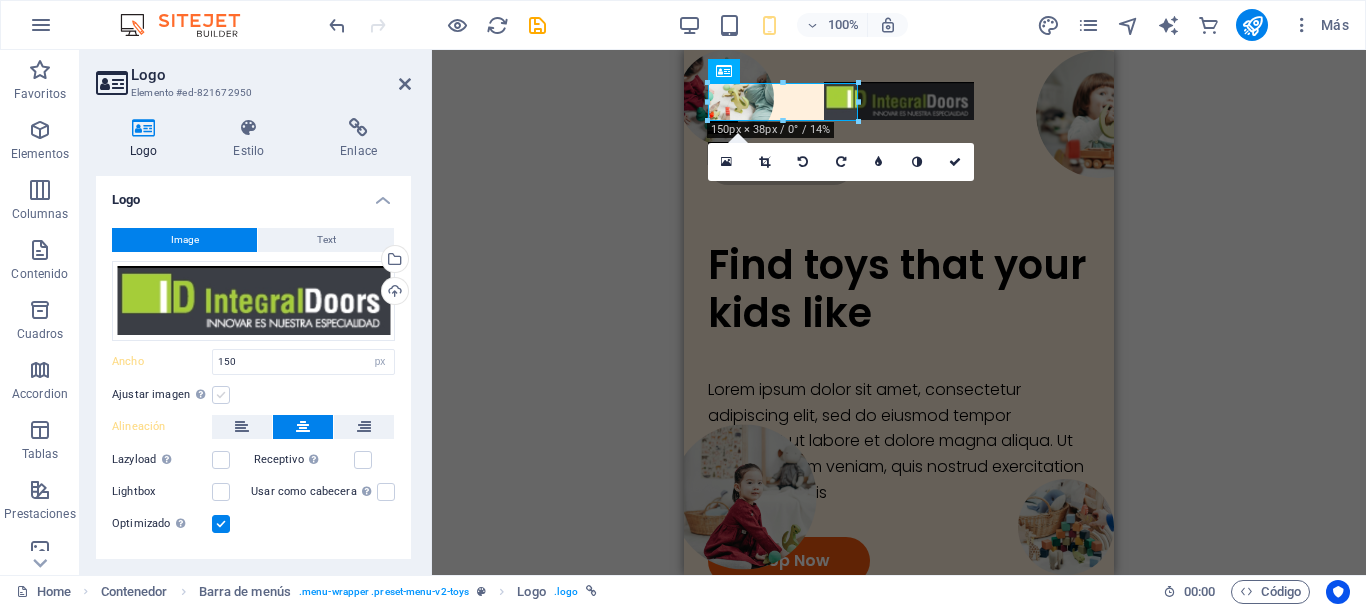 click at bounding box center [221, 395] 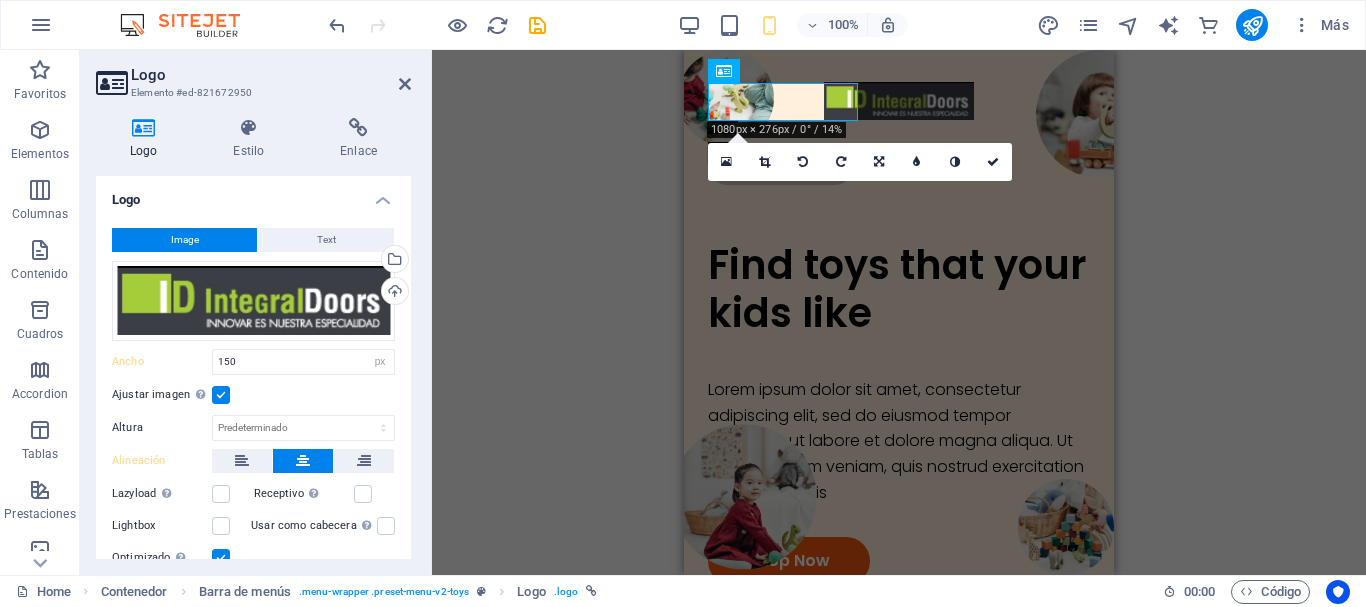 click at bounding box center (221, 395) 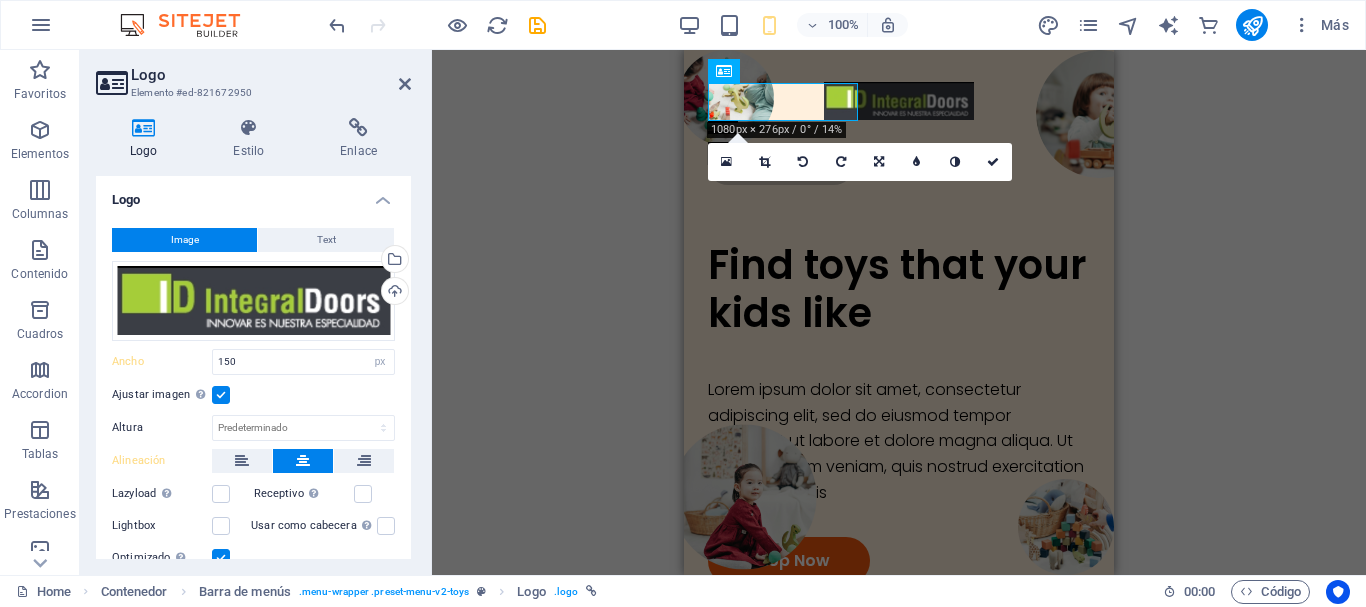 click on "Ajustar imagen Ajustar imagen automáticamente a un ancho y alto fijo" at bounding box center (0, 0) 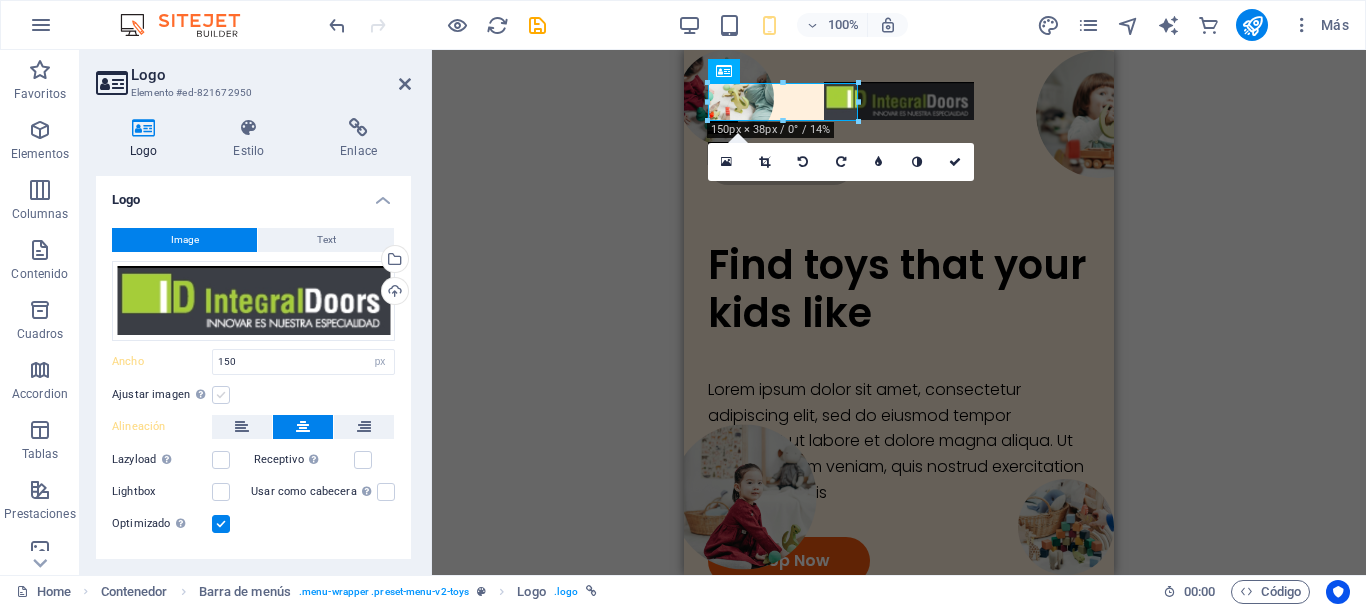 click at bounding box center (221, 395) 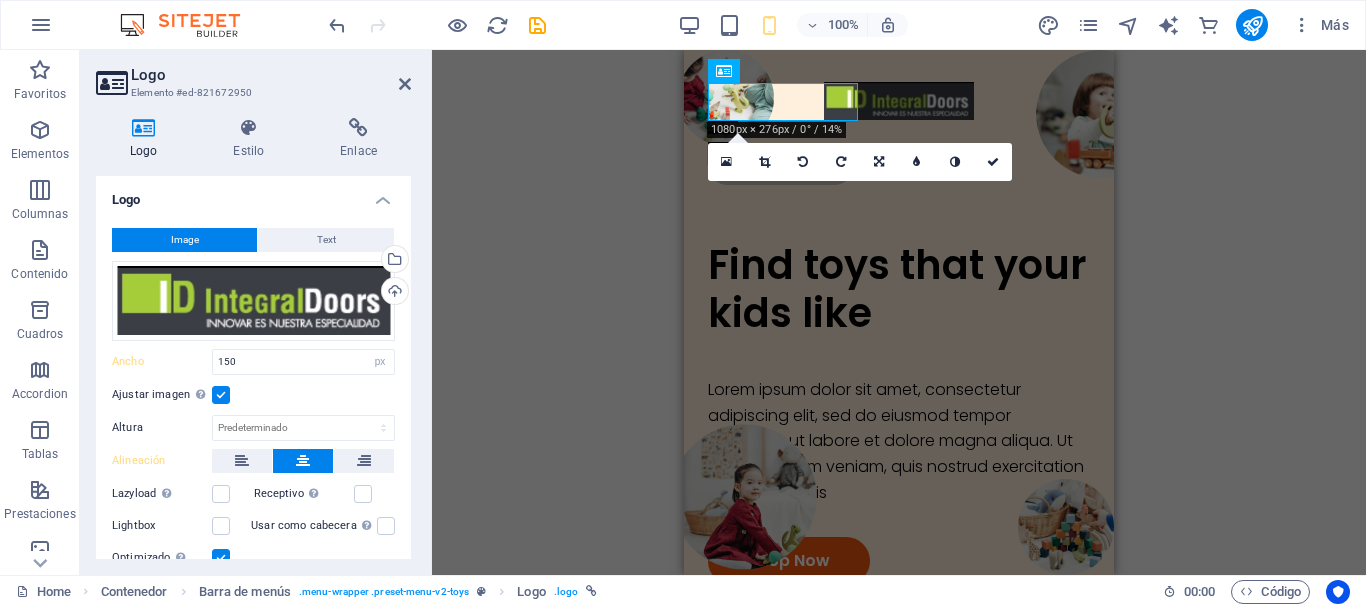 click at bounding box center [221, 395] 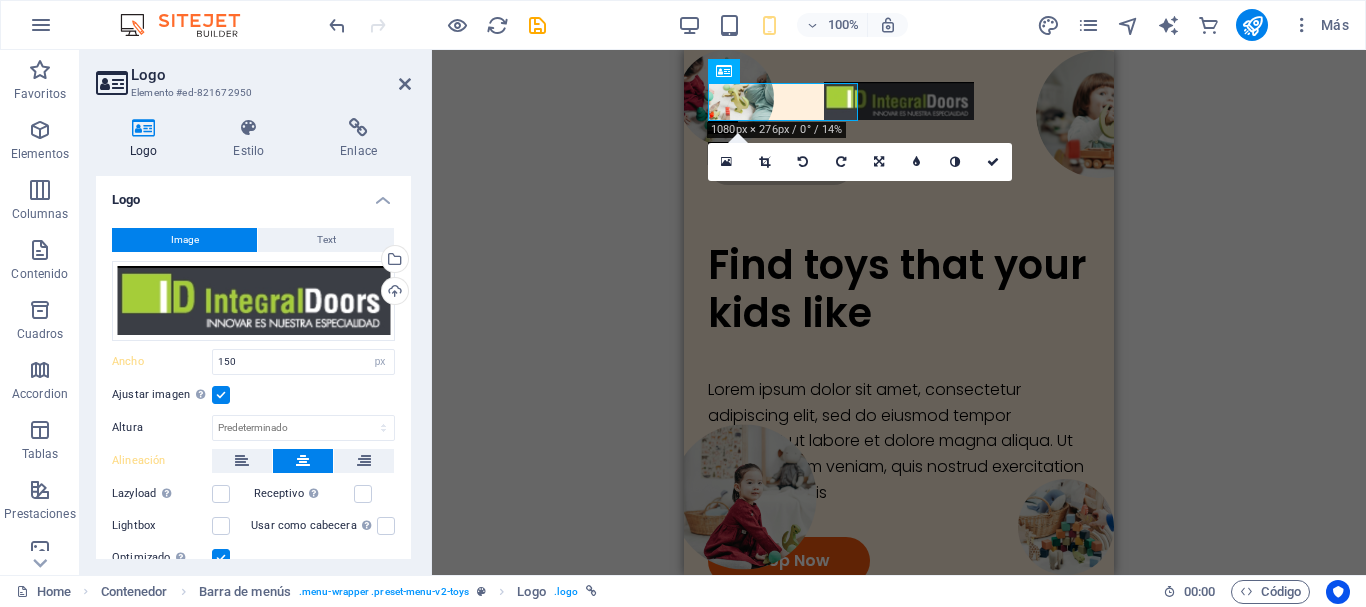 click on "Ajustar imagen Ajustar imagen automáticamente a un ancho y alto fijo" at bounding box center (0, 0) 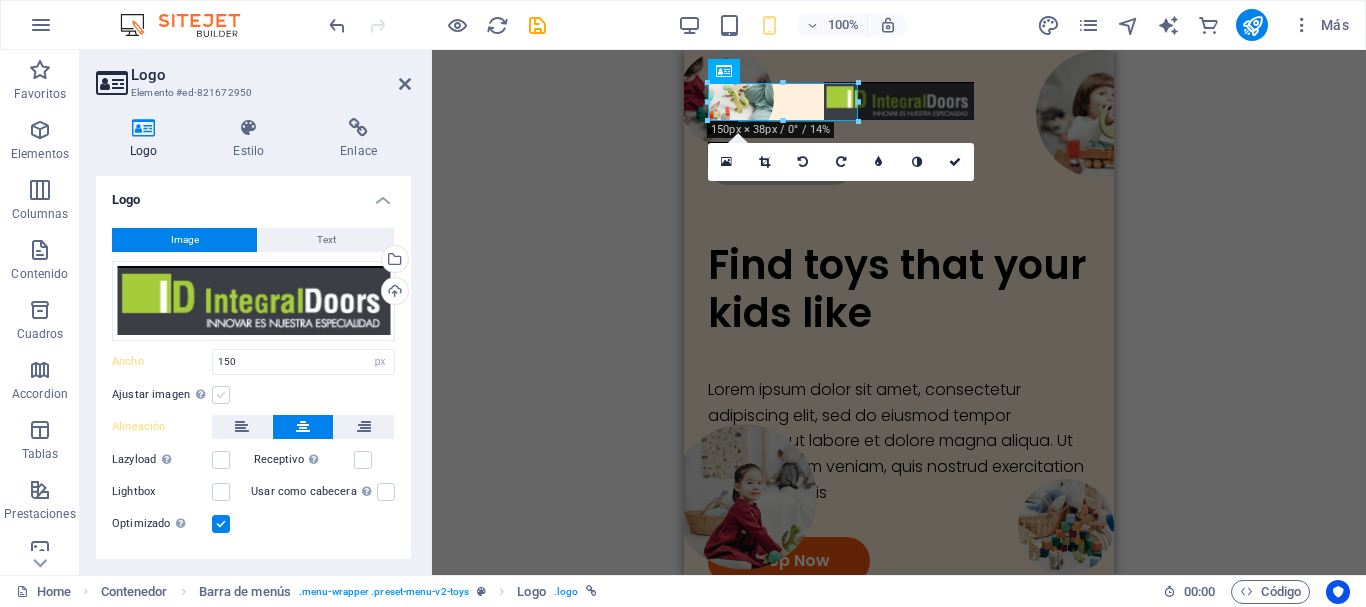 click at bounding box center (221, 395) 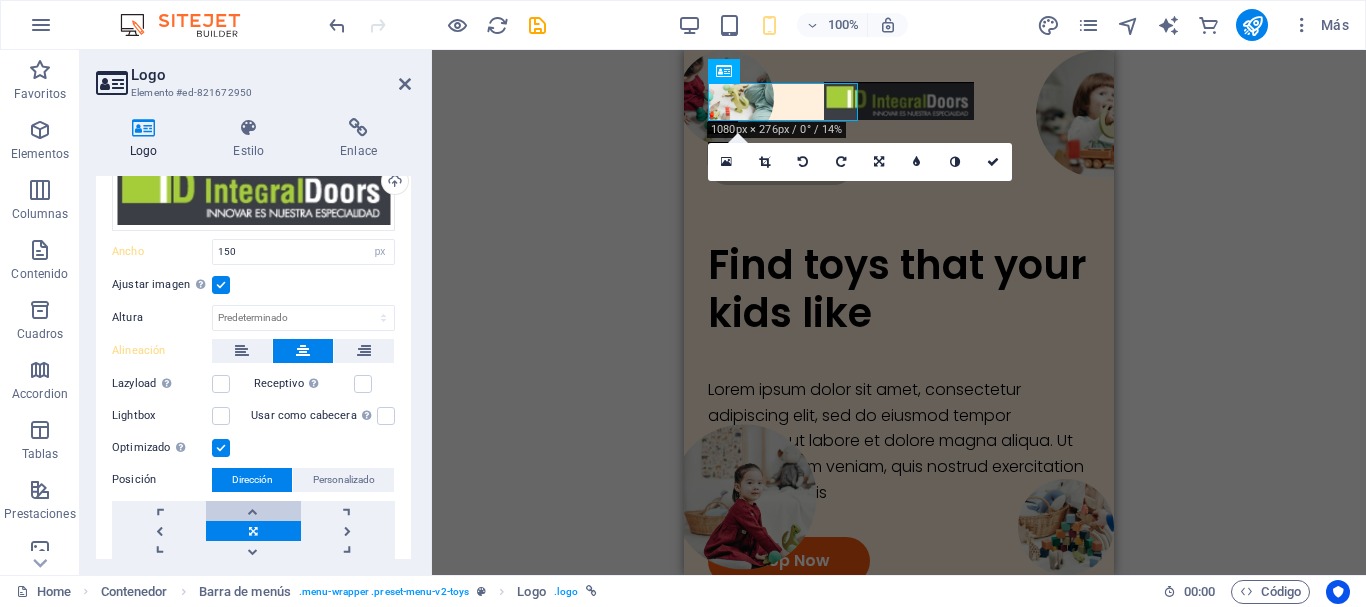 scroll, scrollTop: 0, scrollLeft: 0, axis: both 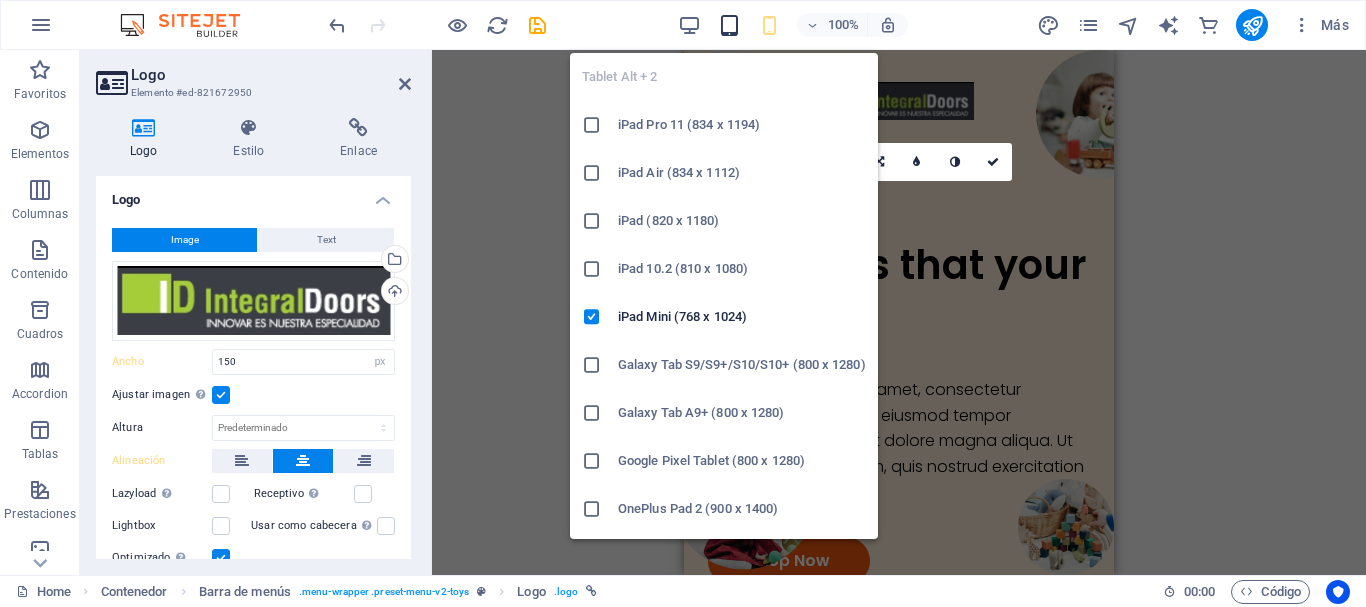 click at bounding box center [729, 25] 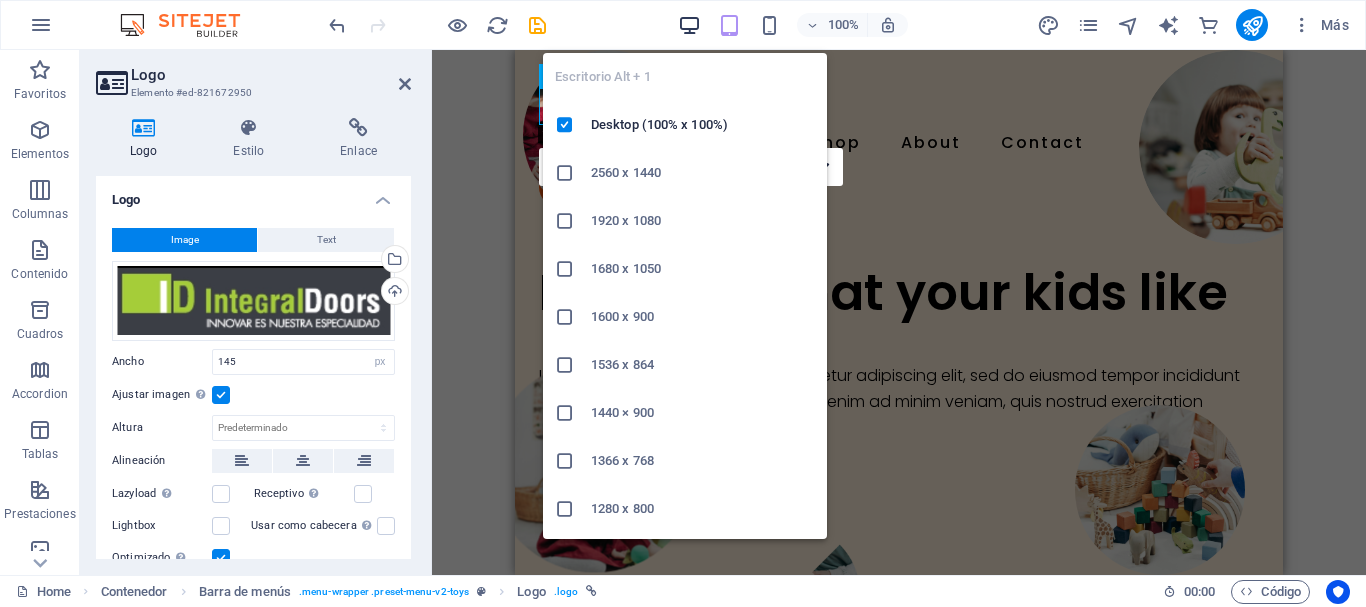 click at bounding box center (689, 25) 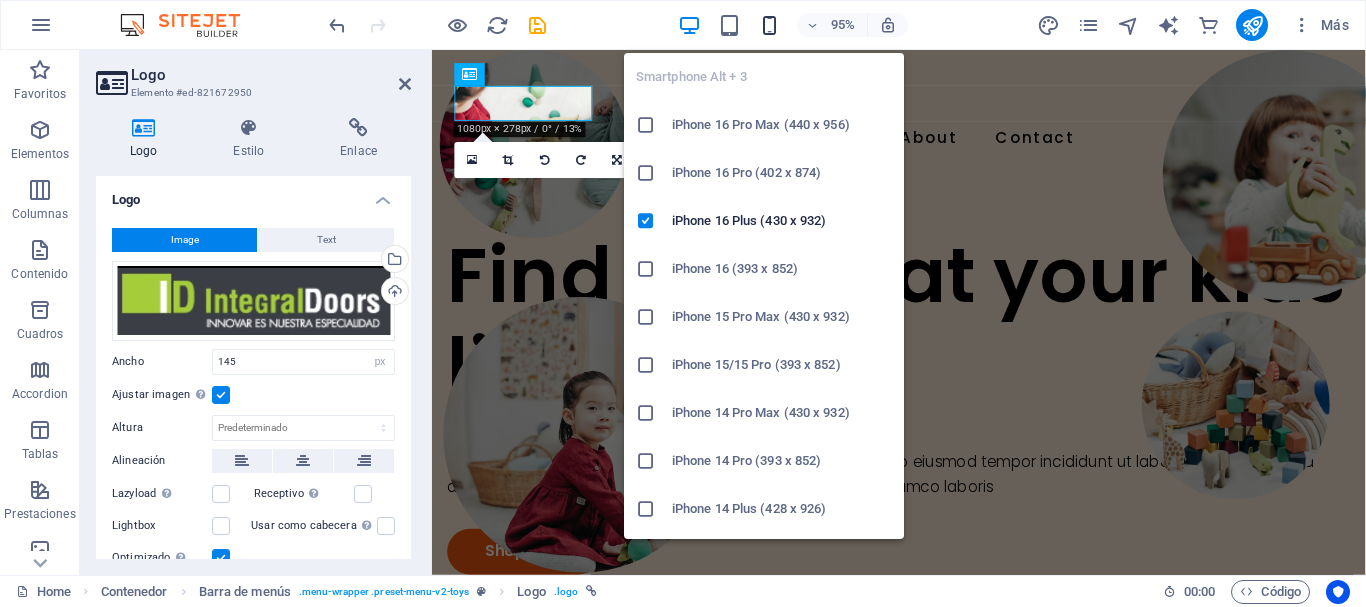 click at bounding box center [769, 25] 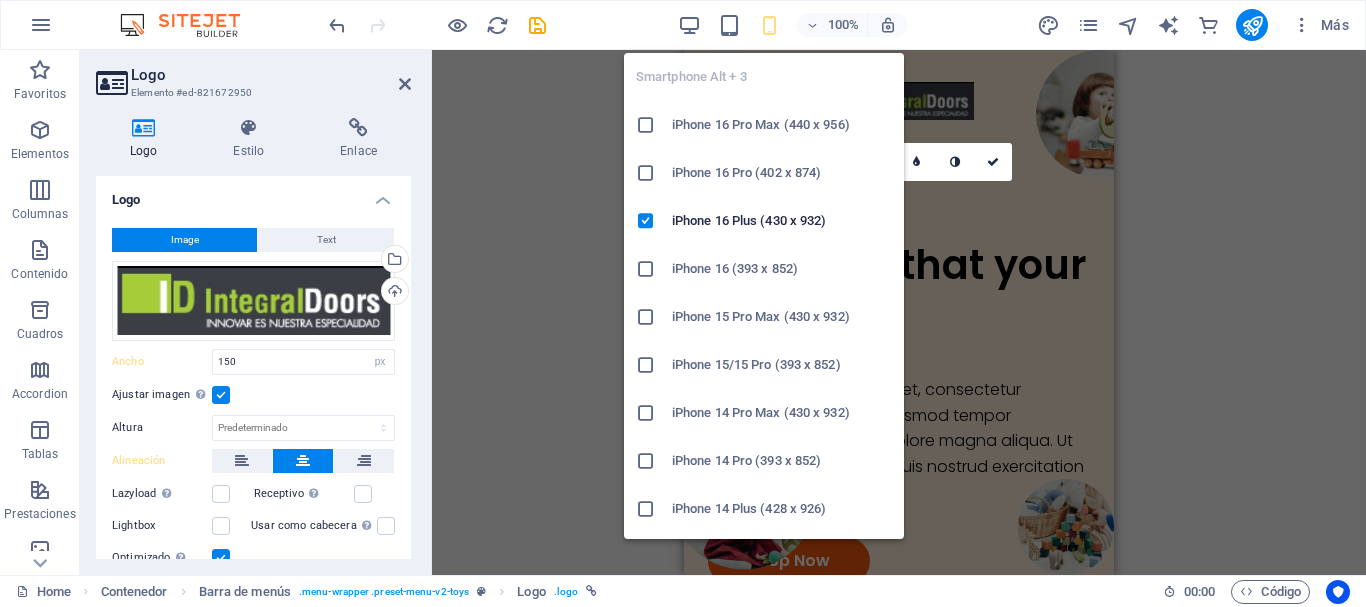 click at bounding box center (646, 125) 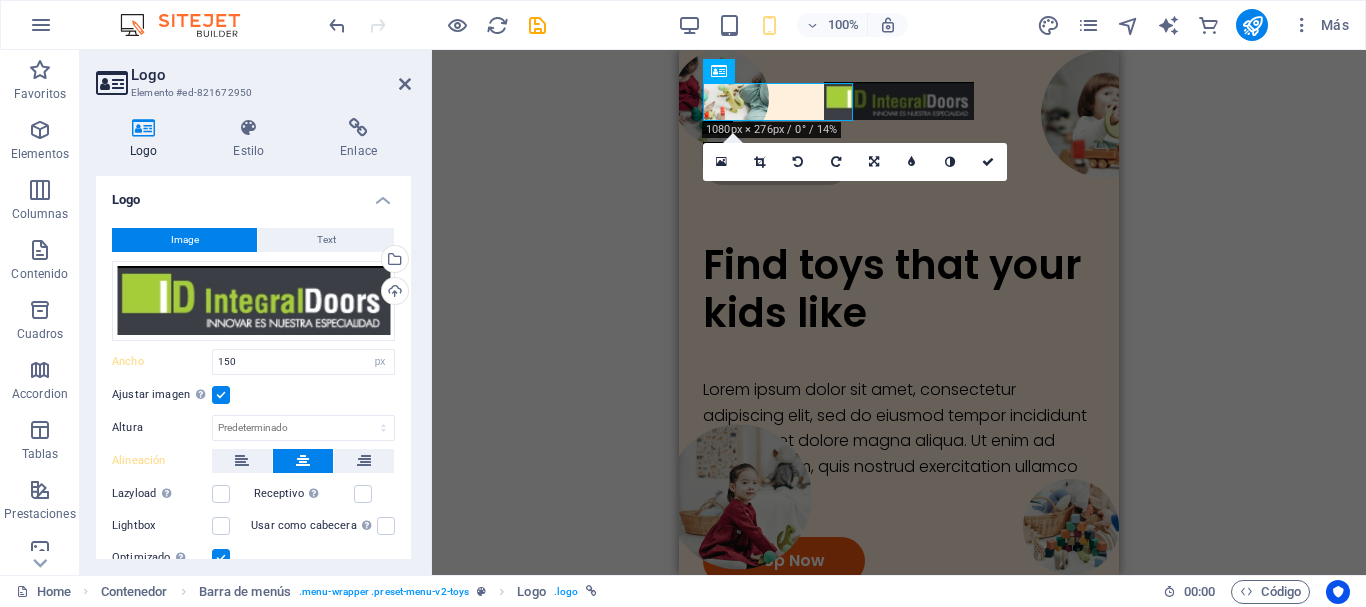 click on "100% Más" at bounding box center (841, 25) 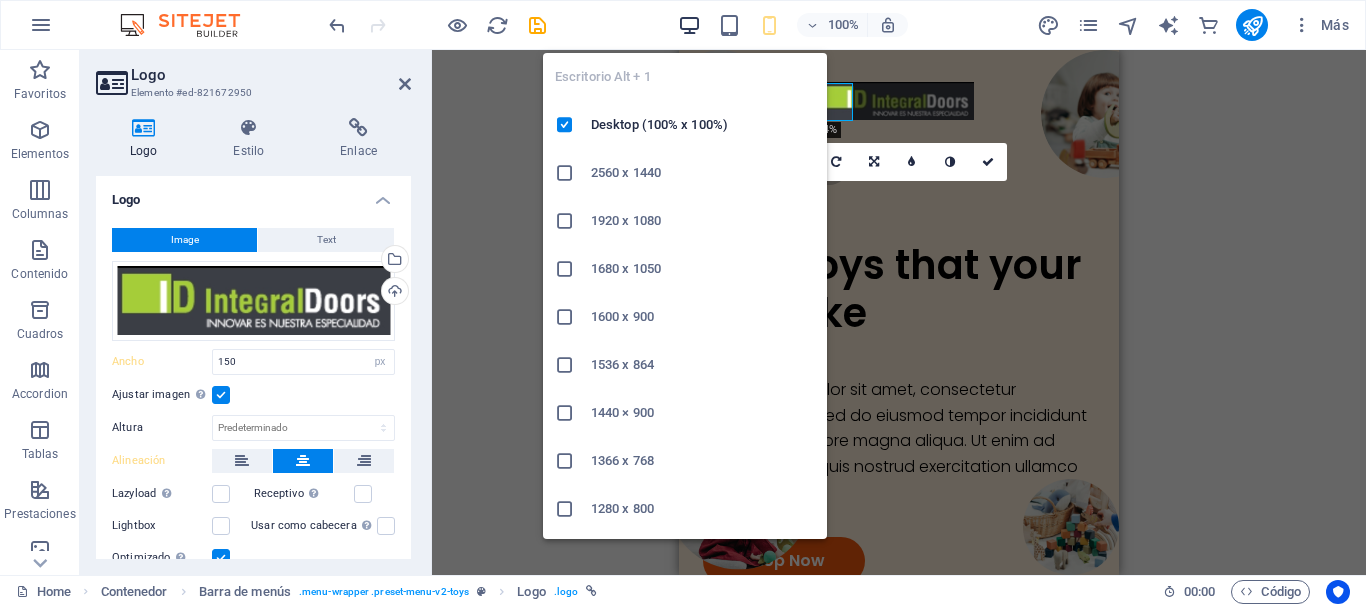 click at bounding box center [689, 25] 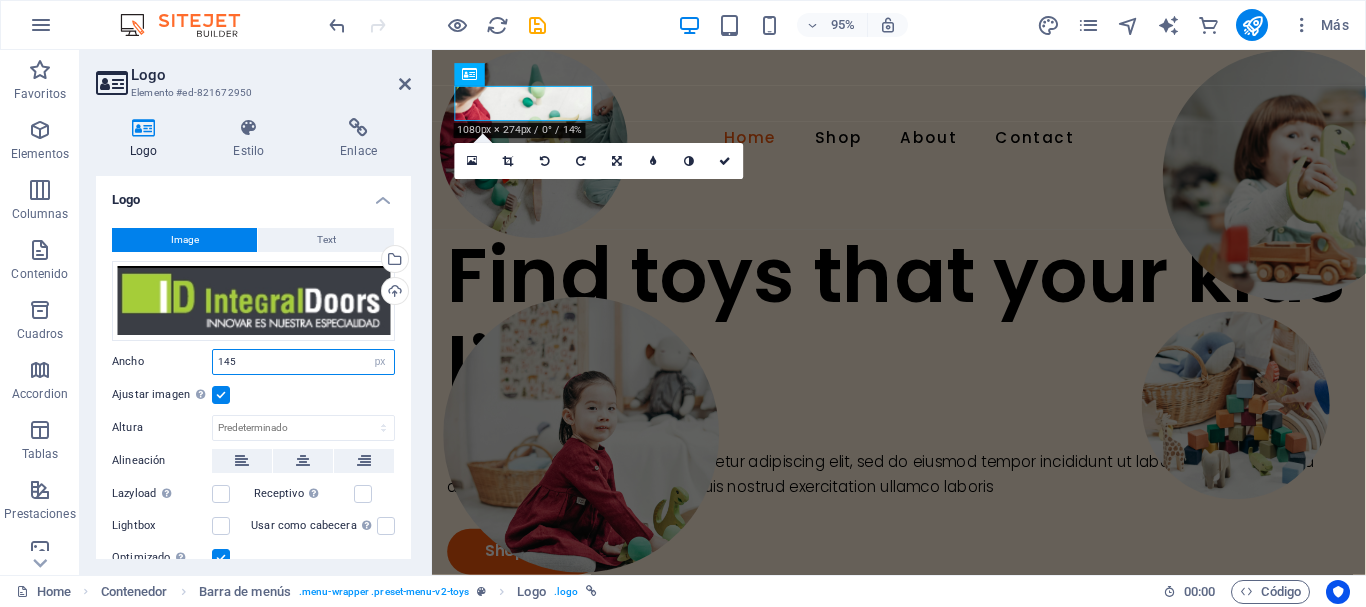 click on "145" at bounding box center [303, 362] 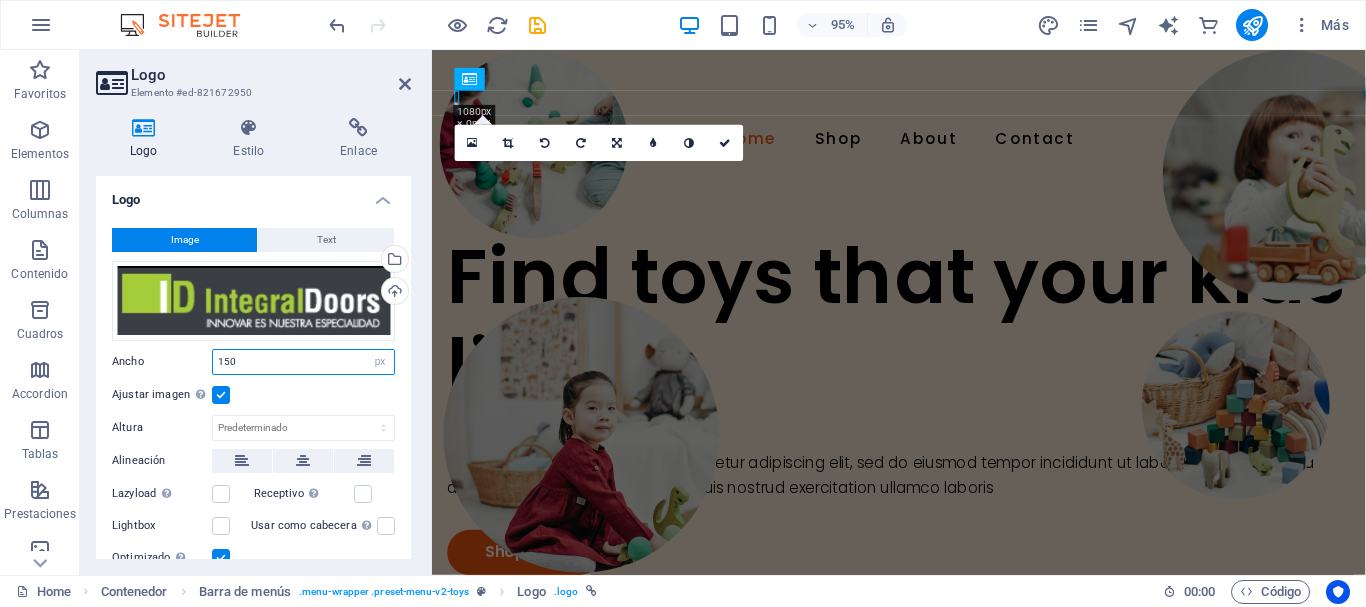 type on "150" 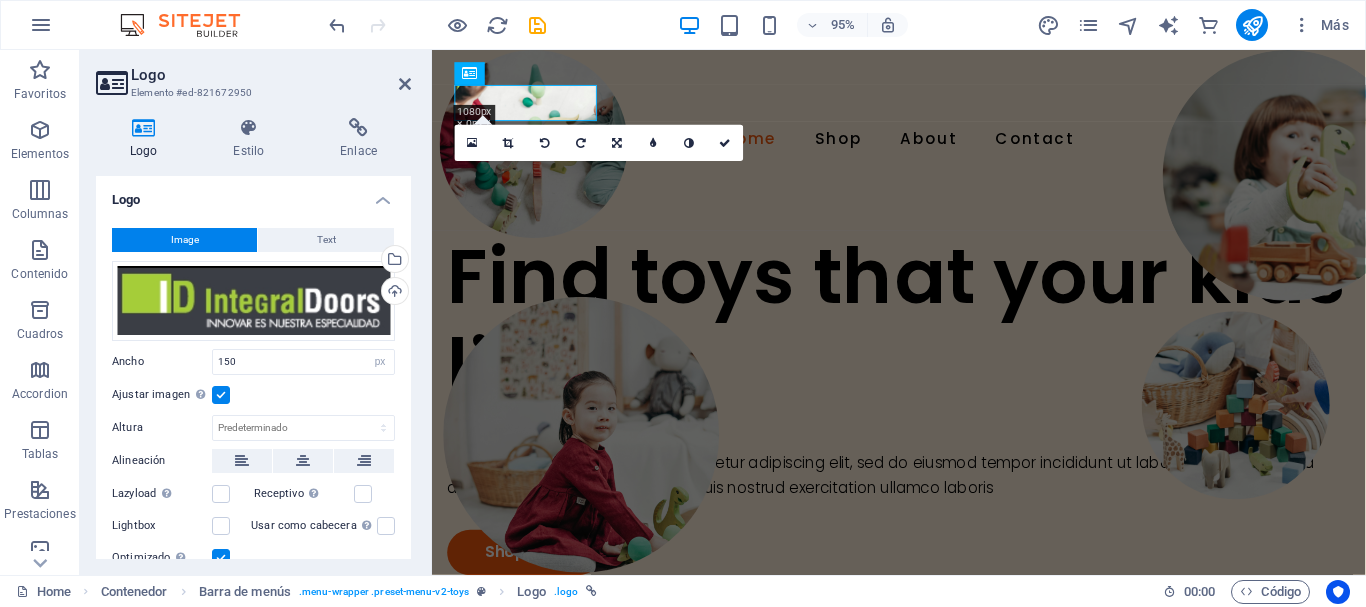 drag, startPoint x: 302, startPoint y: 362, endPoint x: 297, endPoint y: 390, distance: 28.442924 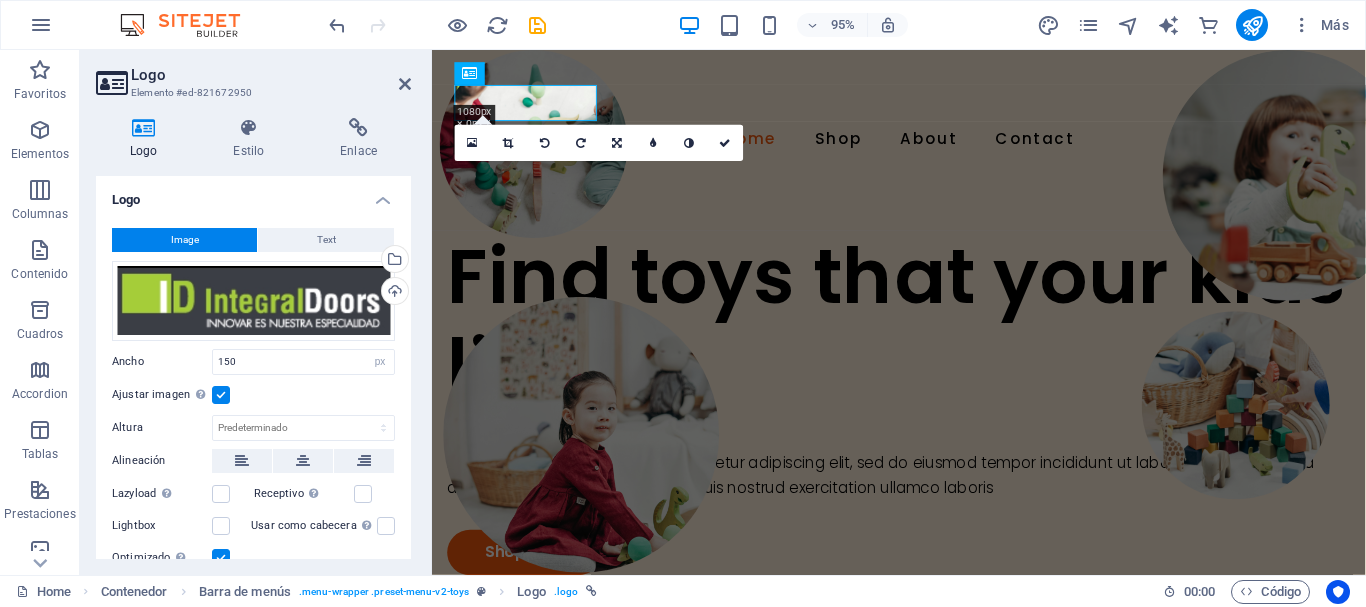 click on "Ajustar imagen Ajustar imagen automáticamente a un ancho y alto fijo" at bounding box center [253, 395] 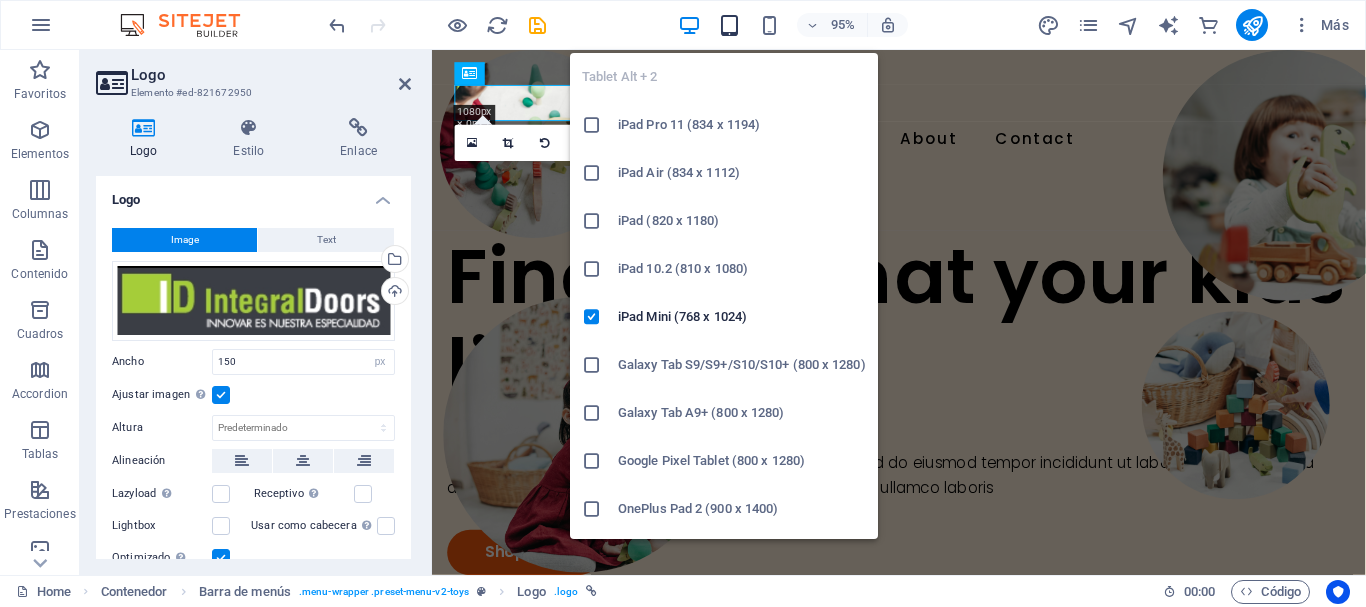 click at bounding box center (729, 25) 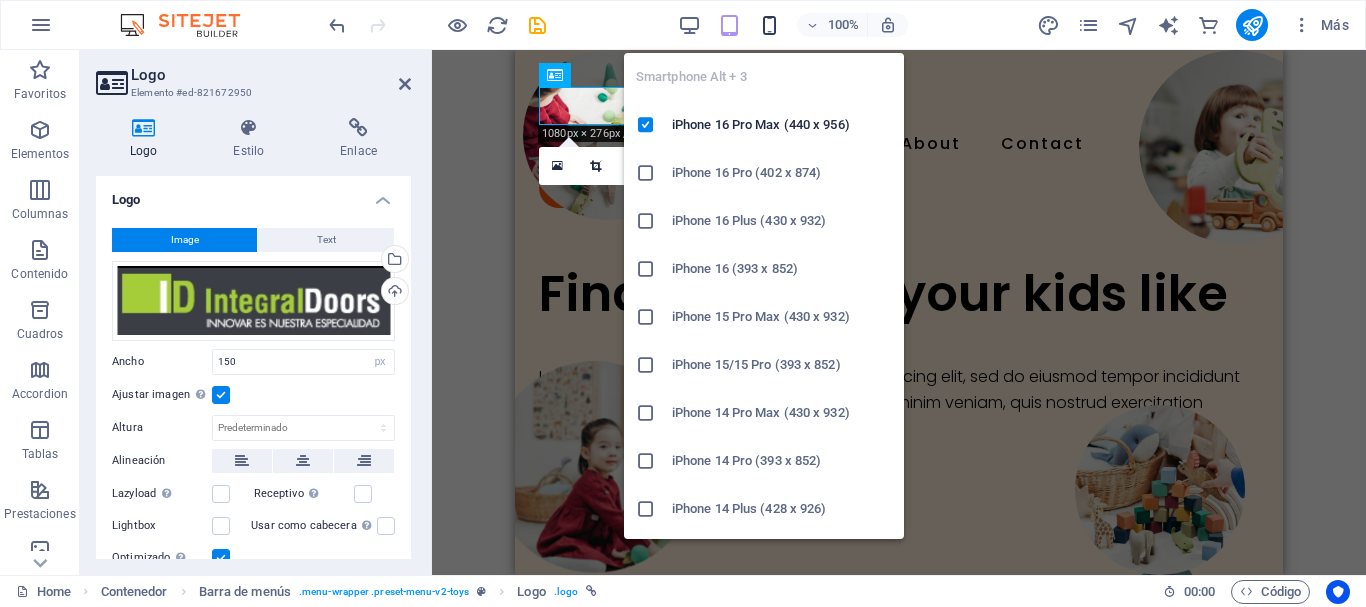 click at bounding box center (769, 25) 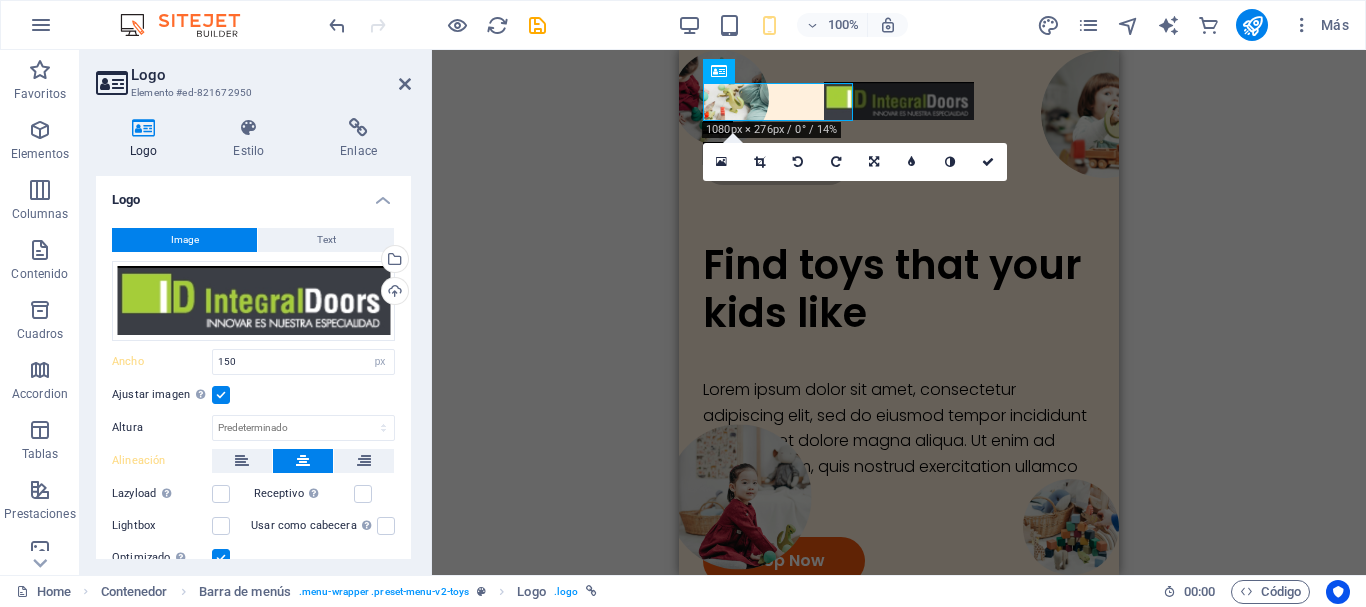click on "Ajustar imagen Ajustar imagen automáticamente a un ancho y alto fijo" at bounding box center (253, 395) 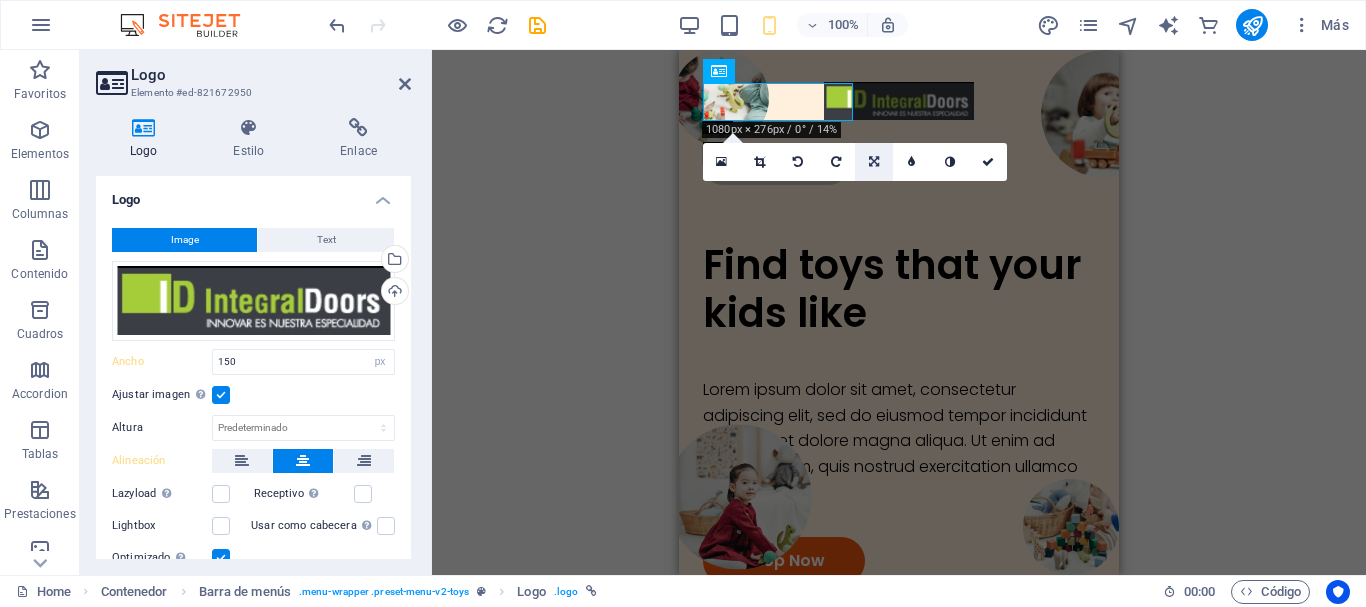 click at bounding box center (874, 162) 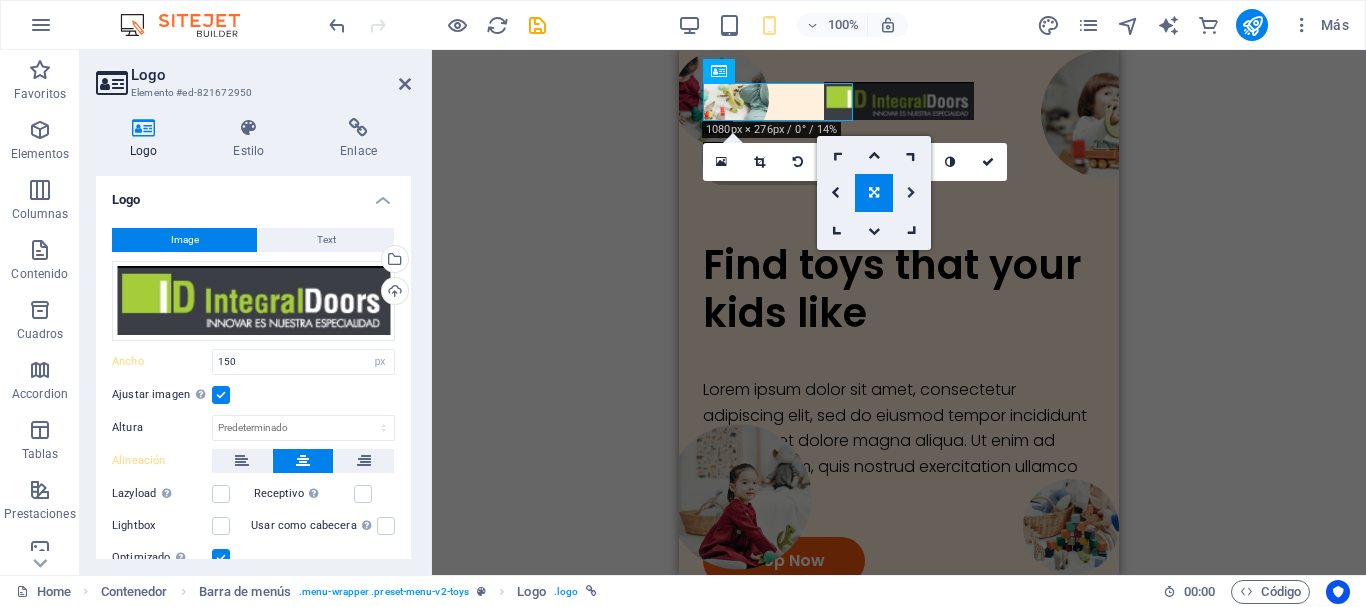 click at bounding box center [911, 193] 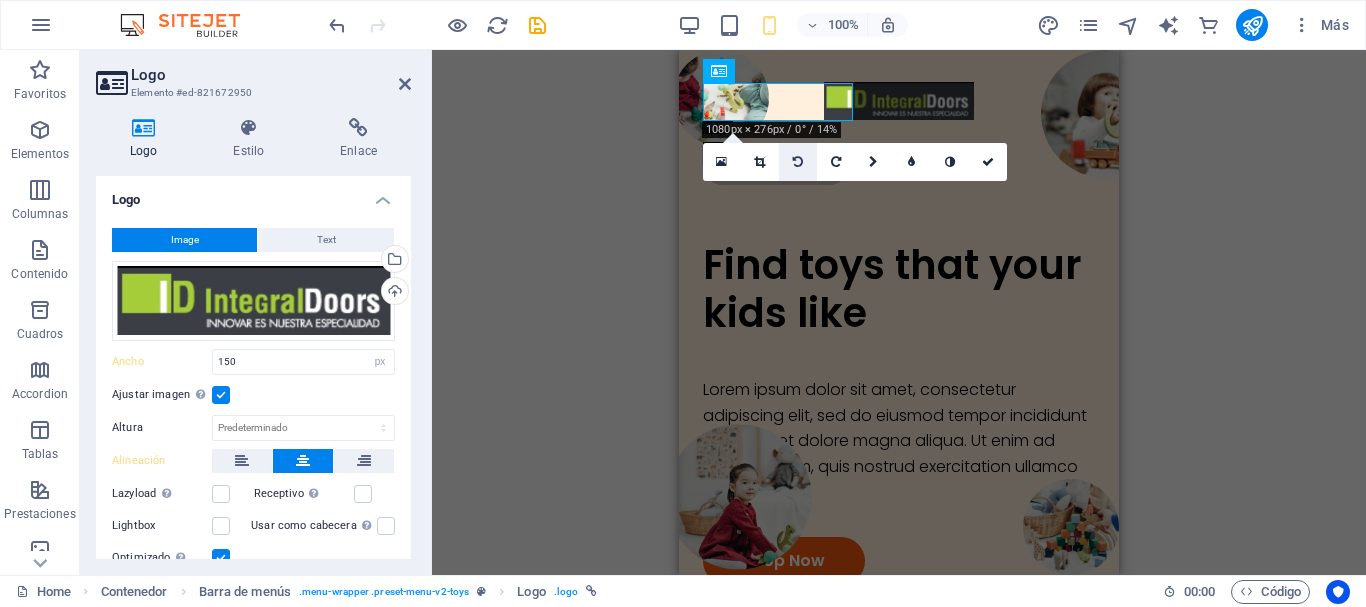 click at bounding box center [798, 162] 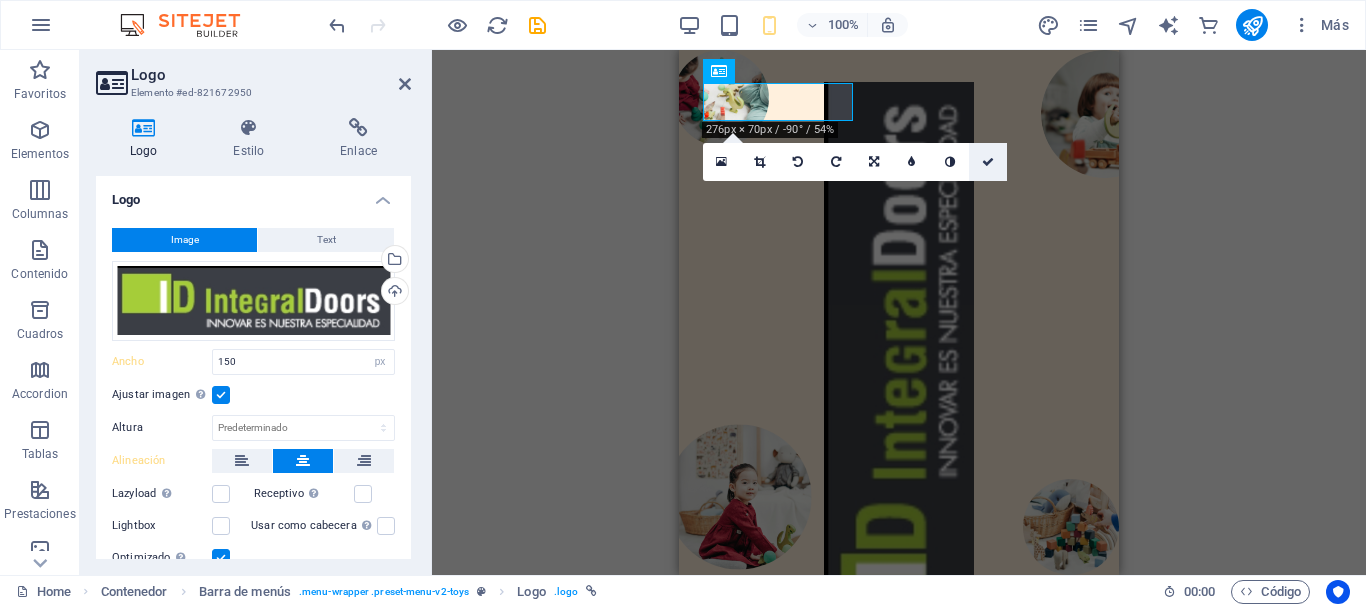 click at bounding box center (988, 162) 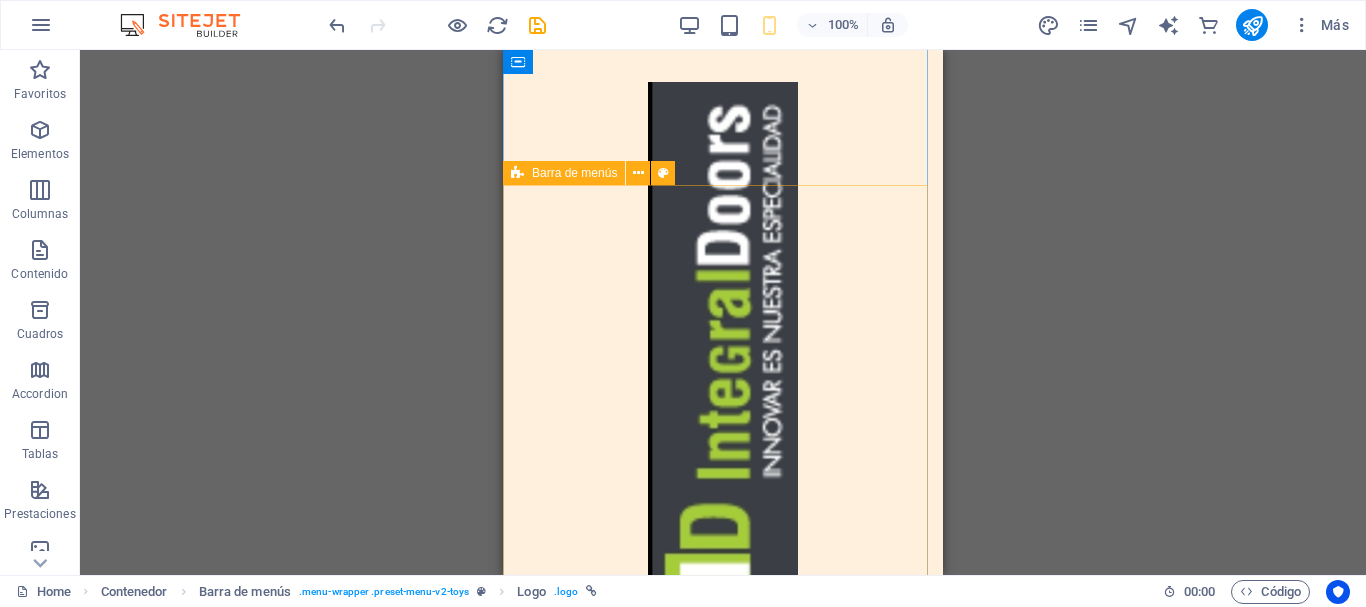 scroll, scrollTop: 800, scrollLeft: 0, axis: vertical 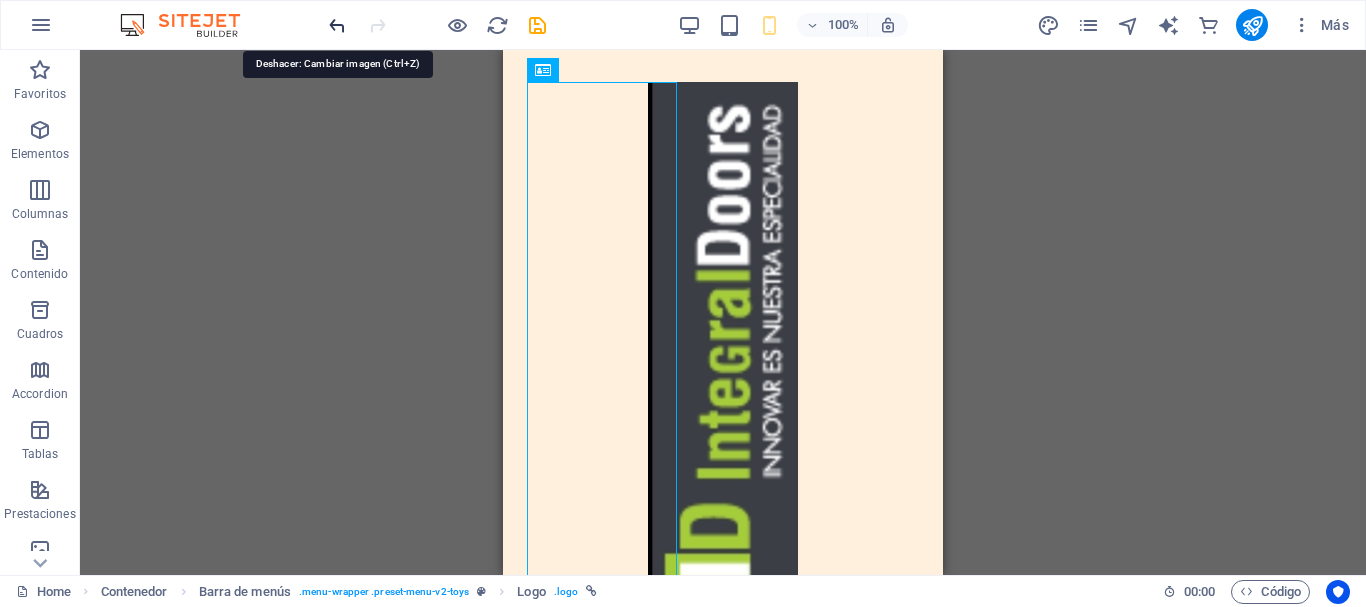 click at bounding box center (337, 25) 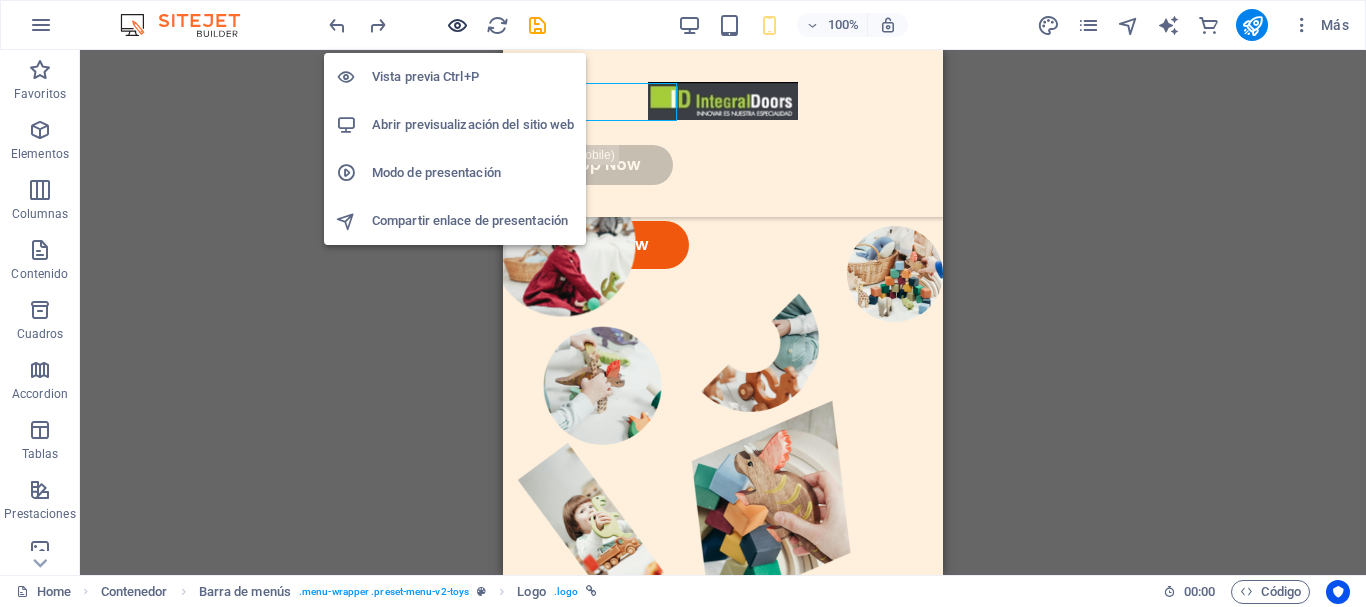 click at bounding box center (457, 25) 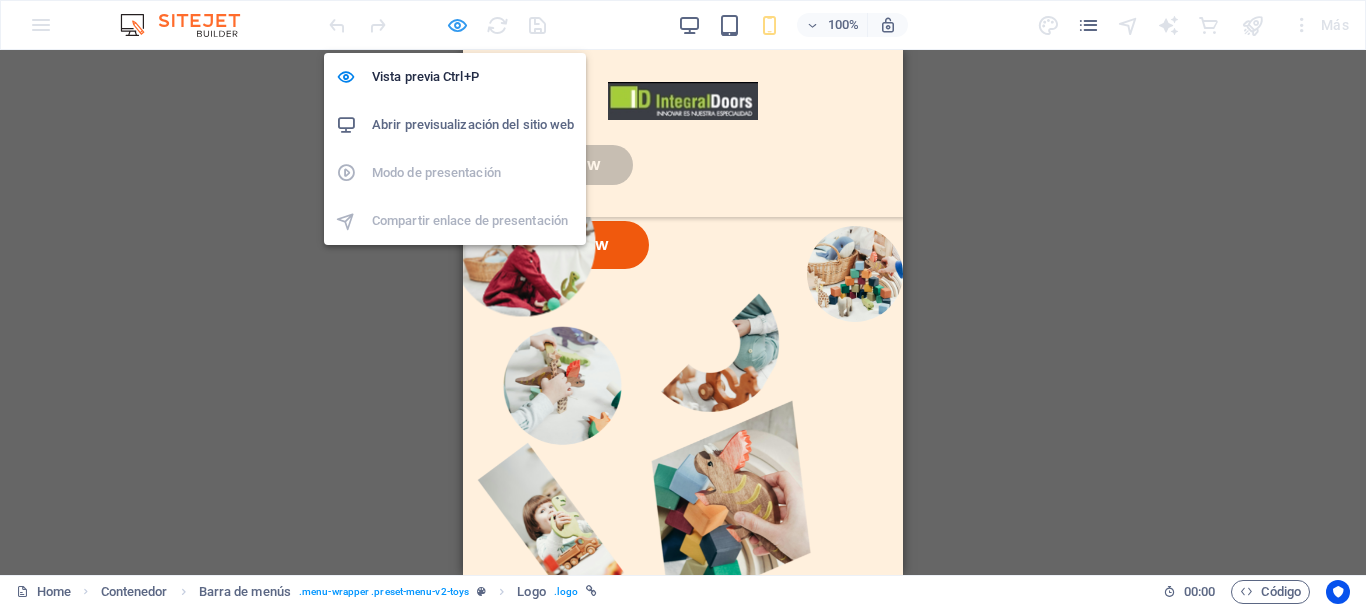 scroll, scrollTop: 251, scrollLeft: 0, axis: vertical 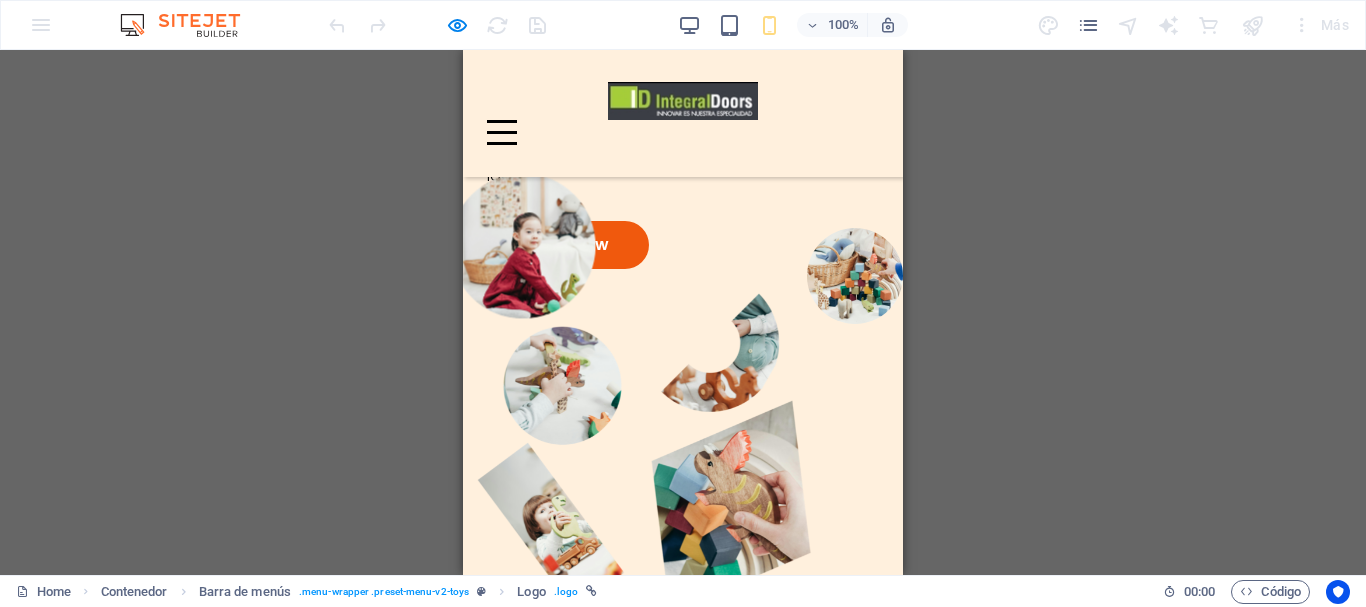 click on "Contenedor   H1   Contenedor   Imagen amplia con texto   Contenedor   Marcador   Imagen amplia con texto   Contenedor   Barra de menús   Logo   Menú   Contenedor   Botón   HTML" at bounding box center (683, 312) 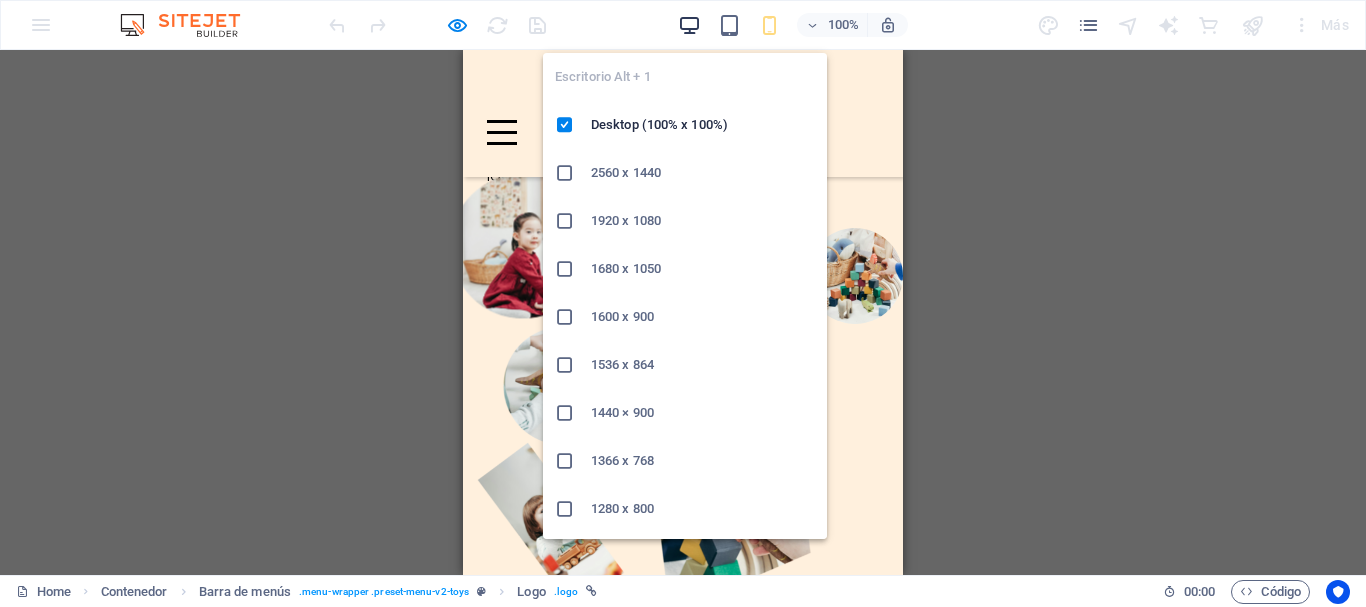 click at bounding box center (689, 25) 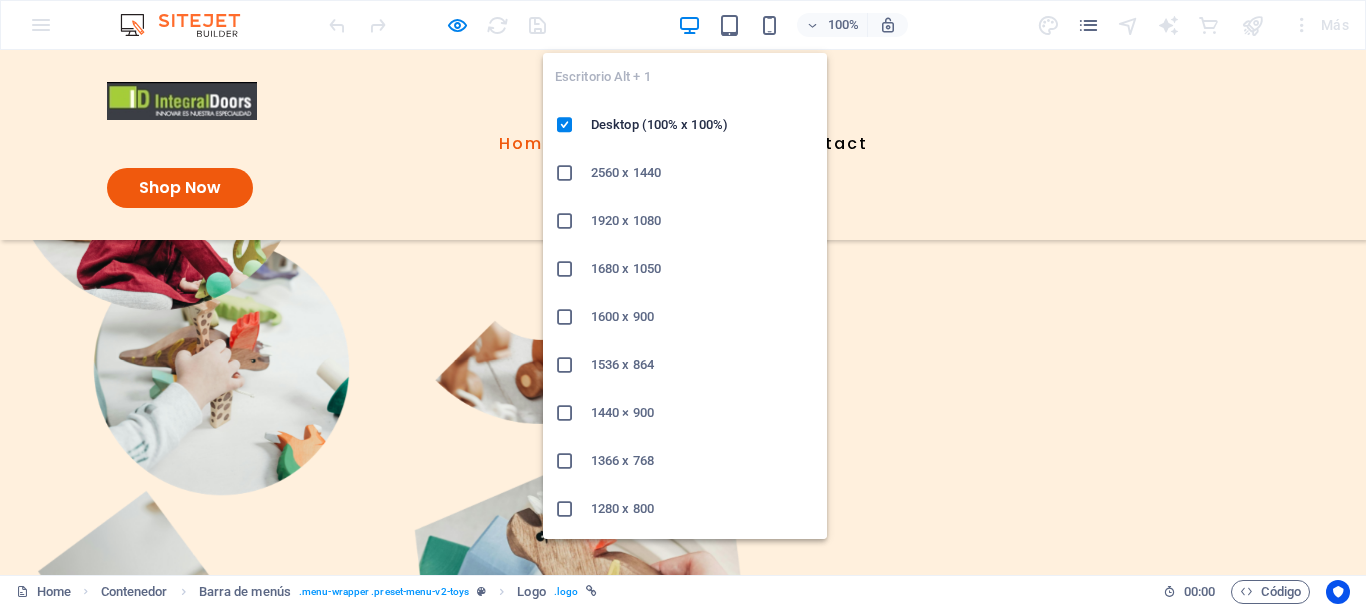 scroll, scrollTop: 261, scrollLeft: 0, axis: vertical 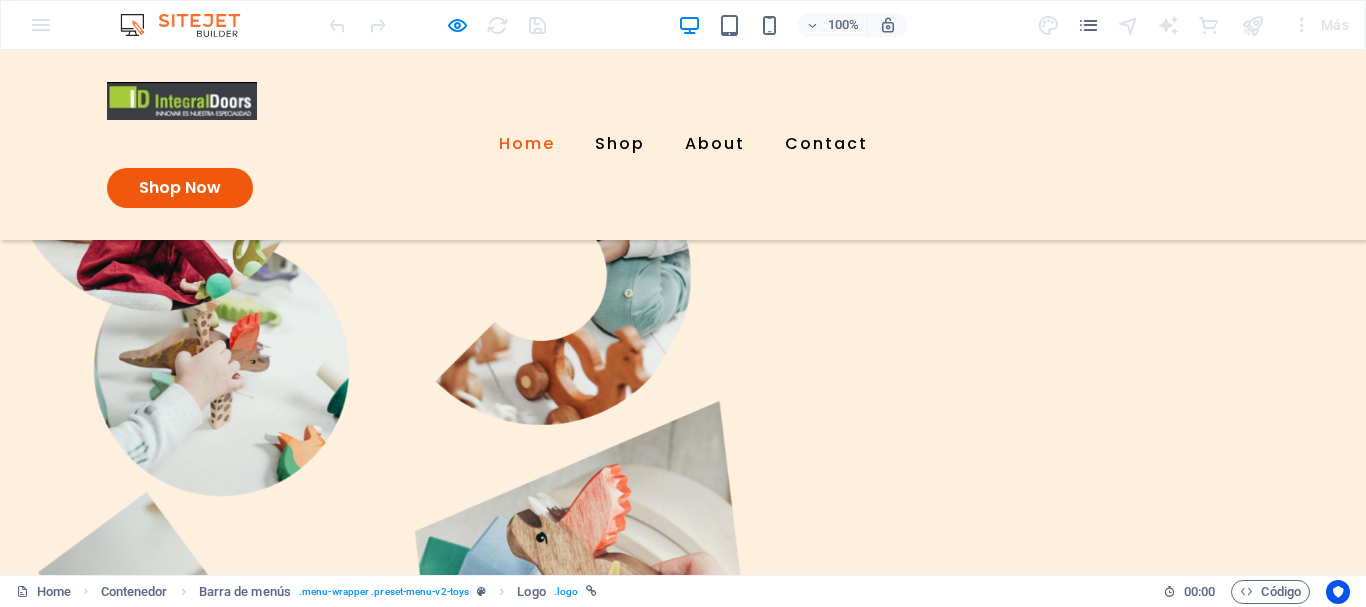 click at bounding box center [190, 25] 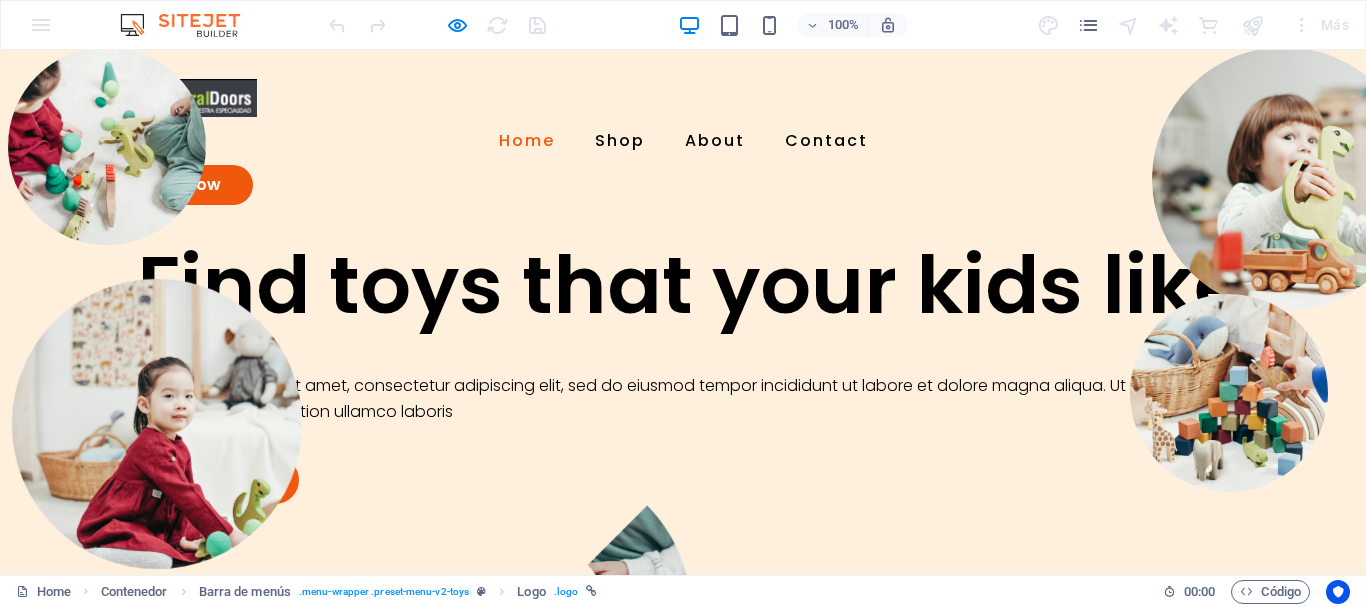 scroll, scrollTop: 0, scrollLeft: 0, axis: both 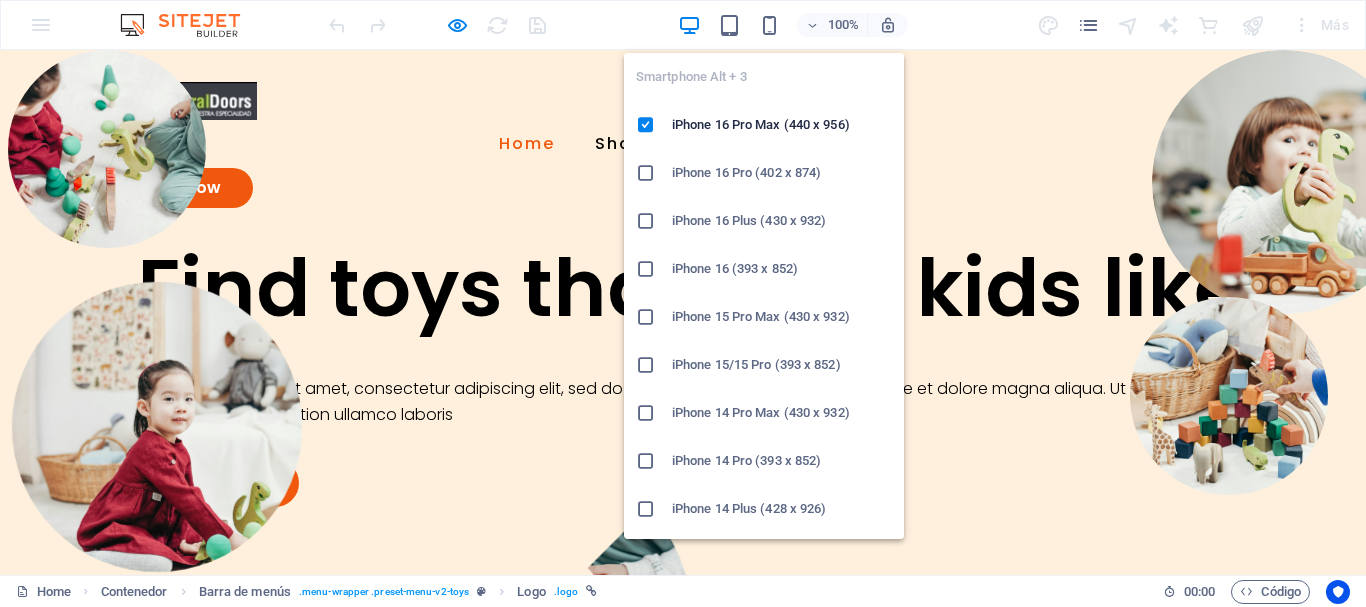 click on "100%" at bounding box center [792, 25] 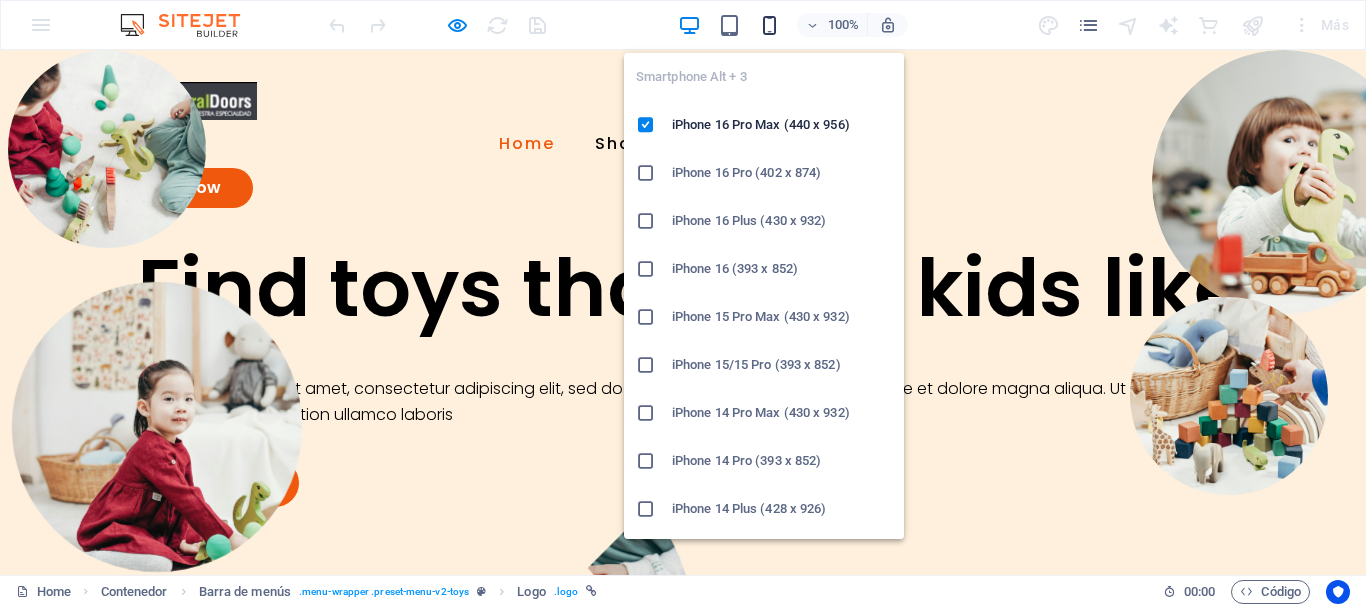 click at bounding box center [769, 25] 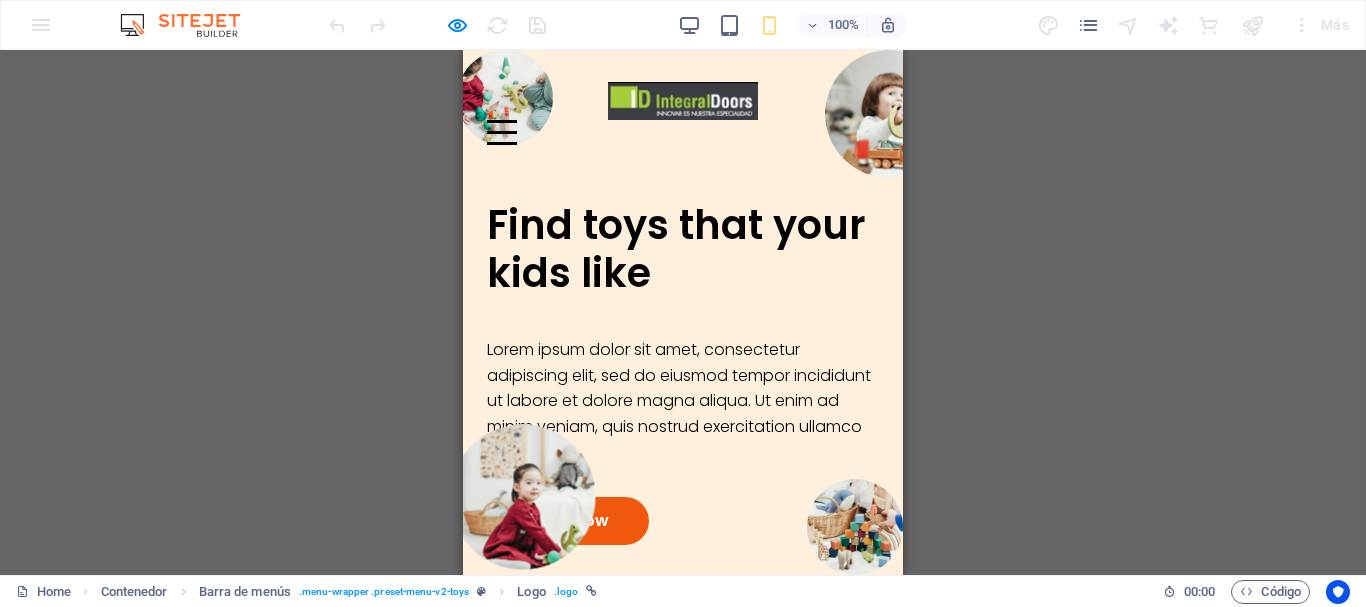 click on "Contenedor   H1   Contenedor   Imagen amplia con texto   Contenedor   Marcador   Imagen amplia con texto   Contenedor   Barra de menús   Contenedor   Logo   Menú   Contenedor   Botón   HTML" at bounding box center [683, 312] 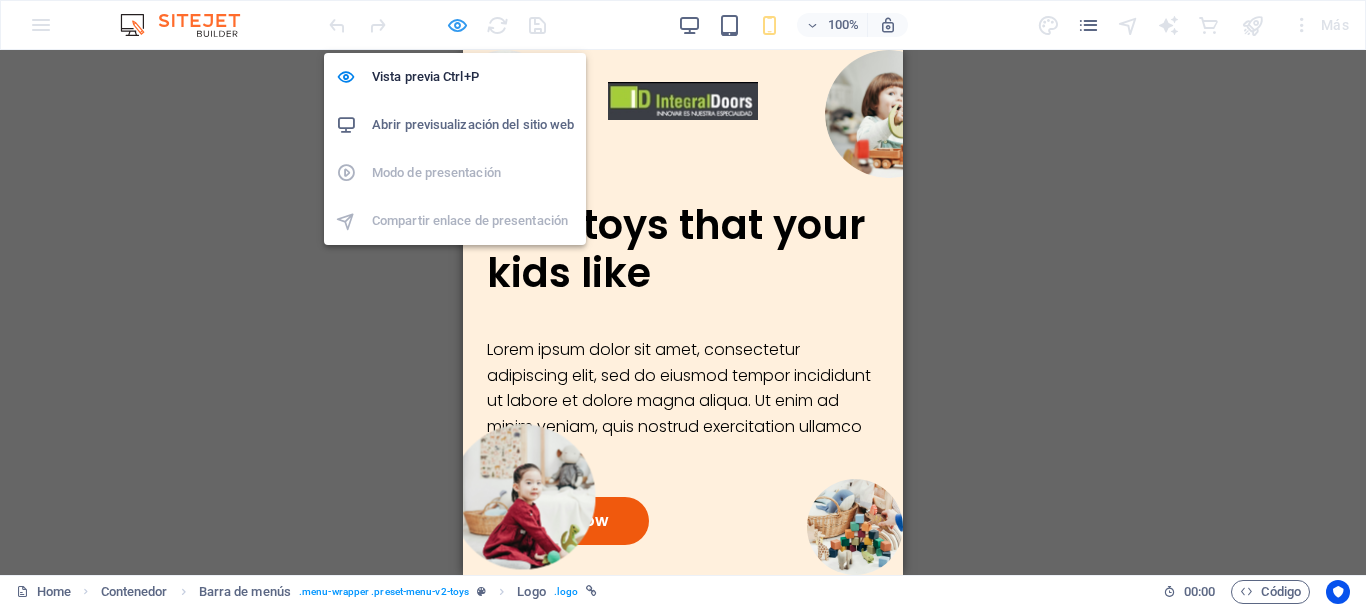 click at bounding box center (457, 25) 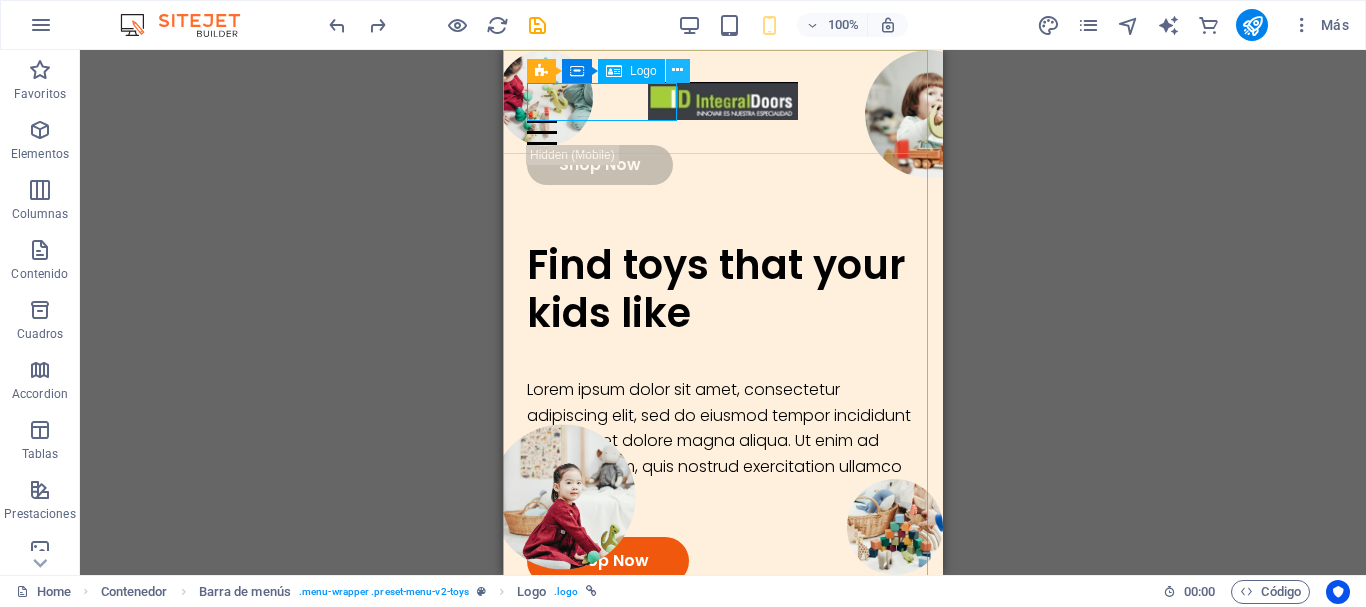 click at bounding box center [678, 71] 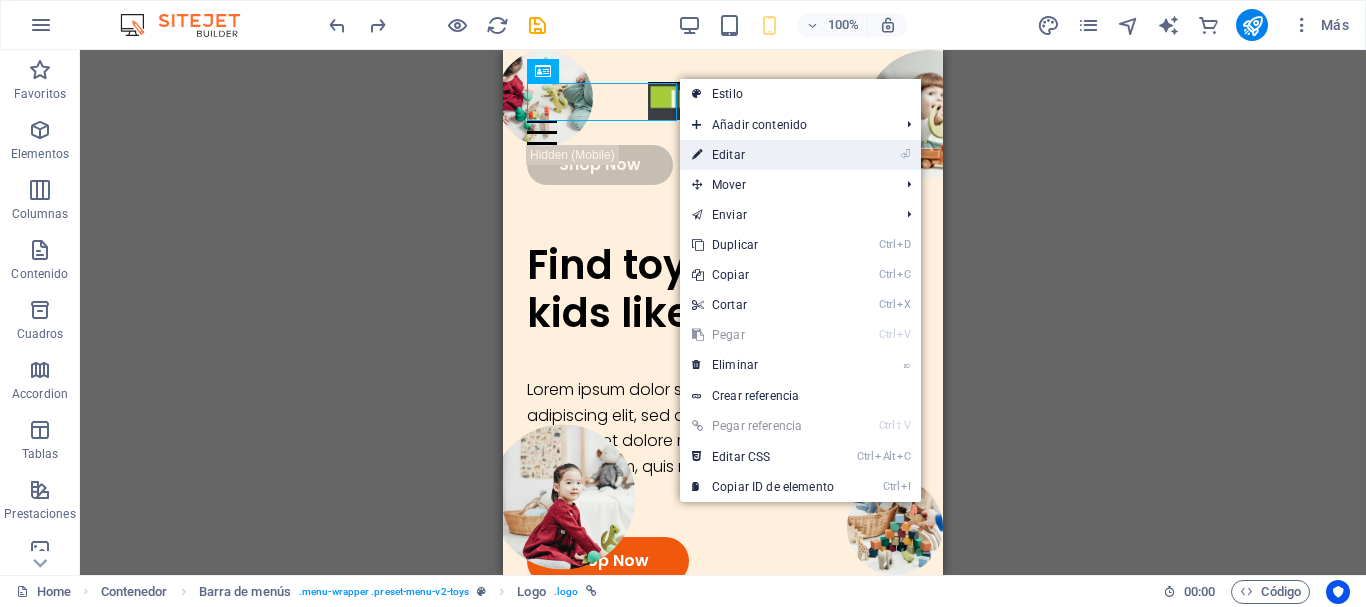 click on "⏎  Editar" at bounding box center [763, 155] 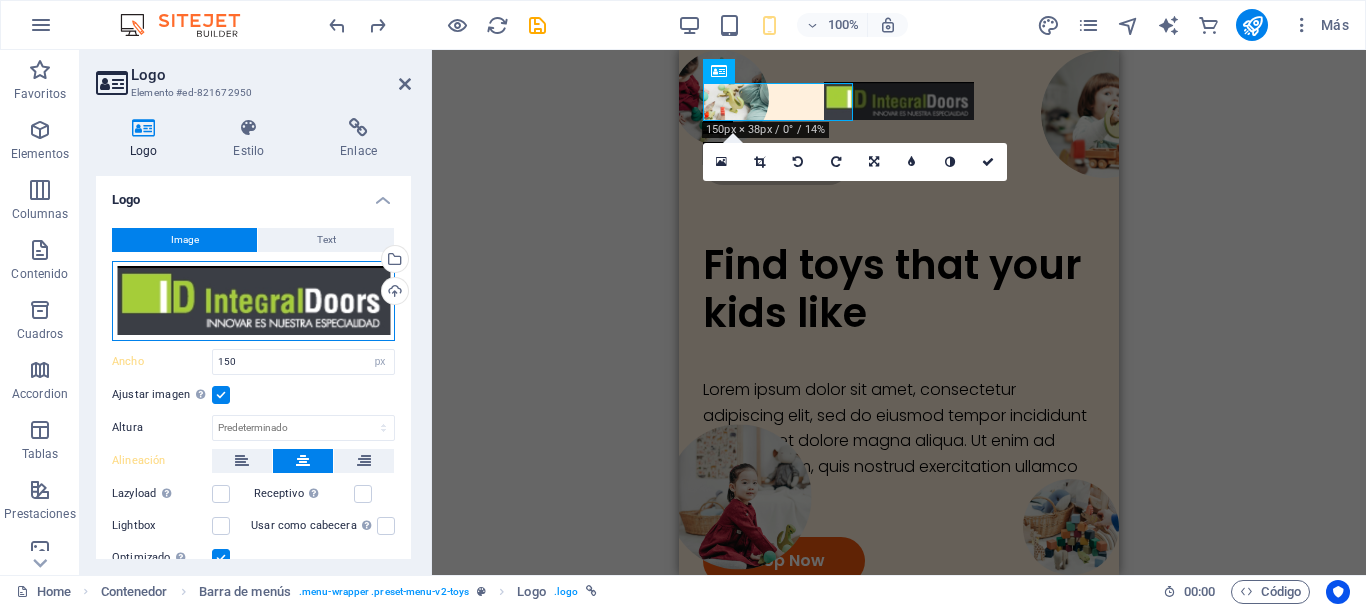click on "Arrastra archivos aquí, haz clic para escoger archivos o  selecciona archivos de Archivos o de nuestra galería gratuita de fotos y vídeos" at bounding box center (253, 301) 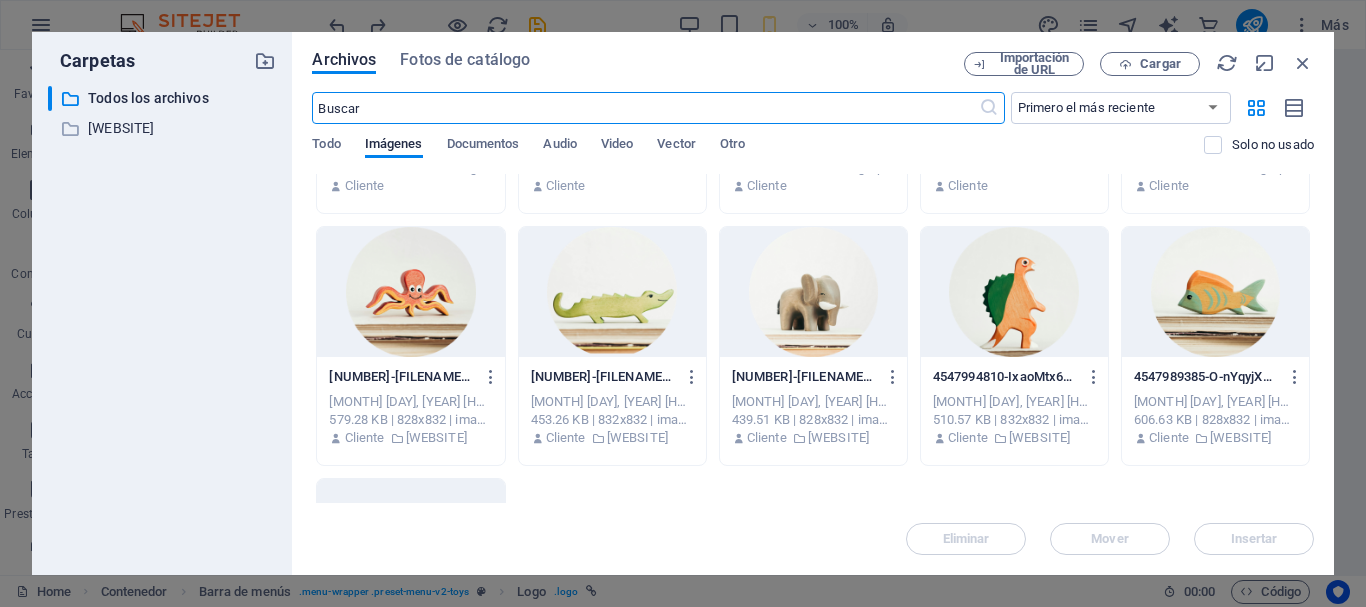 scroll, scrollTop: 0, scrollLeft: 0, axis: both 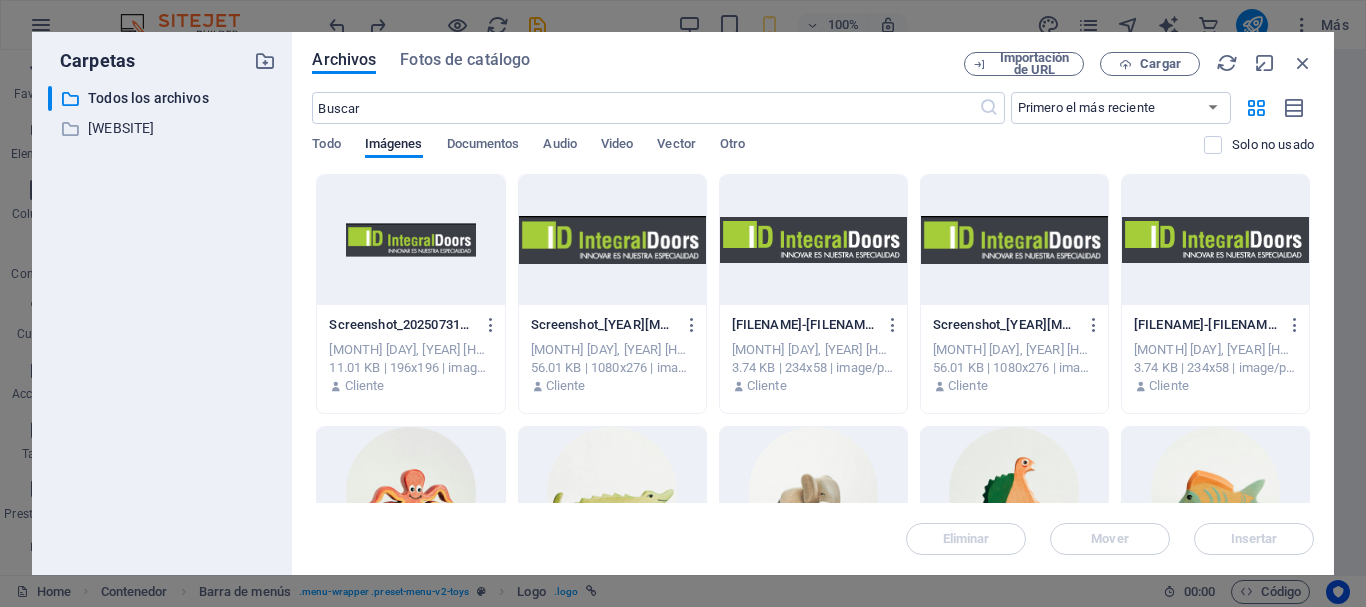 click at bounding box center (1215, 240) 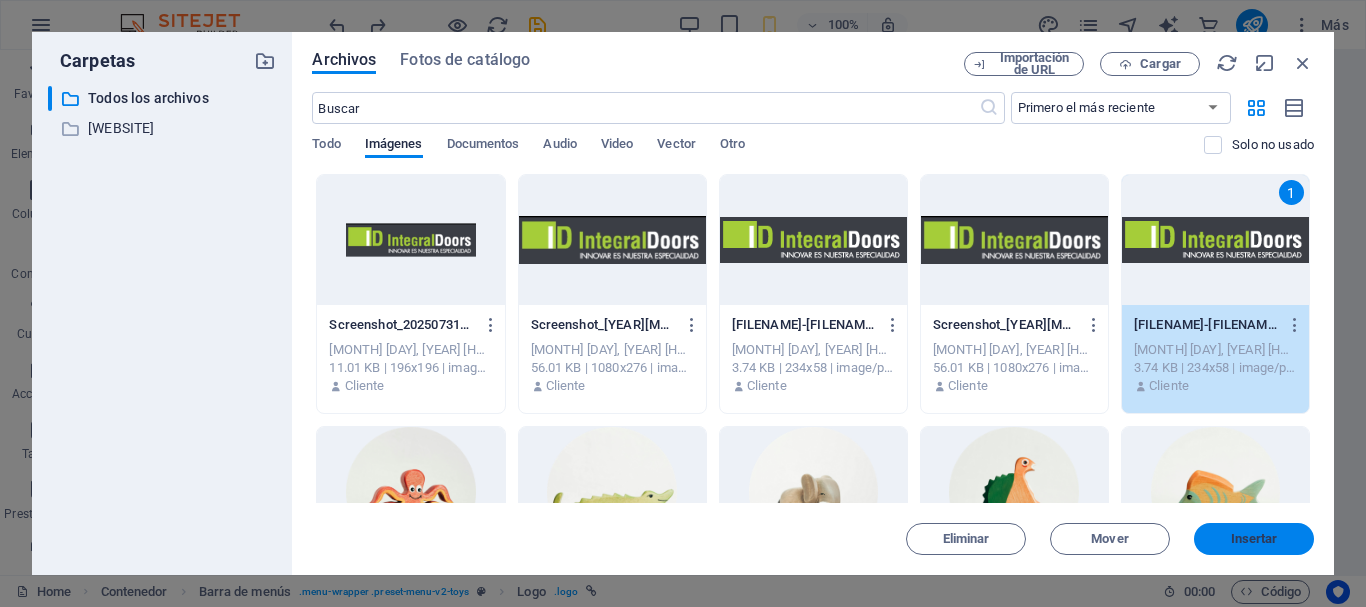 click on "Insertar" at bounding box center [1254, 539] 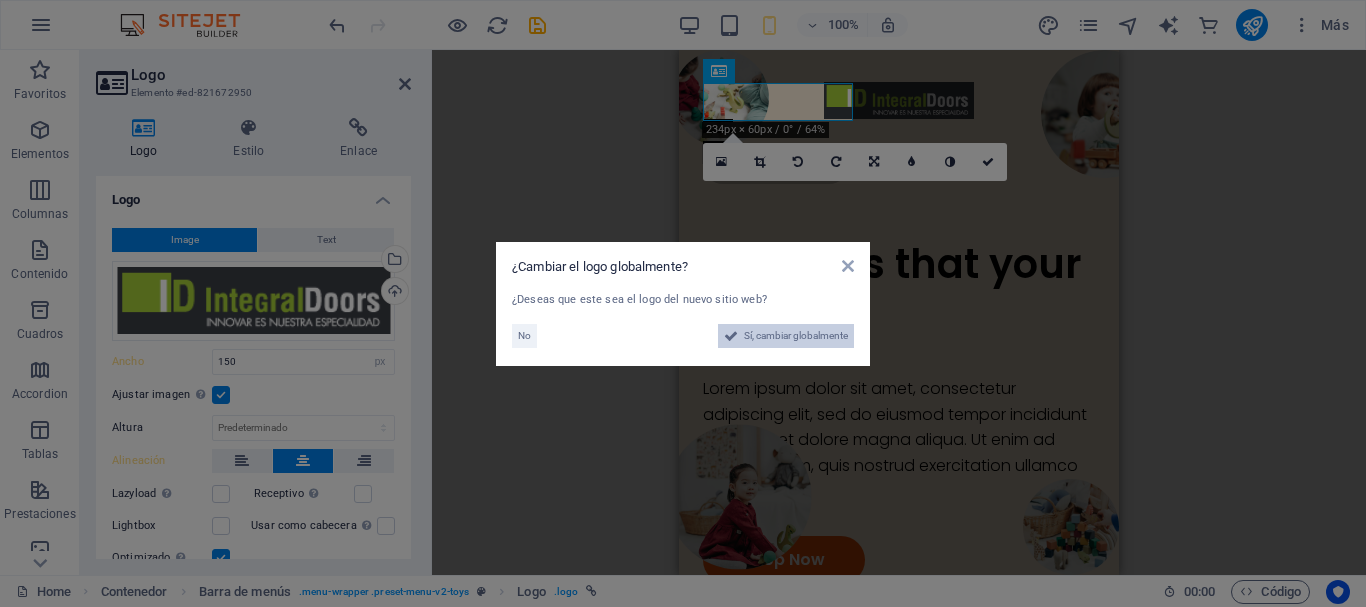 click on "Sí, cambiar globalmente" at bounding box center [796, 336] 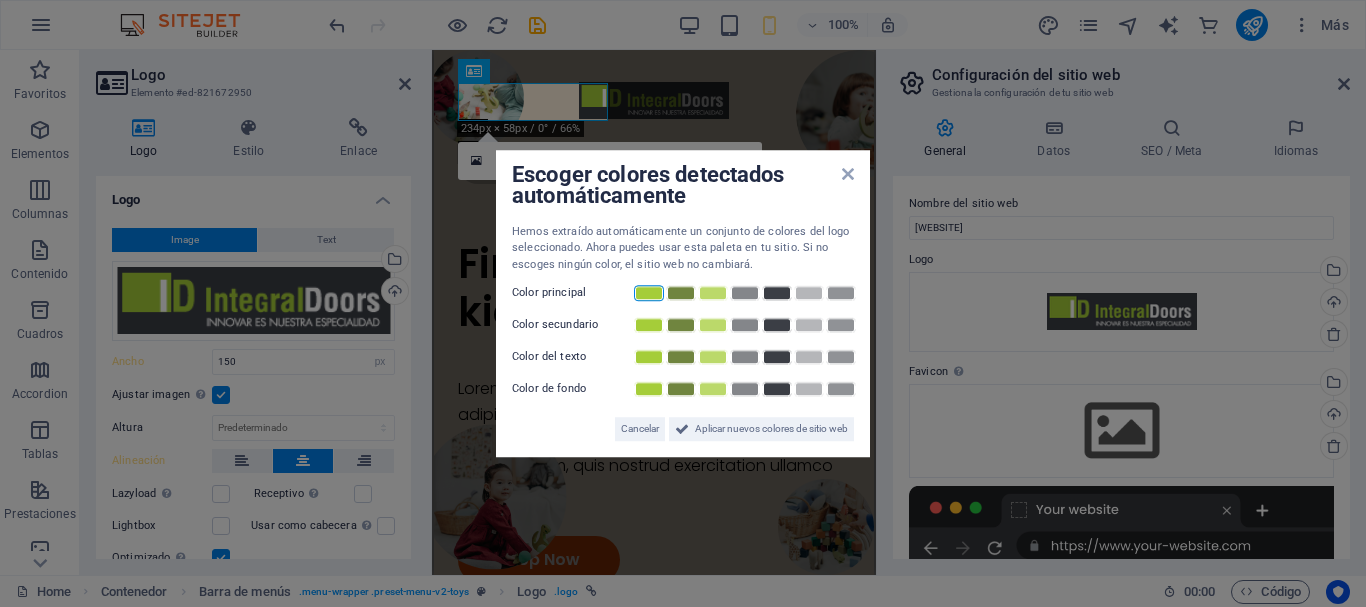 click at bounding box center (649, 293) 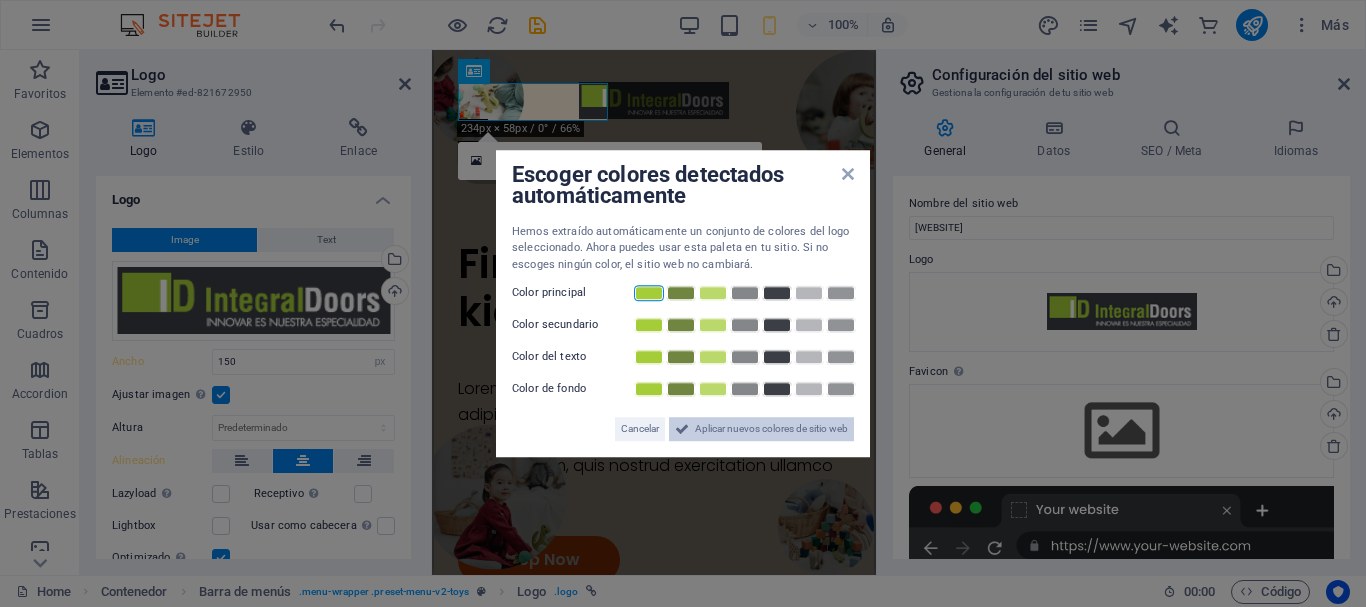 click on "Aplicar nuevos colores de sitio web" at bounding box center [771, 429] 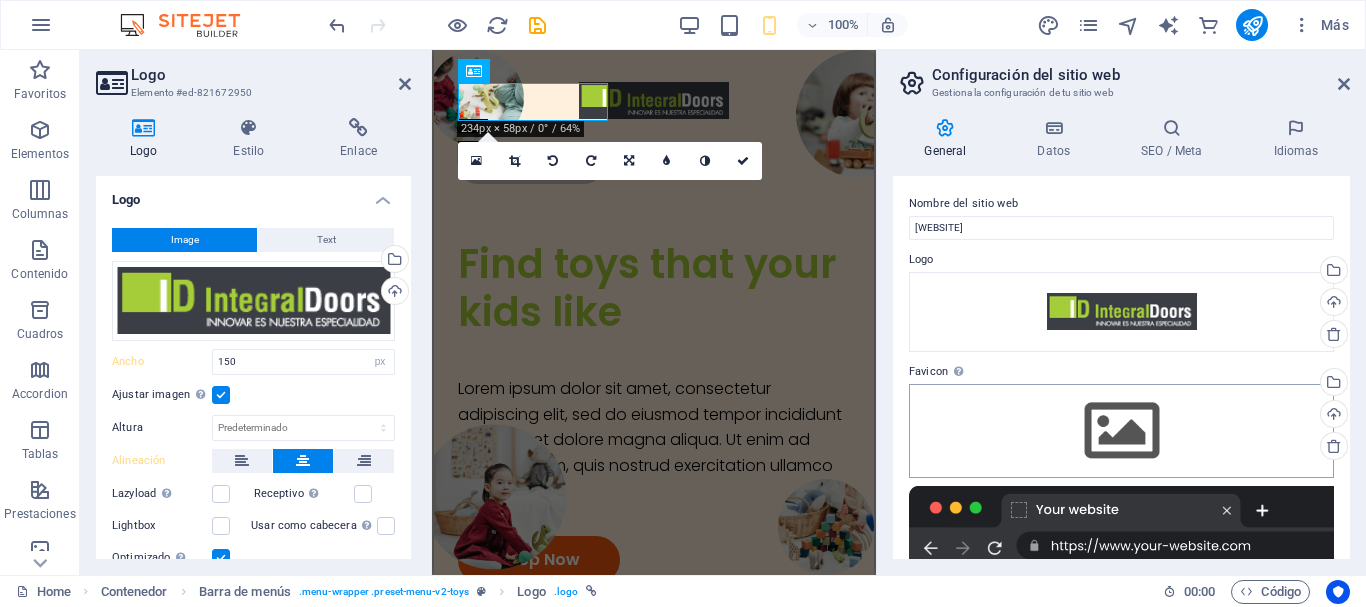scroll, scrollTop: 100, scrollLeft: 0, axis: vertical 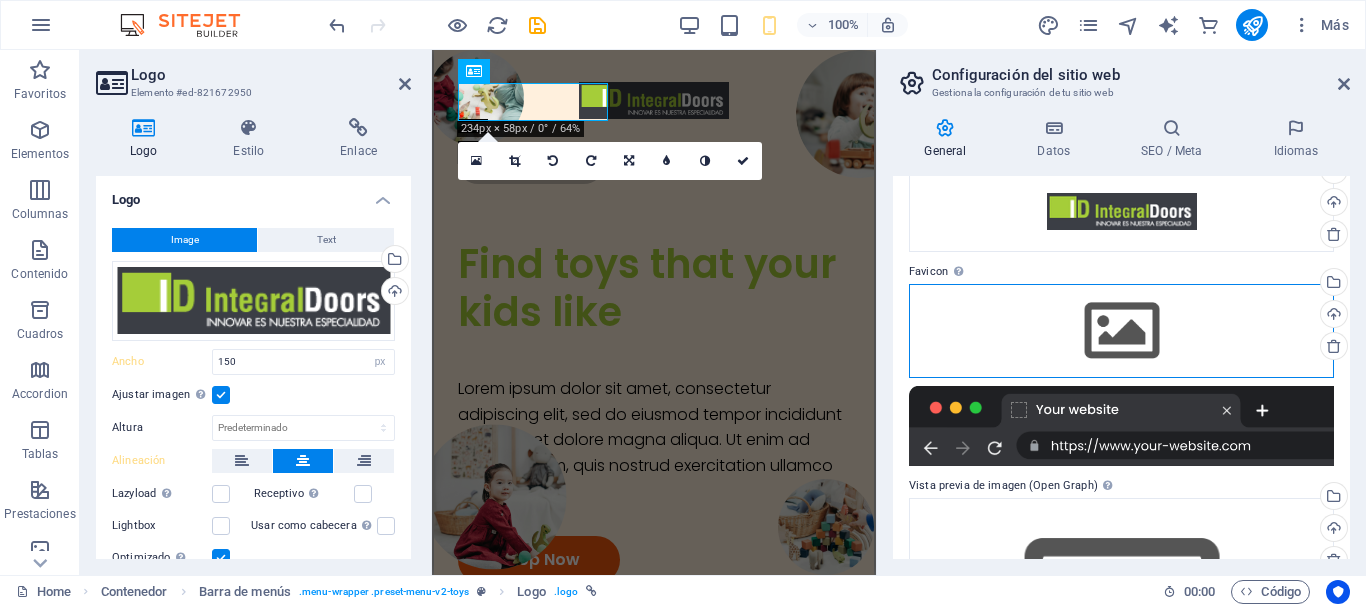 click on "Arrastra archivos aquí, haz clic para escoger archivos o  selecciona archivos de Archivos o de nuestra galería gratuita de fotos y vídeos" at bounding box center [1121, 331] 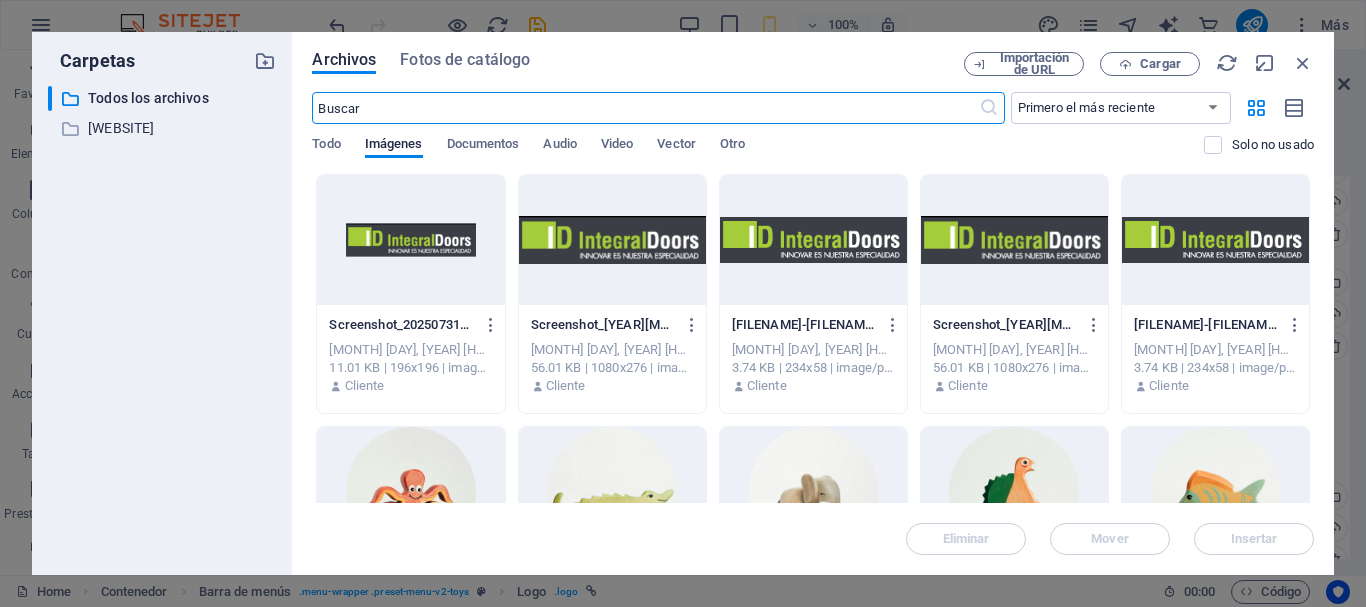 click at bounding box center (410, 240) 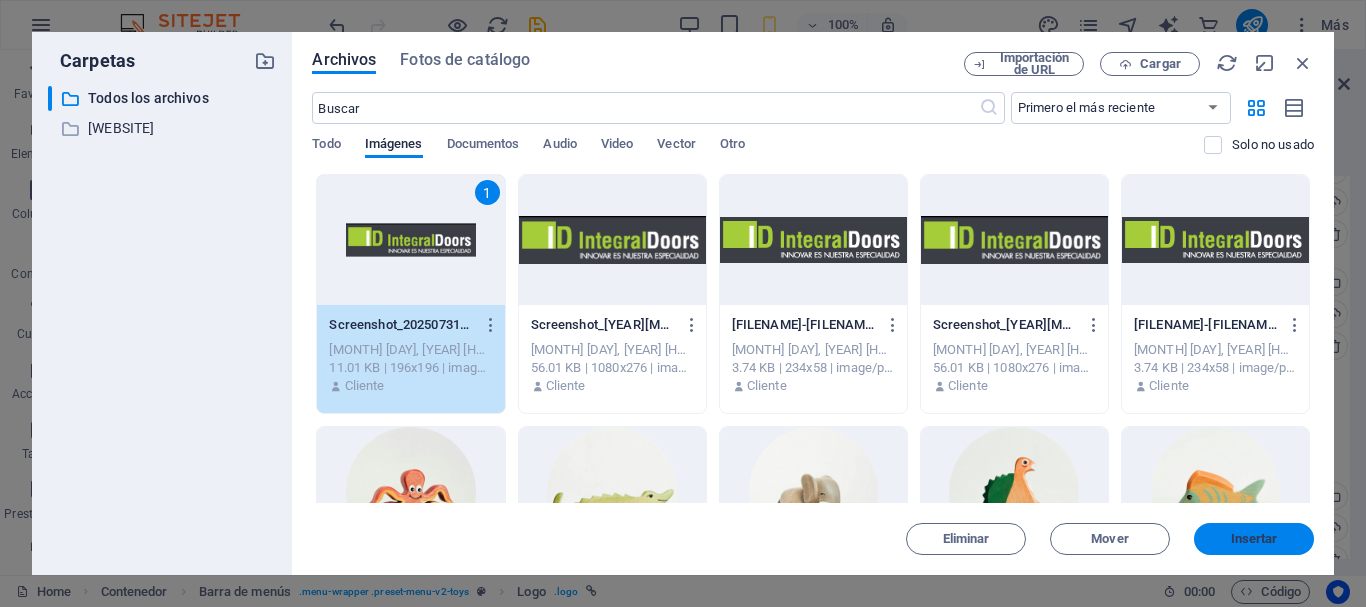 click on "Insertar" at bounding box center [1254, 539] 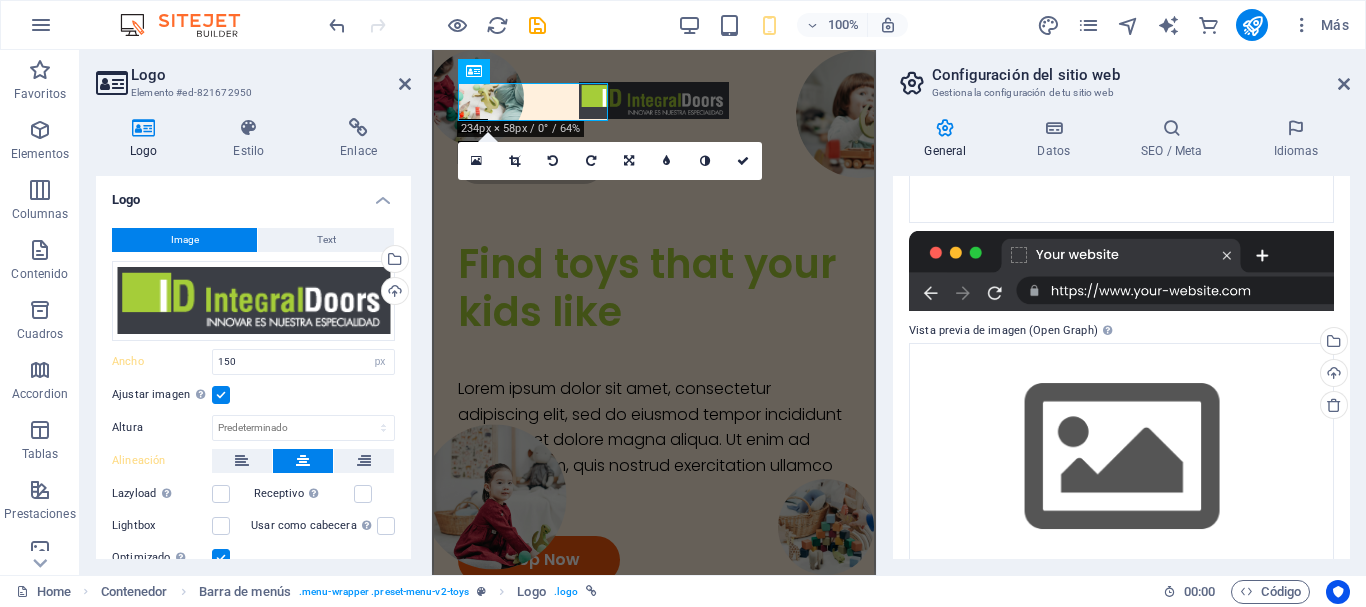 scroll, scrollTop: 350, scrollLeft: 0, axis: vertical 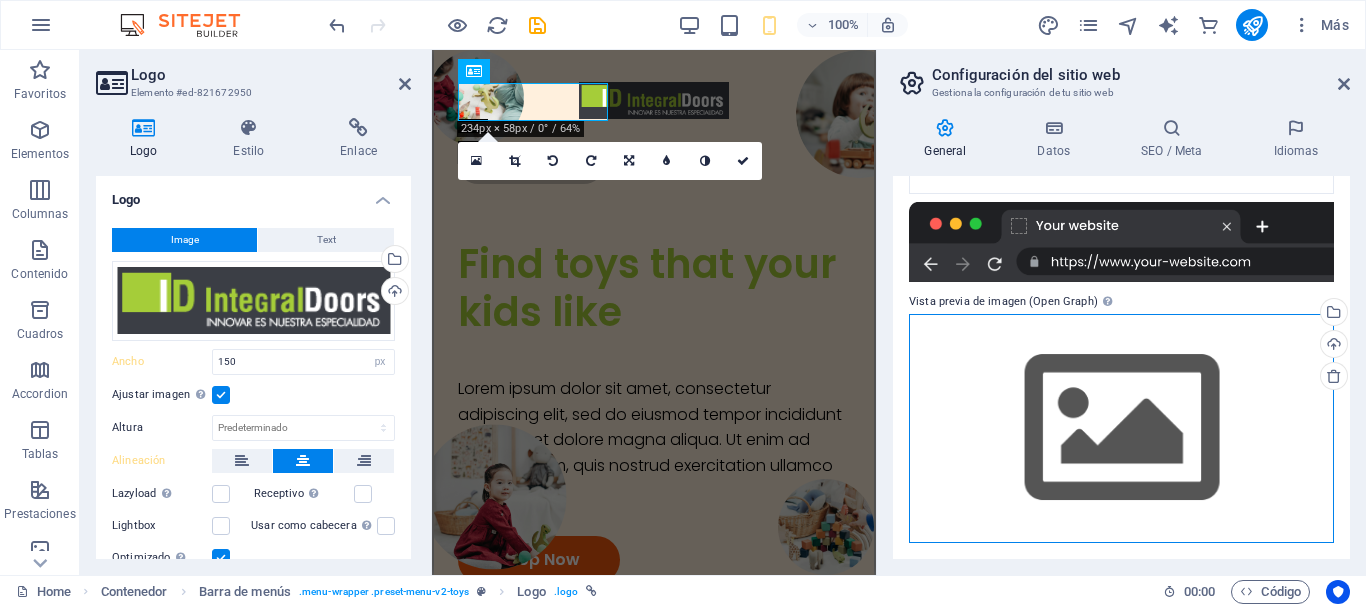 click on "Arrastra archivos aquí, haz clic para escoger archivos o  selecciona archivos de Archivos o de nuestra galería gratuita de fotos y vídeos" at bounding box center (1121, 428) 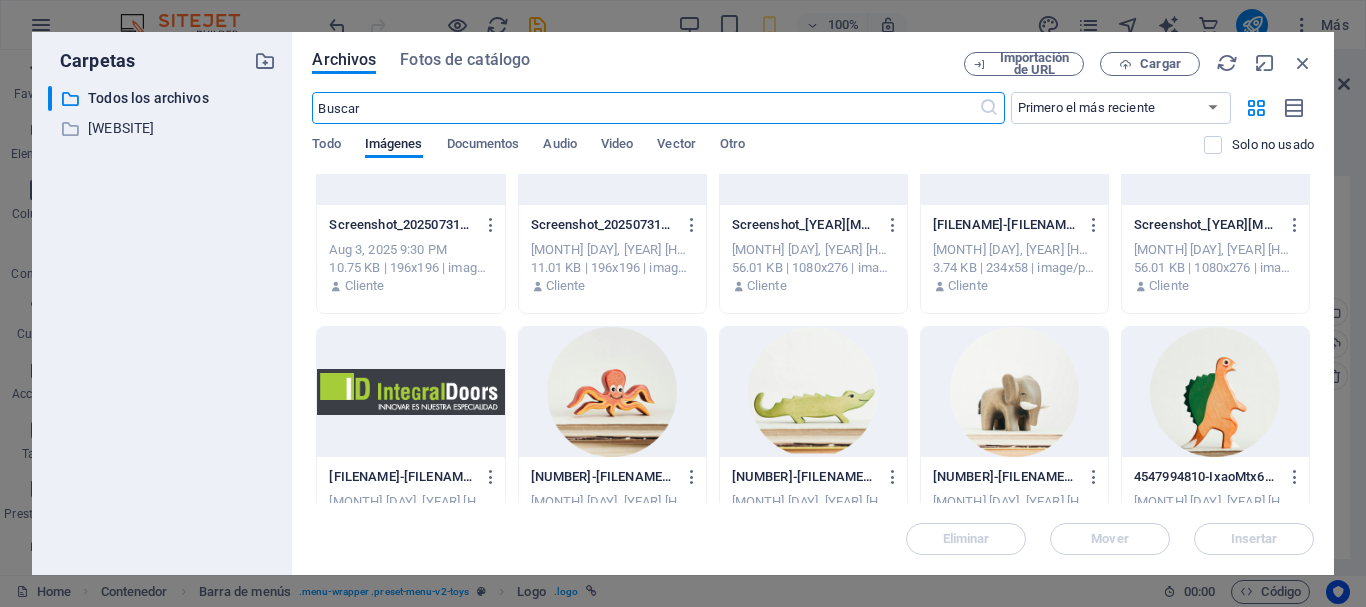 scroll, scrollTop: 0, scrollLeft: 0, axis: both 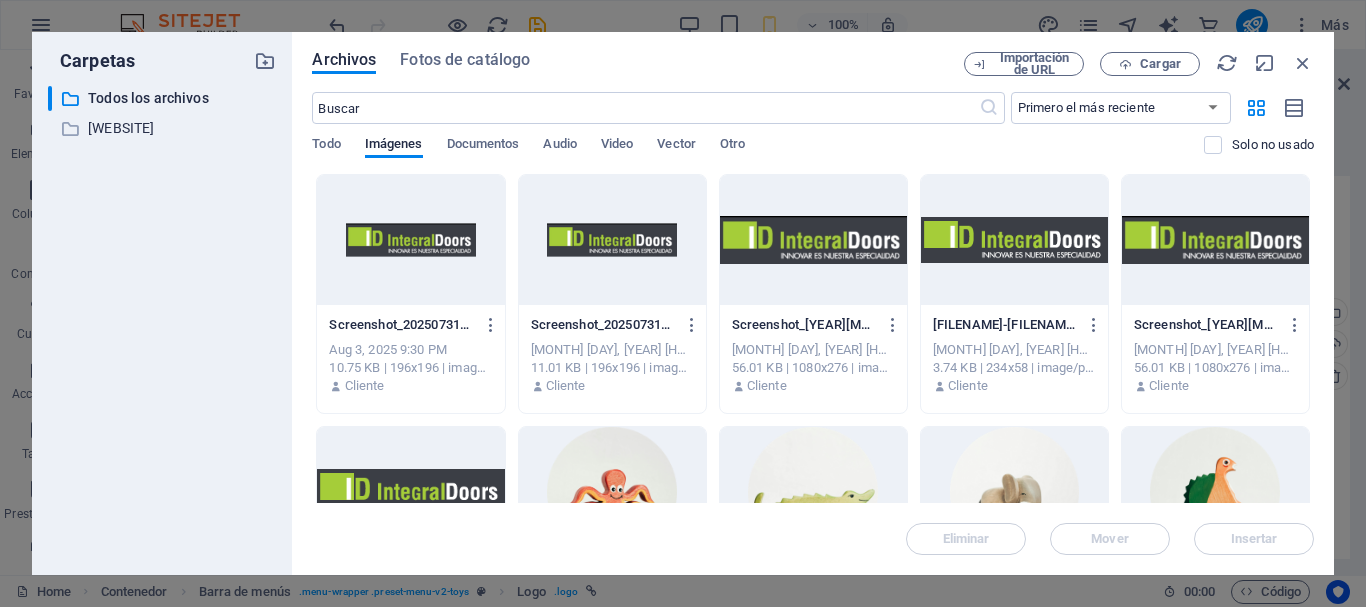 click at bounding box center (1215, 240) 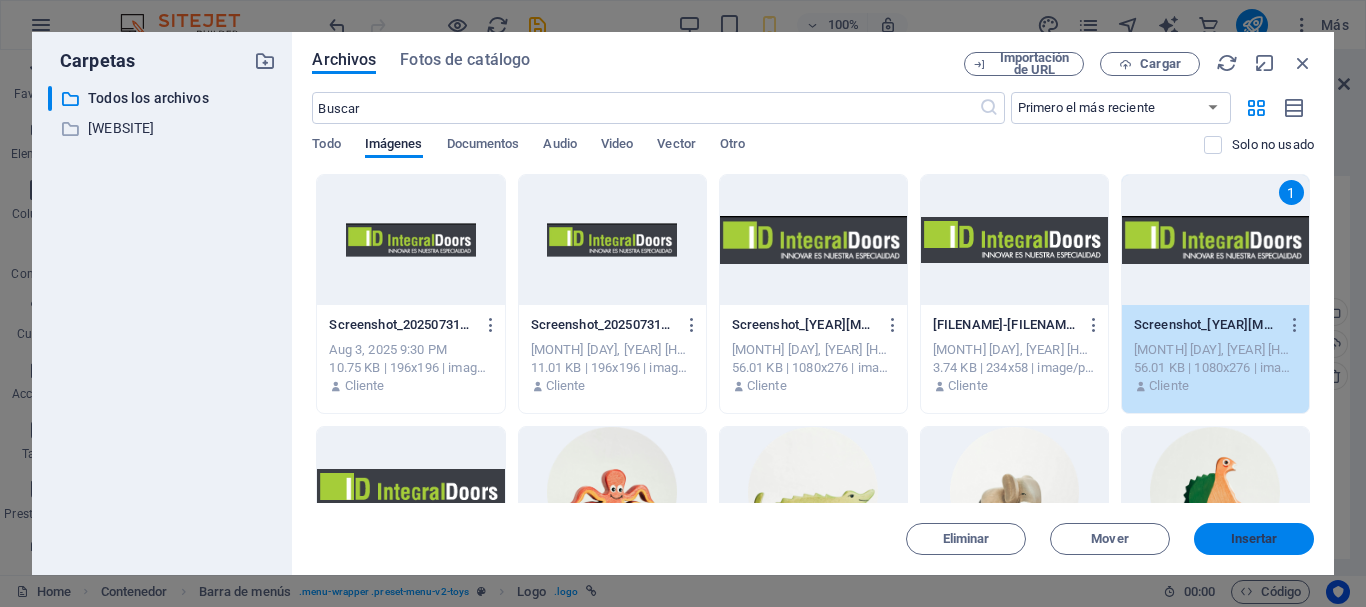 click on "Insertar" at bounding box center (1254, 539) 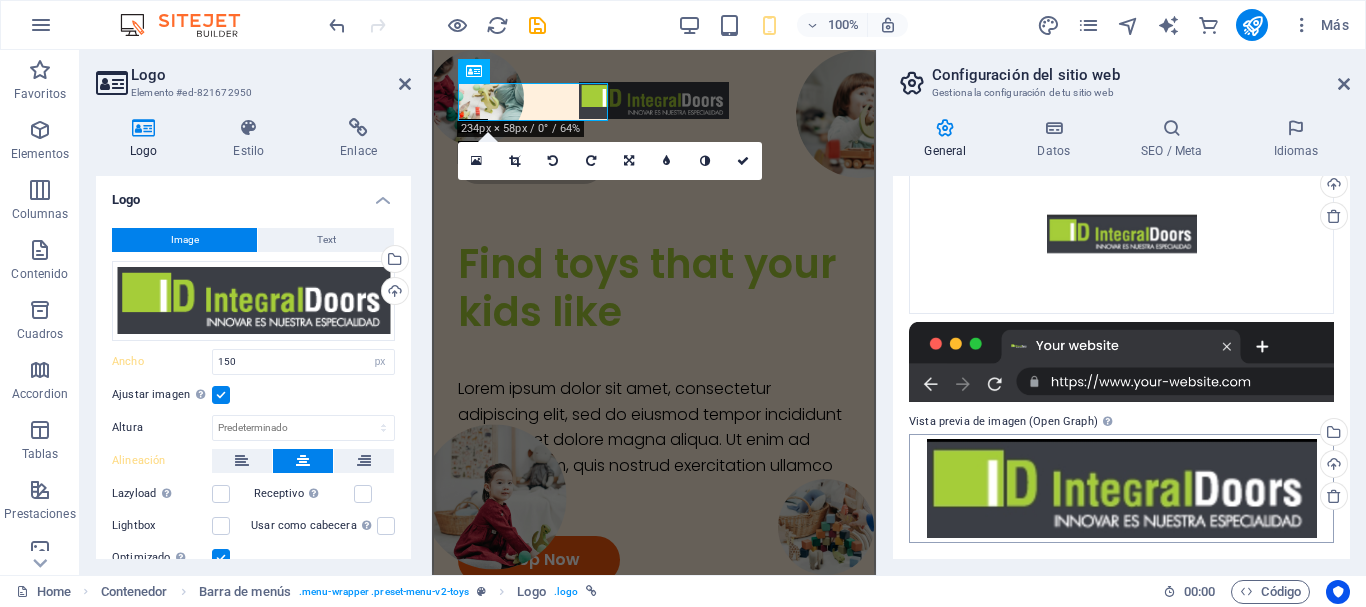 scroll, scrollTop: 230, scrollLeft: 0, axis: vertical 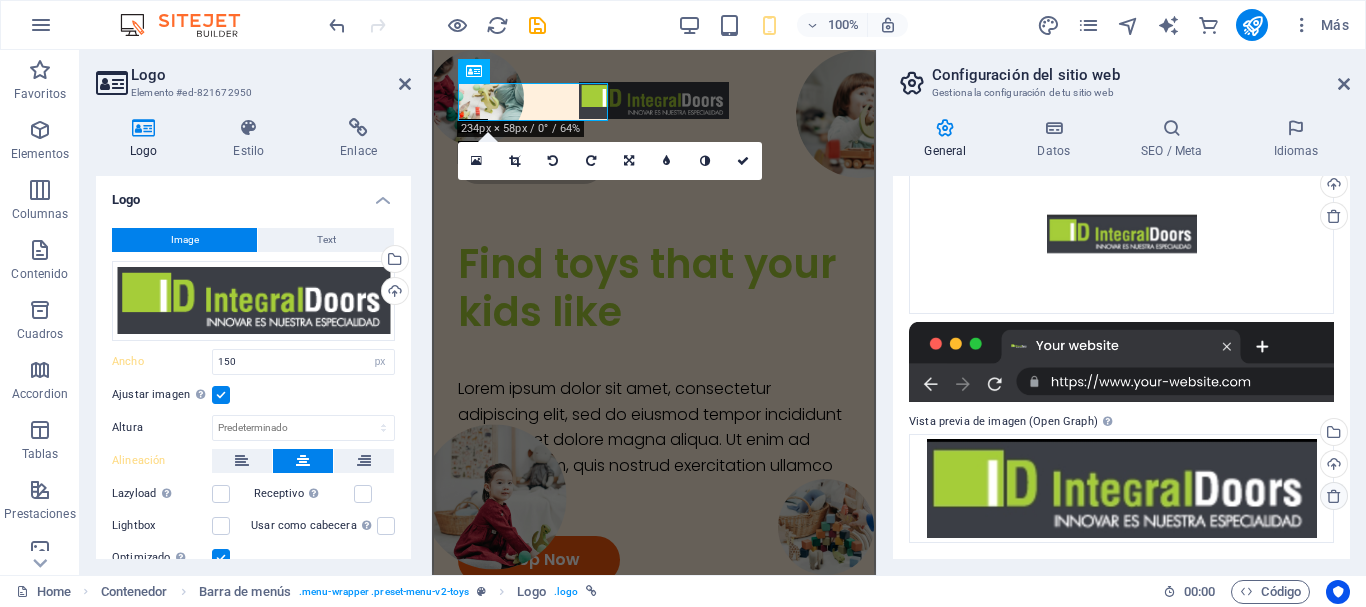 click at bounding box center (1334, 496) 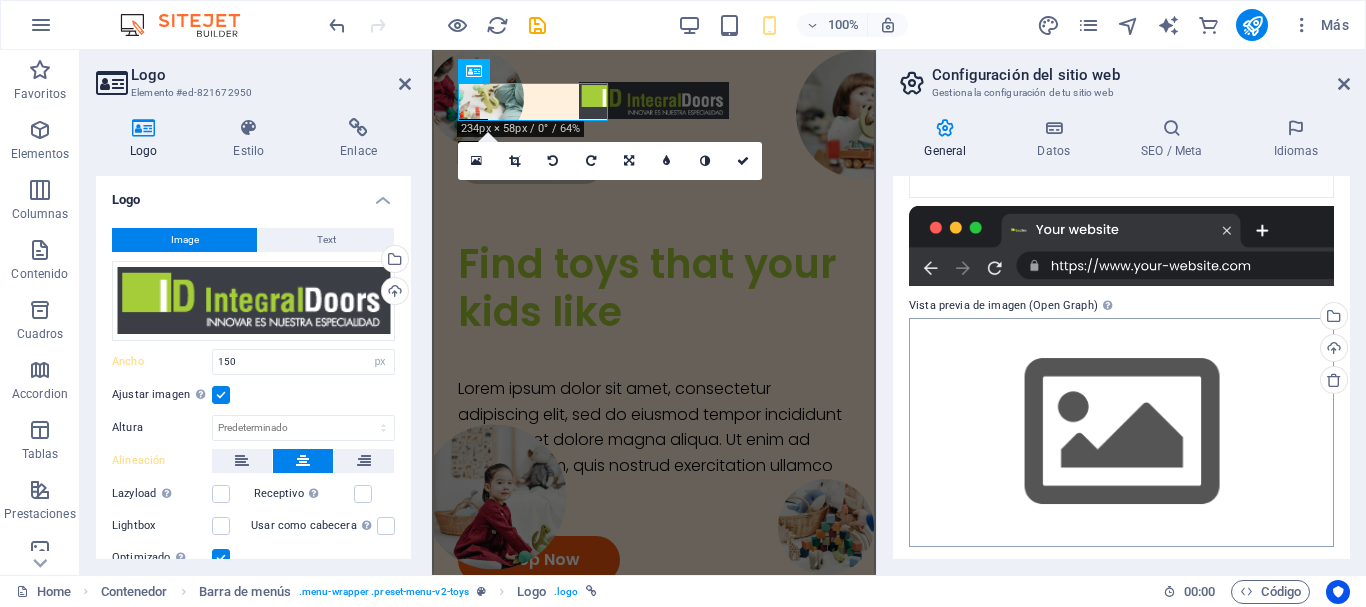 scroll, scrollTop: 350, scrollLeft: 0, axis: vertical 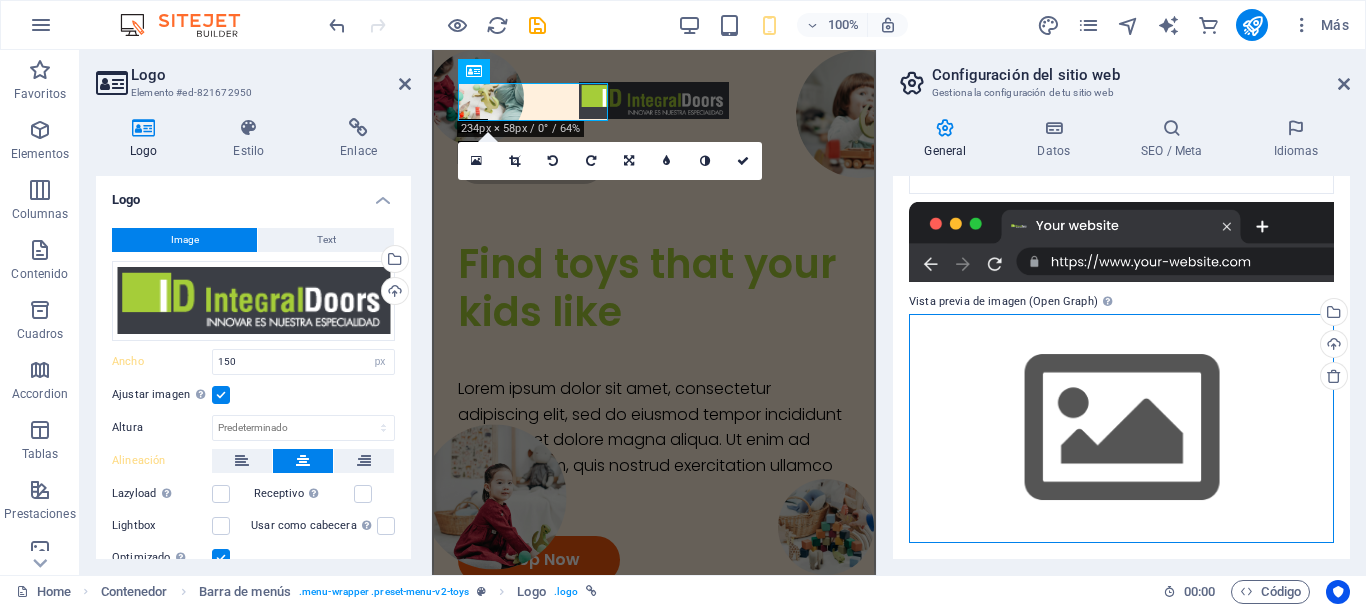 click on "Arrastra archivos aquí, haz clic para escoger archivos o  selecciona archivos de Archivos o de nuestra galería gratuita de fotos y vídeos" at bounding box center [1121, 428] 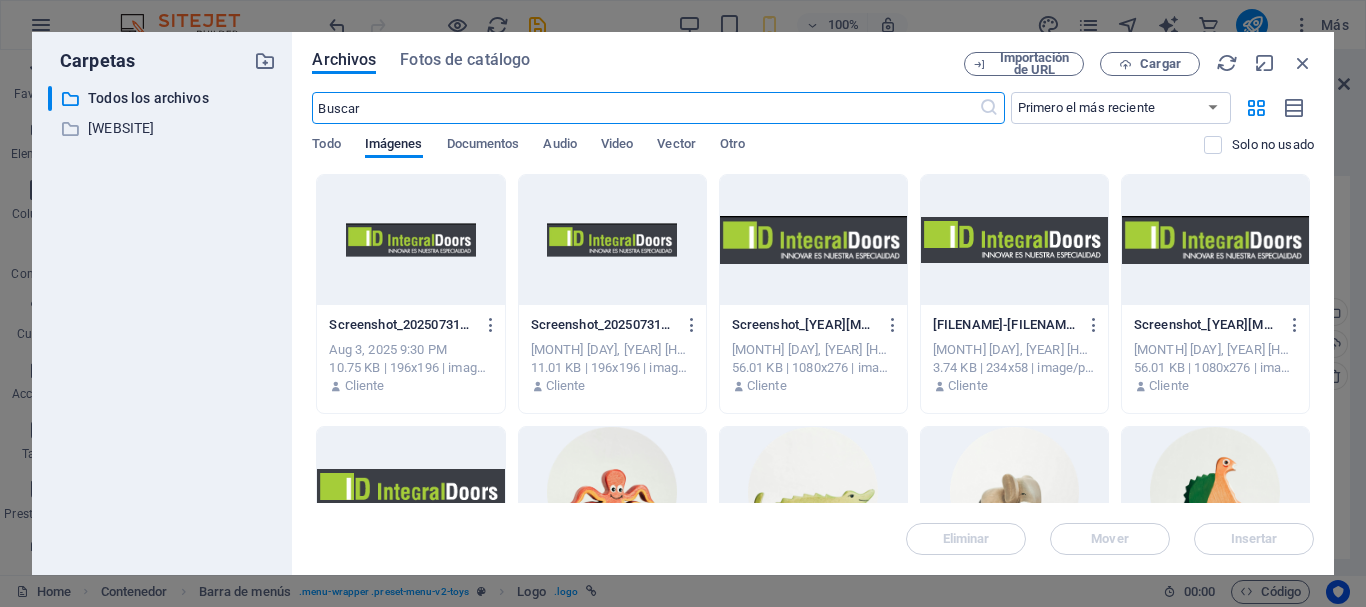click at bounding box center (1014, 240) 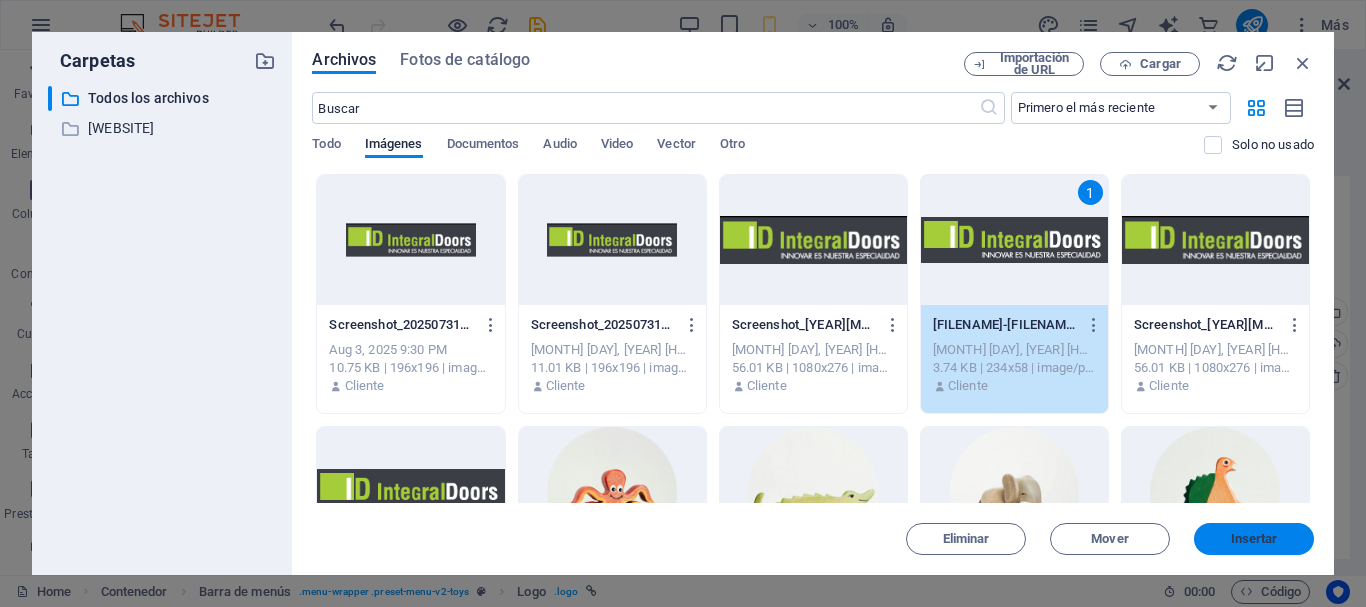 click on "Insertar" at bounding box center [1254, 539] 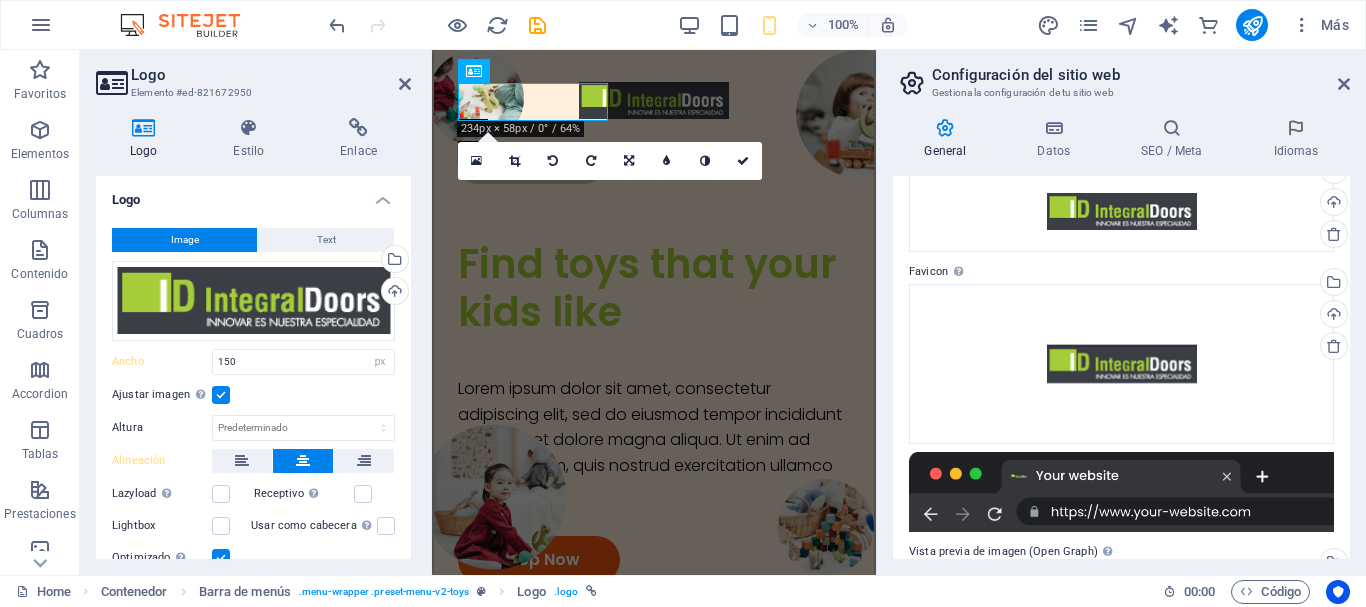 scroll, scrollTop: 0, scrollLeft: 0, axis: both 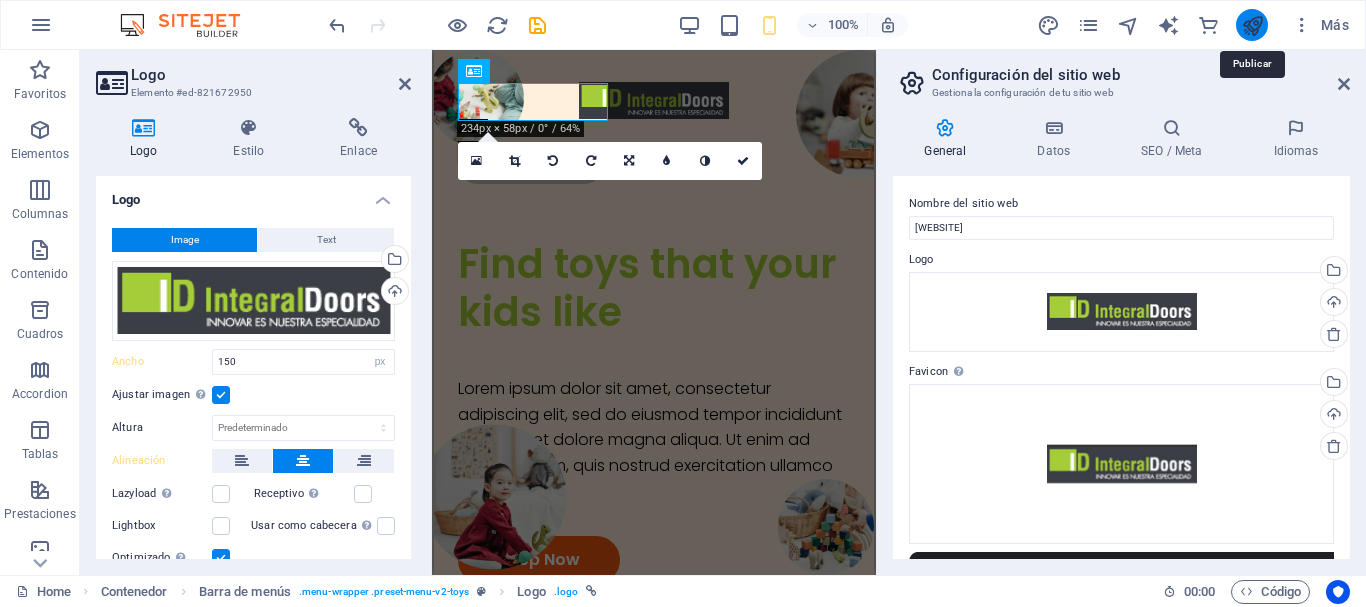 click at bounding box center [1252, 25] 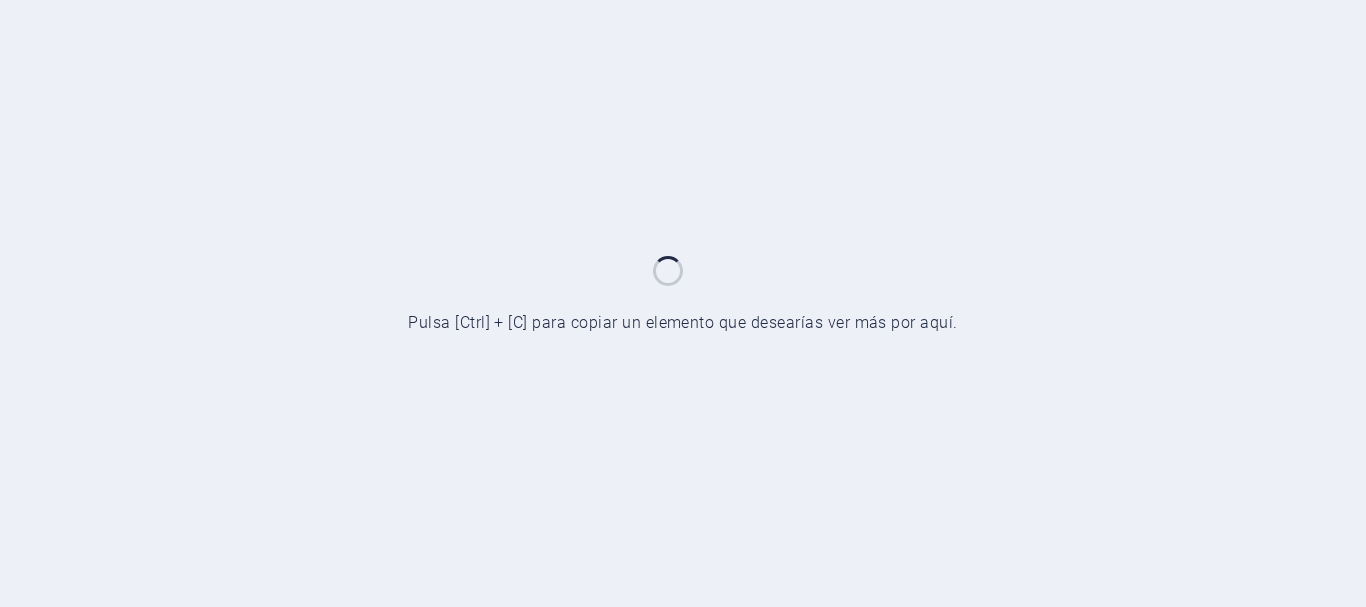 scroll, scrollTop: 0, scrollLeft: 0, axis: both 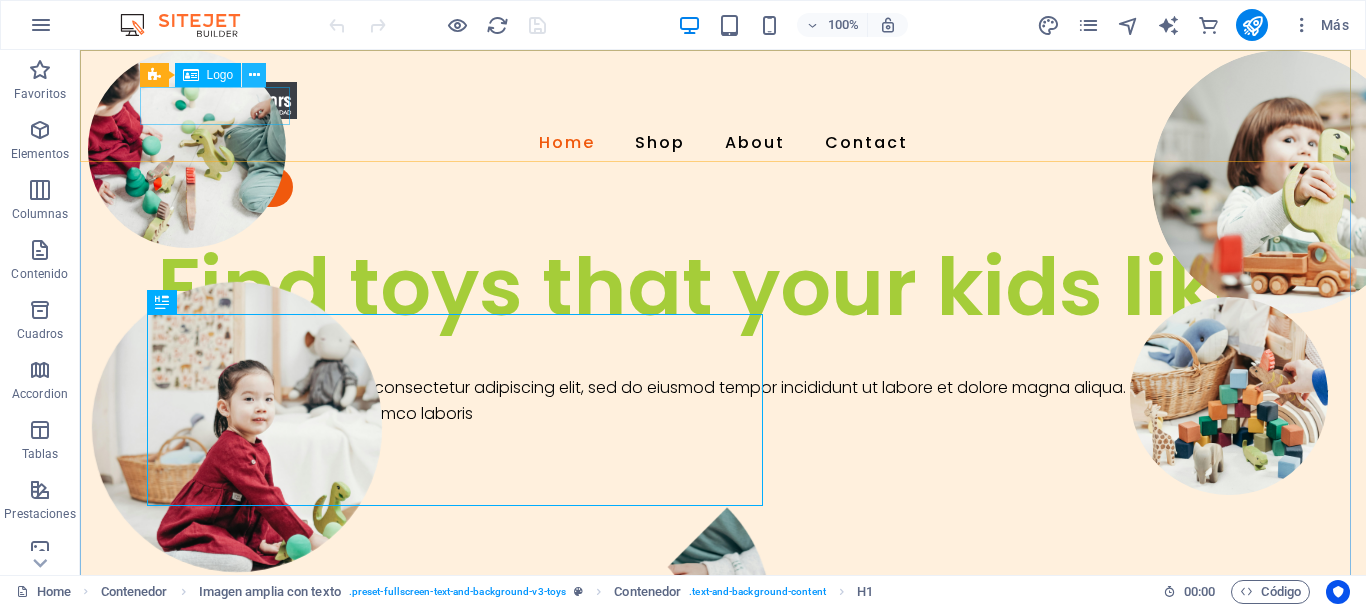 click at bounding box center [254, 75] 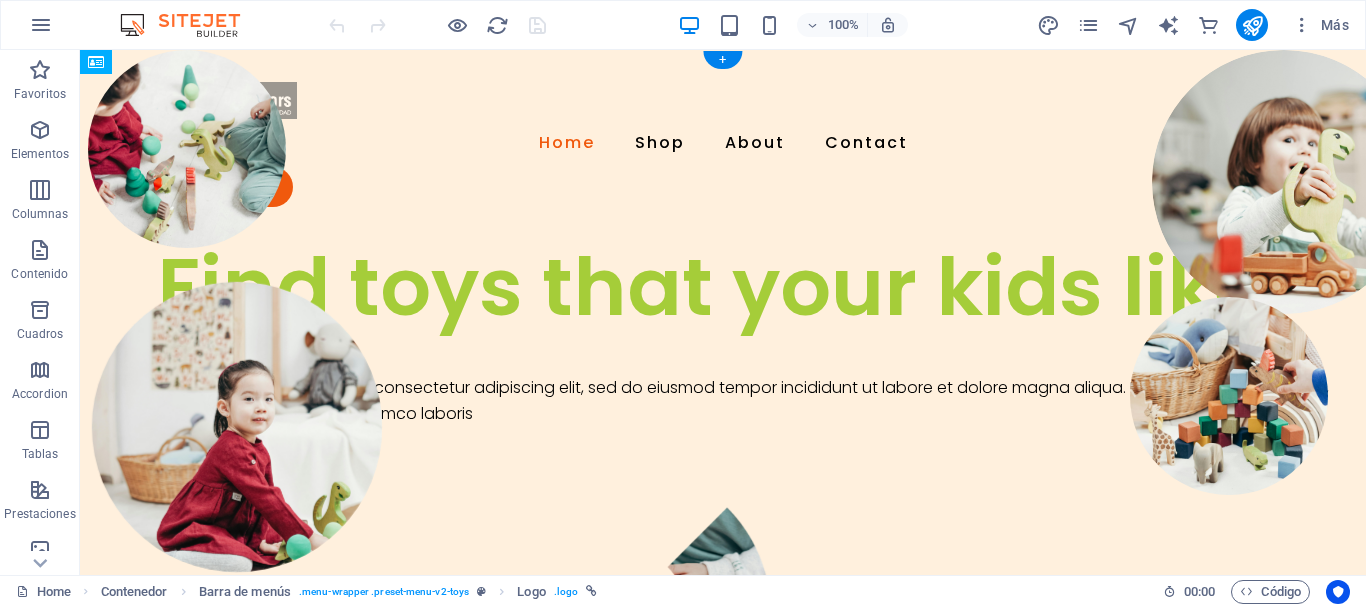 drag, startPoint x: 206, startPoint y: 109, endPoint x: 769, endPoint y: 90, distance: 563.3205 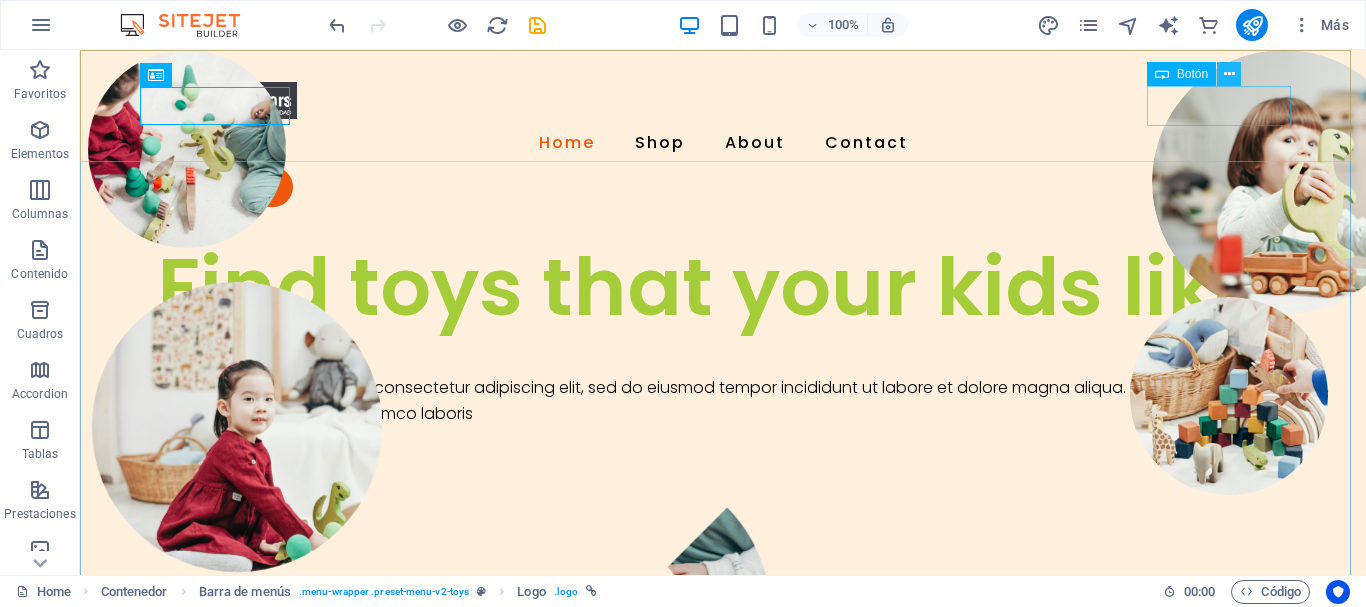 click at bounding box center [1229, 74] 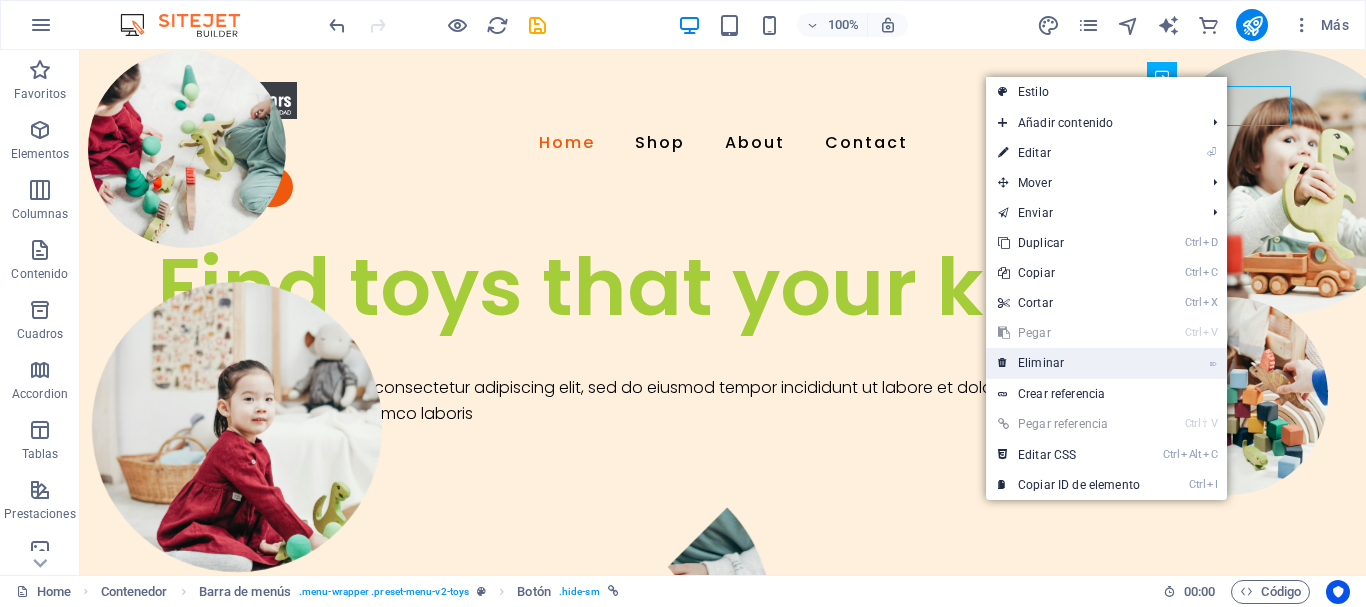 click on "⌦  Eliminar" at bounding box center [1069, 363] 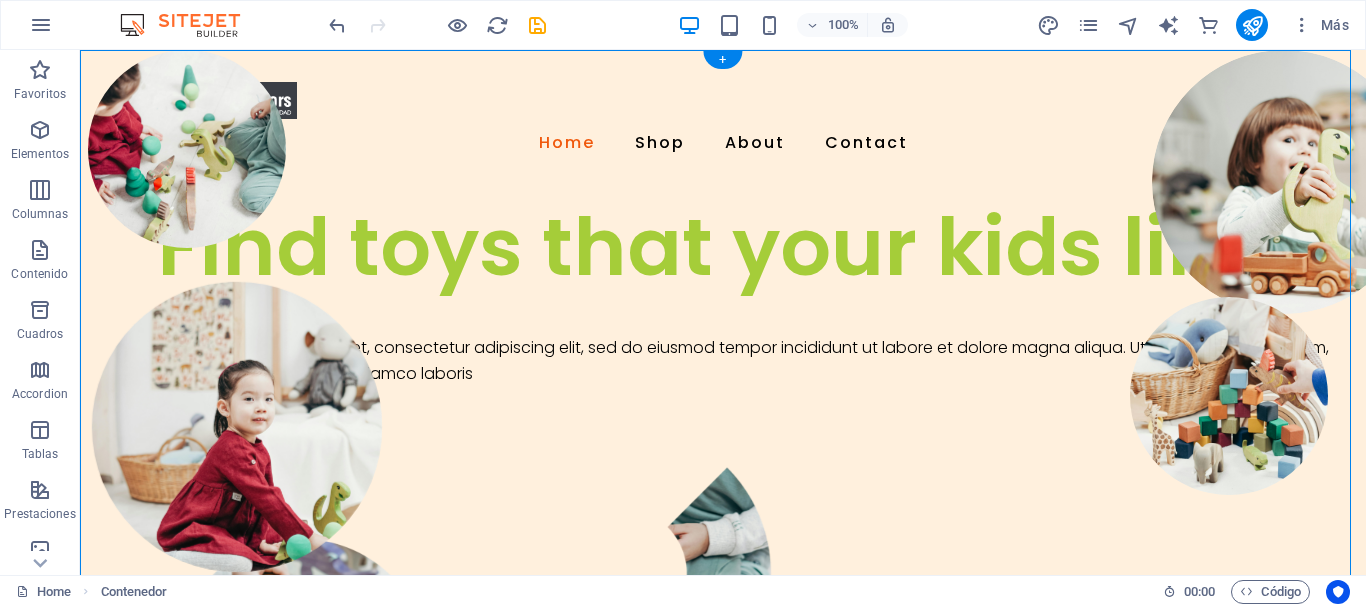drag, startPoint x: 252, startPoint y: 102, endPoint x: 756, endPoint y: 97, distance: 504.0248 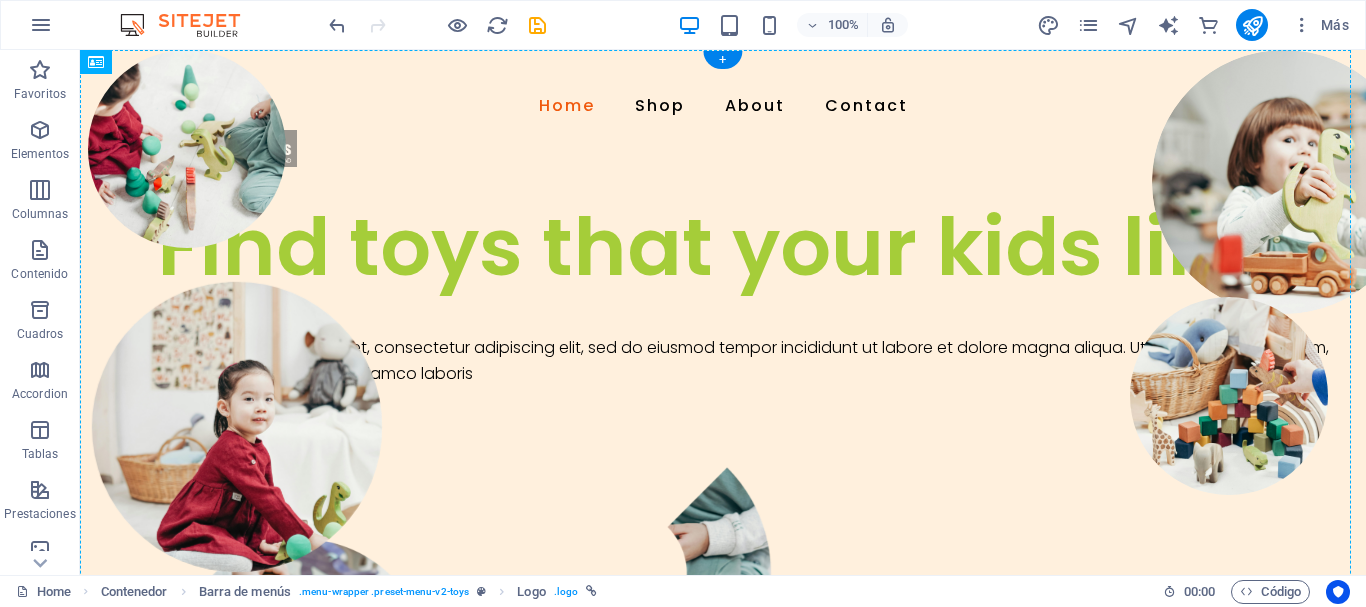 drag, startPoint x: 210, startPoint y: 103, endPoint x: 753, endPoint y: 101, distance: 543.00366 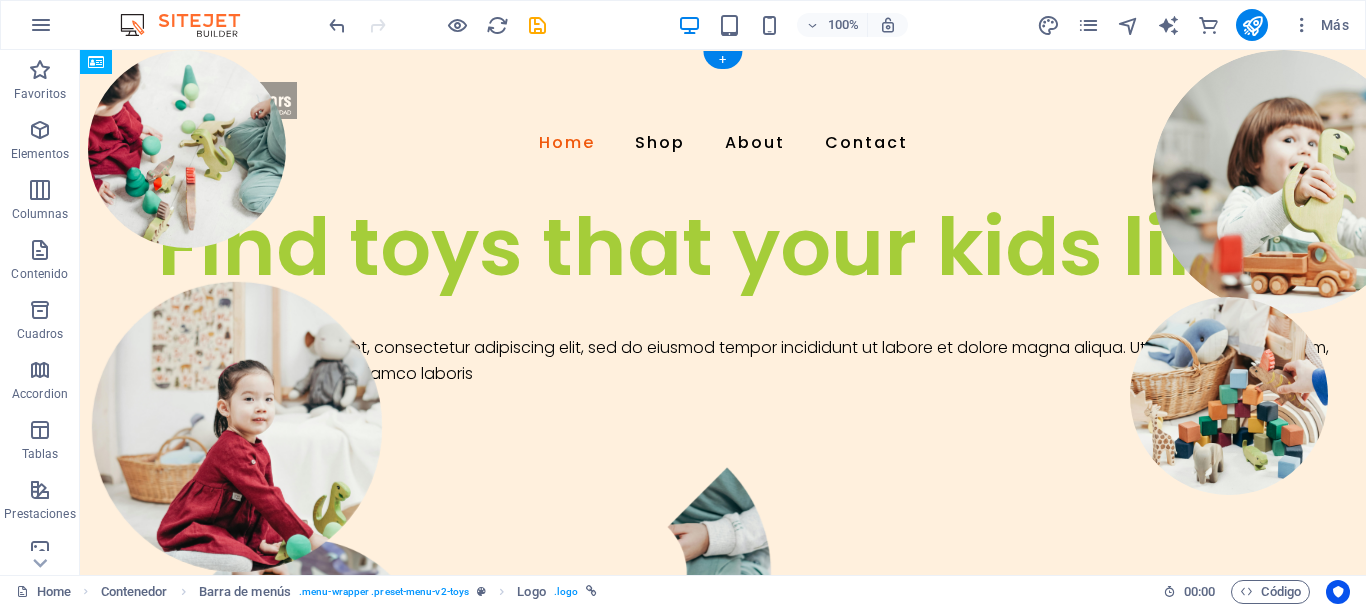 drag, startPoint x: 1201, startPoint y: 106, endPoint x: 166, endPoint y: 96, distance: 1035.0483 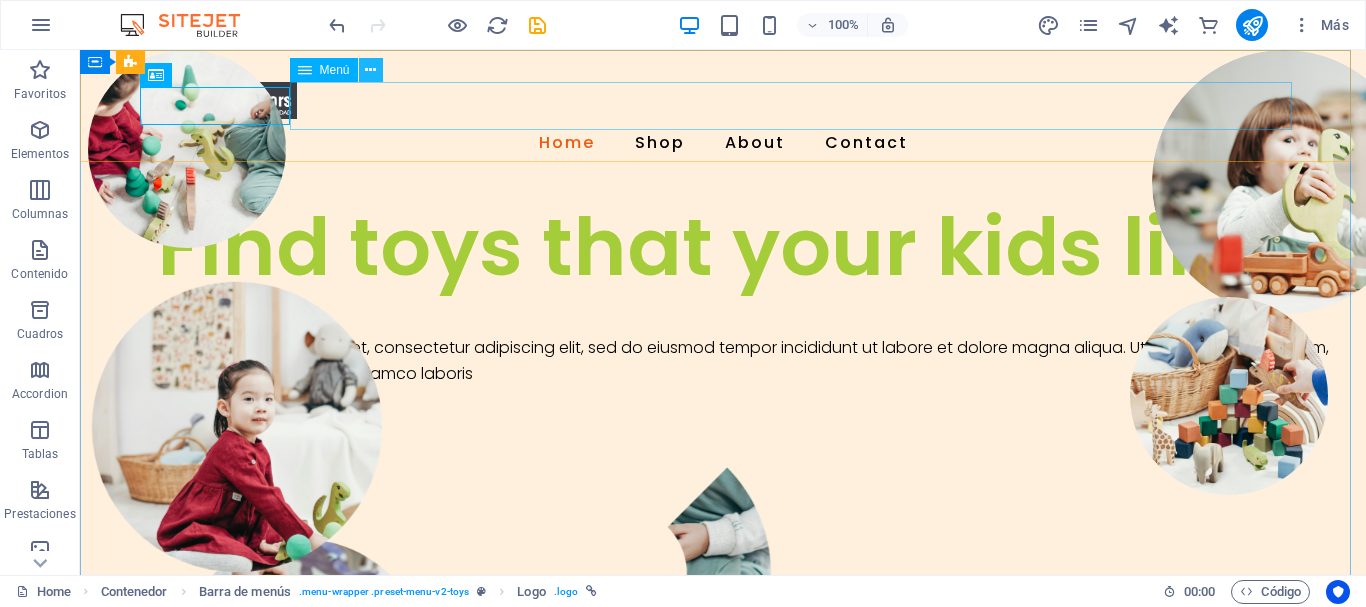 click at bounding box center [370, 70] 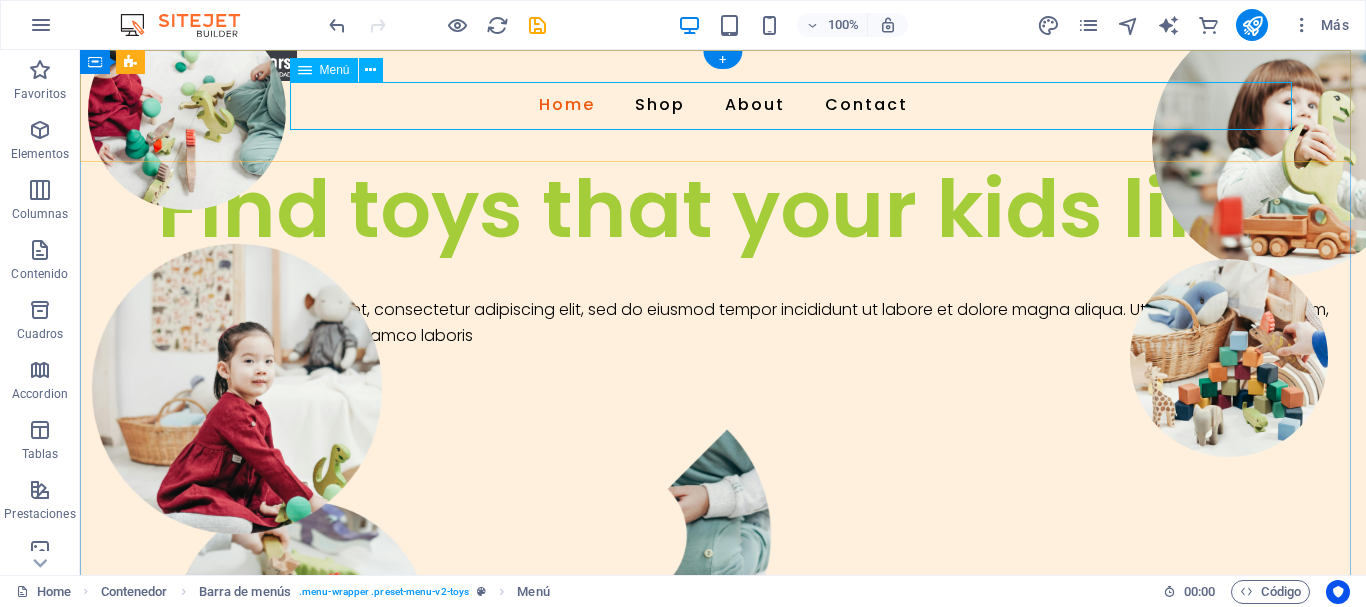 scroll, scrollTop: 0, scrollLeft: 0, axis: both 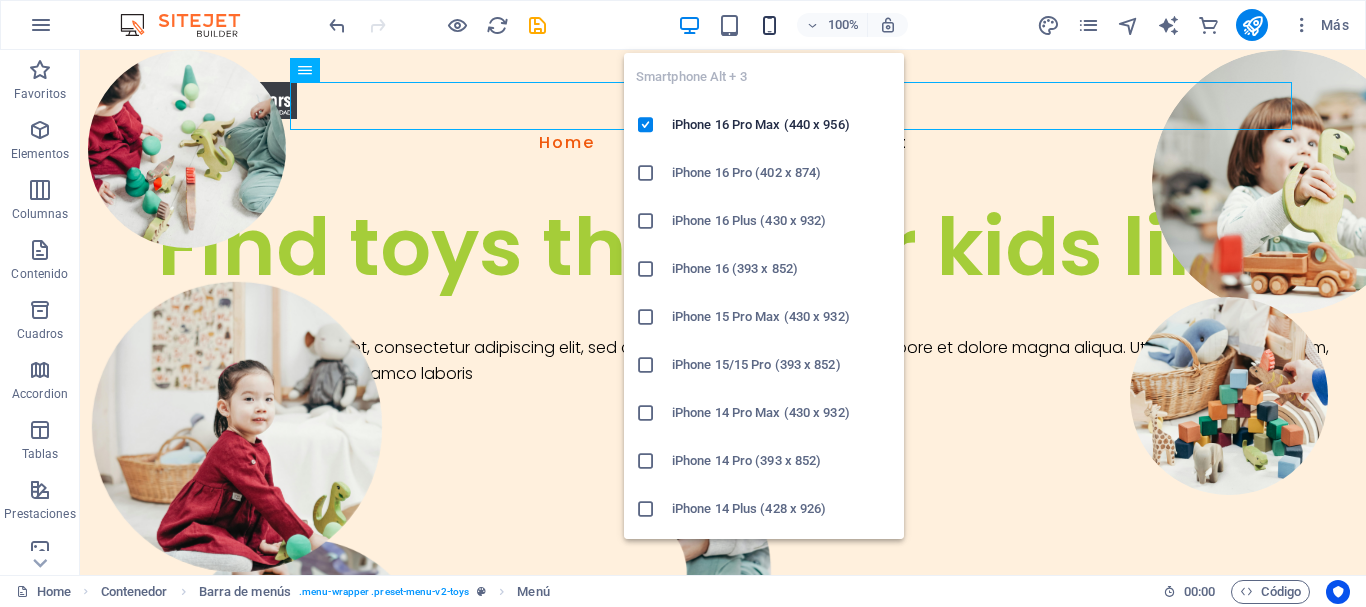 click at bounding box center (769, 25) 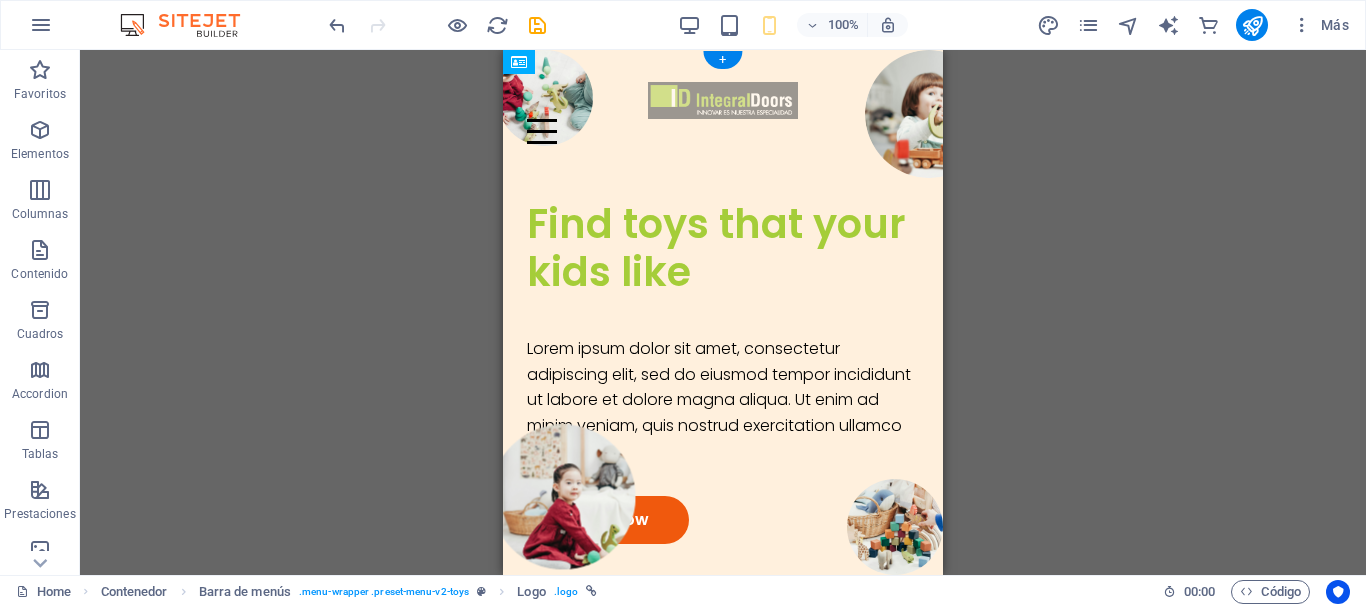 drag, startPoint x: 830, startPoint y: 104, endPoint x: 616, endPoint y: 104, distance: 214 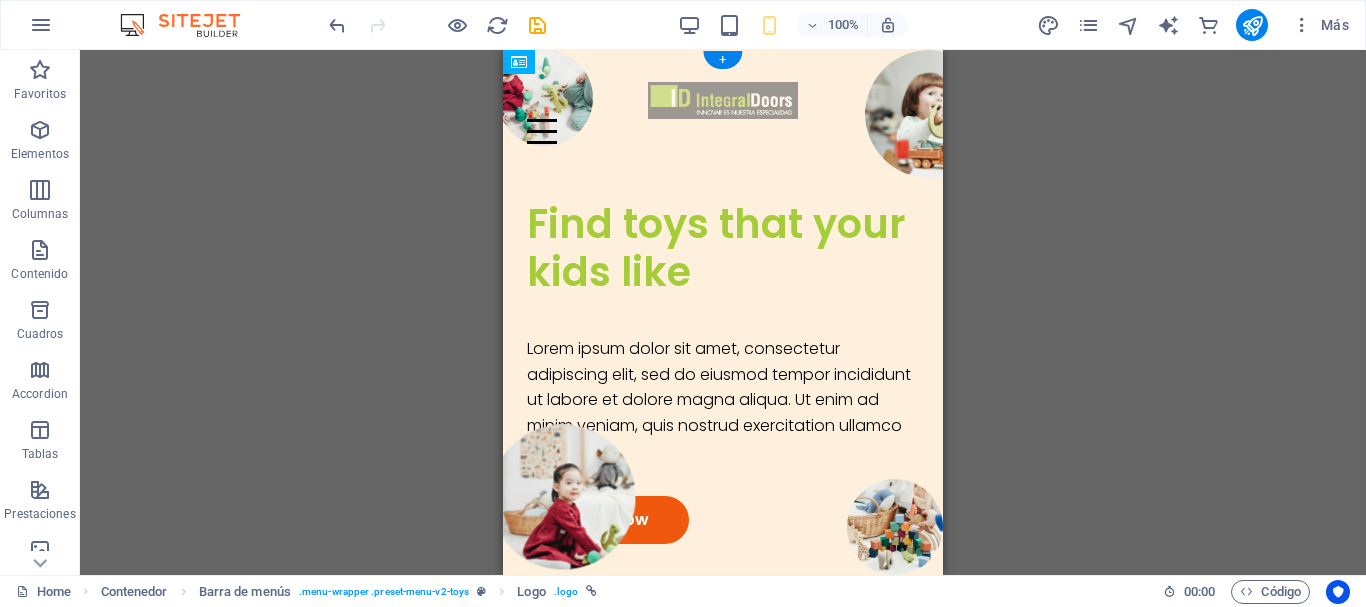 drag, startPoint x: 861, startPoint y: 99, endPoint x: 558, endPoint y: 100, distance: 303.00165 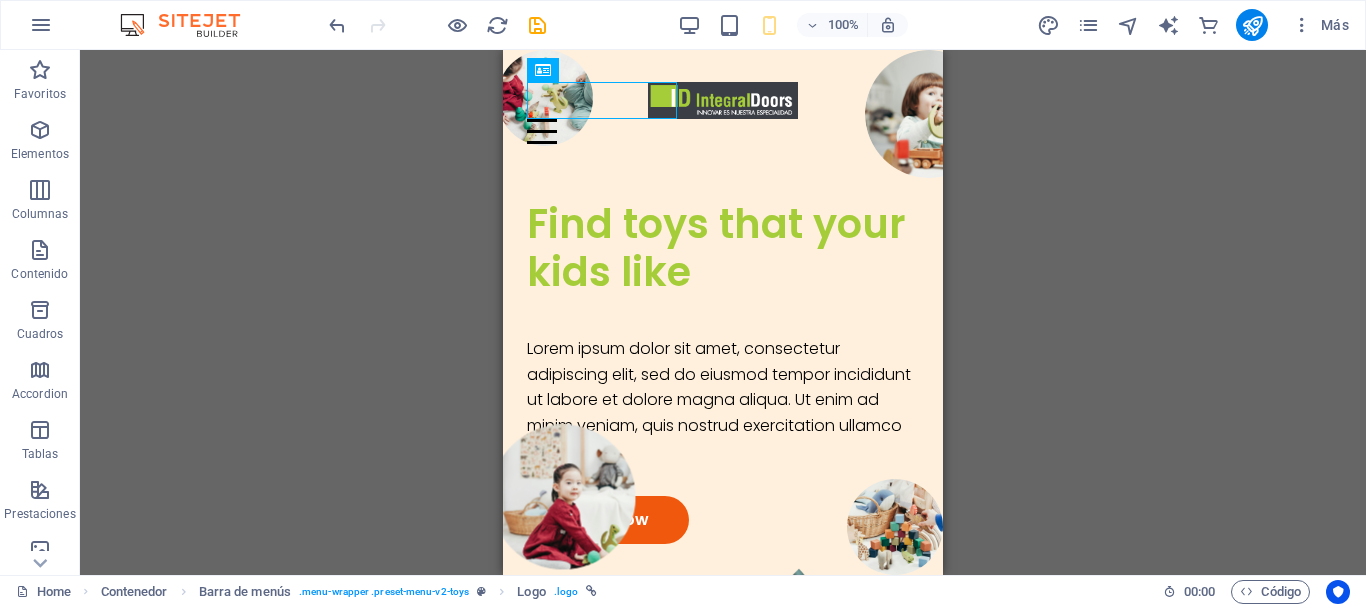 click on "Arrastra aquí para reemplazar el contenido existente. Si quieres crear un elemento nuevo, pulsa “Ctrl”.
H1   Contenedor   Imagen amplia con texto   Contenedor   Marcador   Contenedor   Separador   Contenedor   Barra de menús   Contenedor   Logo   Botón   Contenedor   Menú   Contenedor   Contenedor" at bounding box center [723, 312] 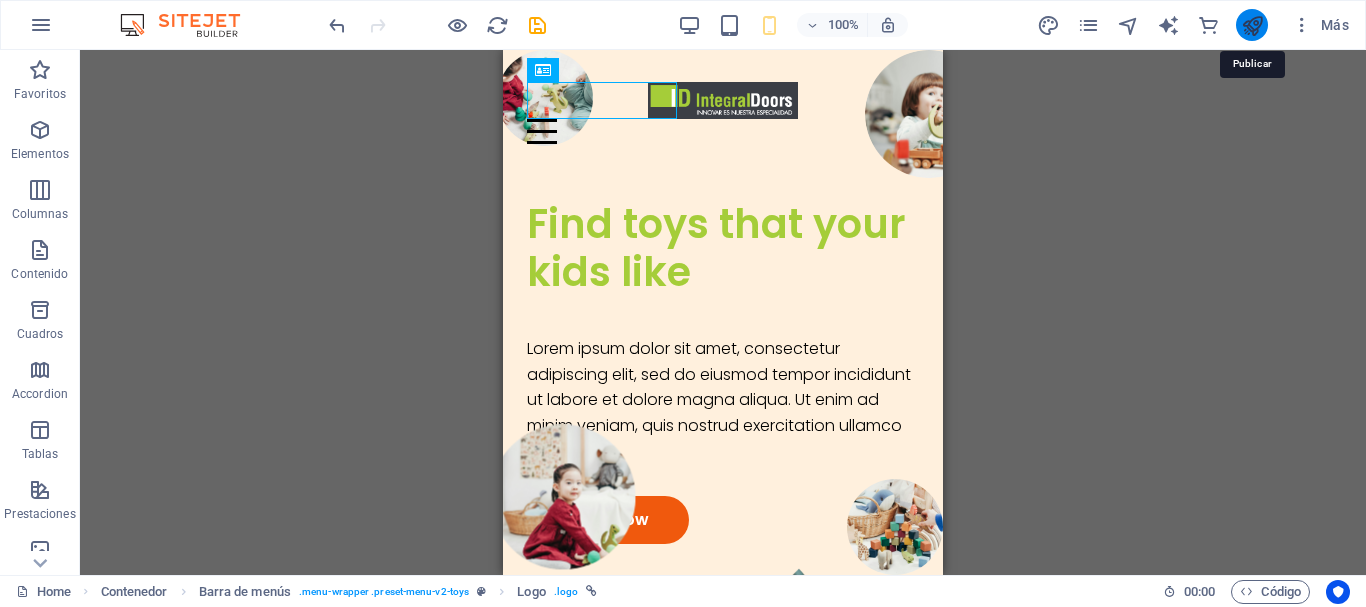 click at bounding box center (1252, 25) 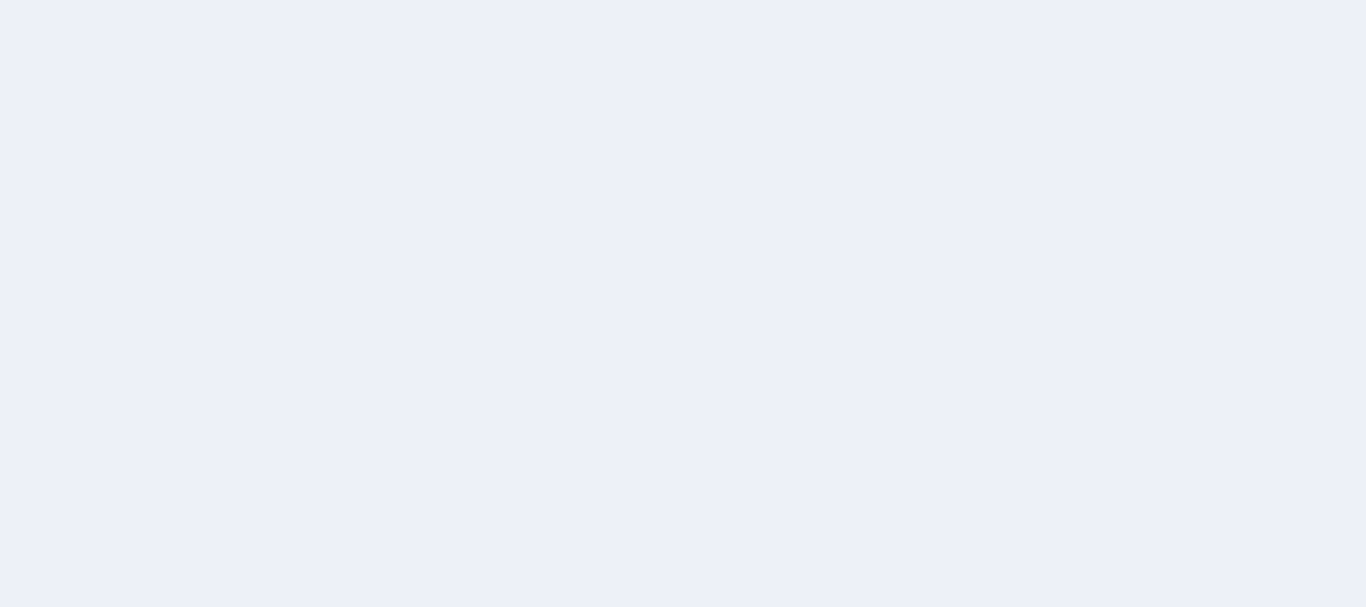 scroll, scrollTop: 0, scrollLeft: 0, axis: both 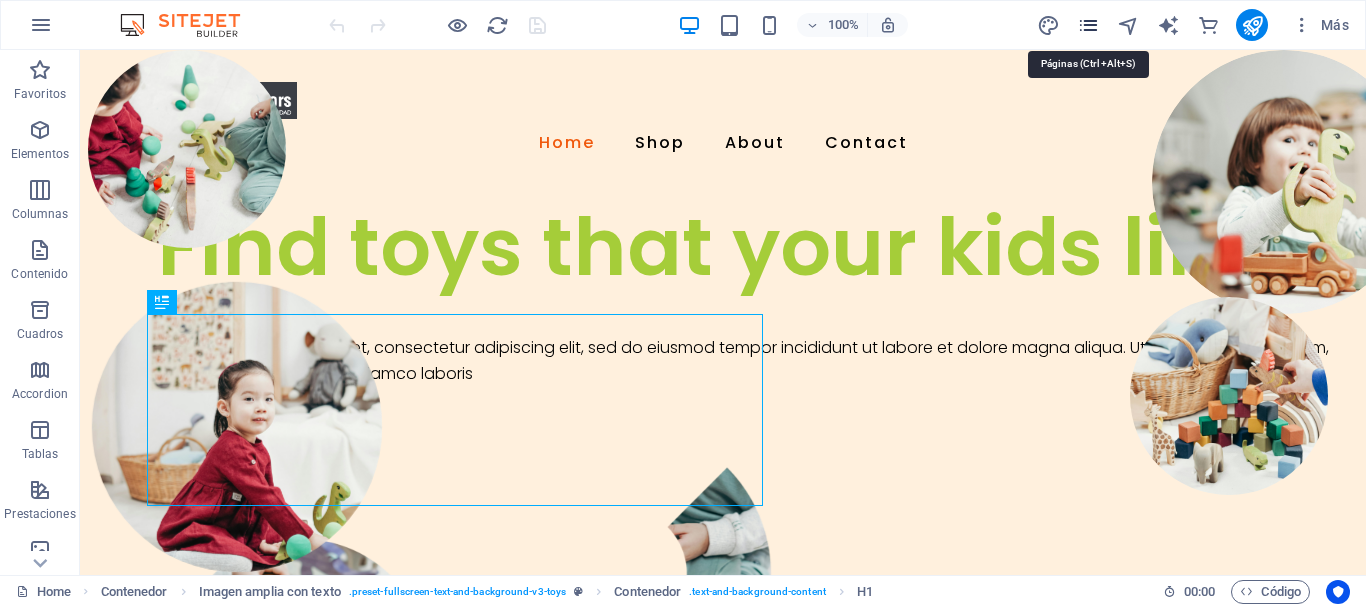 click at bounding box center [1088, 25] 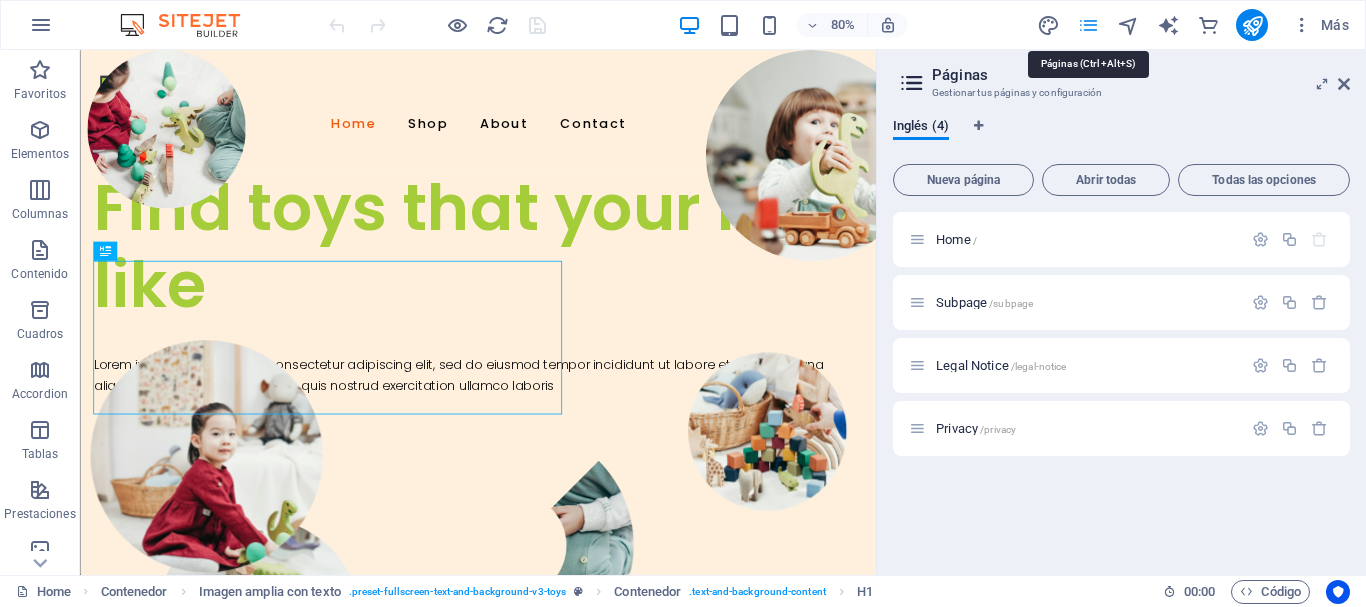 click at bounding box center [1088, 25] 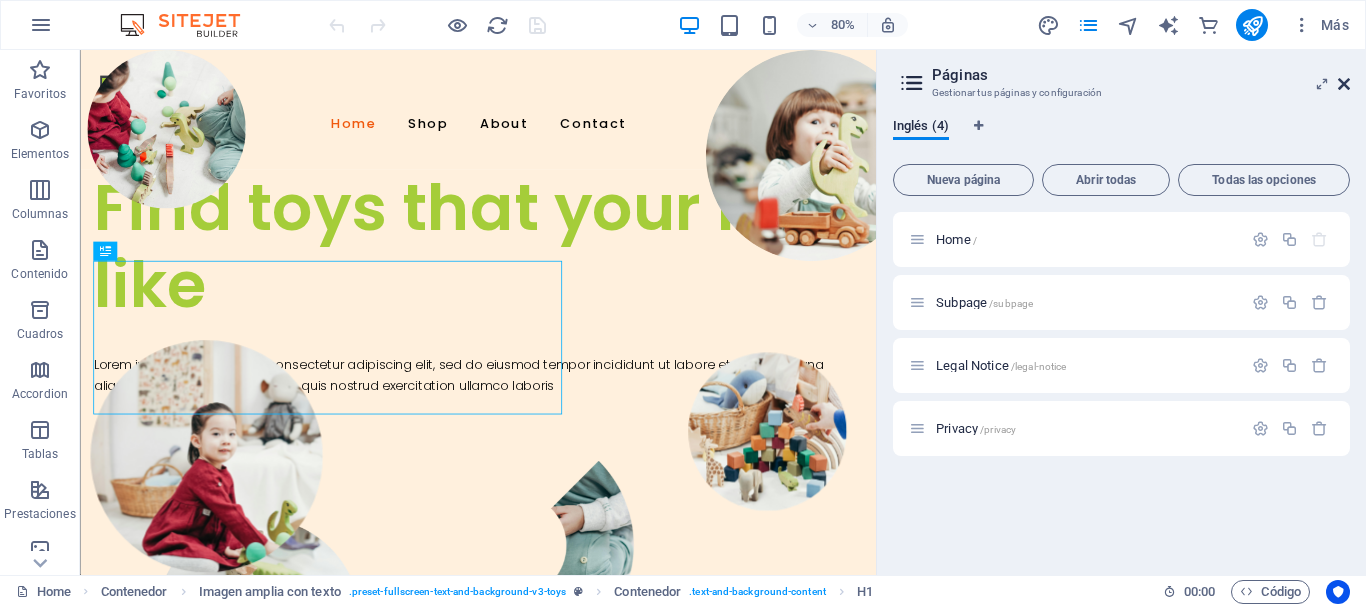 click at bounding box center [1344, 84] 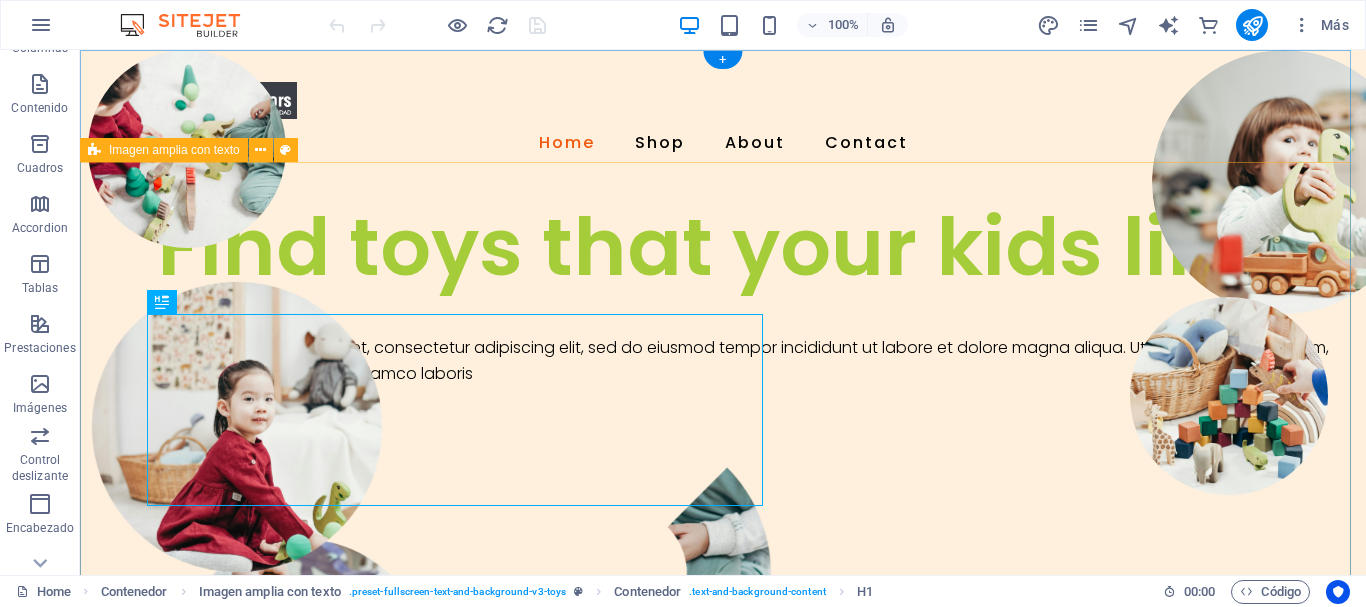 scroll, scrollTop: 435, scrollLeft: 0, axis: vertical 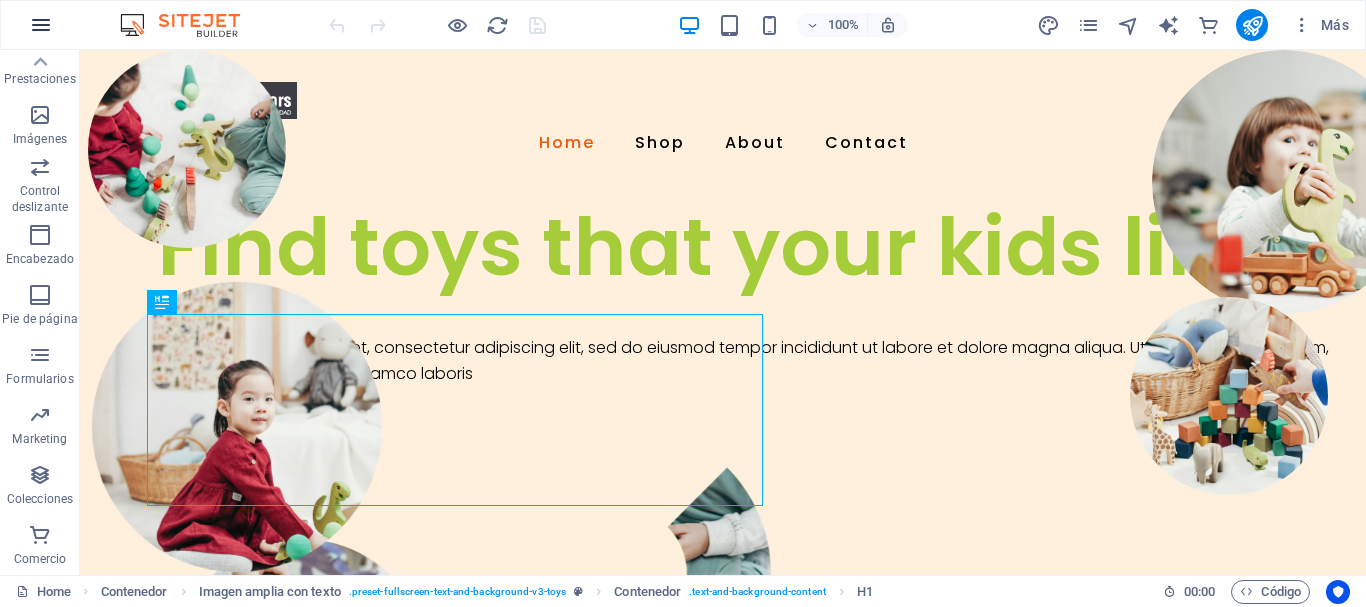 click at bounding box center (41, 25) 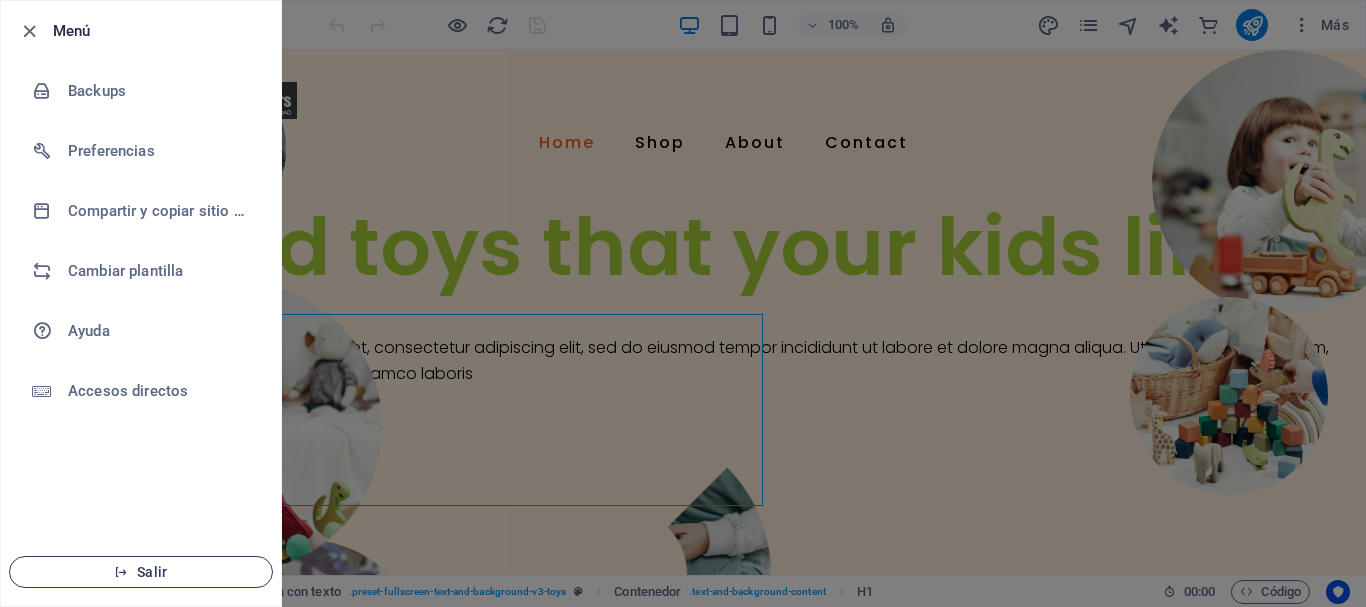 click on "Salir" at bounding box center [141, 572] 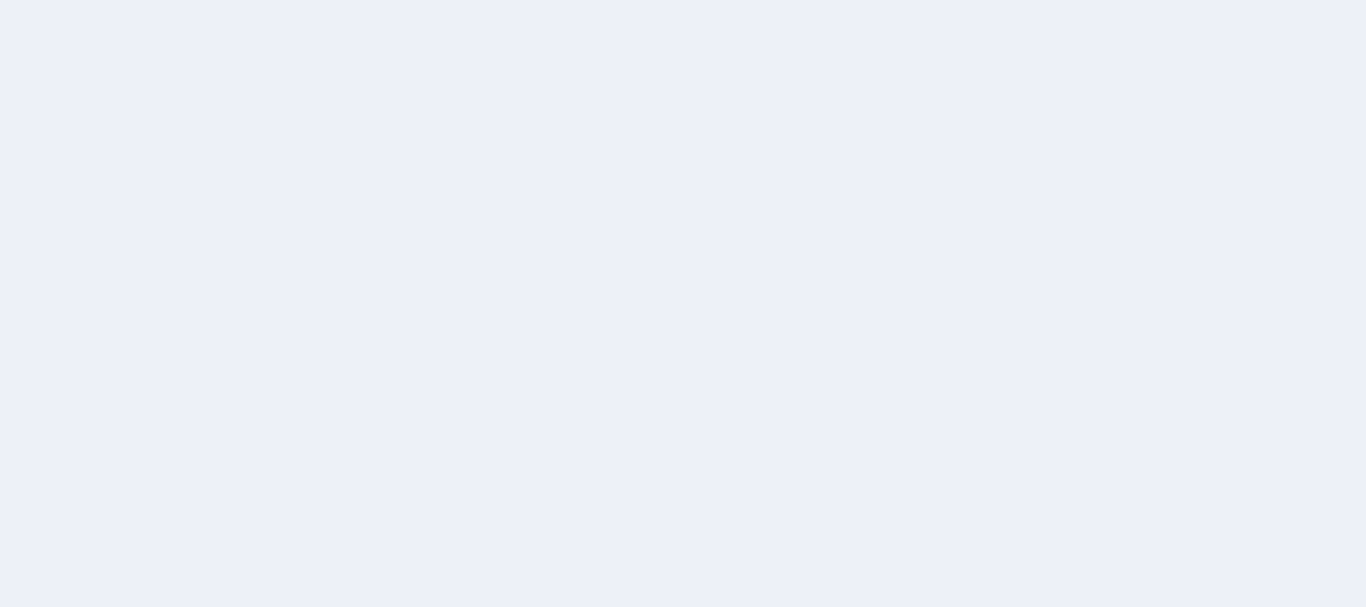 scroll, scrollTop: 0, scrollLeft: 0, axis: both 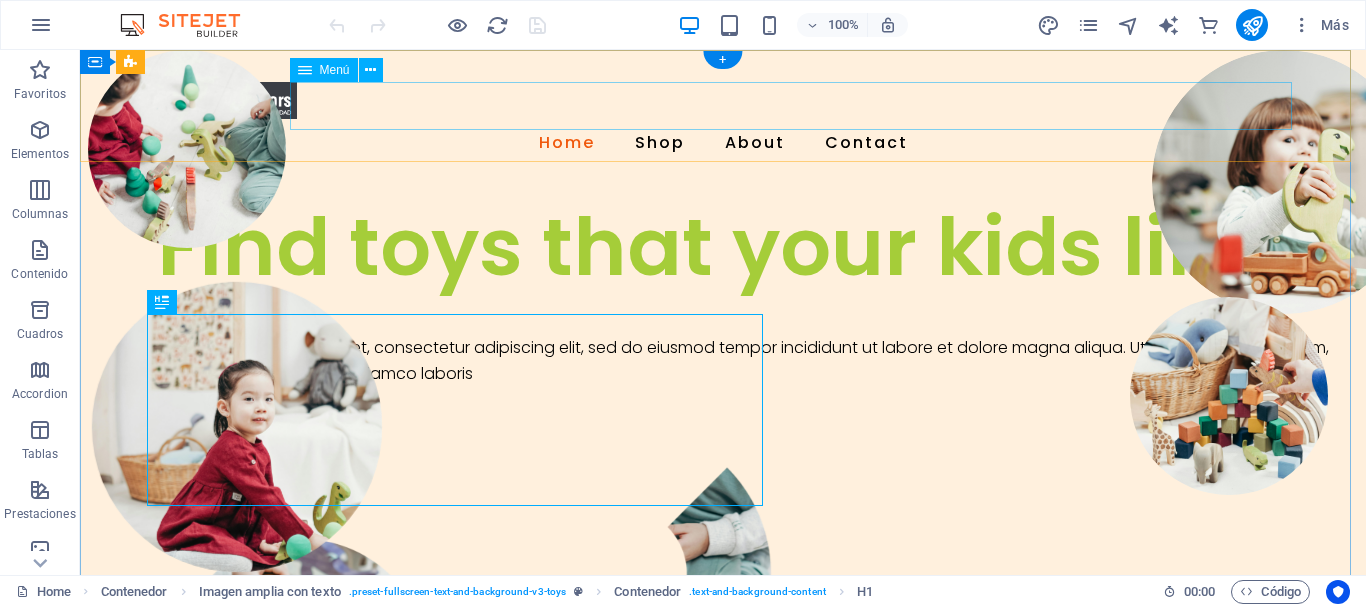 click on "Home Shop About Contact" at bounding box center (723, 143) 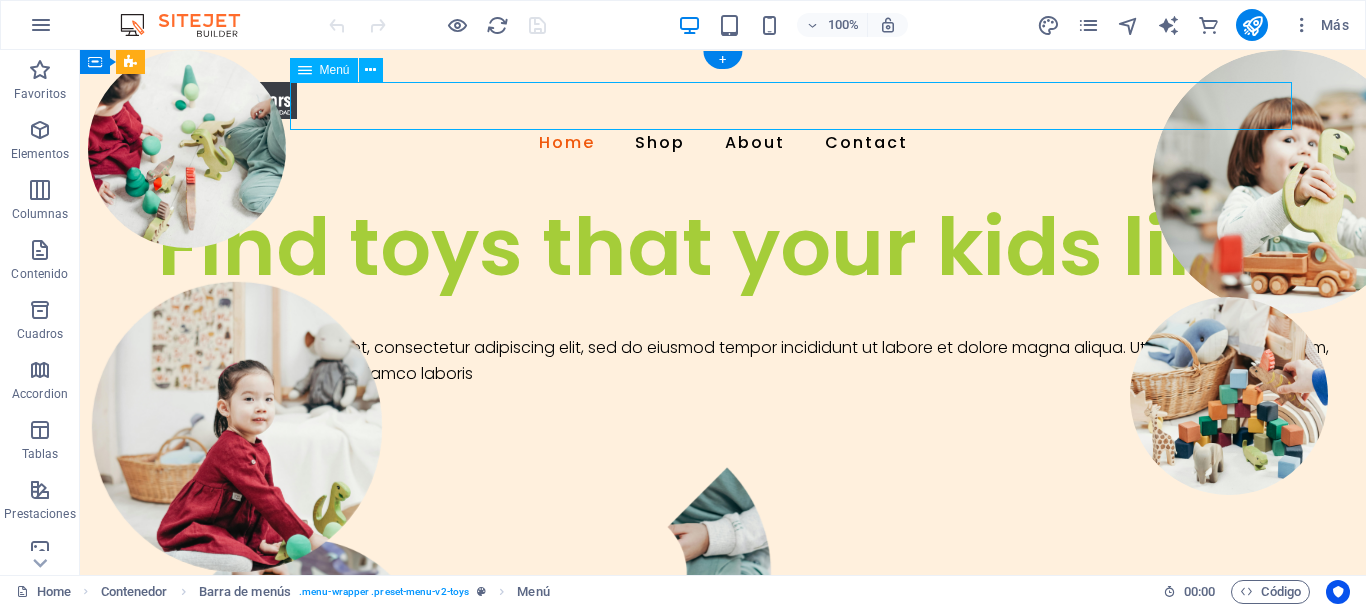 click on "Home Shop About Contact" at bounding box center [723, 143] 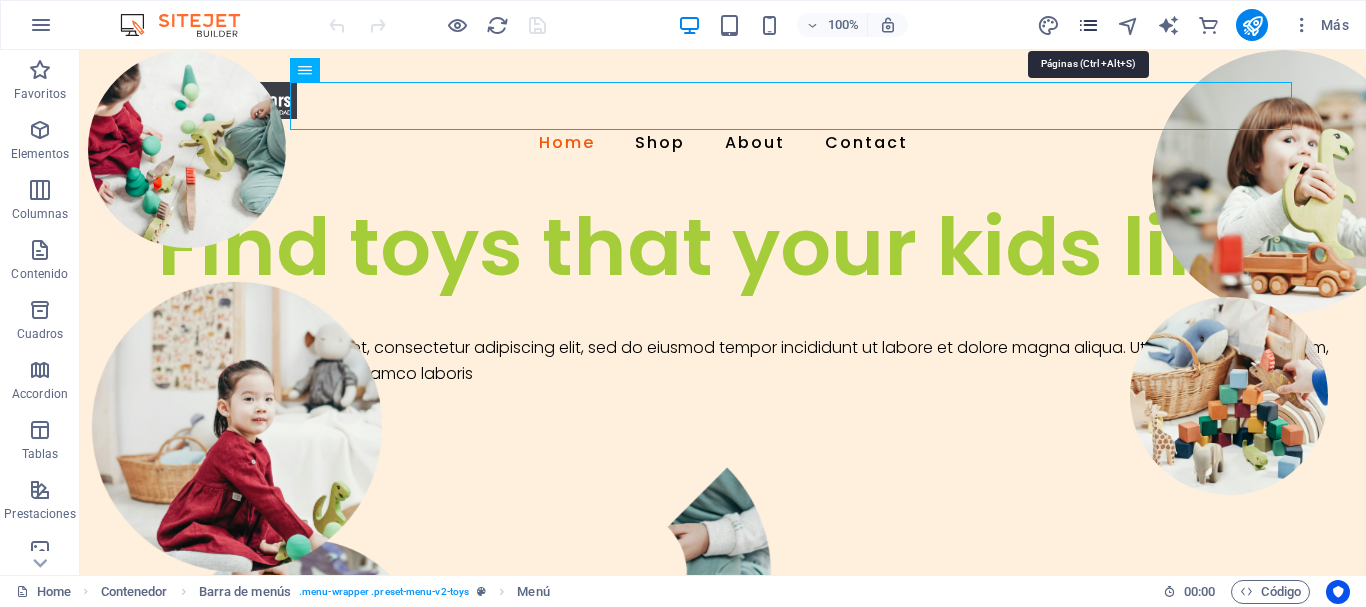 click at bounding box center (1088, 25) 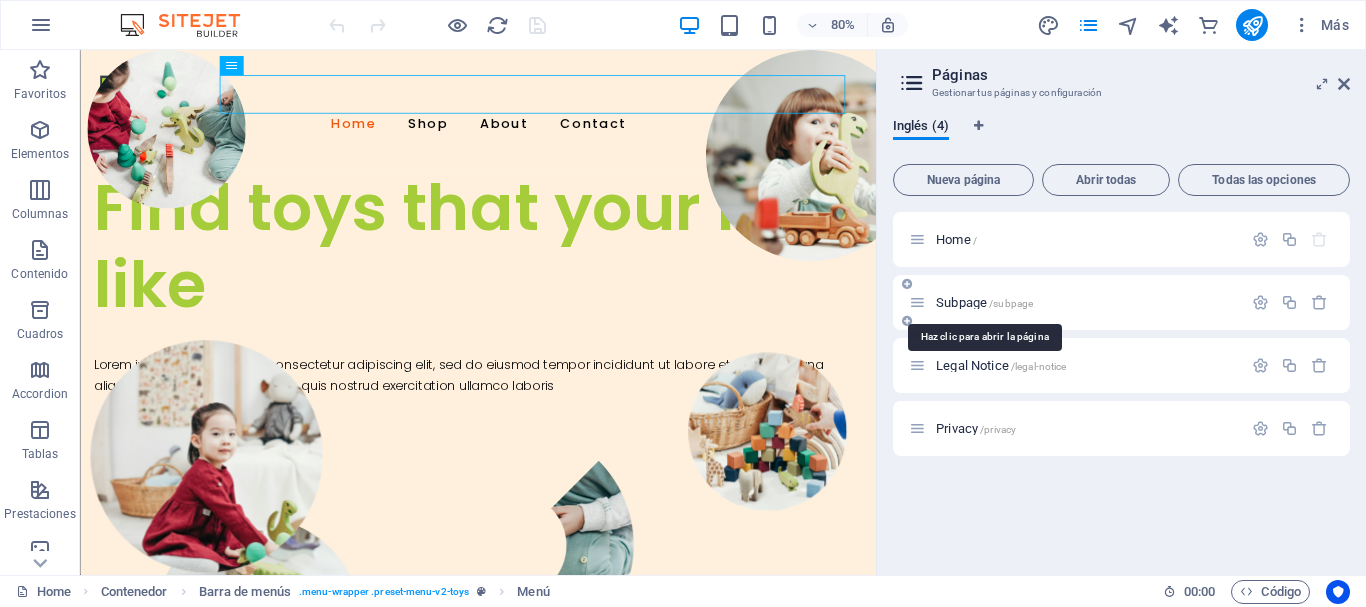 click on "Subpage /subpage" at bounding box center (984, 302) 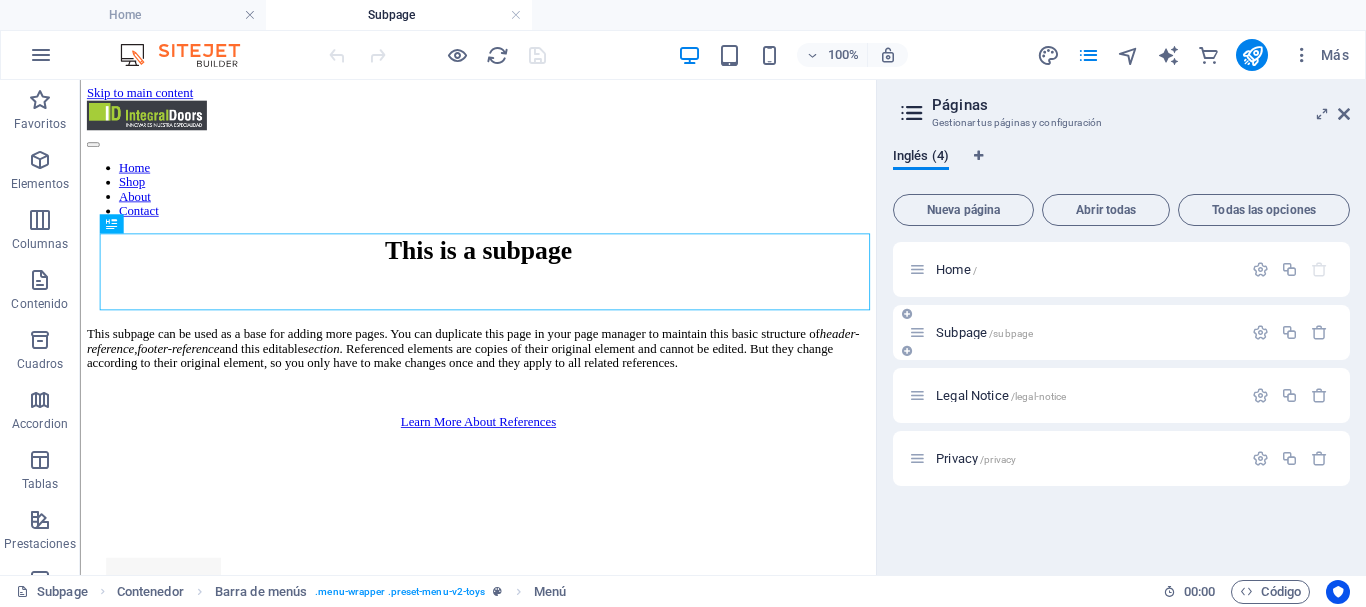 scroll, scrollTop: 0, scrollLeft: 0, axis: both 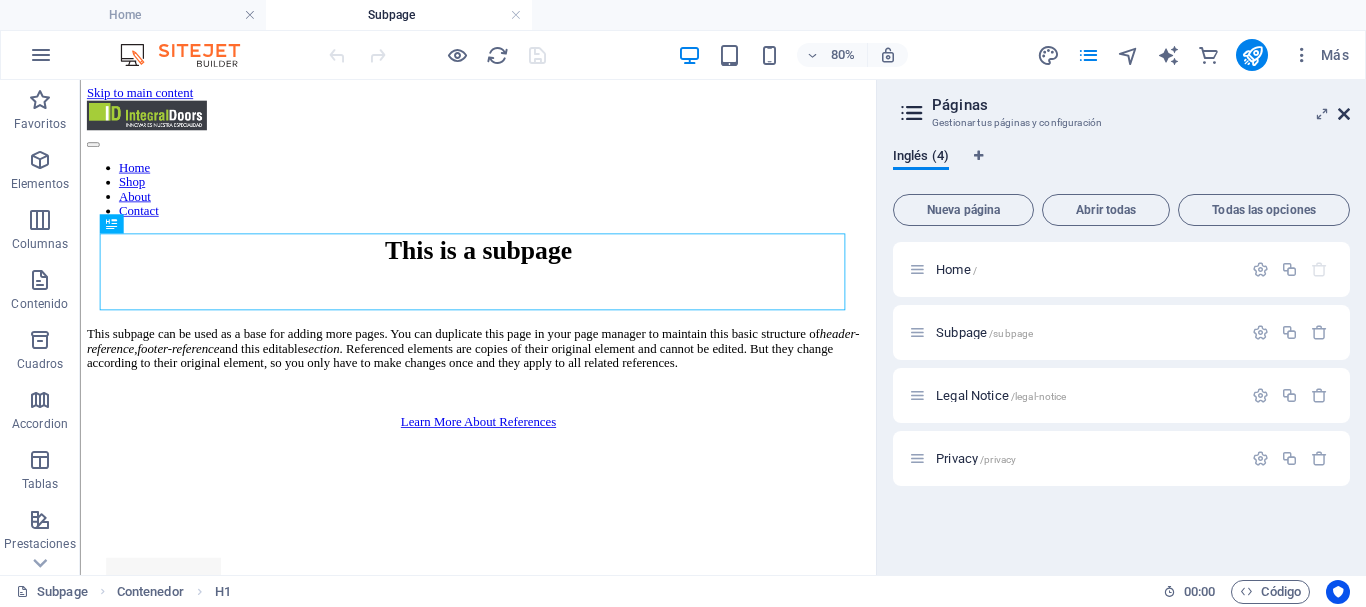 click at bounding box center (1344, 114) 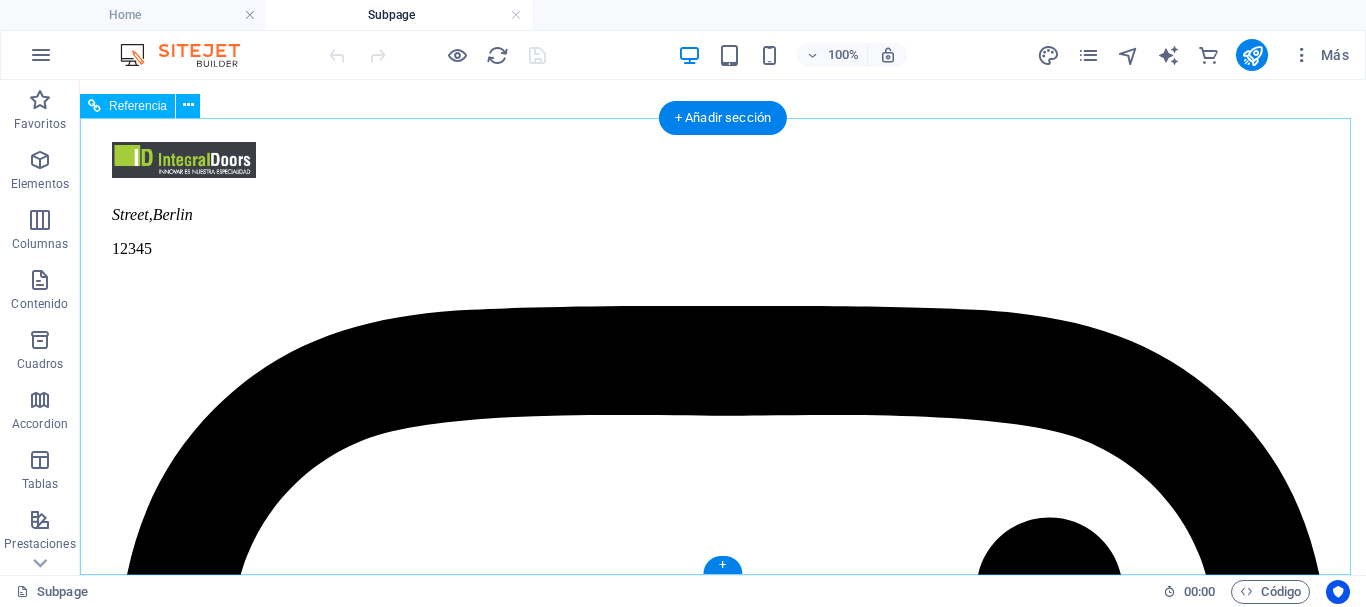 scroll, scrollTop: 0, scrollLeft: 0, axis: both 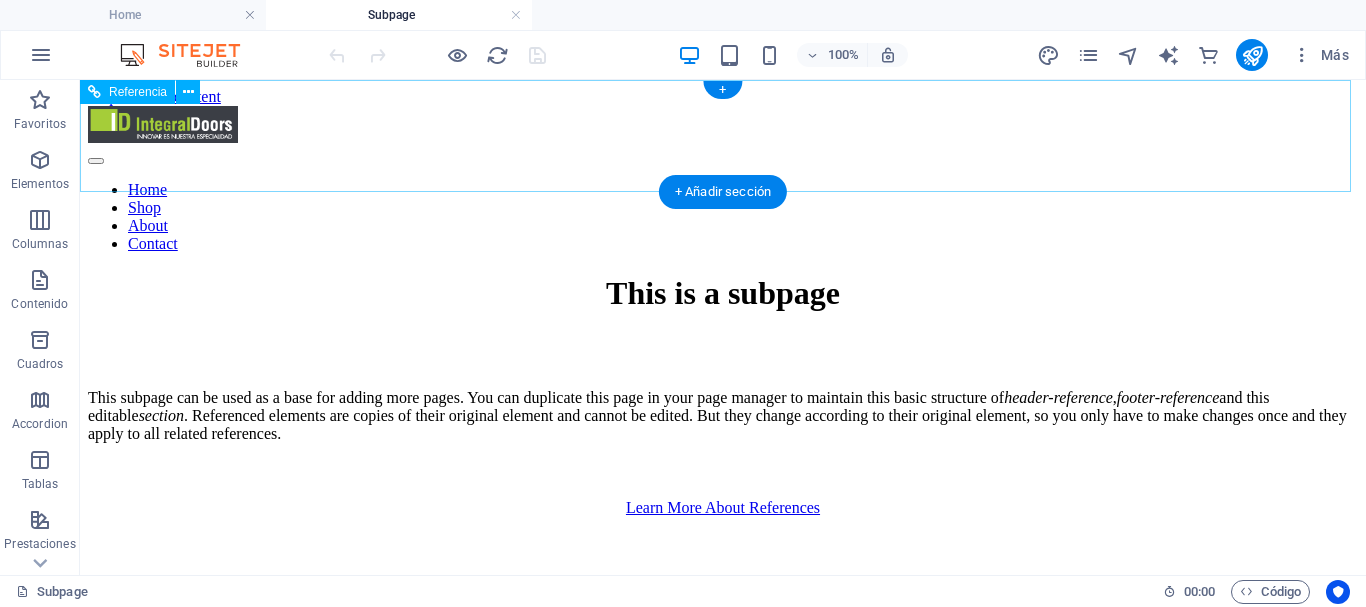click on "Home Shop About Contact" at bounding box center (723, 217) 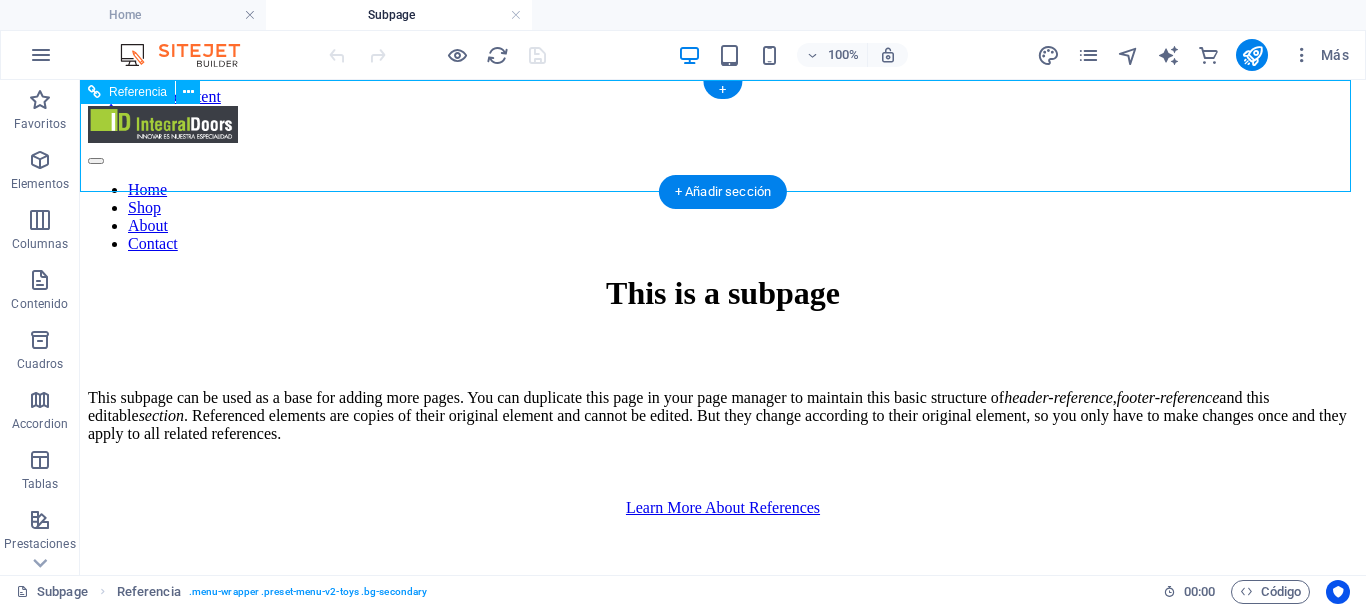 click on "Home Shop About Contact" at bounding box center (723, 217) 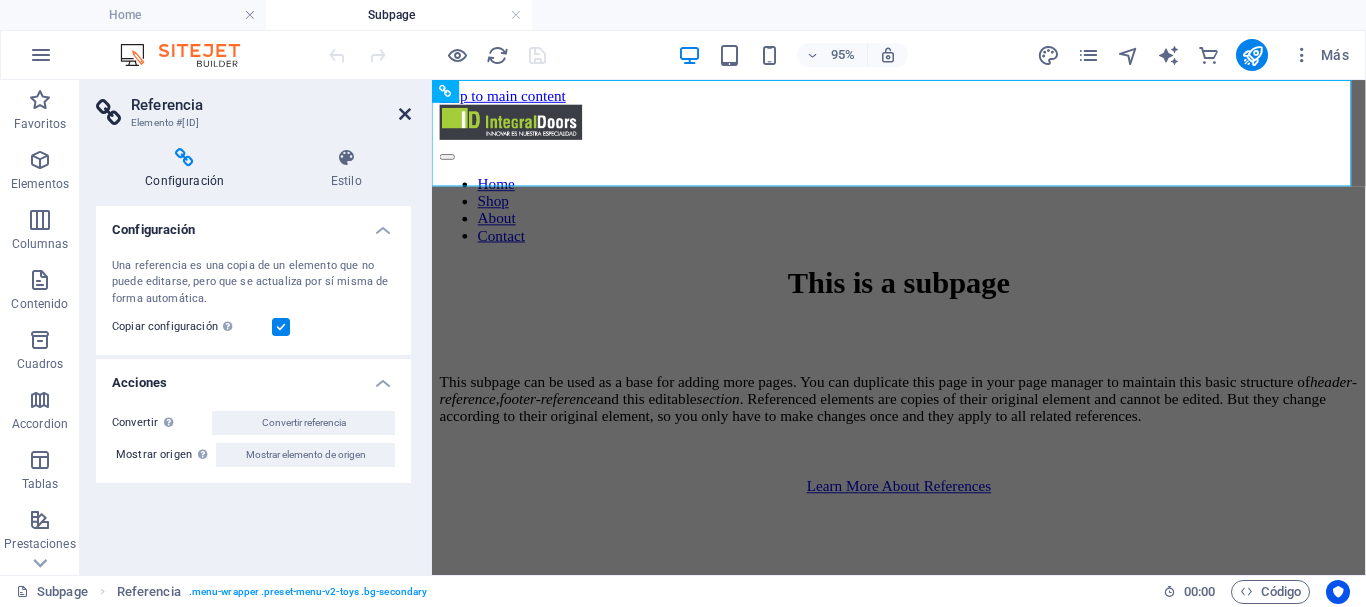click at bounding box center [405, 114] 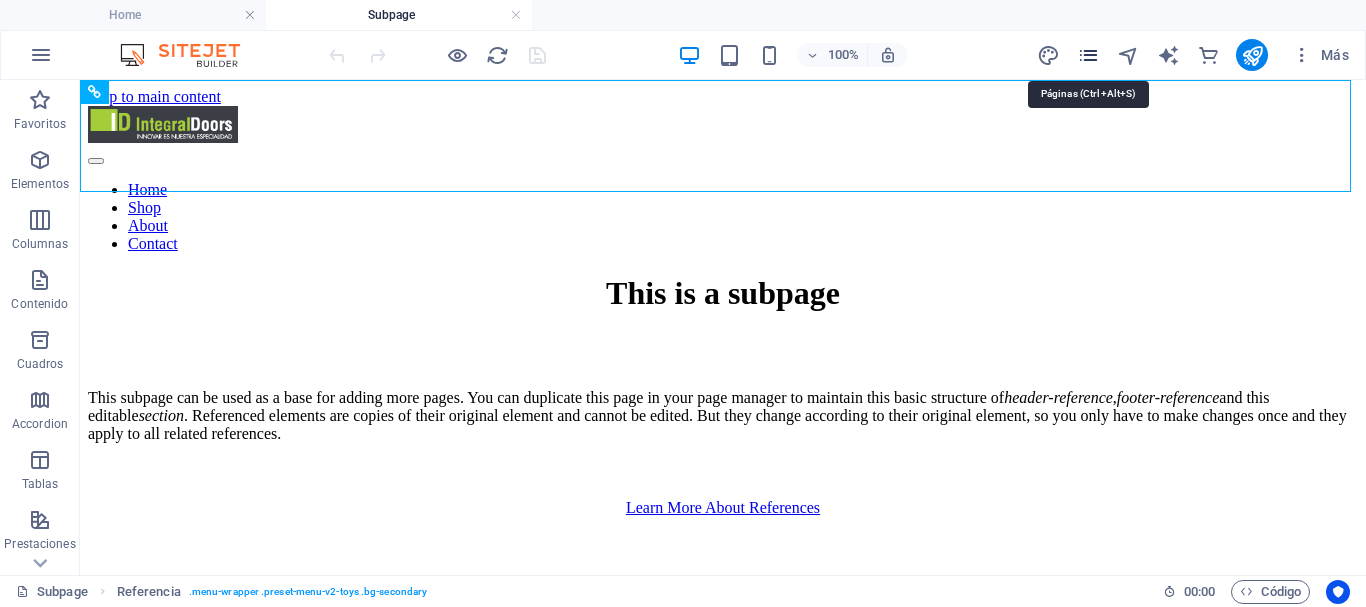 click at bounding box center [1088, 55] 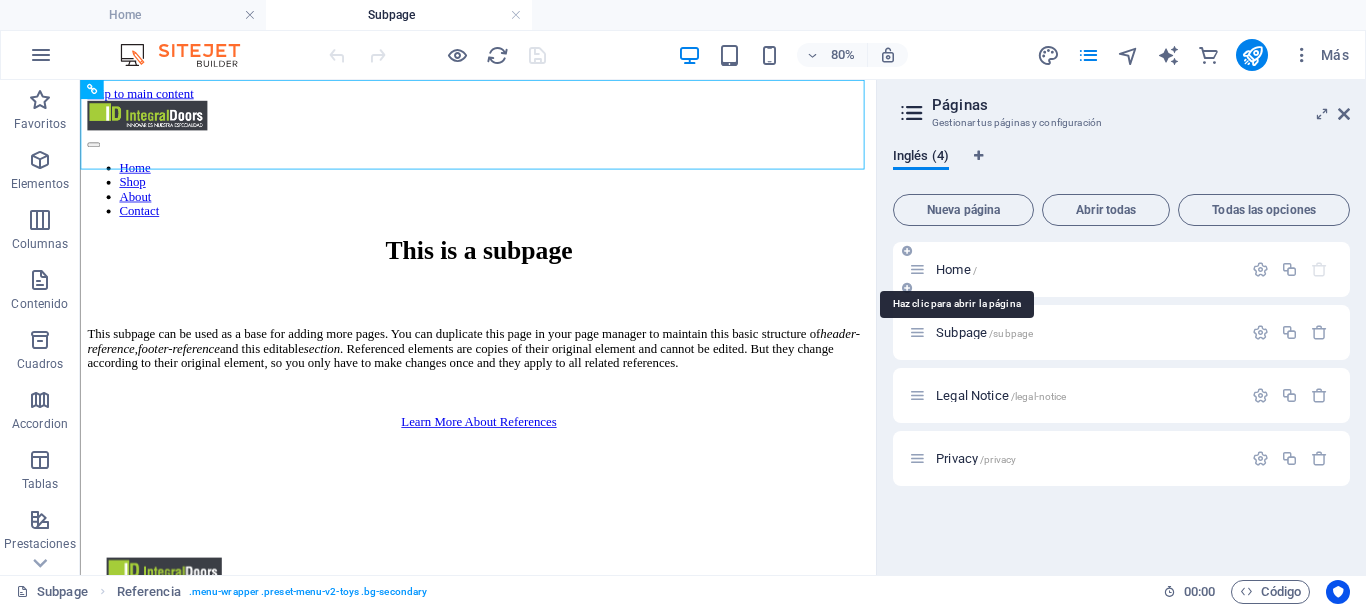 click on "Home /" at bounding box center [956, 269] 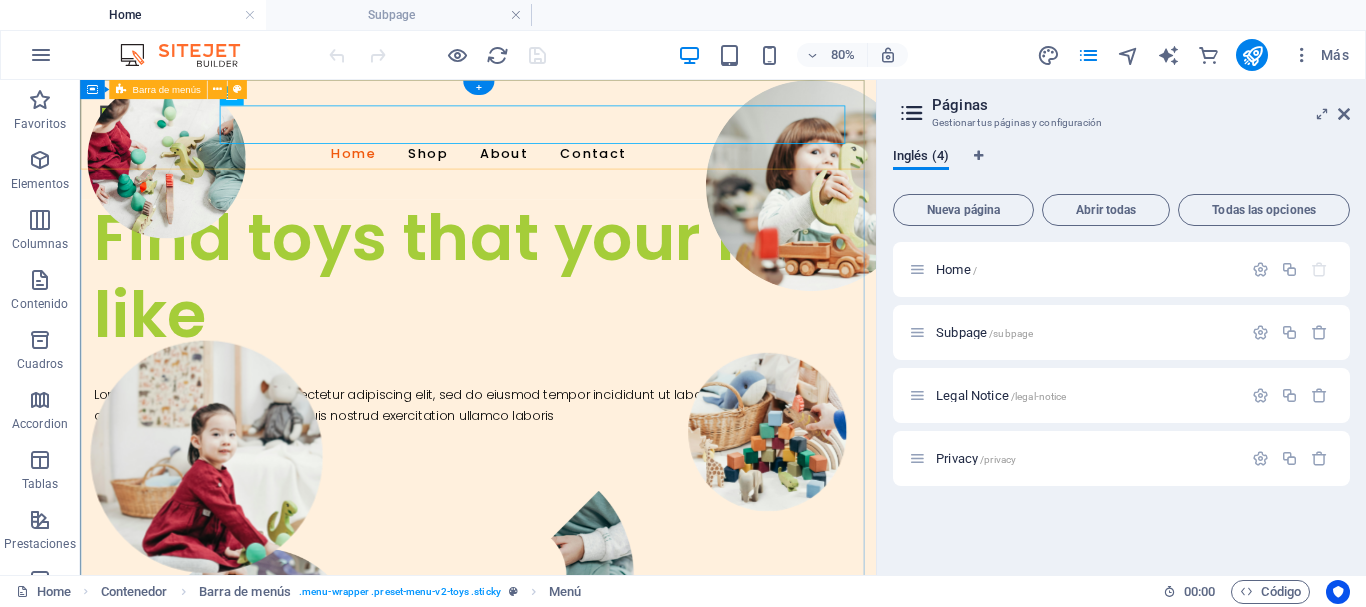 click on "Home Shop About Contact" at bounding box center [577, 154] 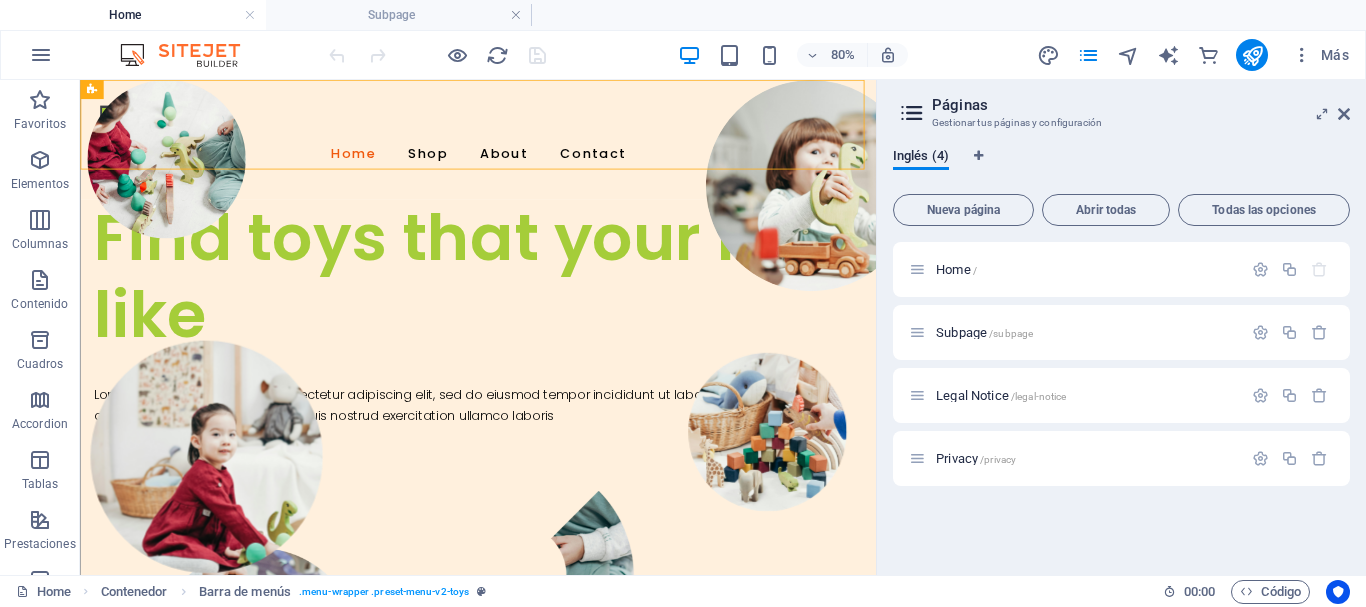 click on "Páginas Gestionar tus páginas y configuración Inglés (4) Nueva página Abrir todas Todas las opciones Home / Subpage /subpage Legal Notice /legal-notice Privacy /privacy" at bounding box center [1121, 327] 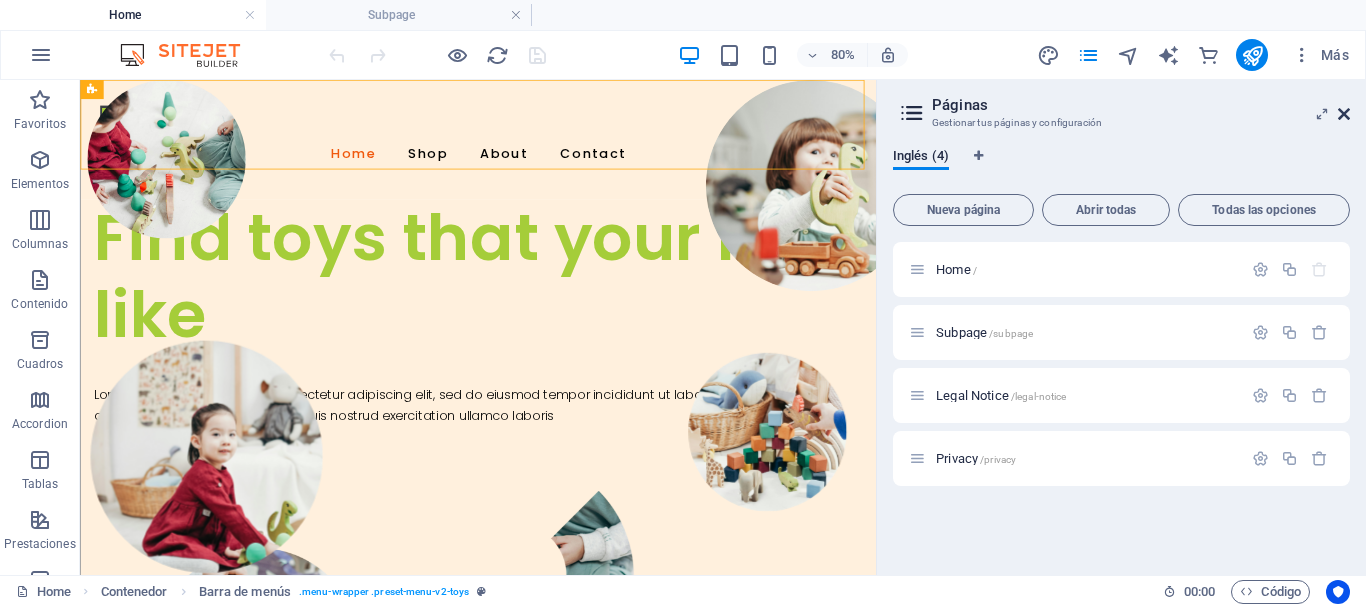 click at bounding box center [1344, 114] 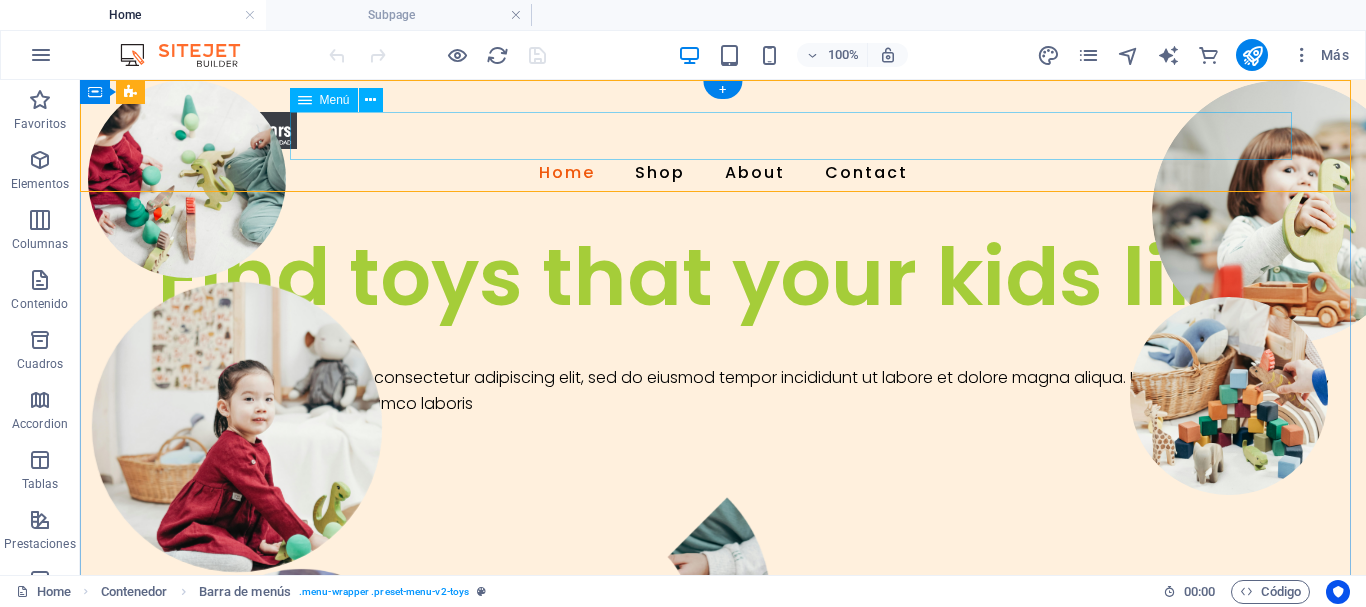 click on "Home Shop About Contact" at bounding box center (723, 173) 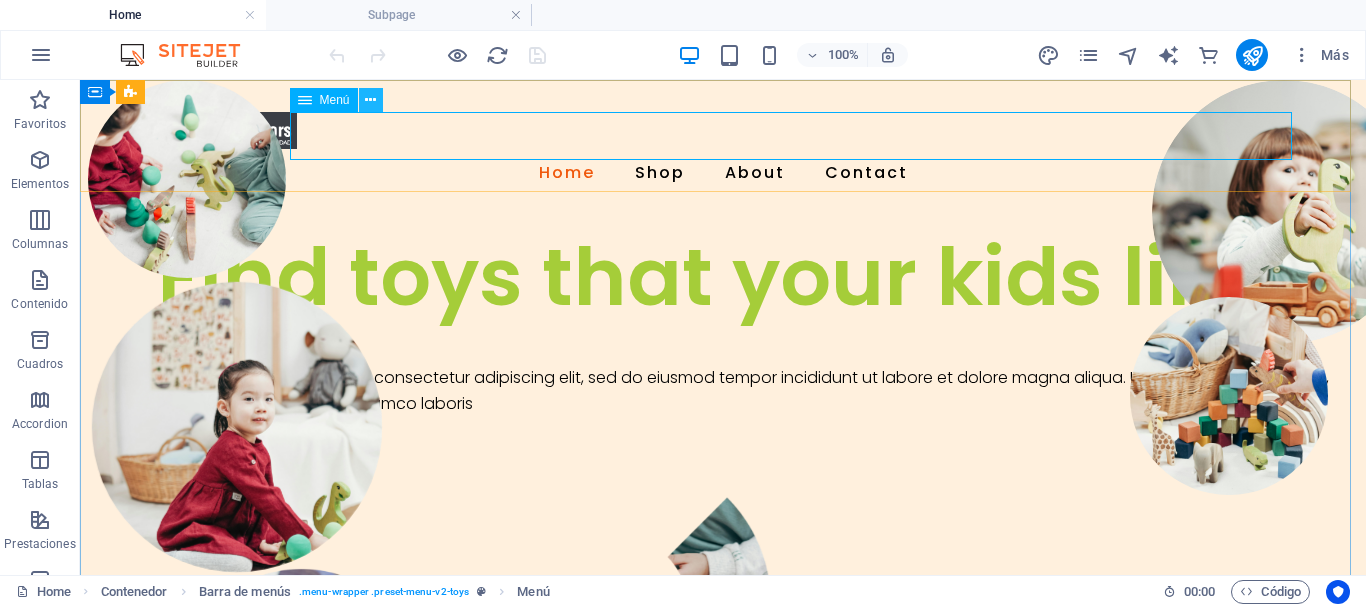 click at bounding box center (370, 100) 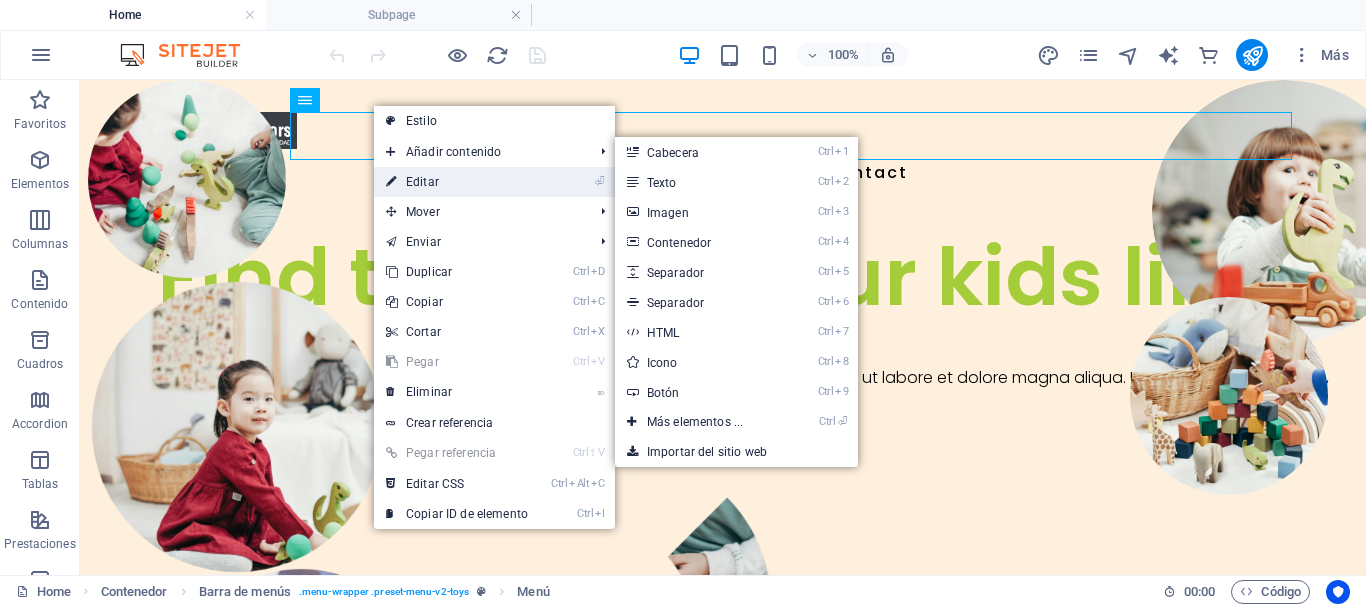 click on "⏎  Editar" at bounding box center (457, 182) 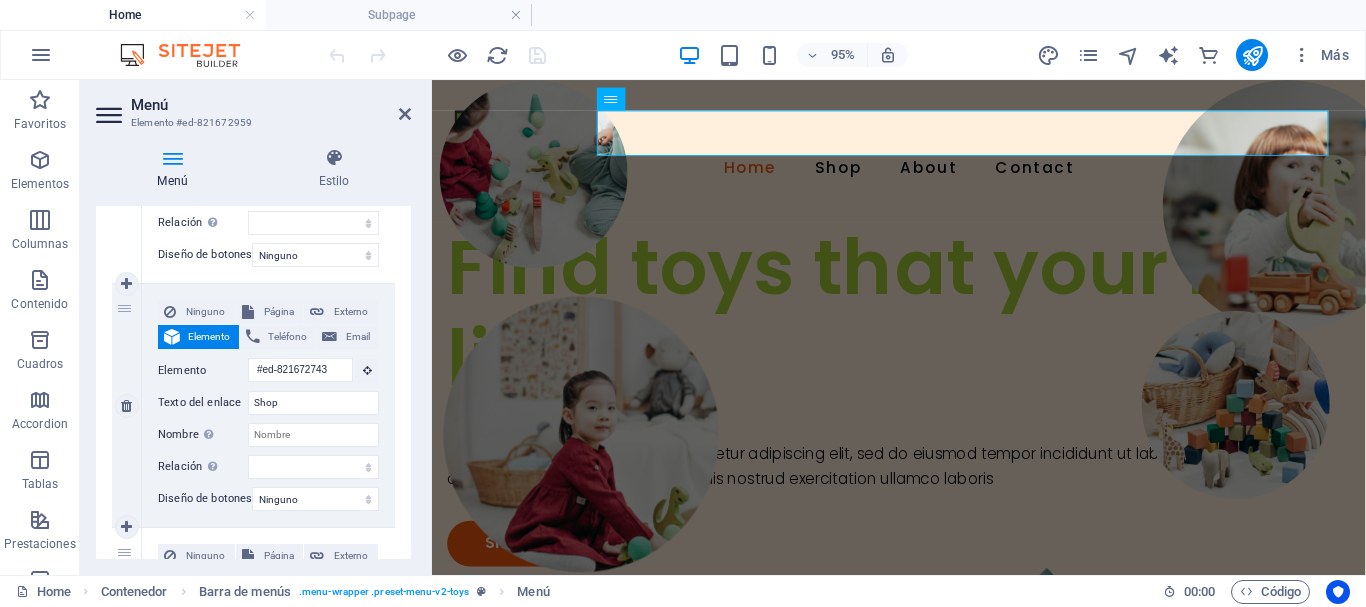 scroll, scrollTop: 400, scrollLeft: 0, axis: vertical 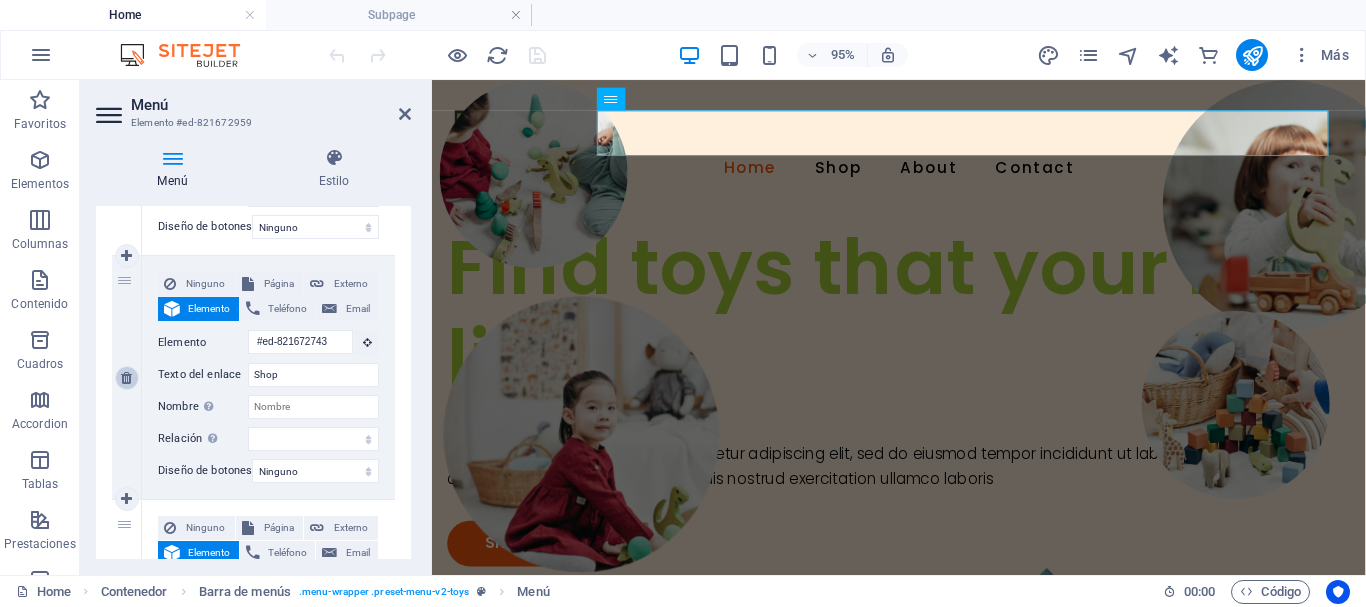 click at bounding box center (126, 378) 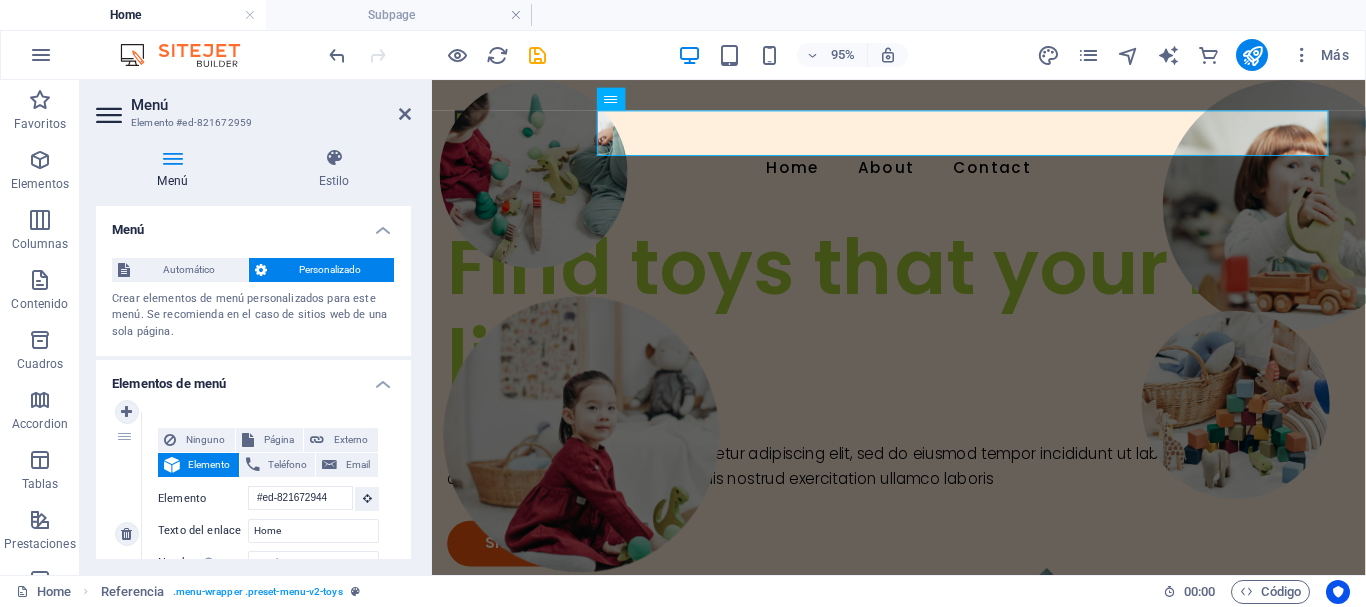 scroll, scrollTop: 200, scrollLeft: 0, axis: vertical 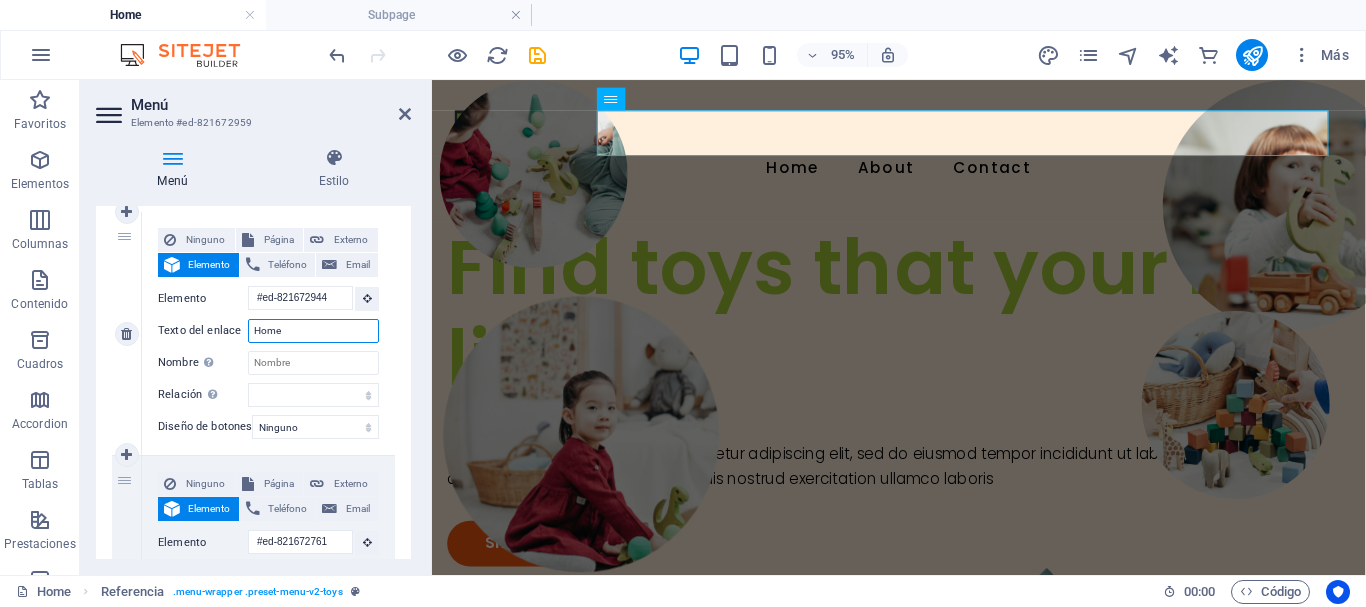 drag, startPoint x: 299, startPoint y: 335, endPoint x: 244, endPoint y: 341, distance: 55.326305 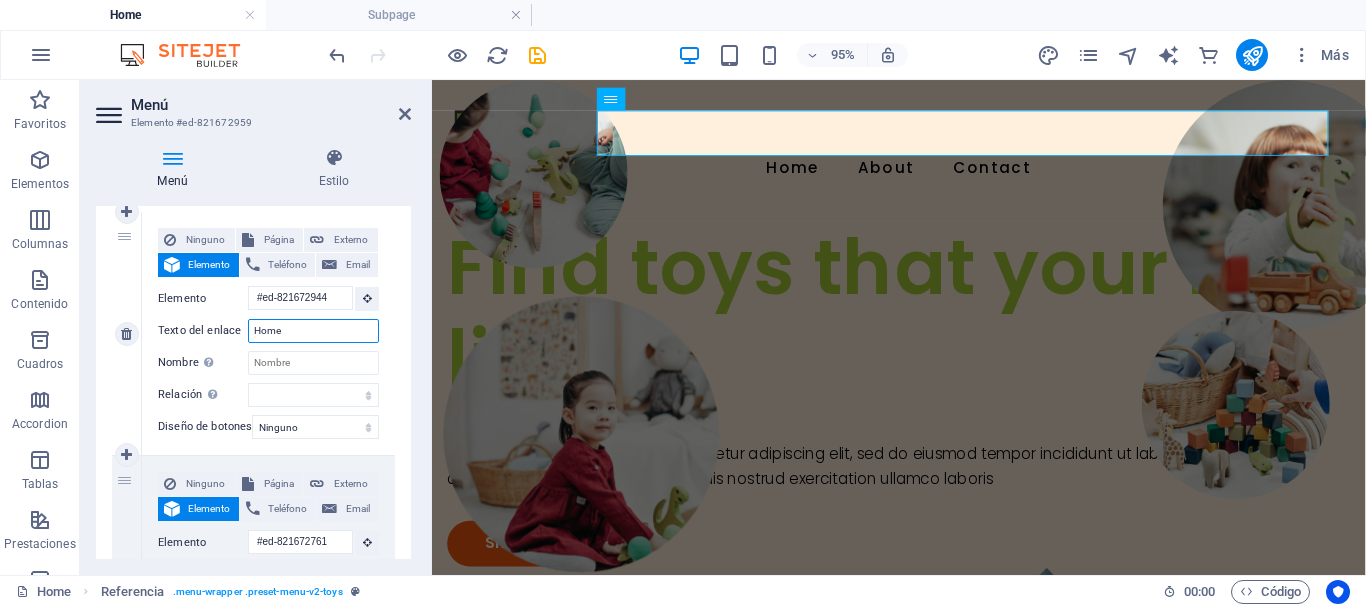 type on "I" 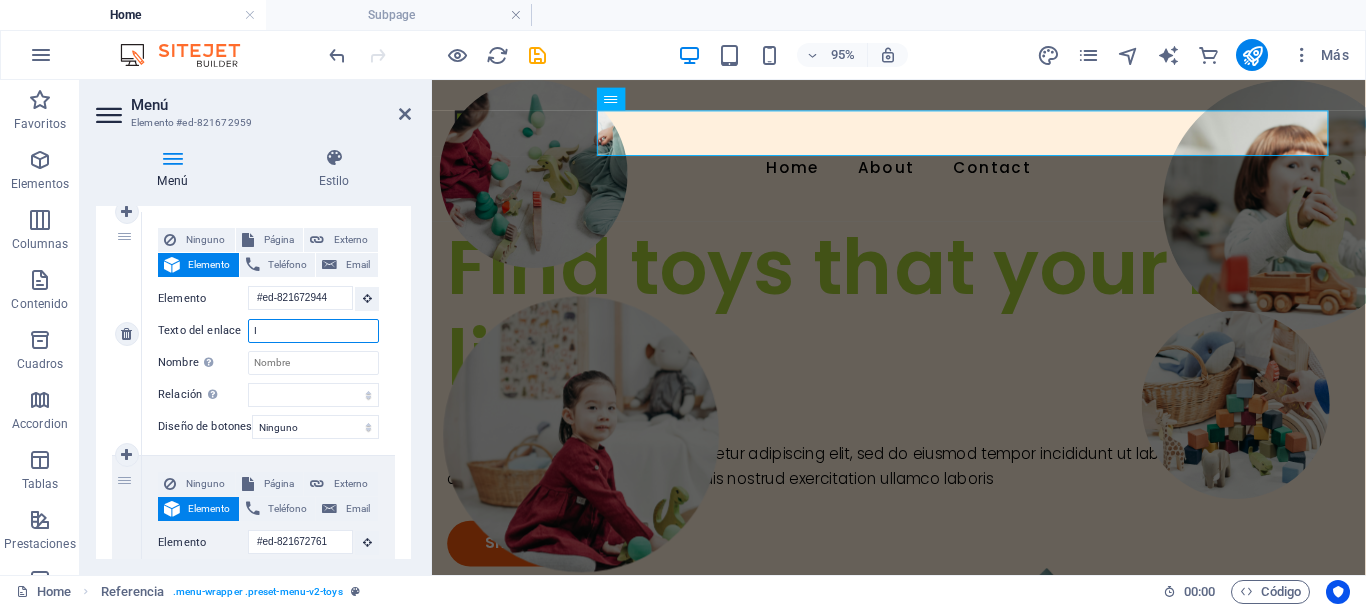 select 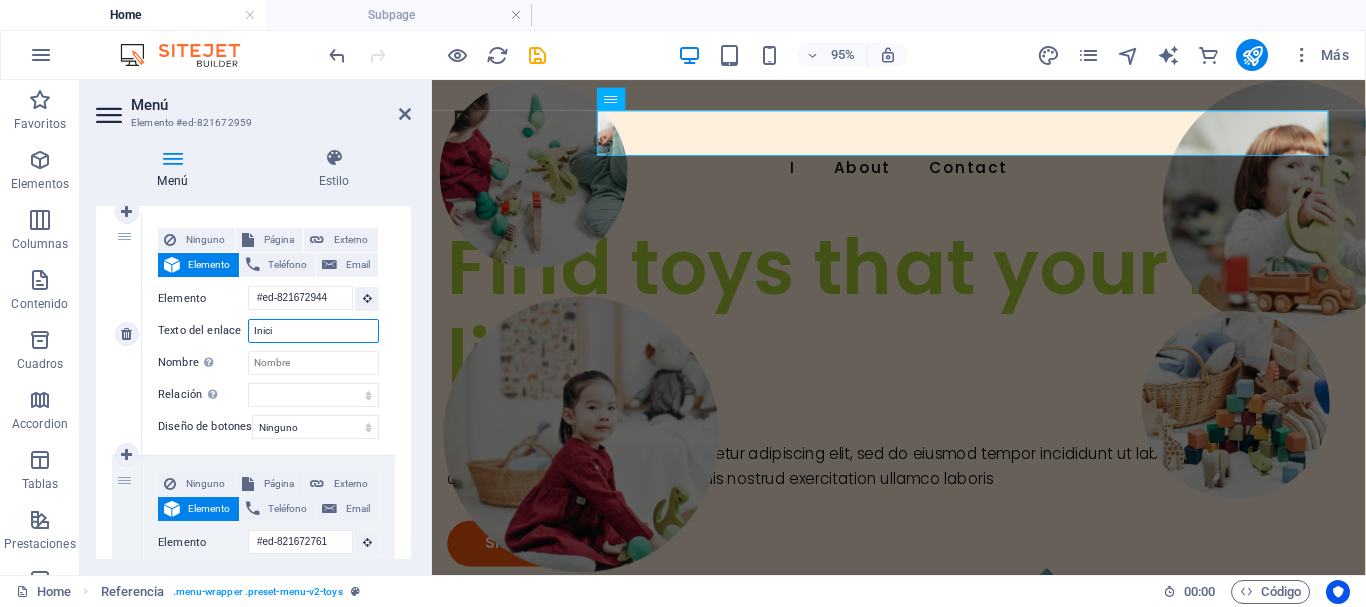 type on "Inicio" 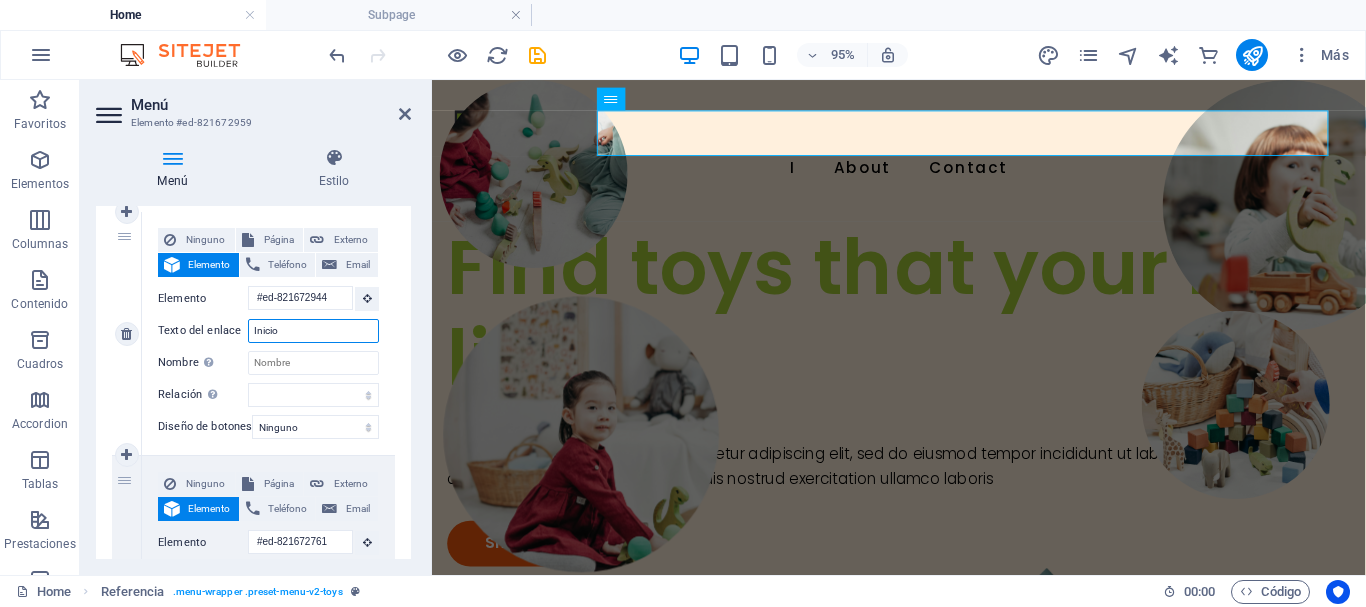 select 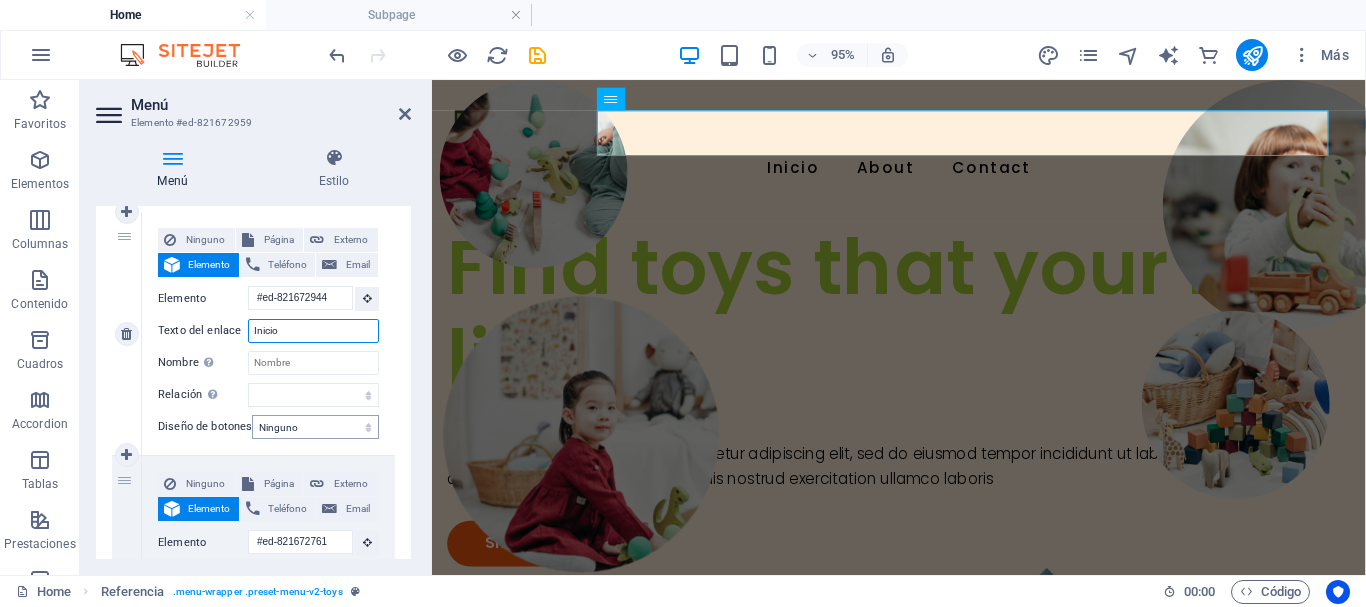 type on "Inicio" 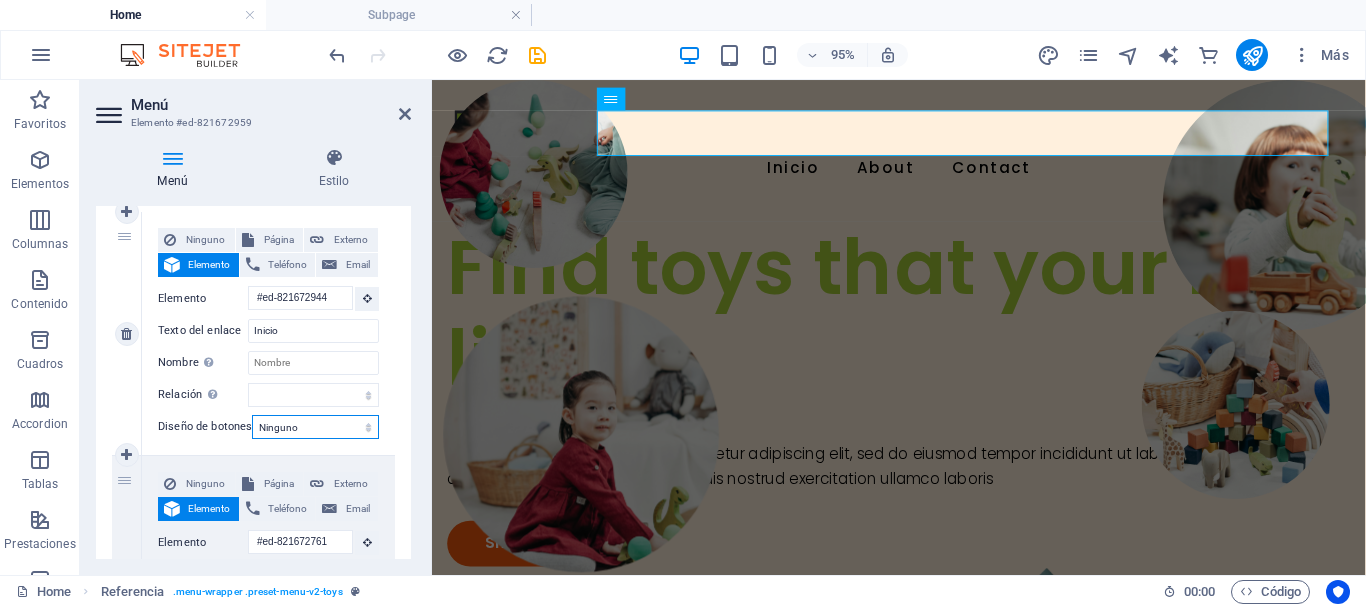 click on "Ninguno Predeterminado Principal Secundario" at bounding box center (315, 427) 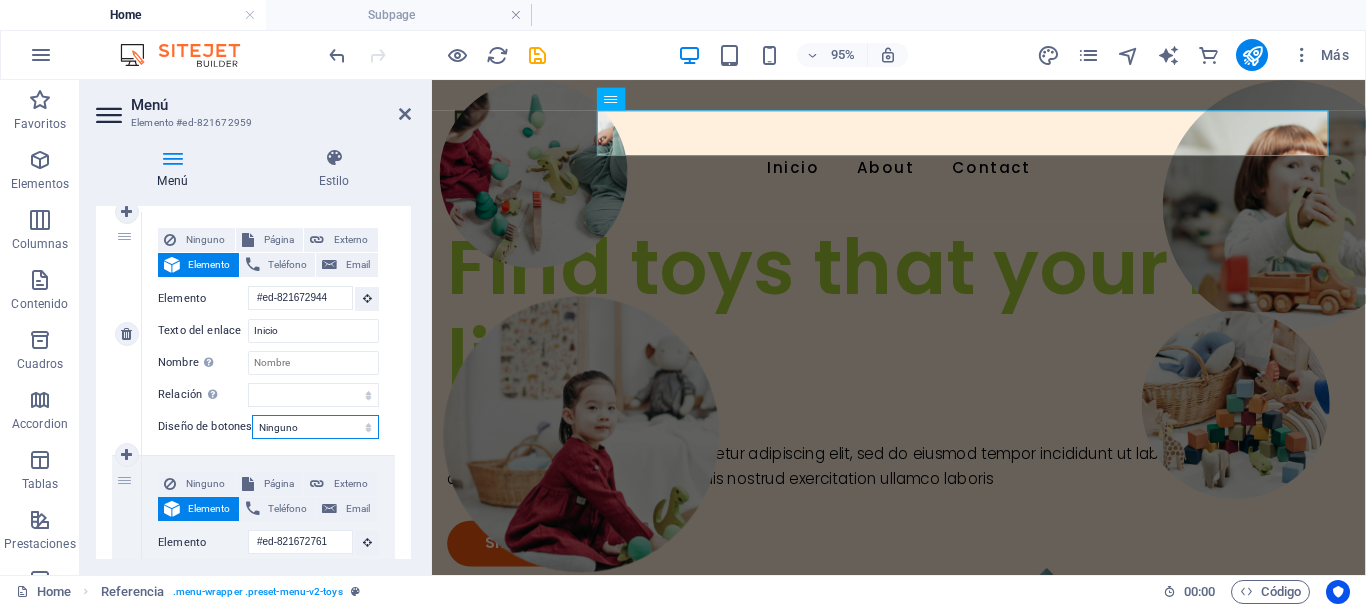select on "primary" 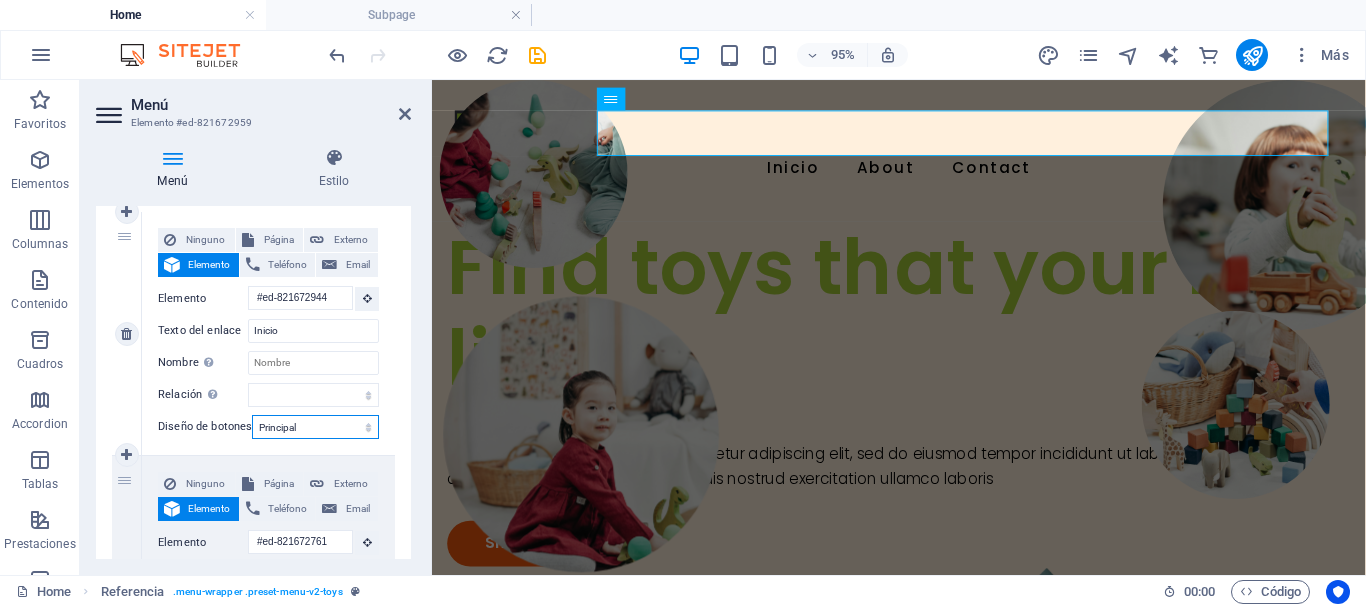 click on "Ninguno Predeterminado Principal Secundario" at bounding box center [315, 427] 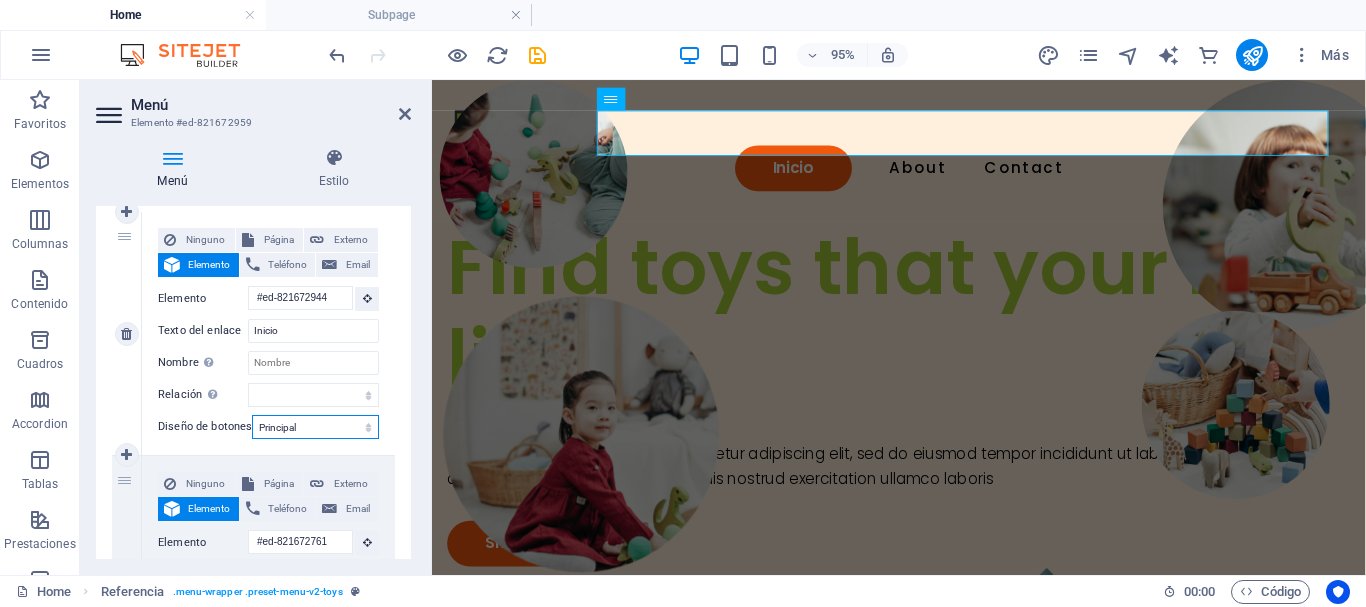 click on "Ninguno Predeterminado Principal Secundario" at bounding box center (315, 427) 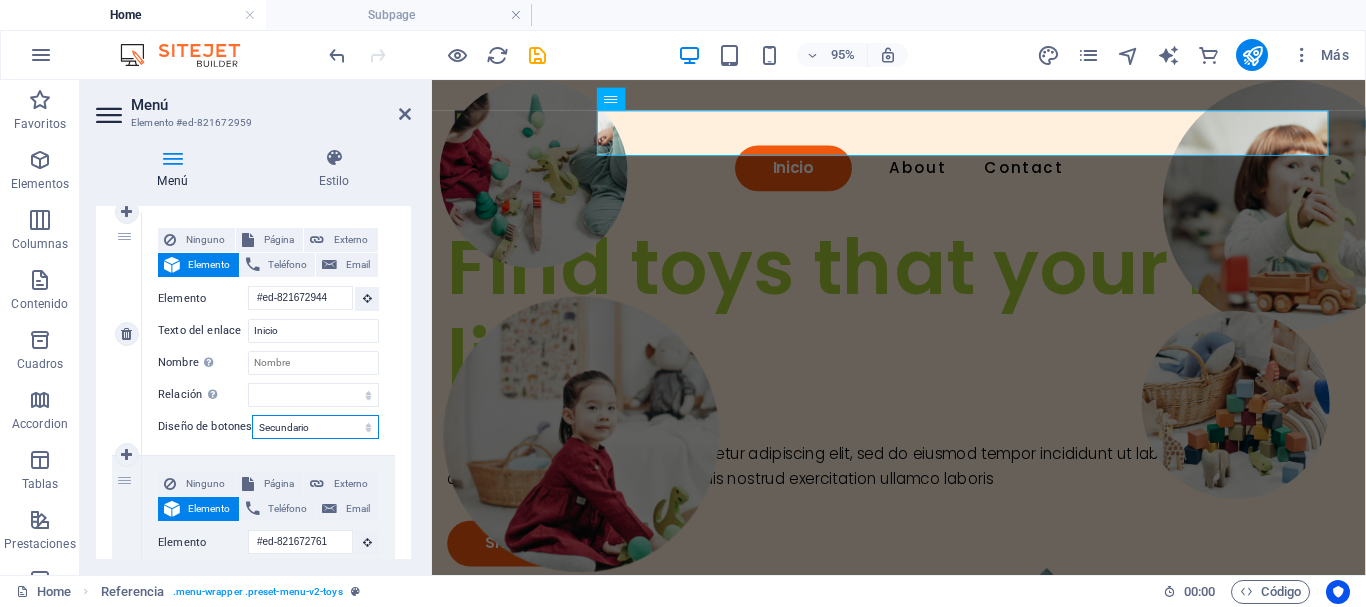 click on "Ninguno Predeterminado Principal Secundario" at bounding box center (315, 427) 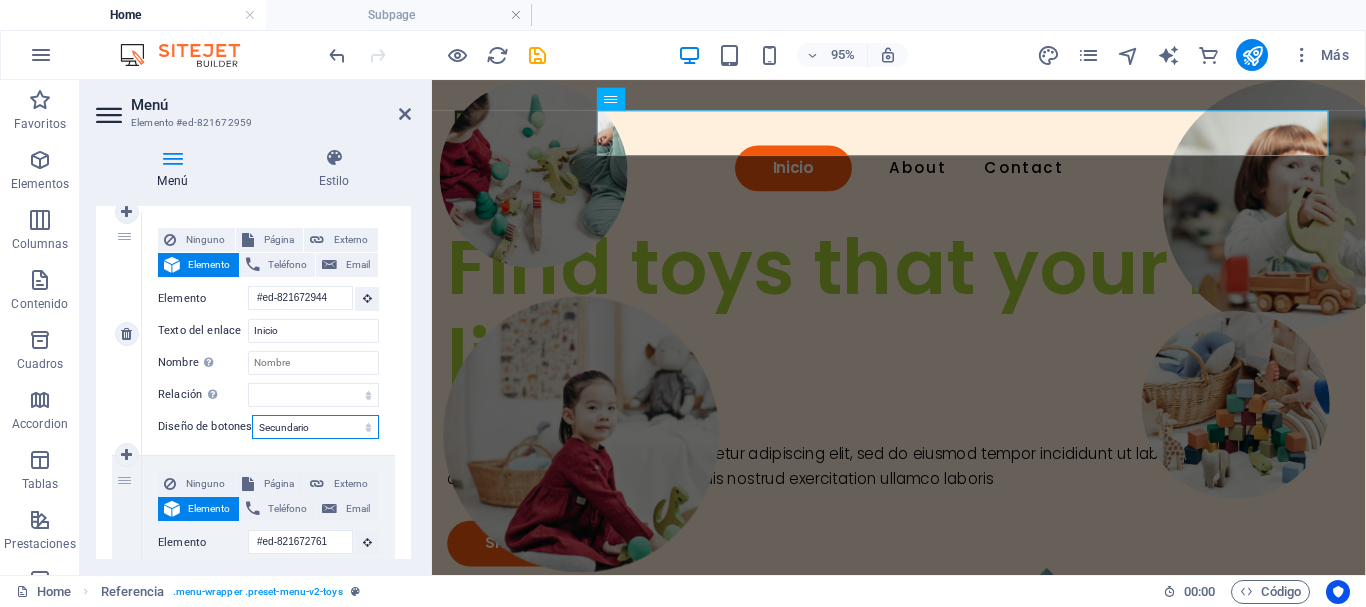 click on "Ninguno Predeterminado Principal Secundario" at bounding box center (315, 427) 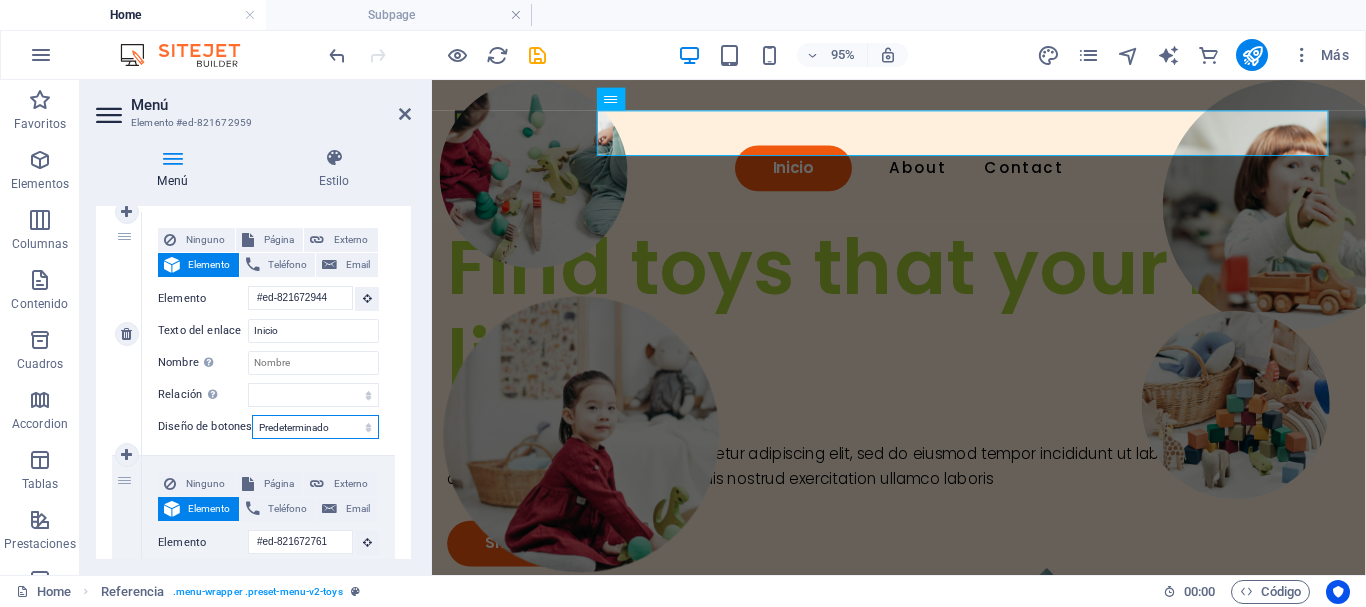 click on "Ninguno Predeterminado Principal Secundario" at bounding box center (315, 427) 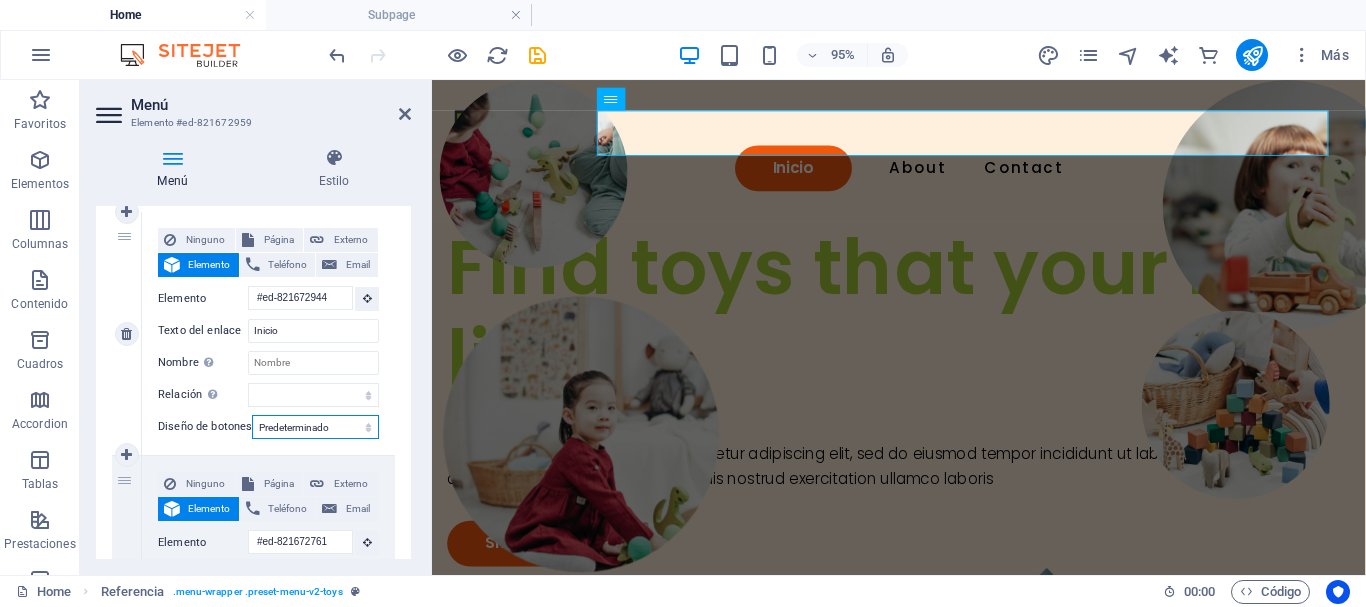 click on "Ninguno Predeterminado Principal Secundario" at bounding box center (315, 427) 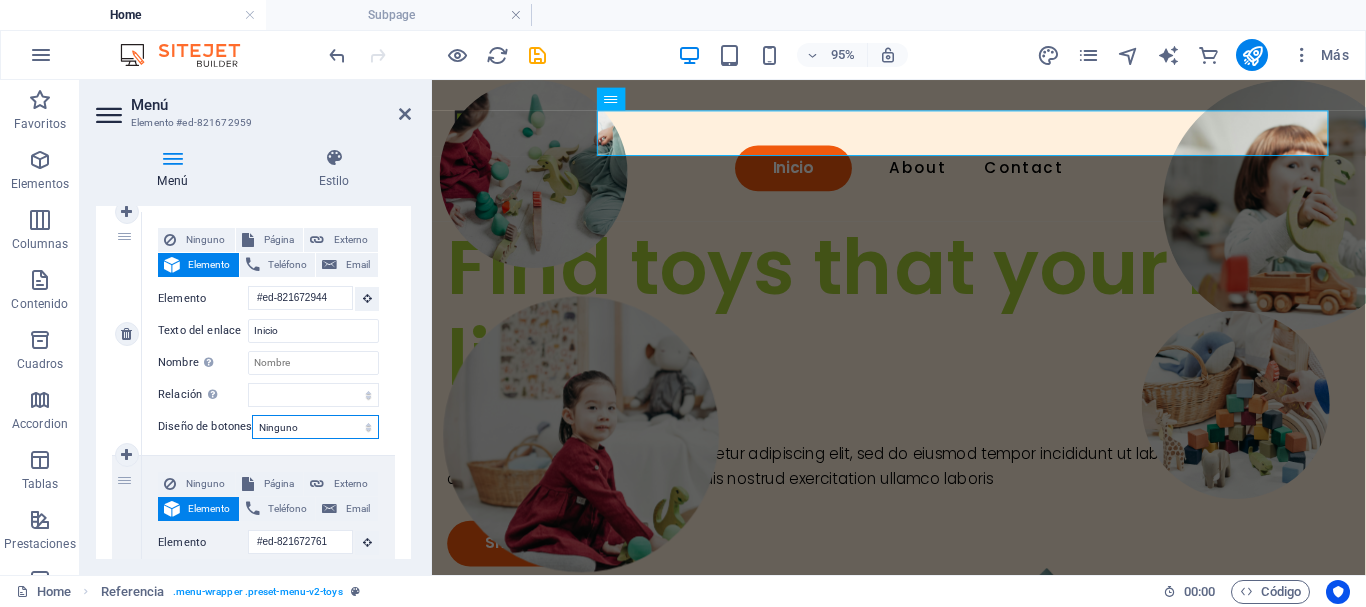 click on "Ninguno Predeterminado Principal Secundario" at bounding box center [315, 427] 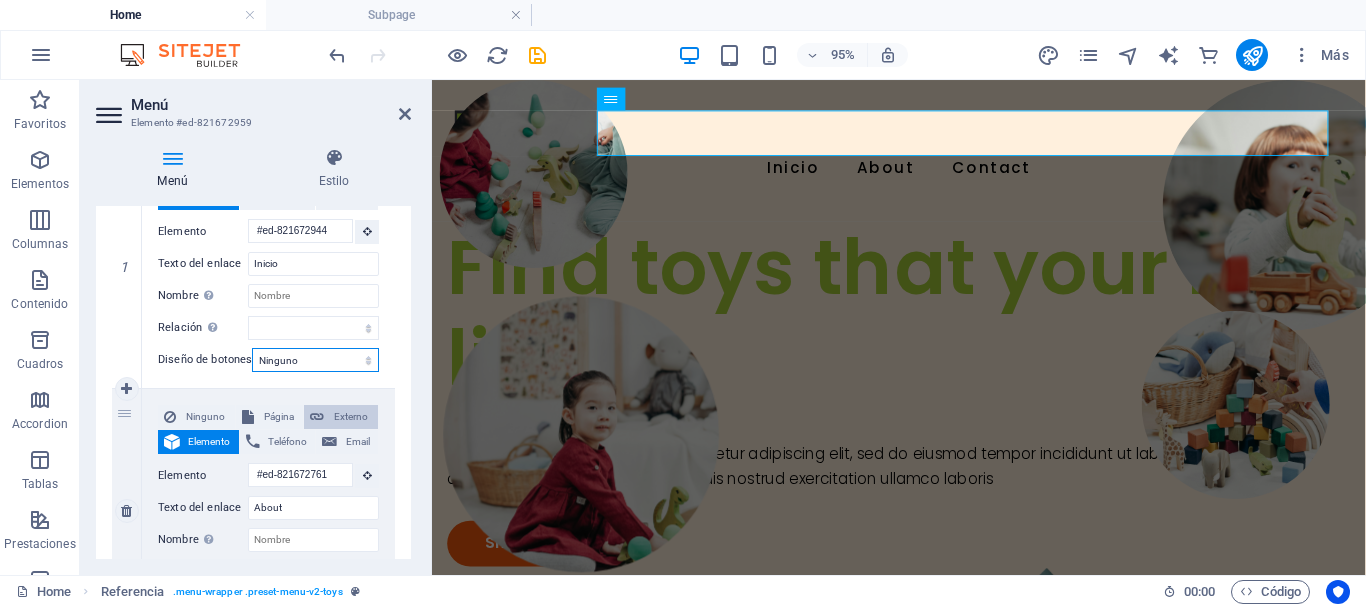 scroll, scrollTop: 300, scrollLeft: 0, axis: vertical 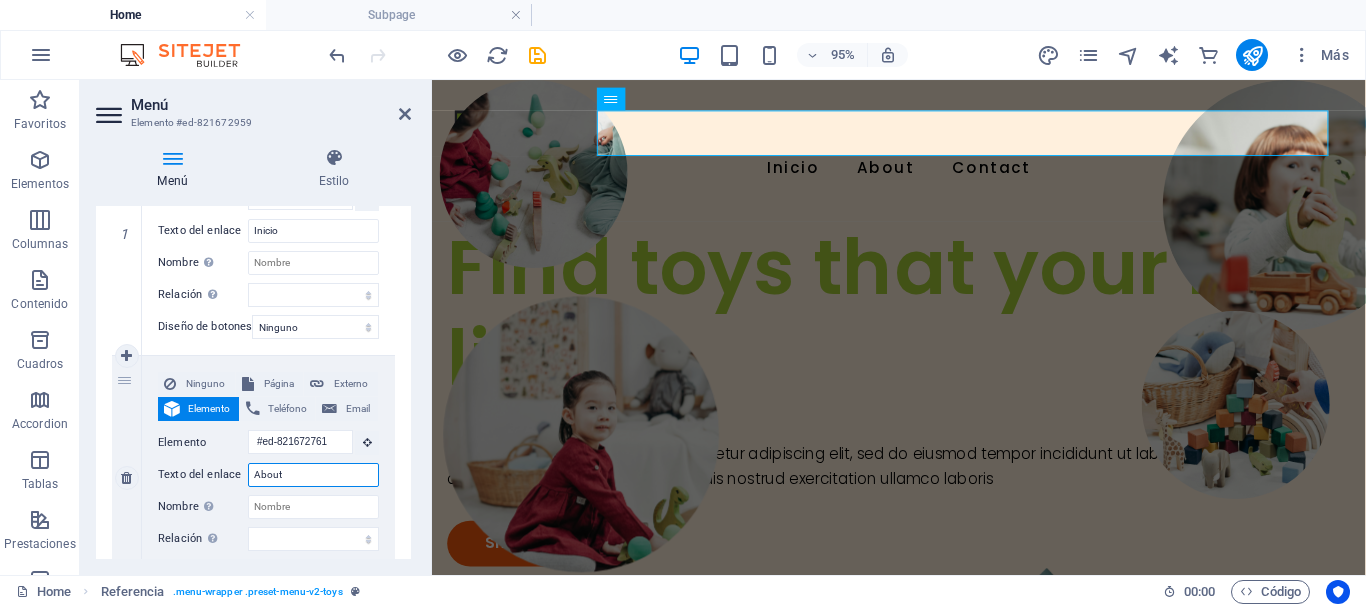 drag, startPoint x: 291, startPoint y: 474, endPoint x: 247, endPoint y: 479, distance: 44.28318 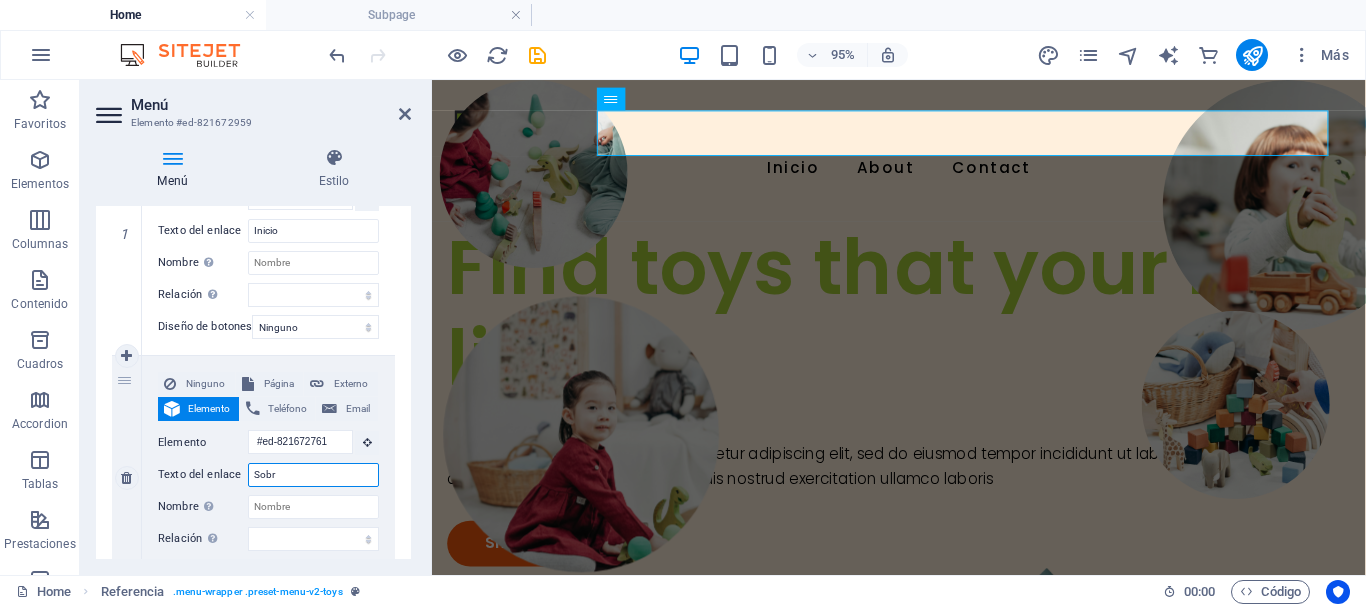 type on "Sobre" 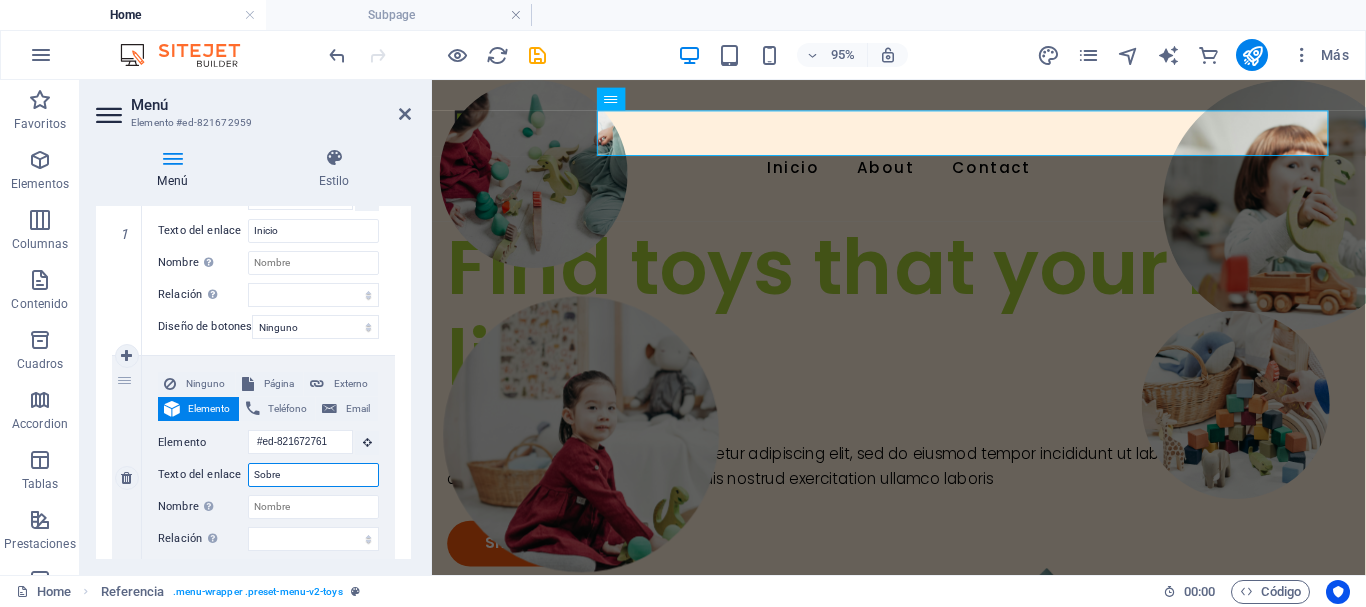 select 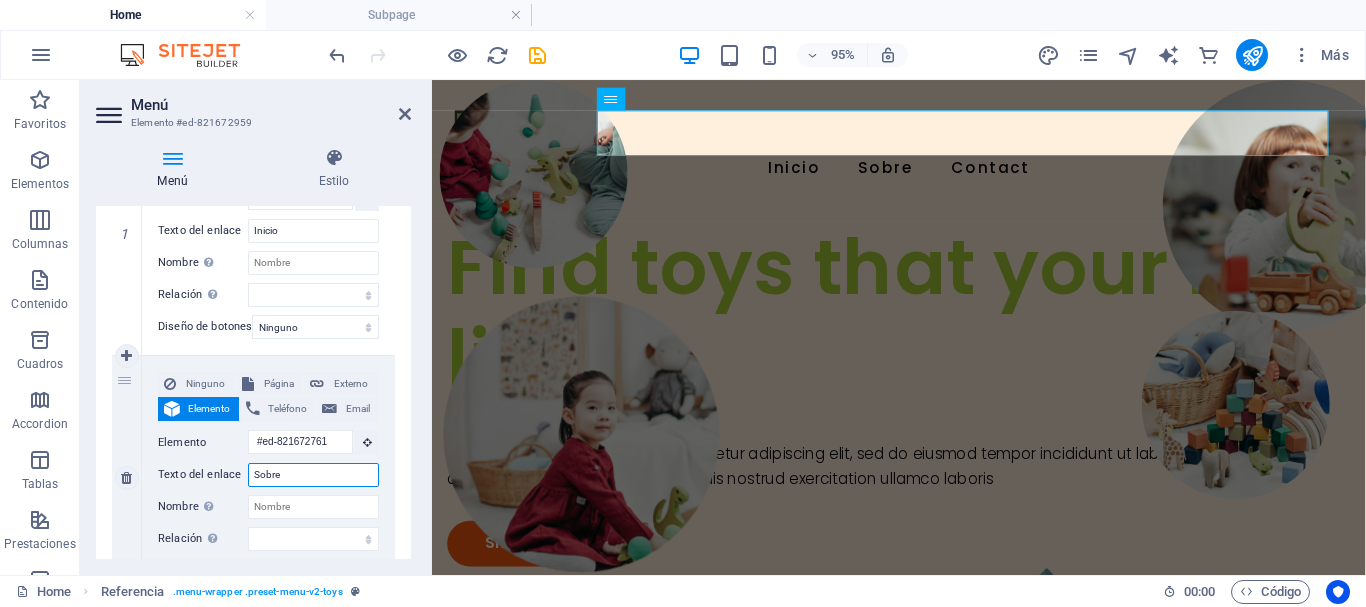 type on "Sobre" 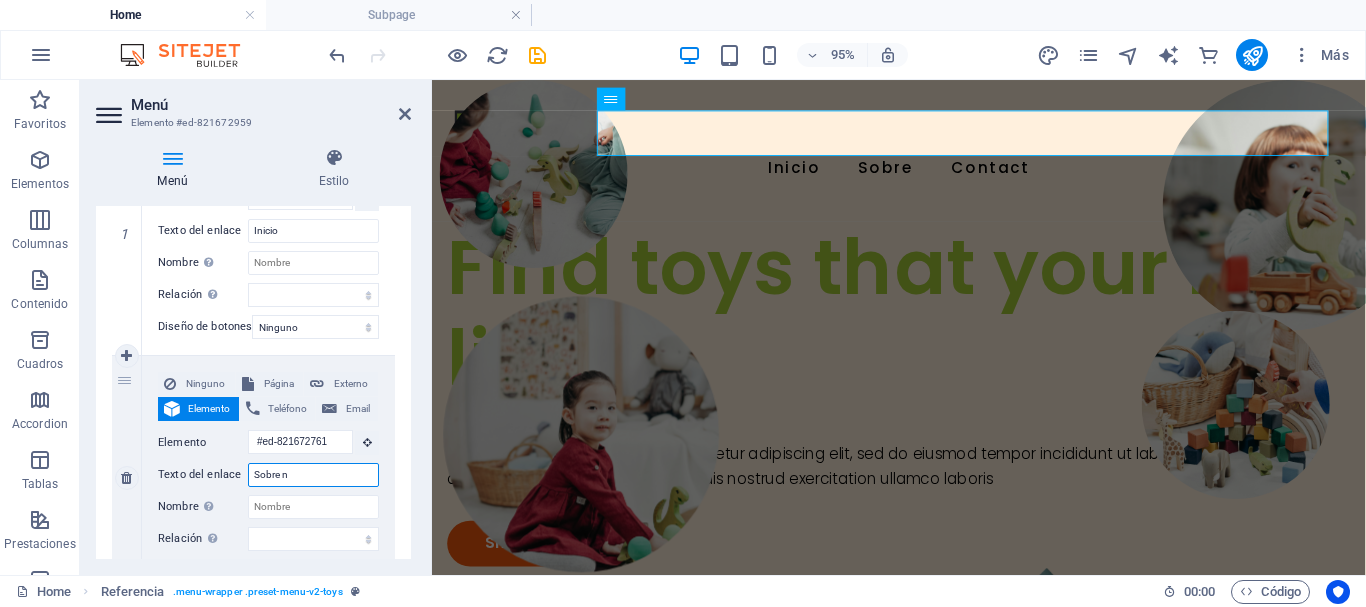 type on "Sobre no" 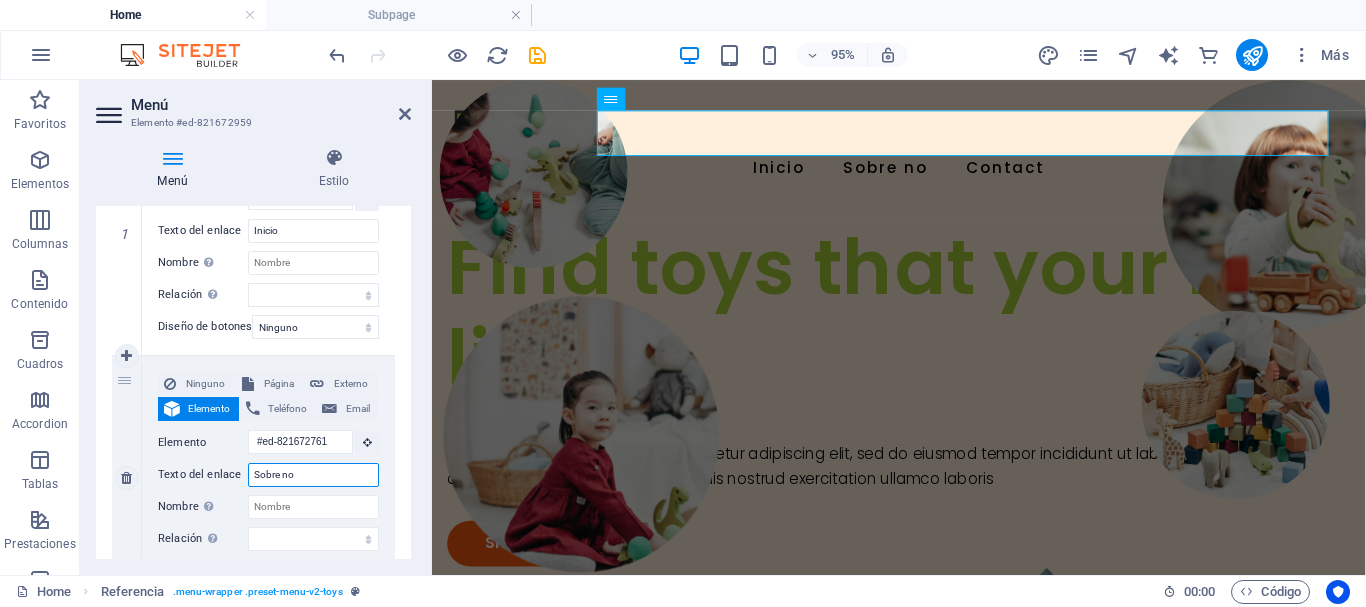 select 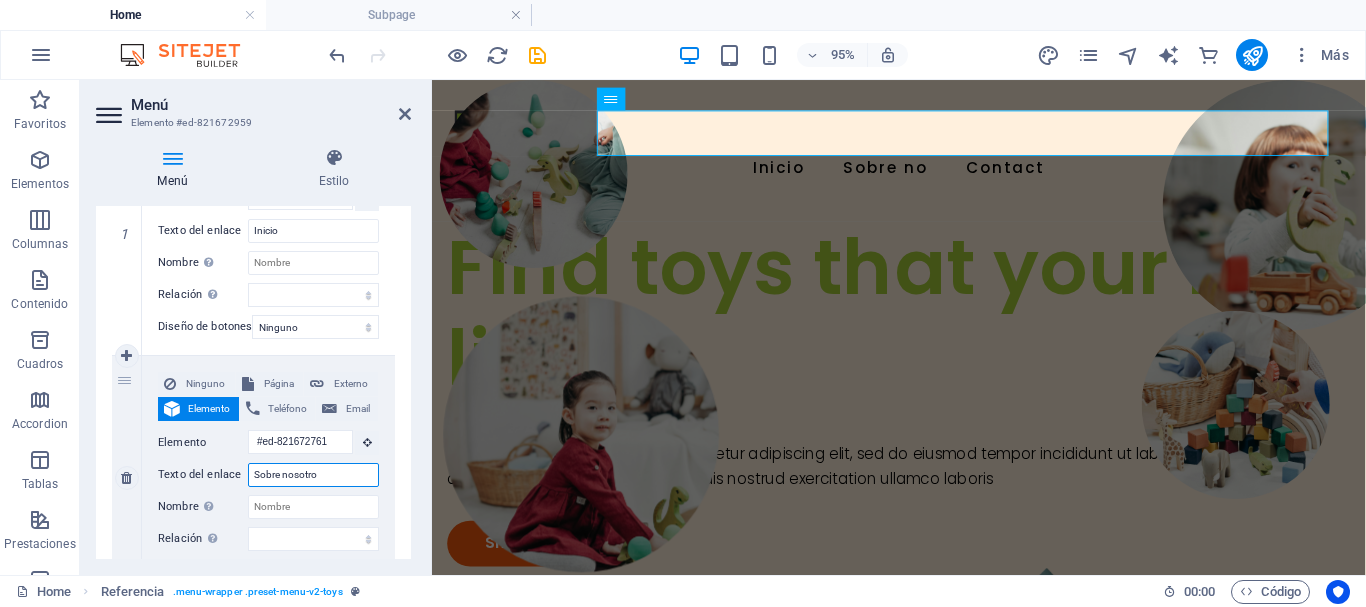 type on "Sobre nosotros" 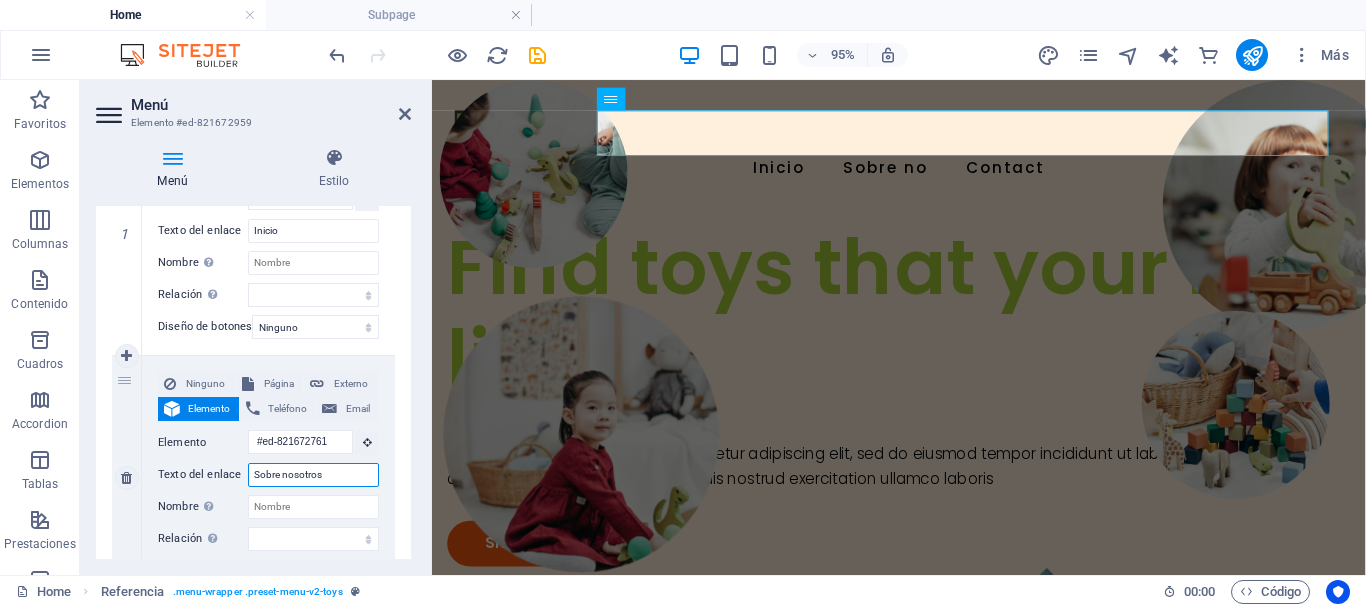 select 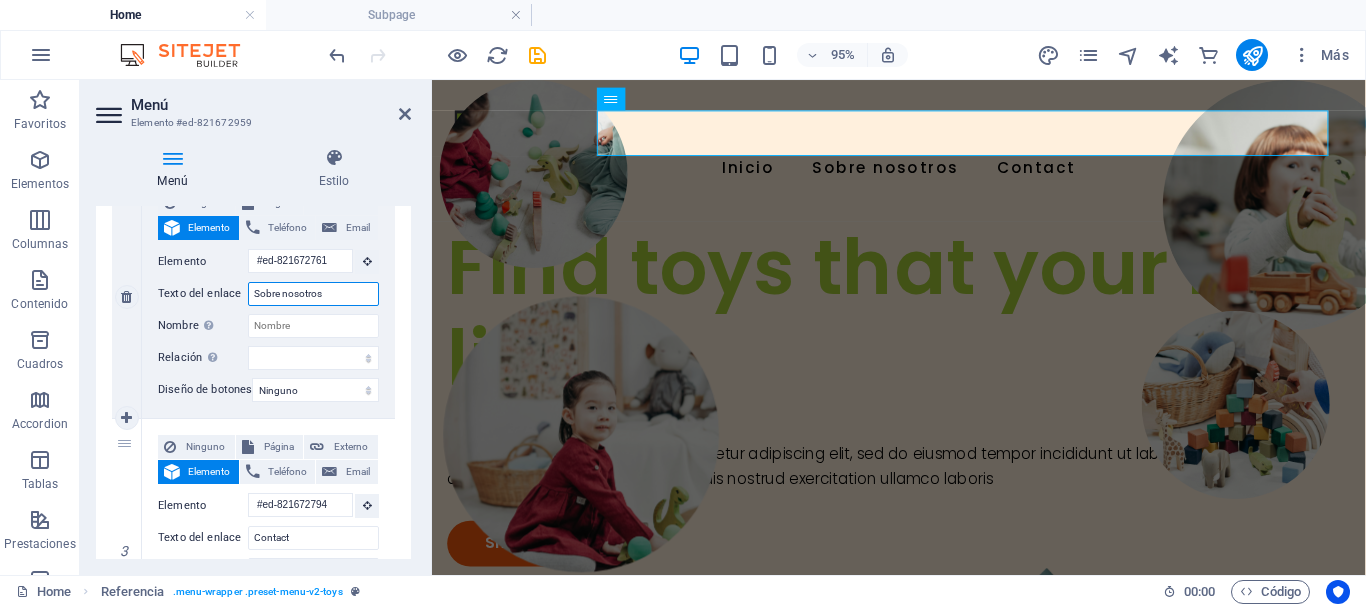 scroll, scrollTop: 500, scrollLeft: 0, axis: vertical 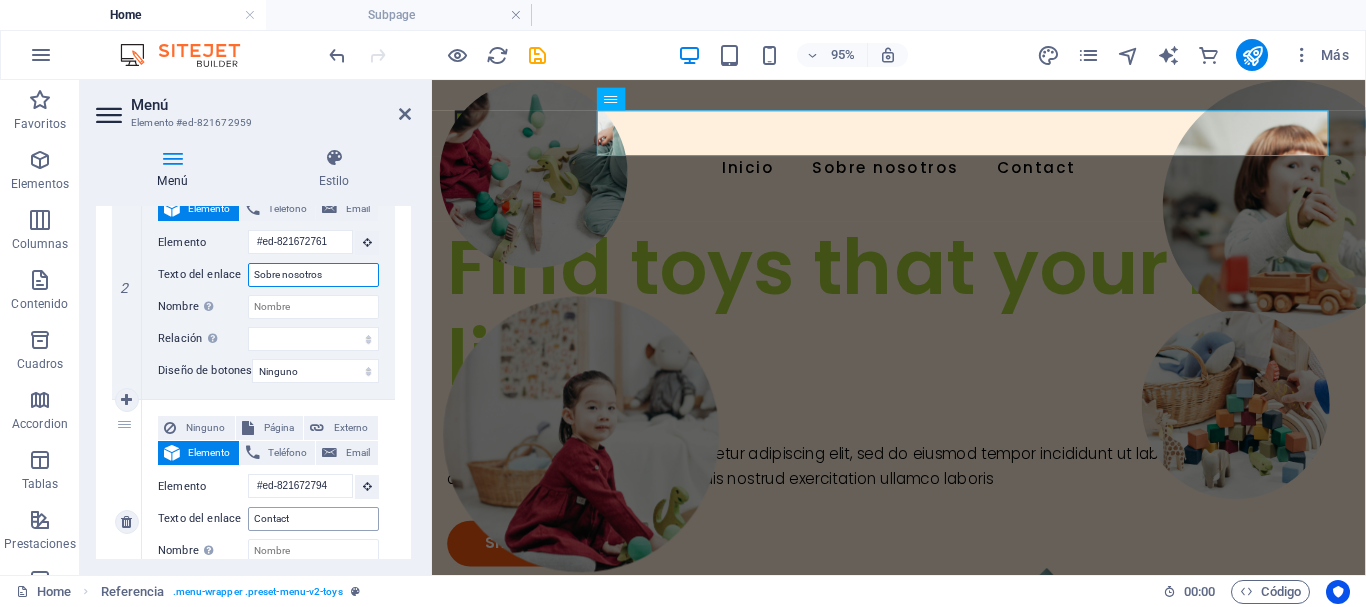 type on "Sobre nosotros" 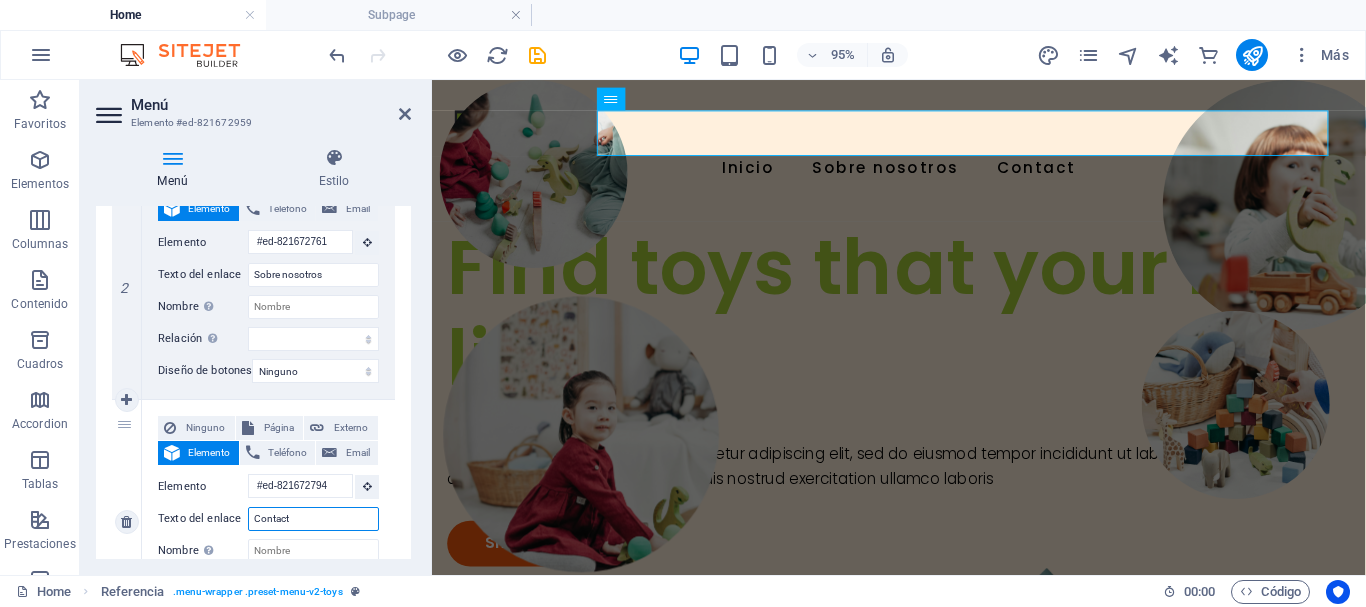 click on "Contact" at bounding box center (313, 519) 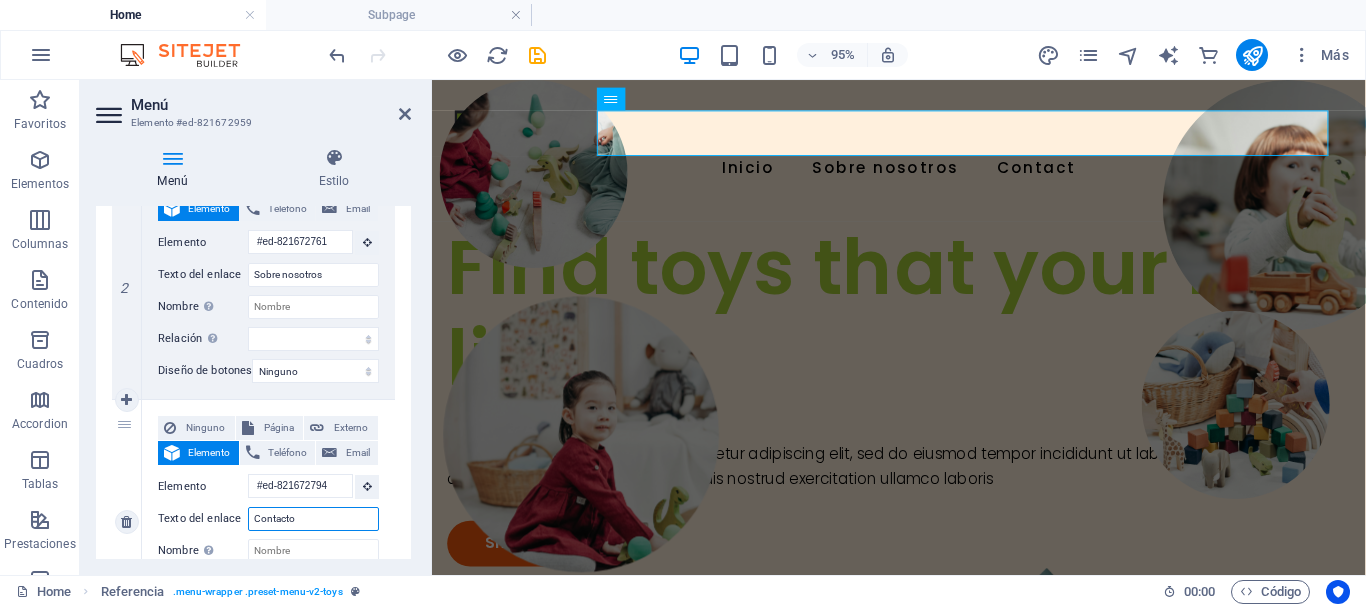 select 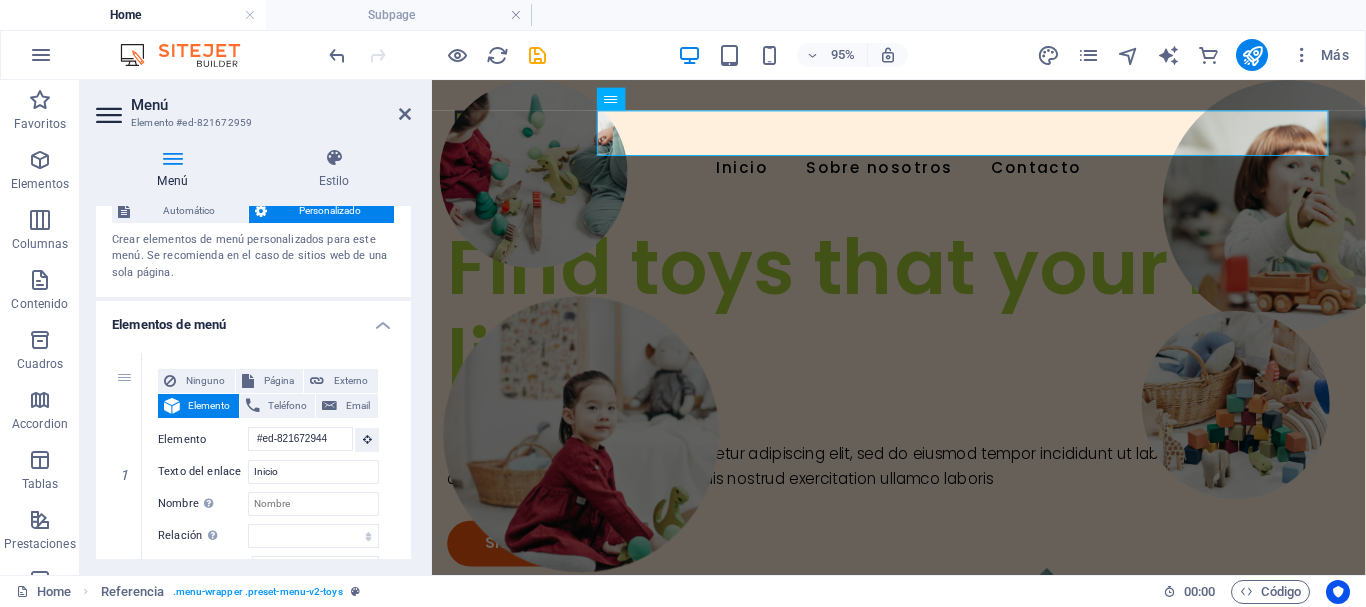 scroll, scrollTop: 53, scrollLeft: 0, axis: vertical 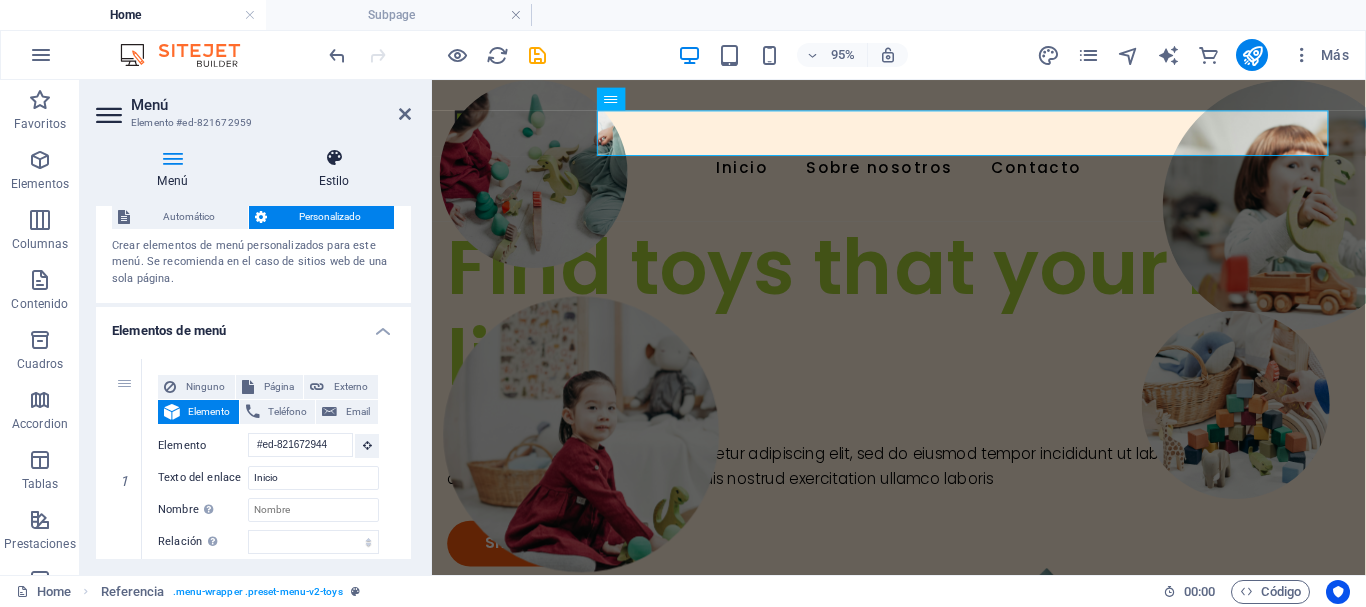 type on "Contacto" 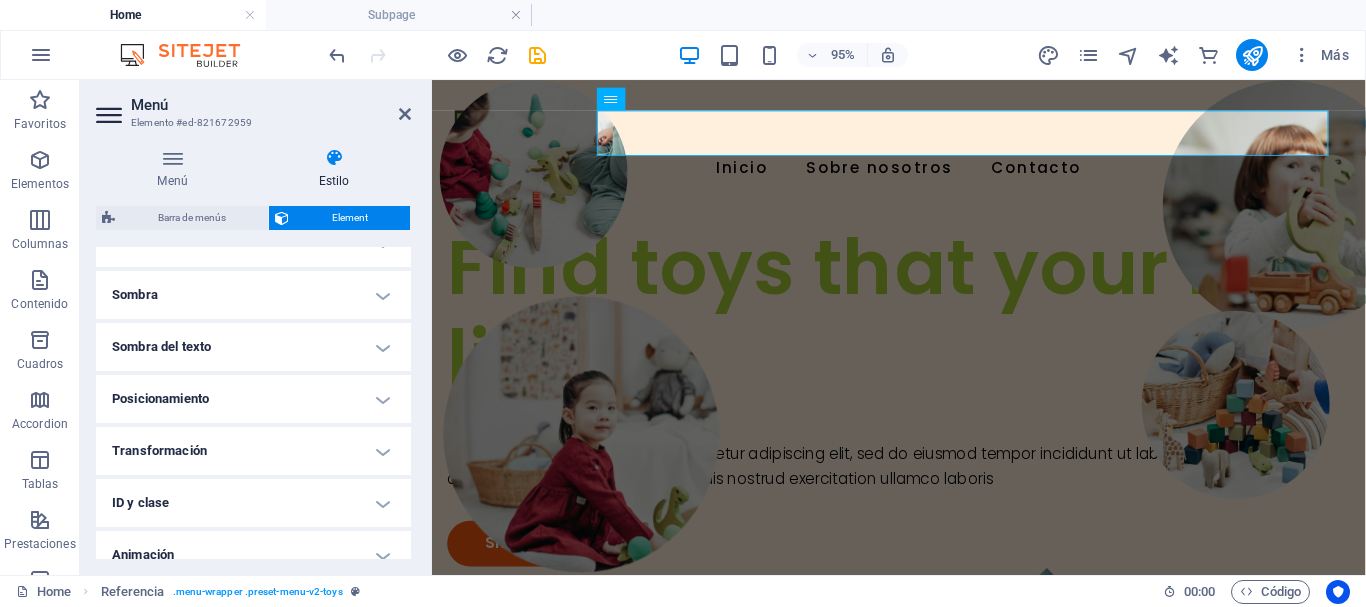 scroll, scrollTop: 550, scrollLeft: 0, axis: vertical 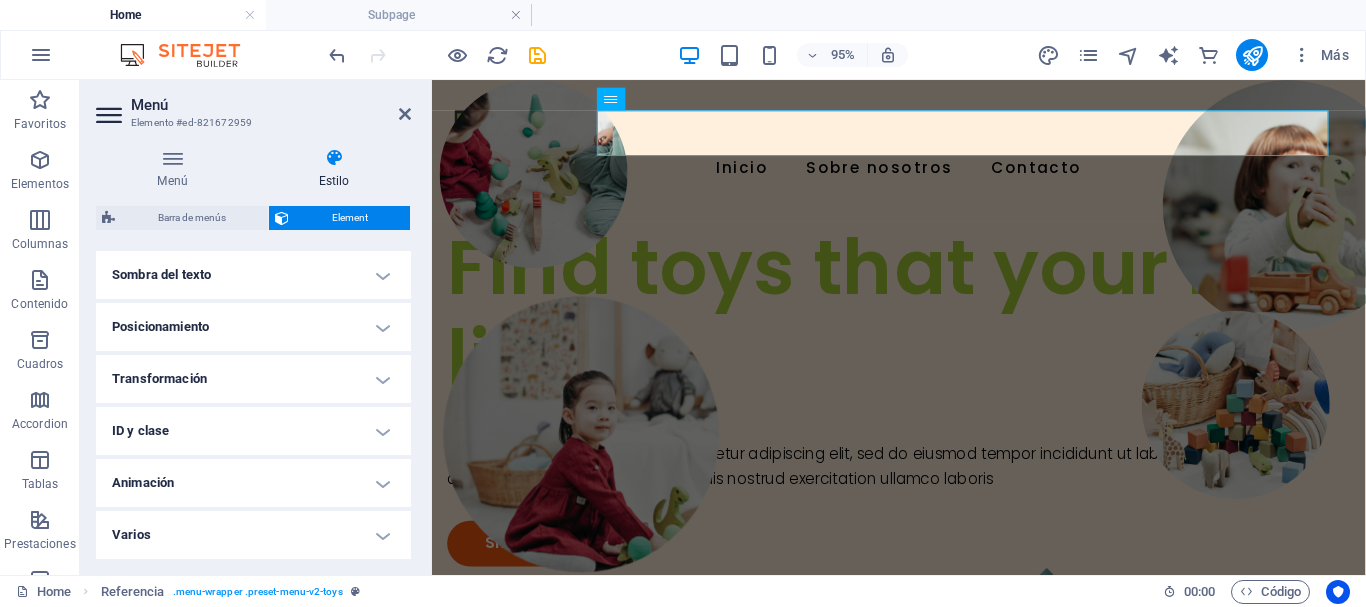 click on "Animación" at bounding box center [253, 483] 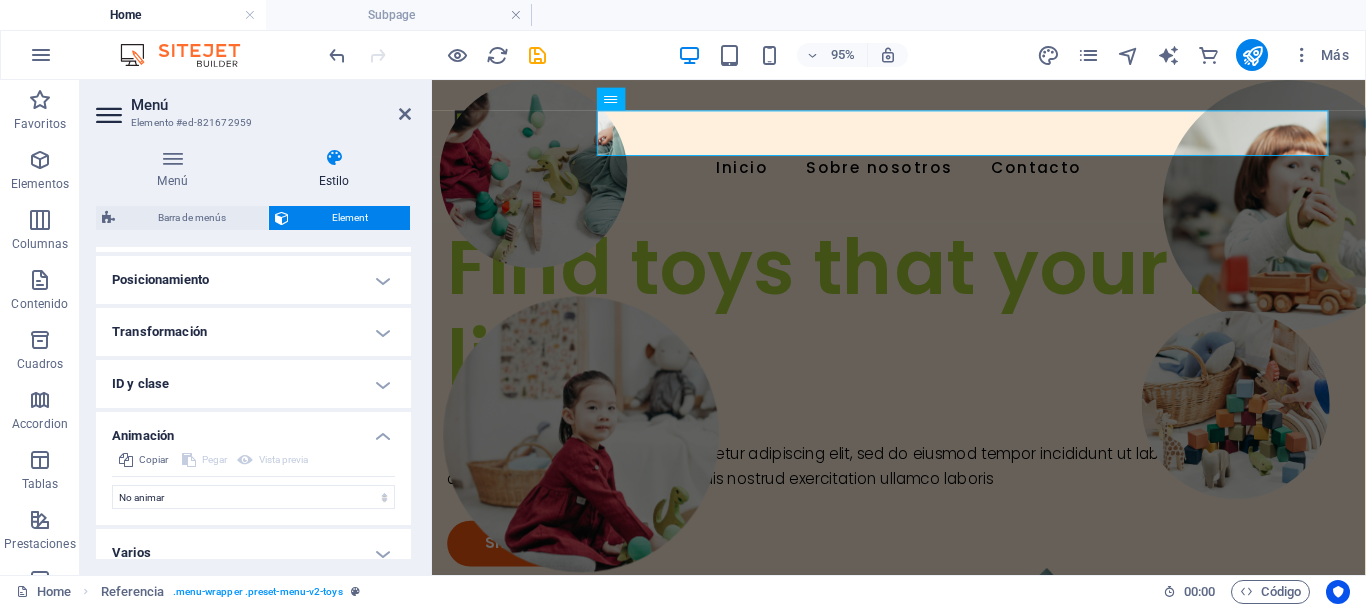 scroll, scrollTop: 615, scrollLeft: 0, axis: vertical 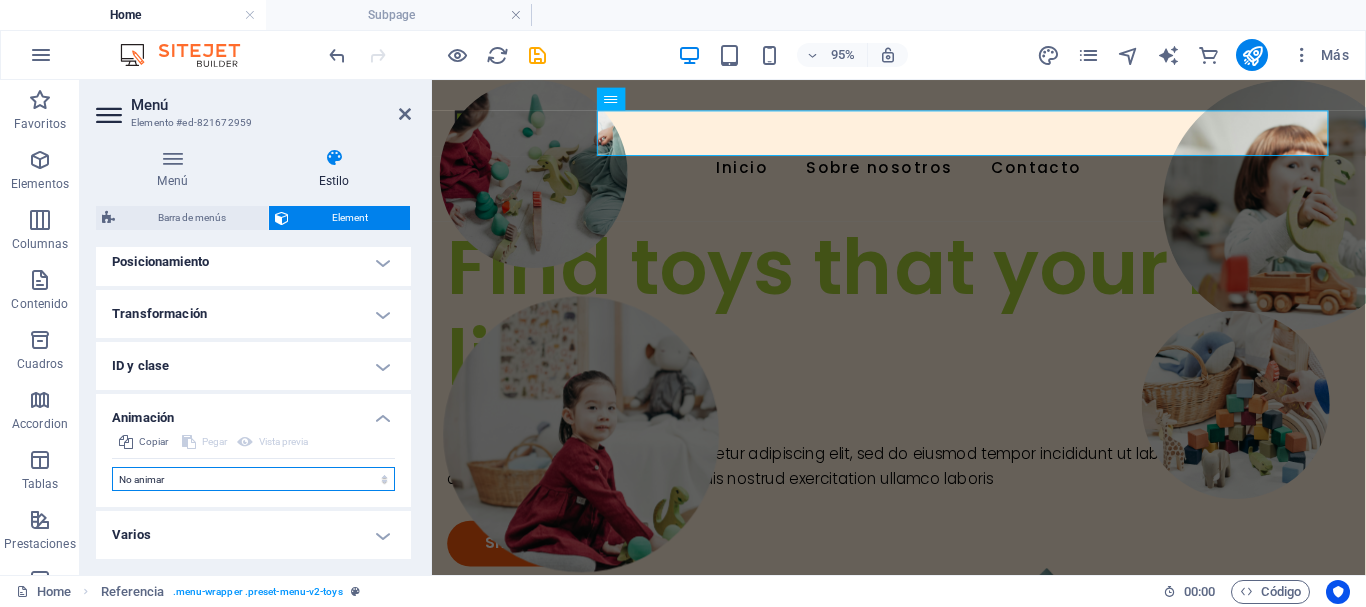 click on "No animar Mostrar / Ocultar Subir/bajar Acercar/alejar Deslizar de izquierda a derecha Deslizar de derecha a izquierda Deslizar de arriba a abajo Deslizar de abajo a arriba Pulsación Parpadeo Abrir como superposición" at bounding box center [253, 479] 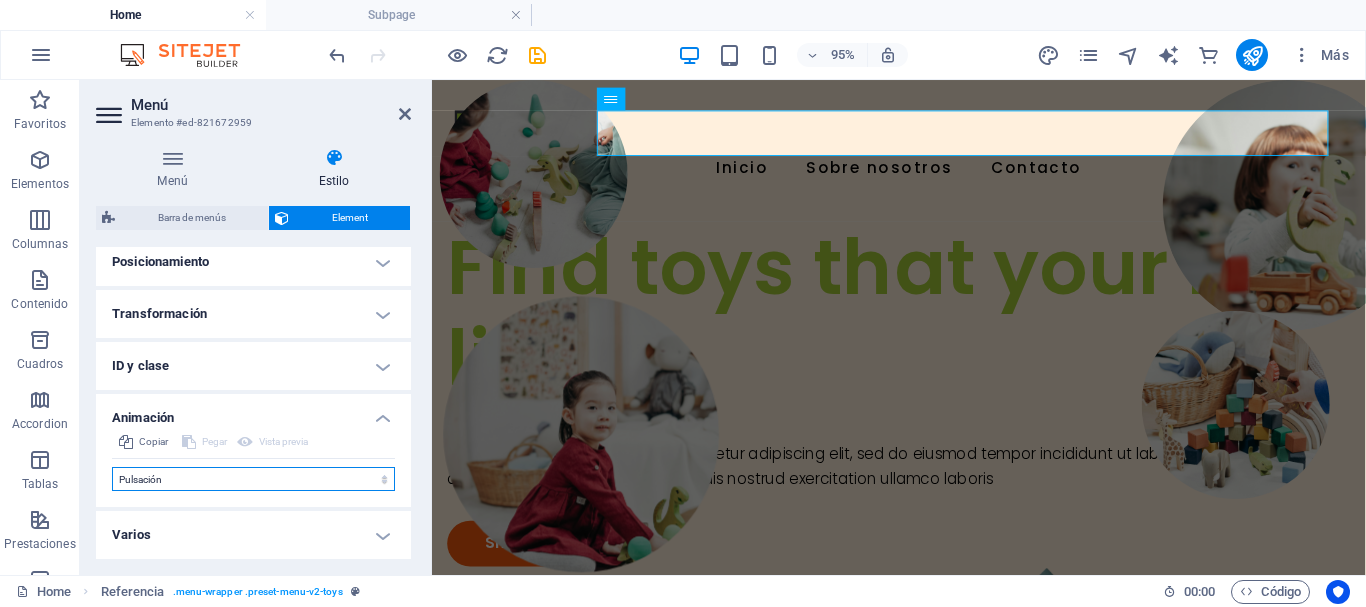 click on "No animar Mostrar / Ocultar Subir/bajar Acercar/alejar Deslizar de izquierda a derecha Deslizar de derecha a izquierda Deslizar de arriba a abajo Deslizar de abajo a arriba Pulsación Parpadeo Abrir como superposición" at bounding box center [253, 479] 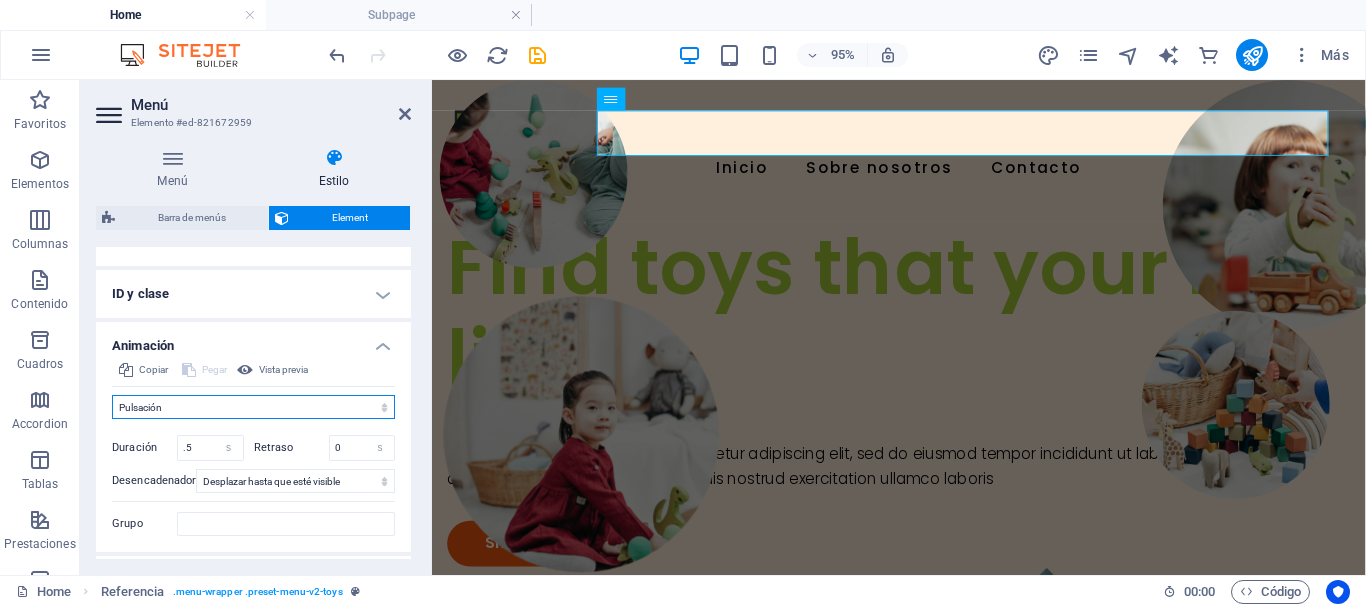 scroll, scrollTop: 715, scrollLeft: 0, axis: vertical 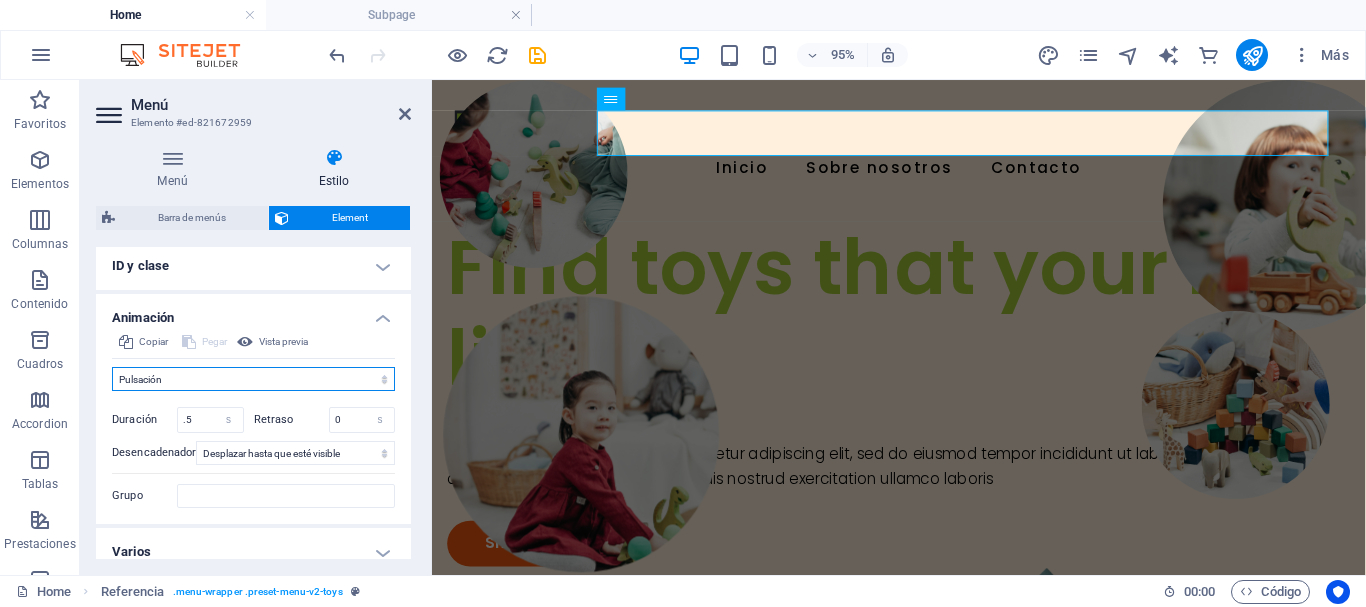 click on "No animar Mostrar / Ocultar Subir/bajar Acercar/alejar Deslizar de izquierda a derecha Deslizar de derecha a izquierda Deslizar de arriba a abajo Deslizar de abajo a arriba Pulsación Parpadeo Abrir como superposición" at bounding box center [253, 379] 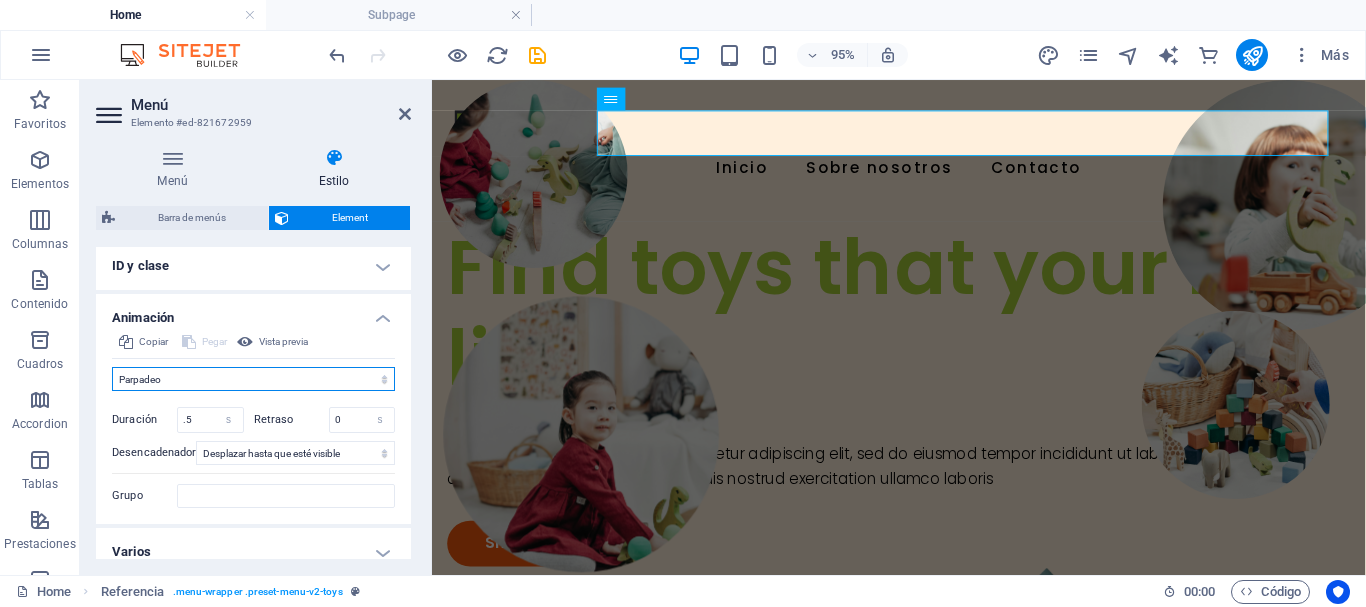 click on "No animar Mostrar / Ocultar Subir/bajar Acercar/alejar Deslizar de izquierda a derecha Deslizar de derecha a izquierda Deslizar de arriba a abajo Deslizar de abajo a arriba Pulsación Parpadeo Abrir como superposición" at bounding box center (253, 379) 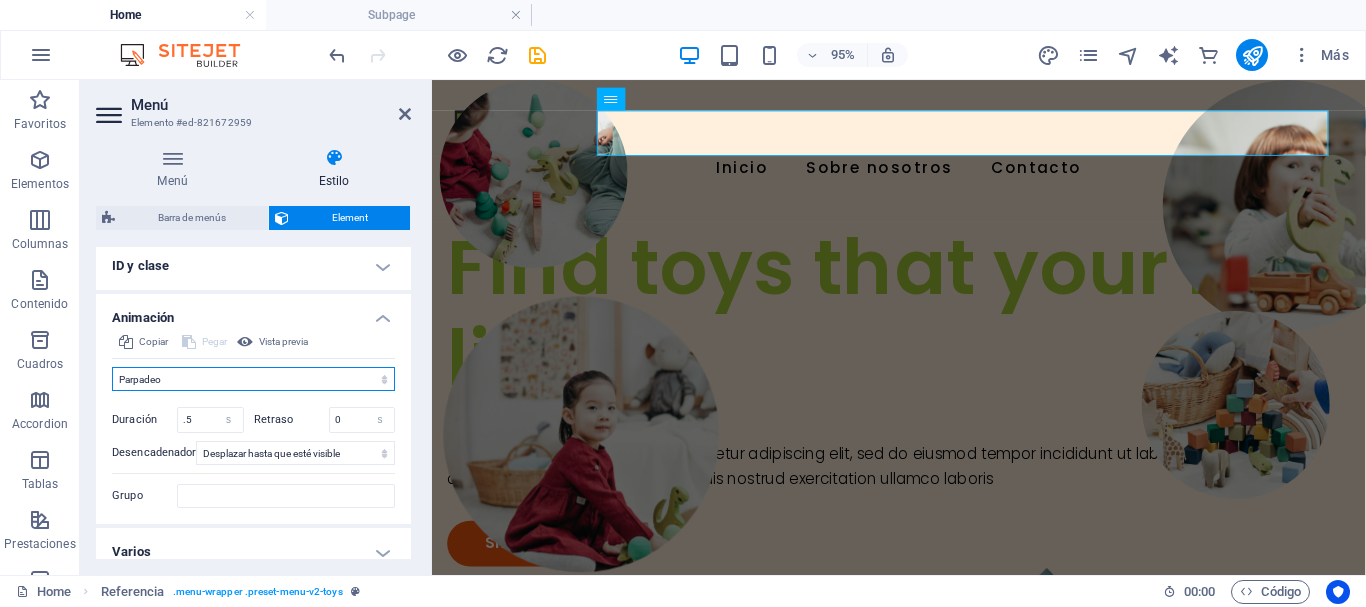 click on "No animar Mostrar / Ocultar Subir/bajar Acercar/alejar Deslizar de izquierda a derecha Deslizar de derecha a izquierda Deslizar de arriba a abajo Deslizar de abajo a arriba Pulsación Parpadeo Abrir como superposición" at bounding box center (253, 379) 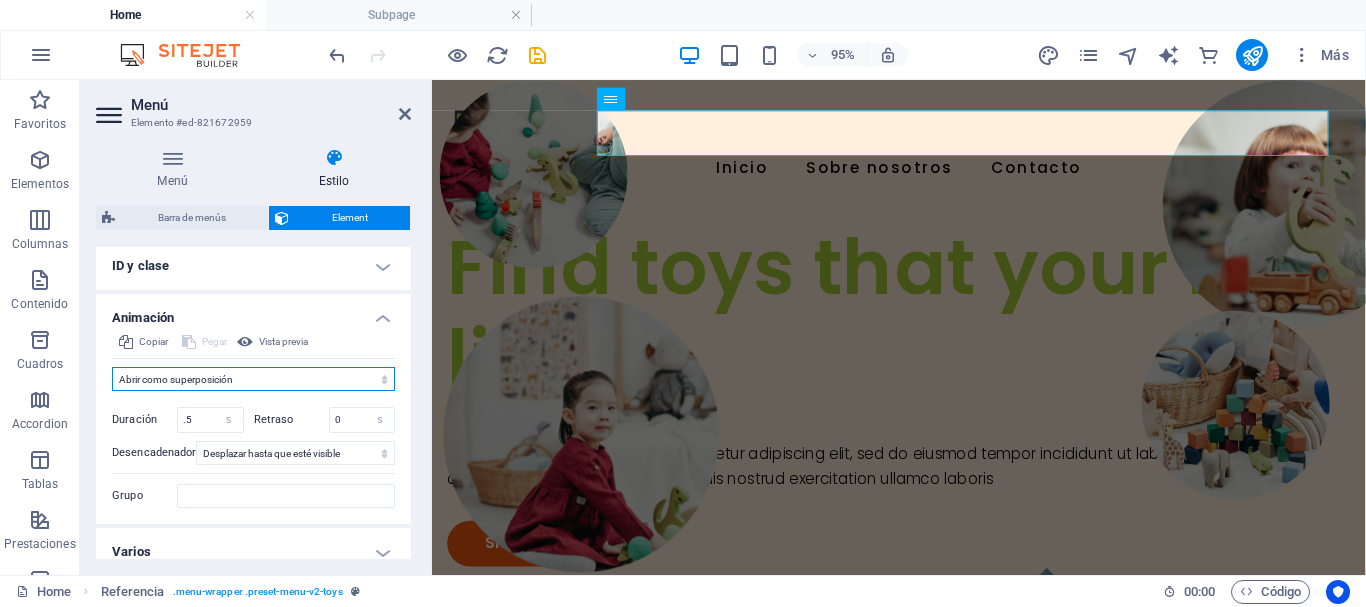 click on "No animar Mostrar / Ocultar Subir/bajar Acercar/alejar Deslizar de izquierda a derecha Deslizar de derecha a izquierda Deslizar de arriba a abajo Deslizar de abajo a arriba Pulsación Parpadeo Abrir como superposición" at bounding box center [253, 379] 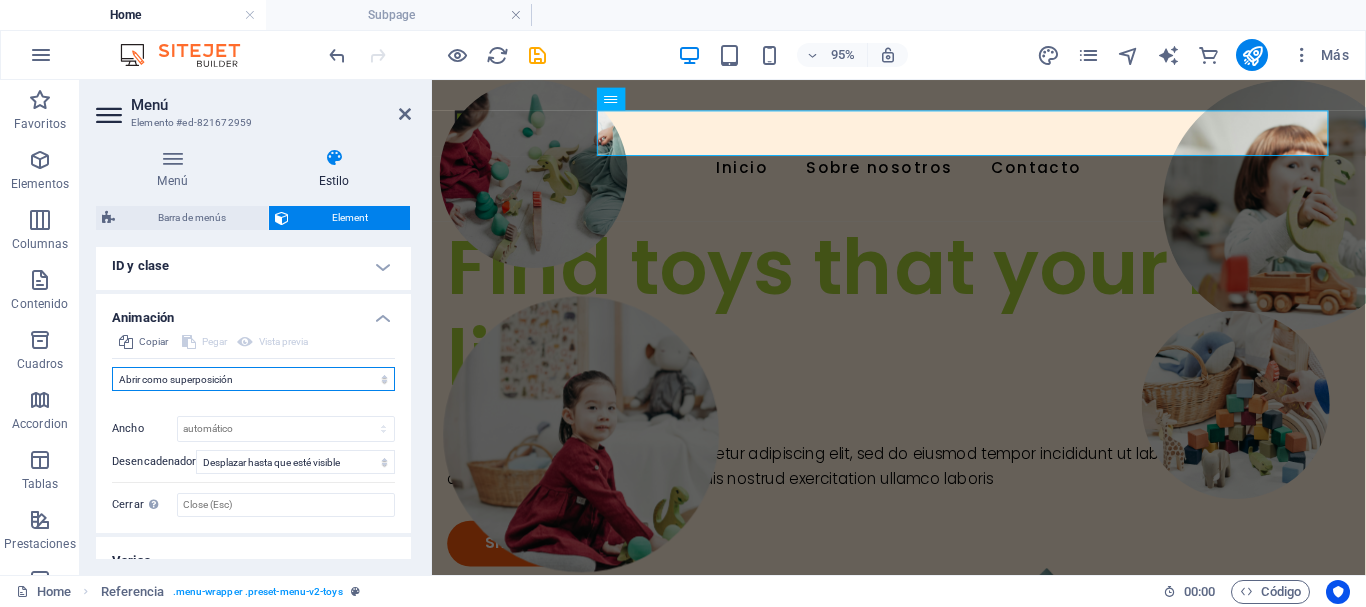 click on "No animar Mostrar / Ocultar Subir/bajar Acercar/alejar Deslizar de izquierda a derecha Deslizar de derecha a izquierda Deslizar de arriba a abajo Deslizar de abajo a arriba Pulsación Parpadeo Abrir como superposición" at bounding box center [253, 379] 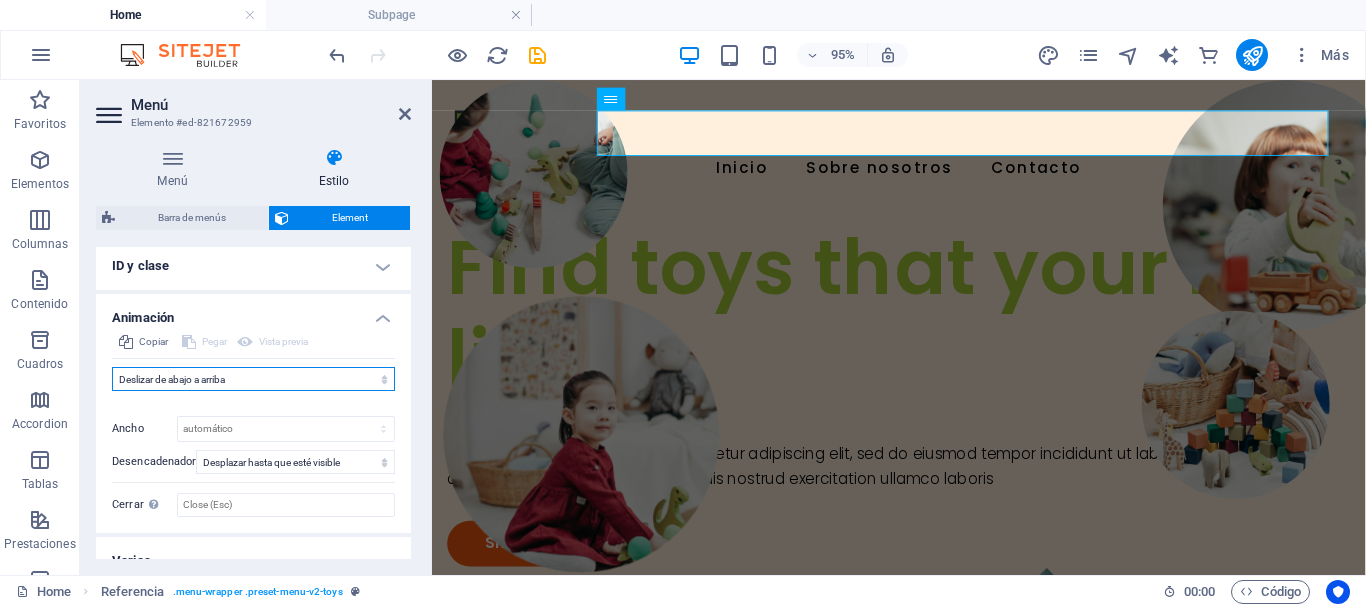 click on "No animar Mostrar / Ocultar Subir/bajar Acercar/alejar Deslizar de izquierda a derecha Deslizar de derecha a izquierda Deslizar de arriba a abajo Deslizar de abajo a arriba Pulsación Parpadeo Abrir como superposición" at bounding box center (253, 379) 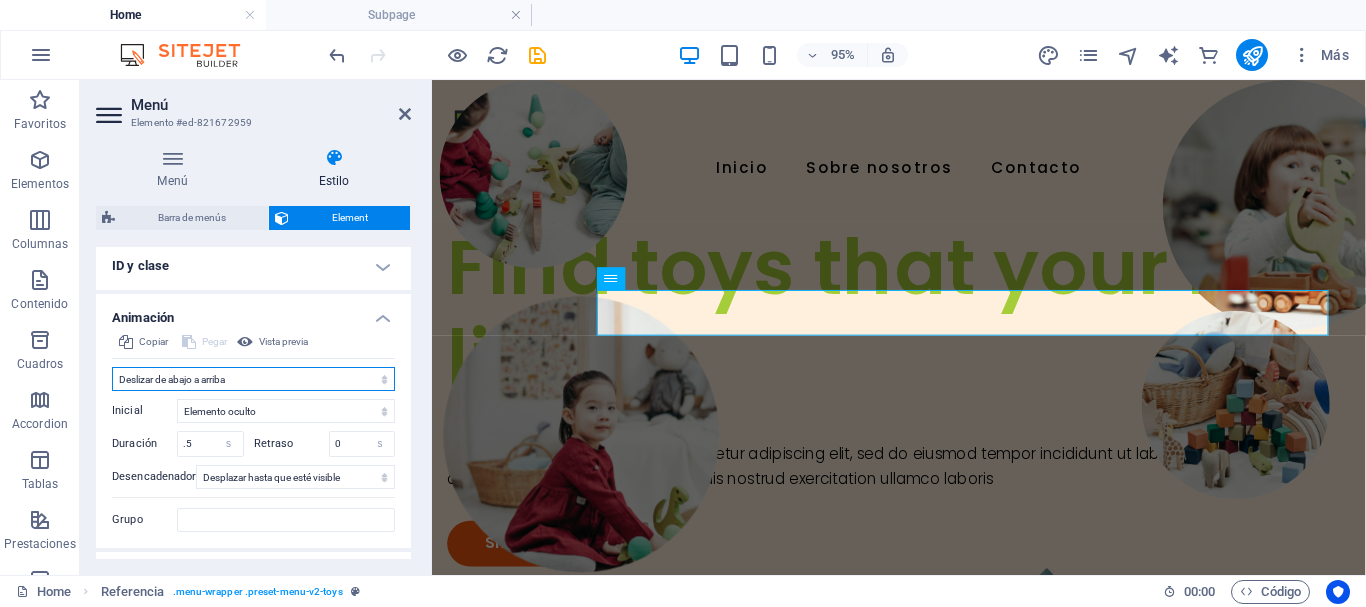 click on "No animar Mostrar / Ocultar Subir/bajar Acercar/alejar Deslizar de izquierda a derecha Deslizar de derecha a izquierda Deslizar de arriba a abajo Deslizar de abajo a arriba Pulsación Parpadeo Abrir como superposición" at bounding box center (253, 379) 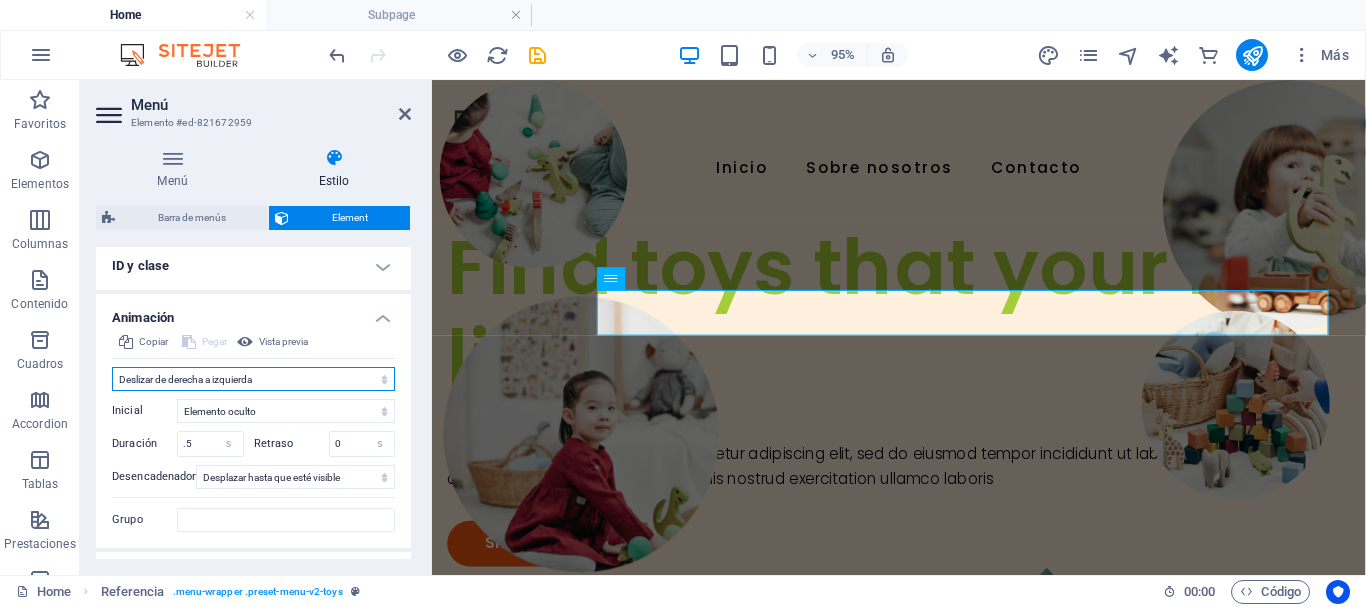 click on "No animar Mostrar / Ocultar Subir/bajar Acercar/alejar Deslizar de izquierda a derecha Deslizar de derecha a izquierda Deslizar de arriba a abajo Deslizar de abajo a arriba Pulsación Parpadeo Abrir como superposición" at bounding box center [253, 379] 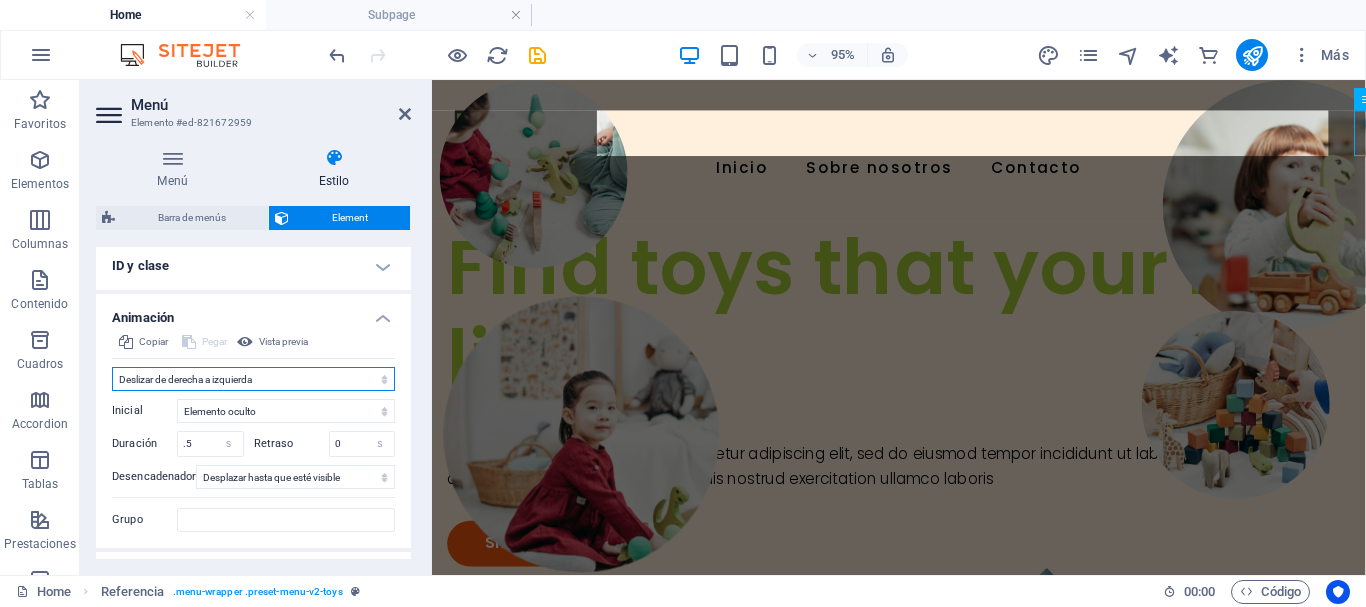 click on "No animar Mostrar / Ocultar Subir/bajar Acercar/alejar Deslizar de izquierda a derecha Deslizar de derecha a izquierda Deslizar de arriba a abajo Deslizar de abajo a arriba Pulsación Parpadeo Abrir como superposición" at bounding box center (253, 379) 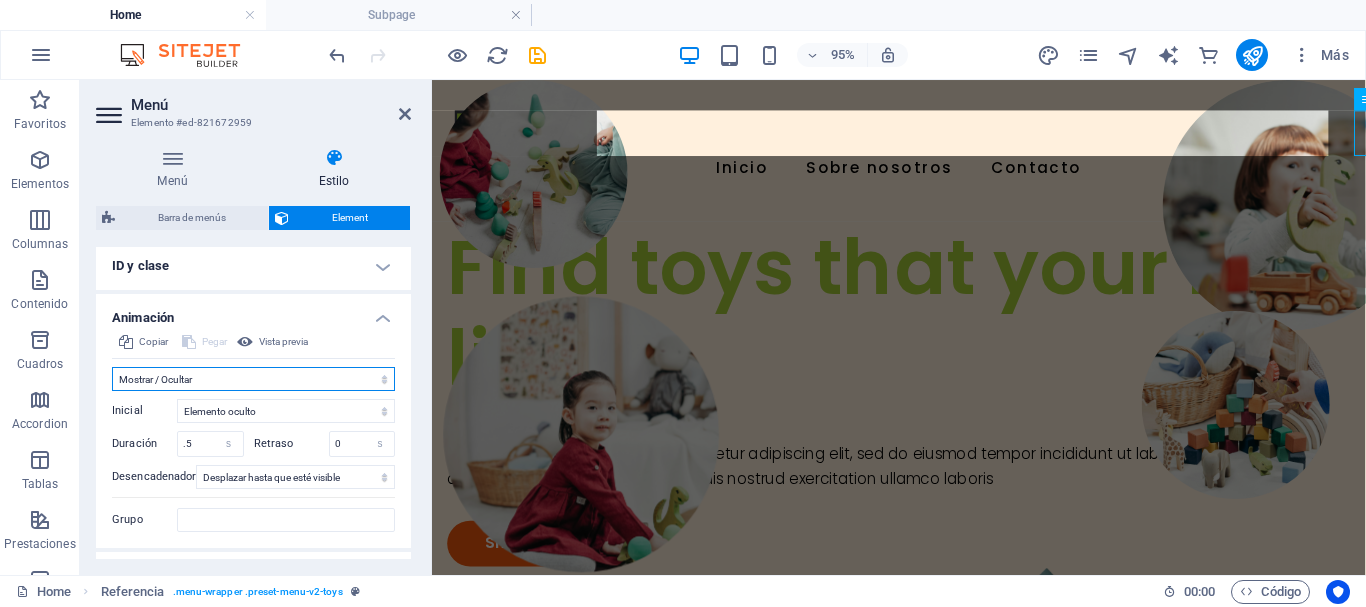 click on "No animar Mostrar / Ocultar Subir/bajar Acercar/alejar Deslizar de izquierda a derecha Deslizar de derecha a izquierda Deslizar de arriba a abajo Deslizar de abajo a arriba Pulsación Parpadeo Abrir como superposición" at bounding box center [253, 379] 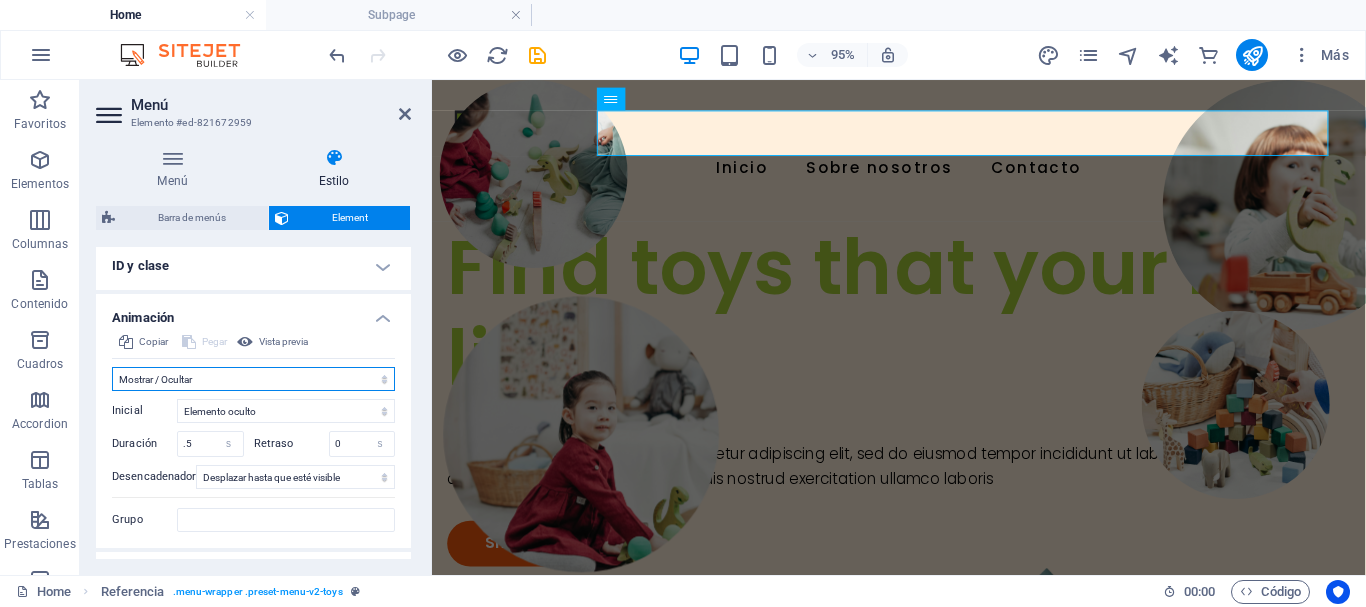 click on "No animar Mostrar / Ocultar Subir/bajar Acercar/alejar Deslizar de izquierda a derecha Deslizar de derecha a izquierda Deslizar de arriba a abajo Deslizar de abajo a arriba Pulsación Parpadeo Abrir como superposición" at bounding box center [253, 379] 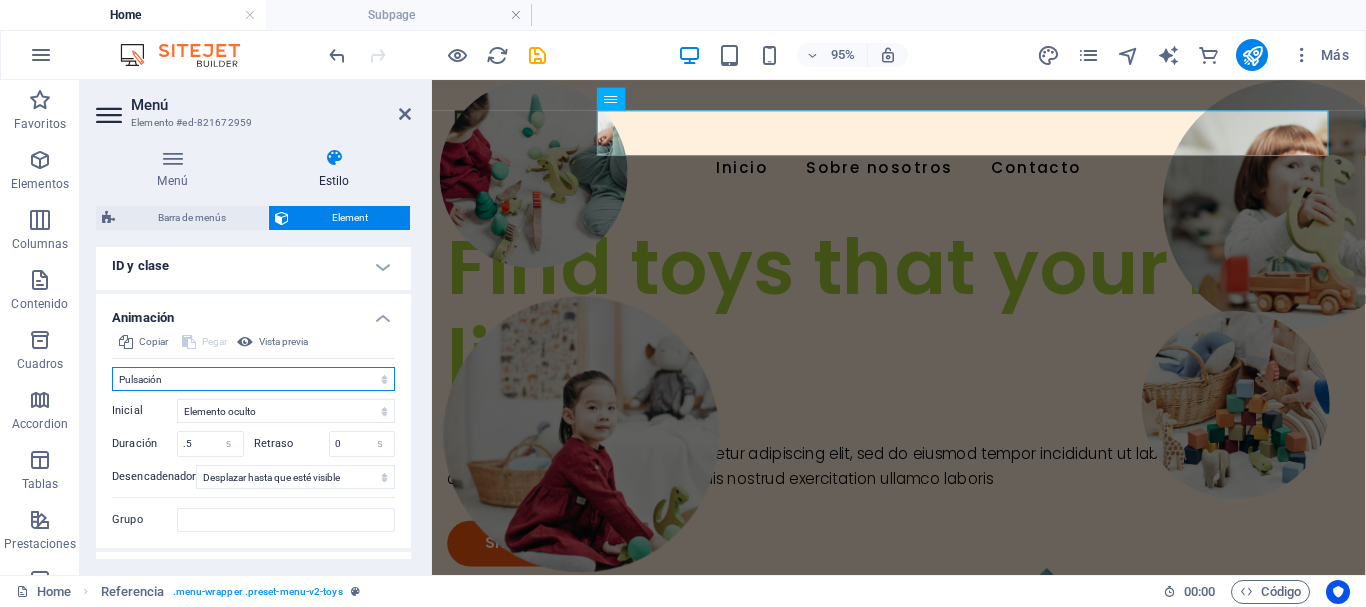 click on "No animar Mostrar / Ocultar Subir/bajar Acercar/alejar Deslizar de izquierda a derecha Deslizar de derecha a izquierda Deslizar de arriba a abajo Deslizar de abajo a arriba Pulsación Parpadeo Abrir como superposición" at bounding box center [253, 379] 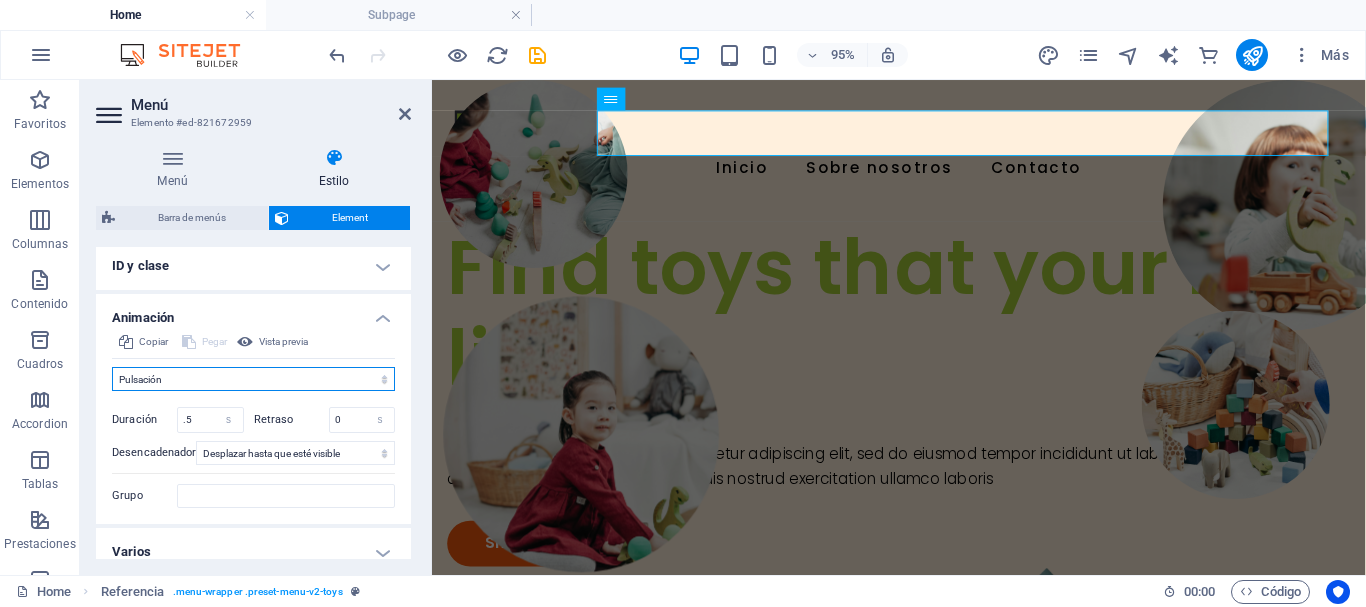click on "No animar Mostrar / Ocultar Subir/bajar Acercar/alejar Deslizar de izquierda a derecha Deslizar de derecha a izquierda Deslizar de arriba a abajo Deslizar de abajo a arriba Pulsación Parpadeo Abrir como superposición" at bounding box center [253, 379] 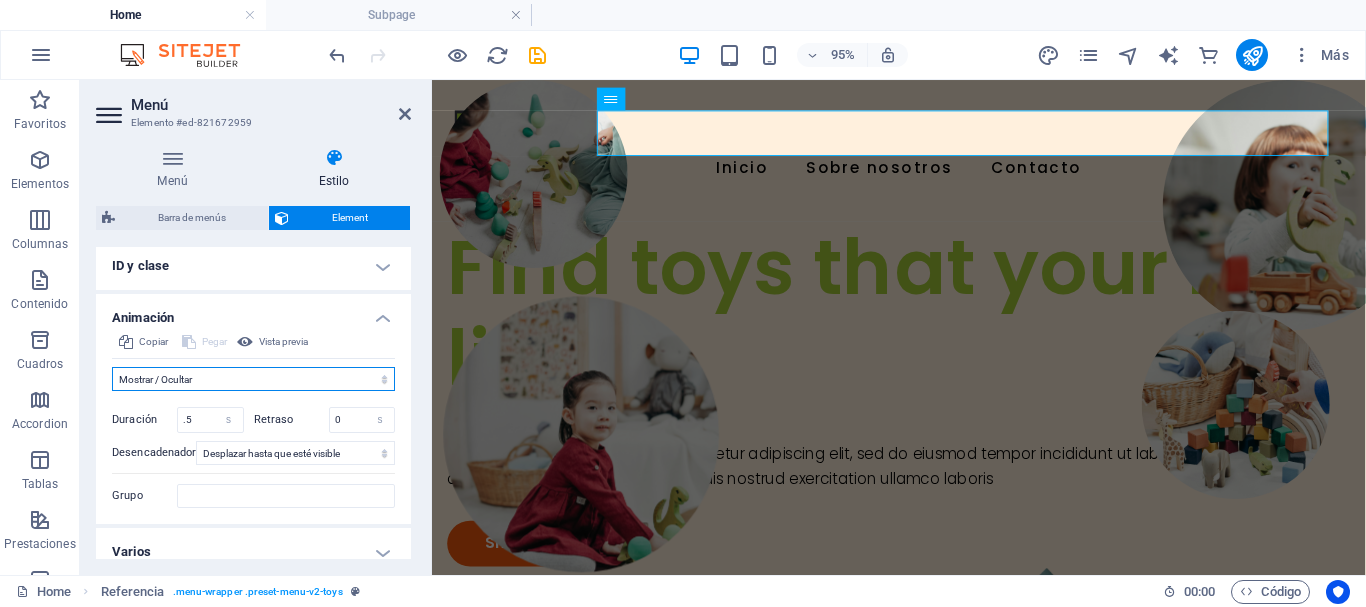 click on "No animar Mostrar / Ocultar Subir/bajar Acercar/alejar Deslizar de izquierda a derecha Deslizar de derecha a izquierda Deslizar de arriba a abajo Deslizar de abajo a arriba Pulsación Parpadeo Abrir como superposición" at bounding box center [253, 379] 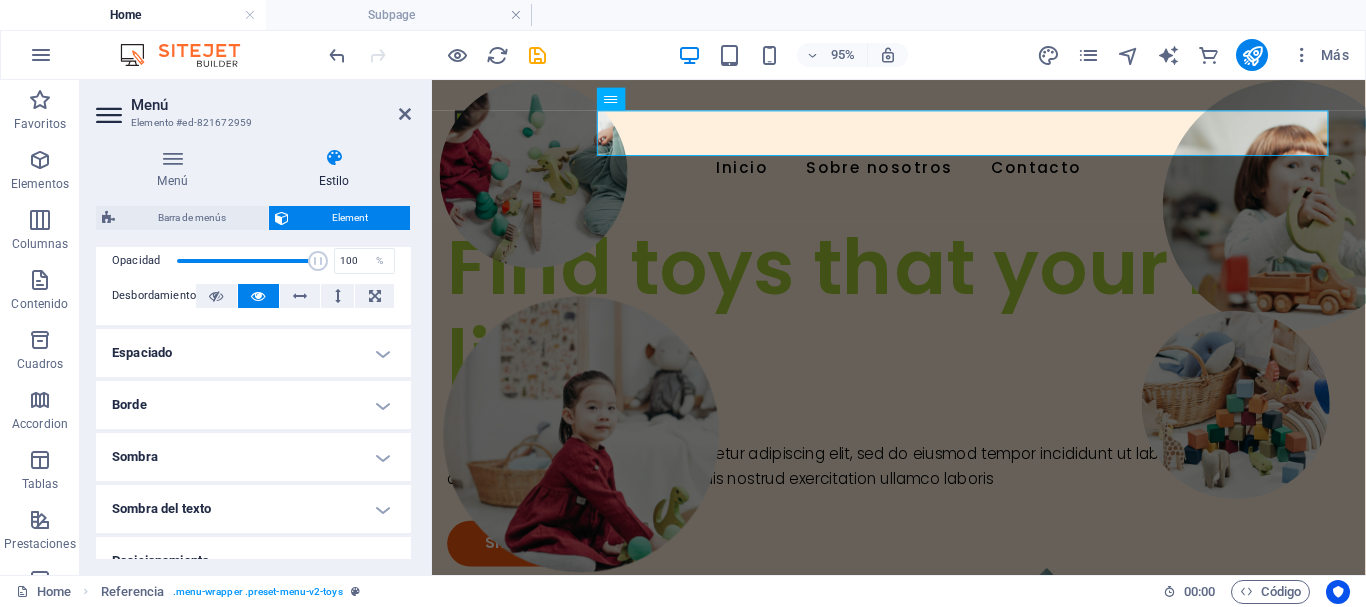 scroll, scrollTop: 315, scrollLeft: 0, axis: vertical 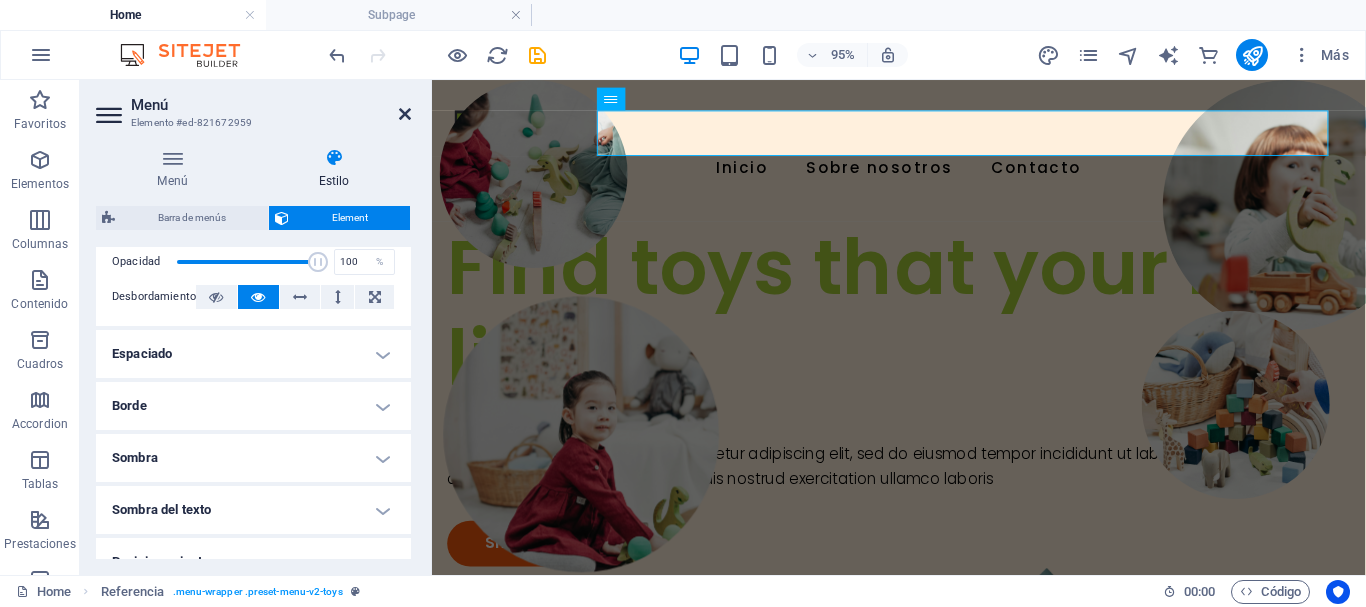 click at bounding box center (405, 114) 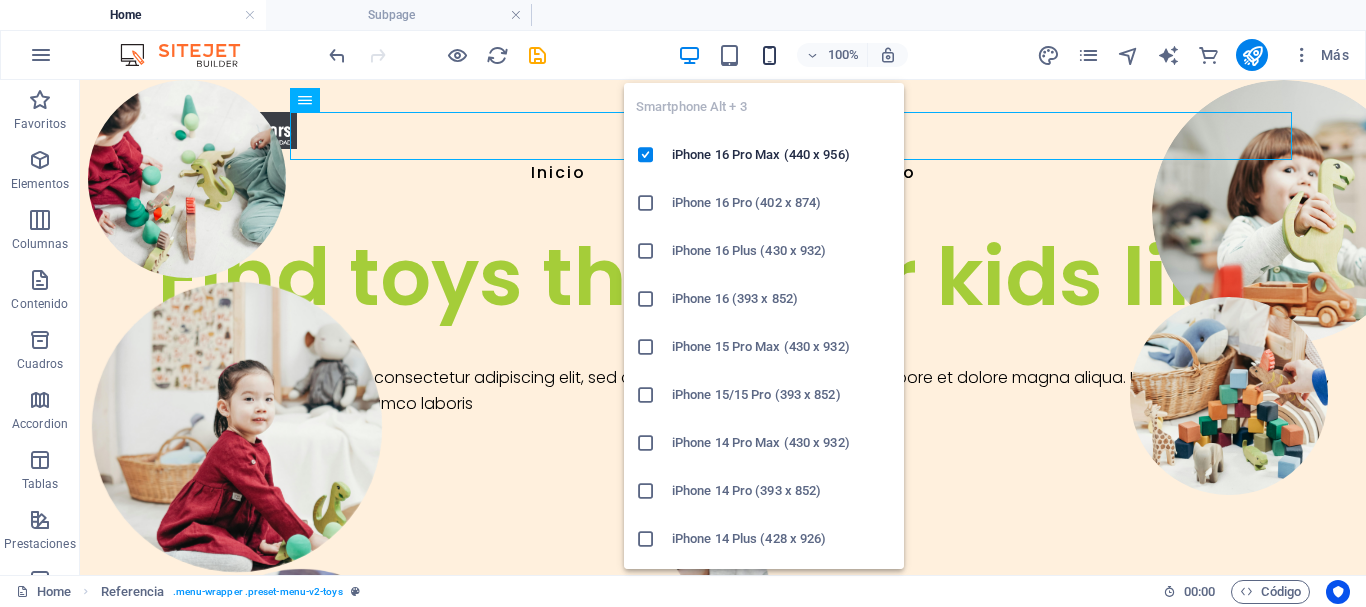 click at bounding box center [769, 55] 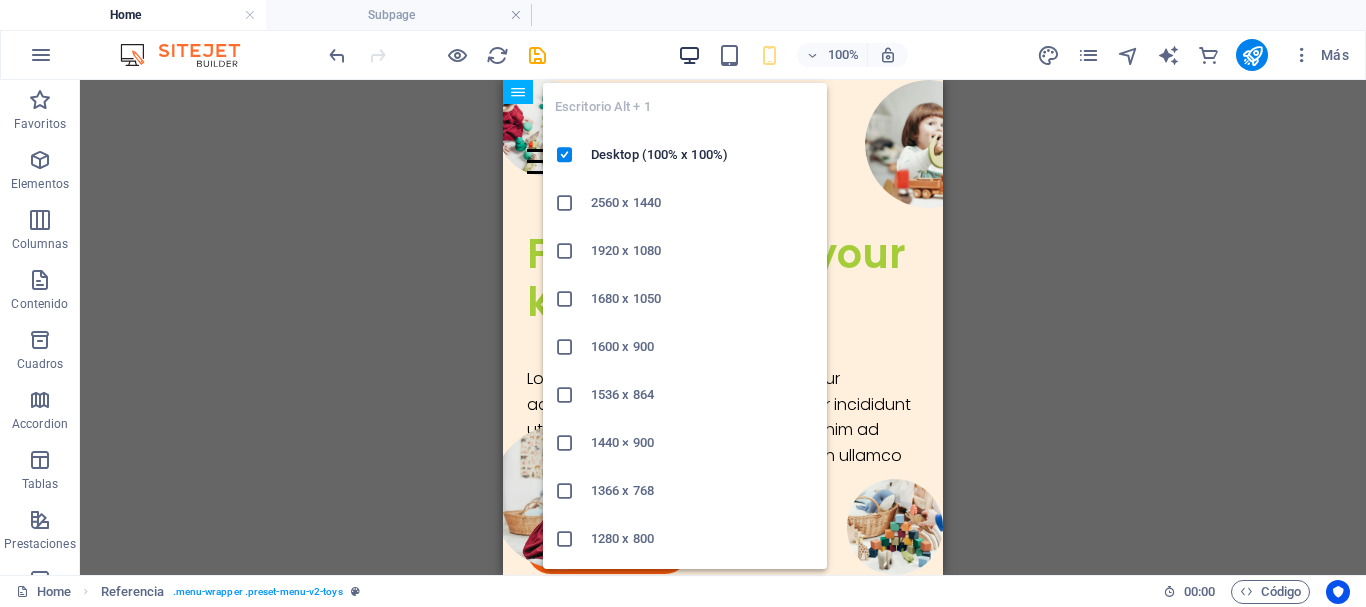 click at bounding box center [689, 55] 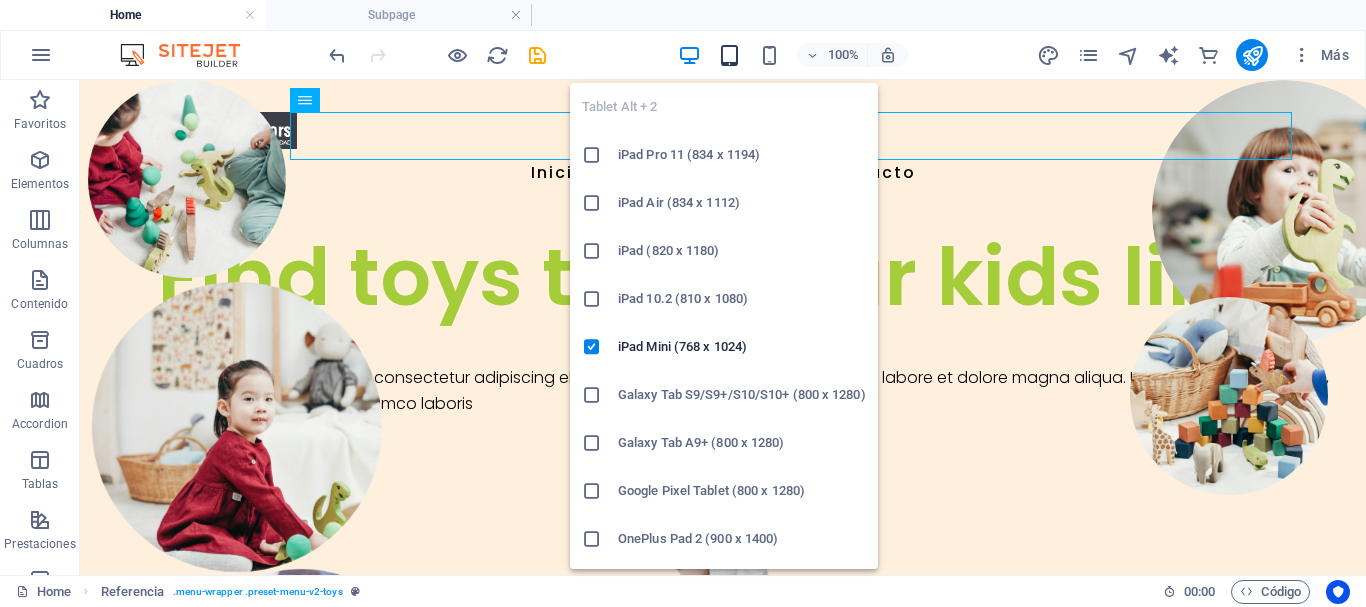 click at bounding box center [729, 55] 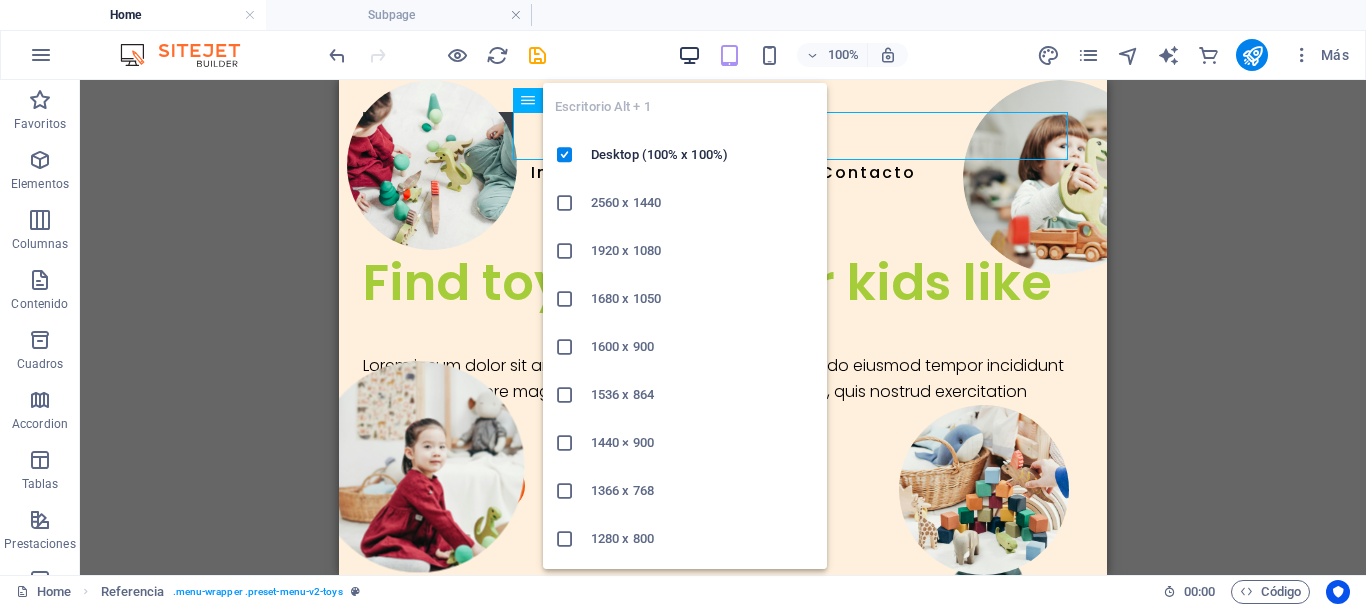 click at bounding box center [689, 55] 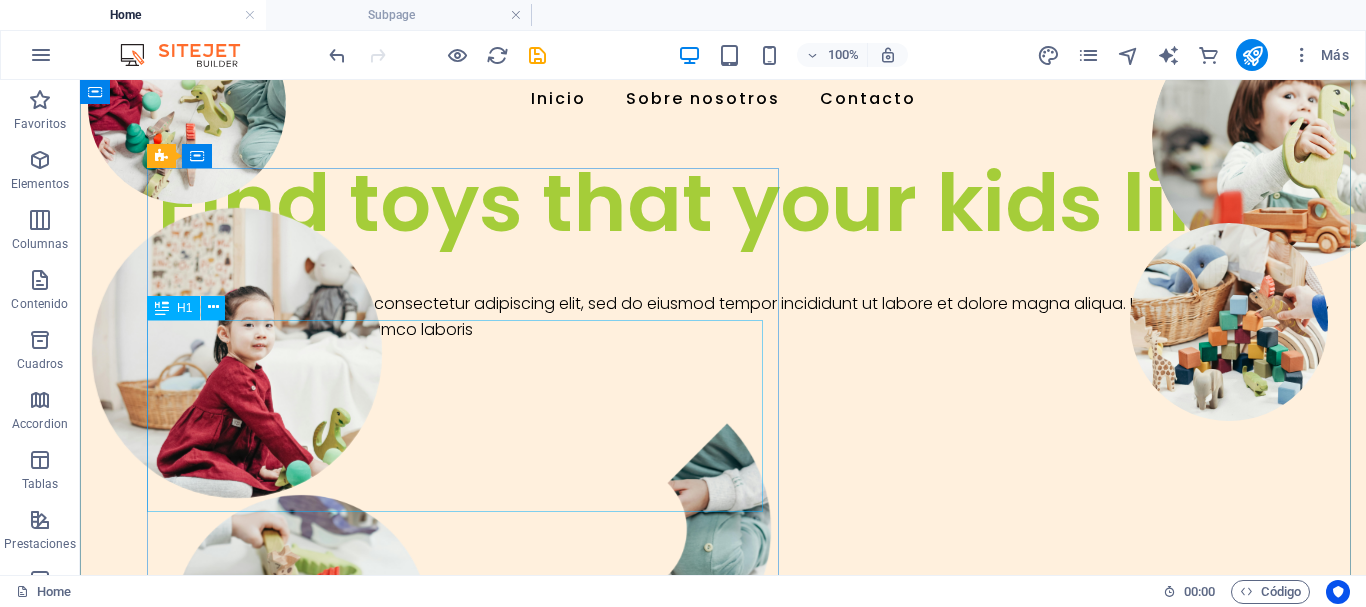 scroll, scrollTop: 0, scrollLeft: 0, axis: both 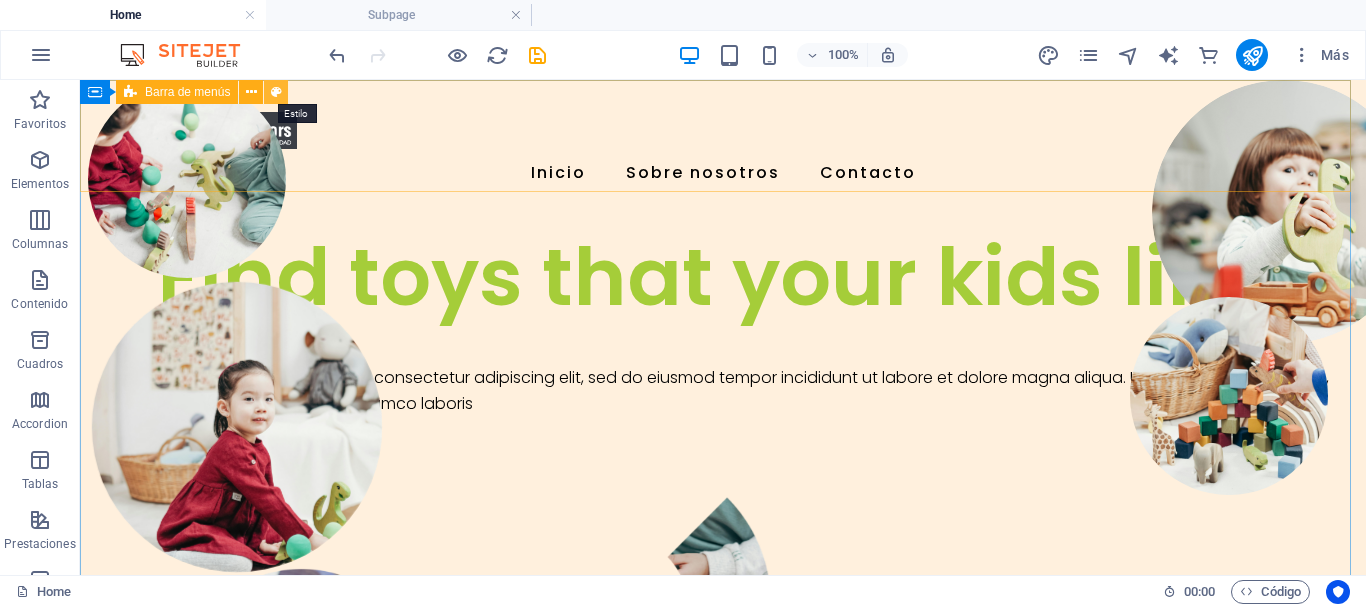 click at bounding box center (276, 92) 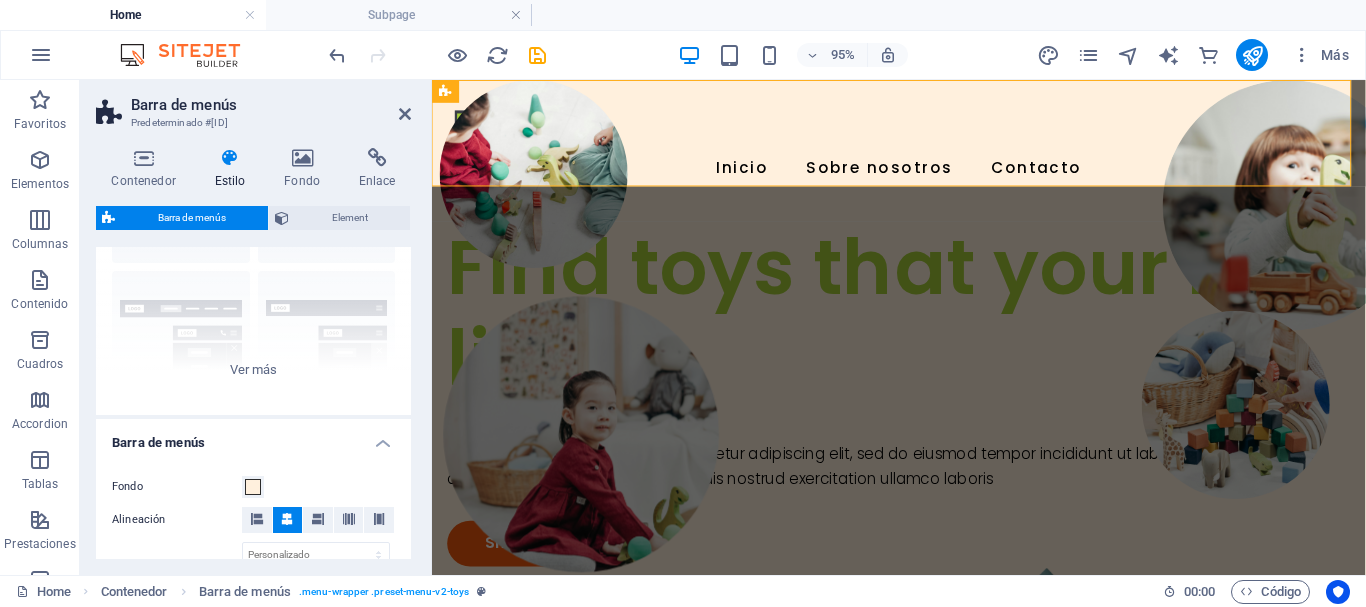 scroll, scrollTop: 200, scrollLeft: 0, axis: vertical 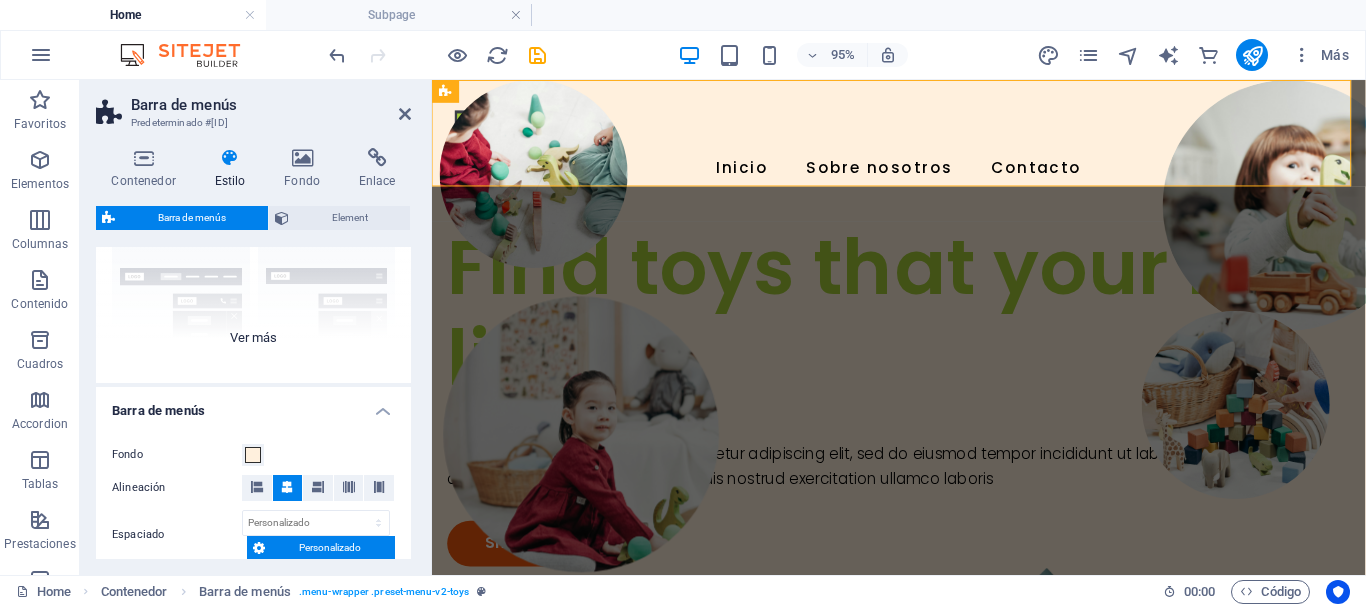 click on "Borde Centrado Predeterminado Fijo Loki Desencadenador Ancho XXL" at bounding box center [253, 233] 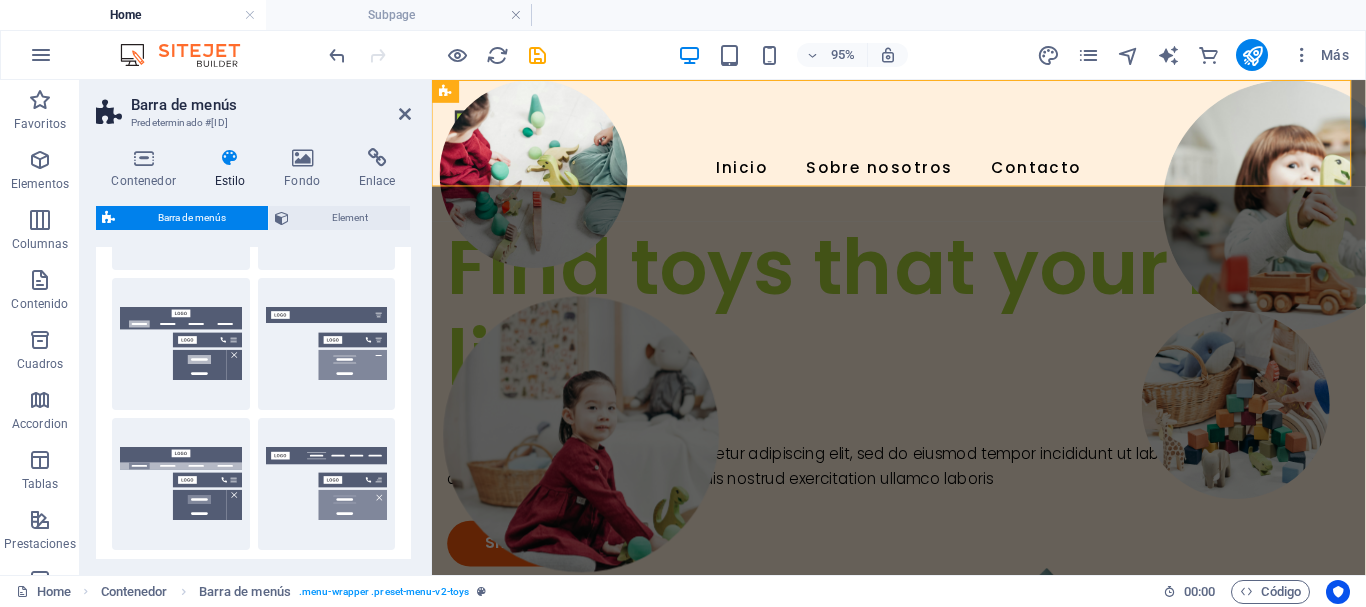 scroll, scrollTop: 300, scrollLeft: 0, axis: vertical 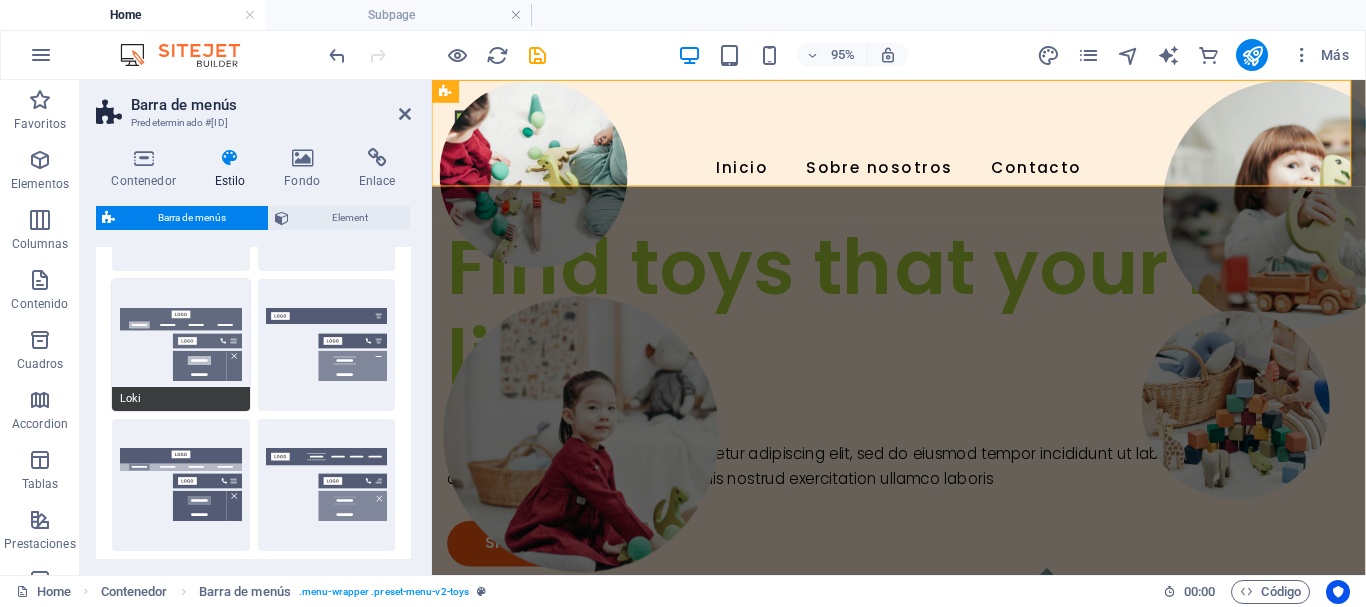 click on "Loki" at bounding box center (181, 345) 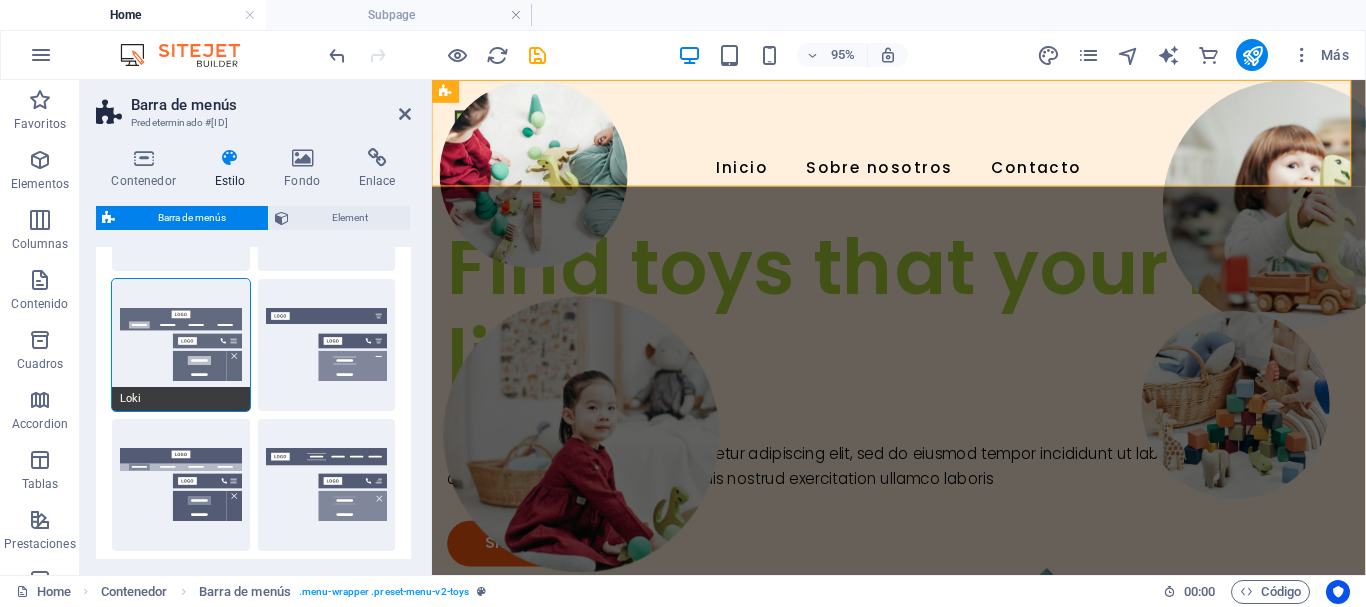 type on "0" 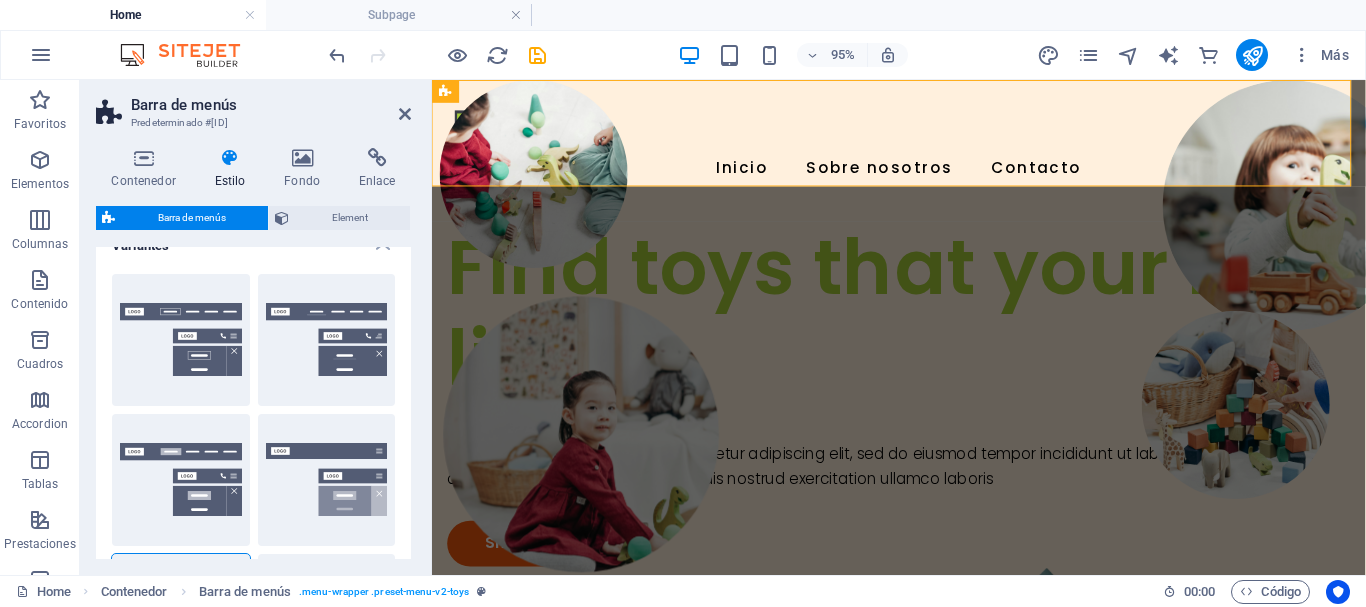 scroll, scrollTop: 0, scrollLeft: 0, axis: both 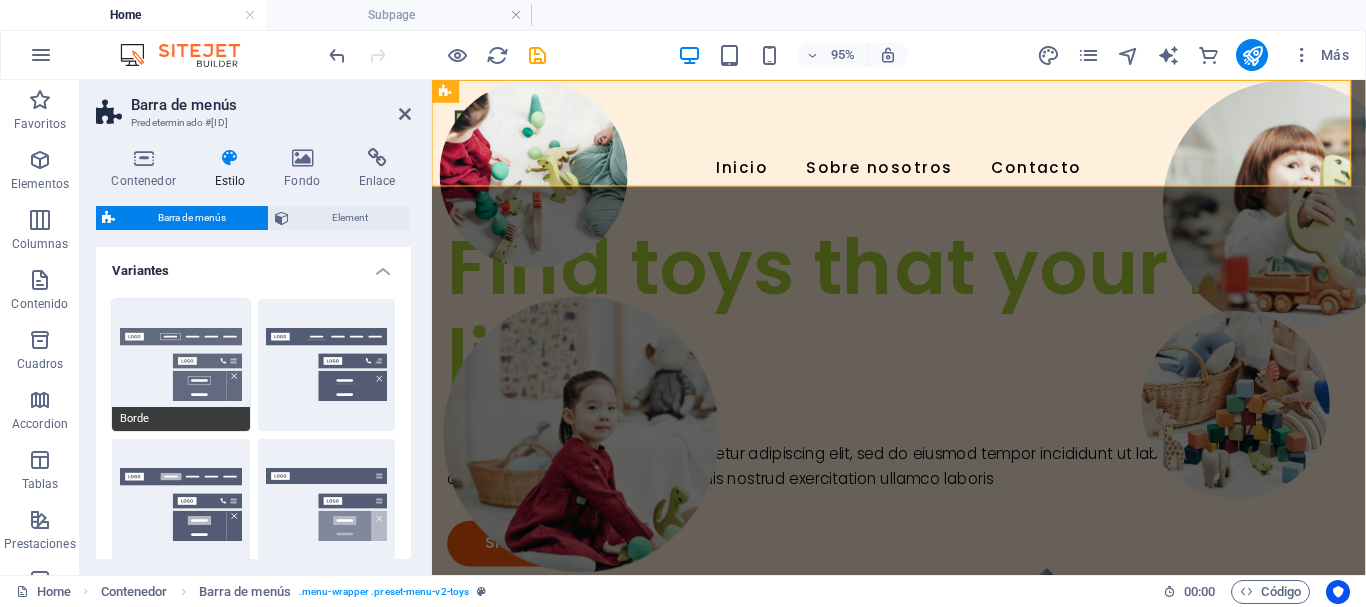 click on "Borde" at bounding box center (181, 365) 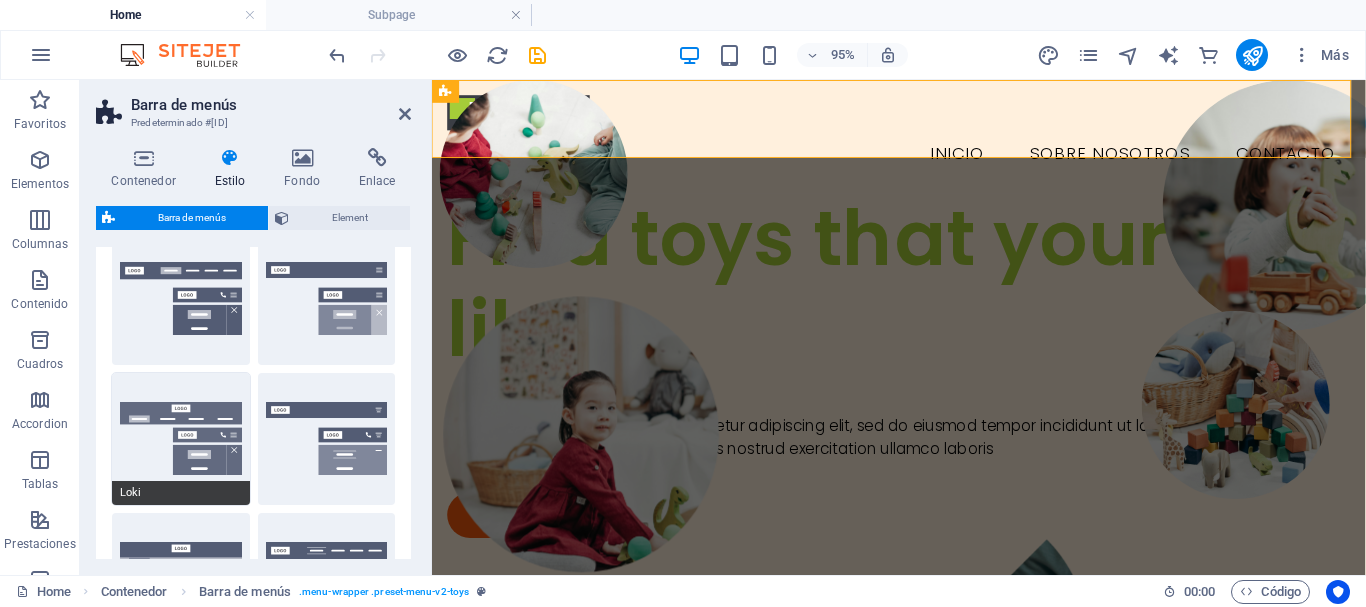 scroll, scrollTop: 300, scrollLeft: 0, axis: vertical 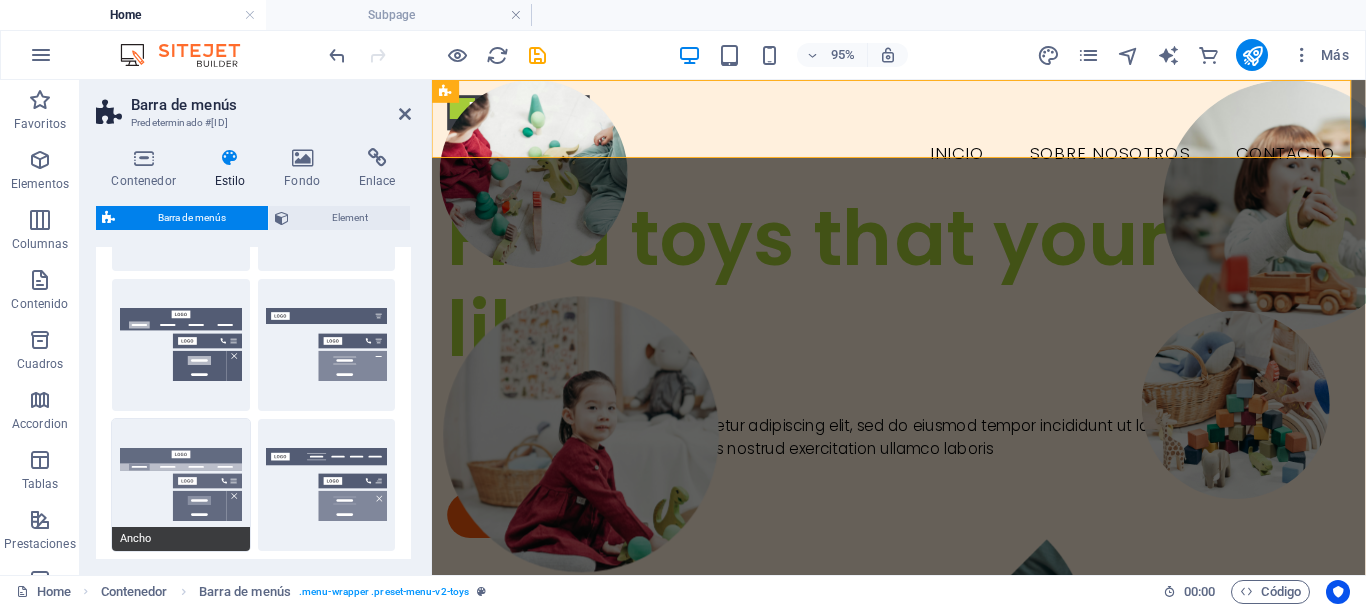 click on "Ancho" at bounding box center (181, 485) 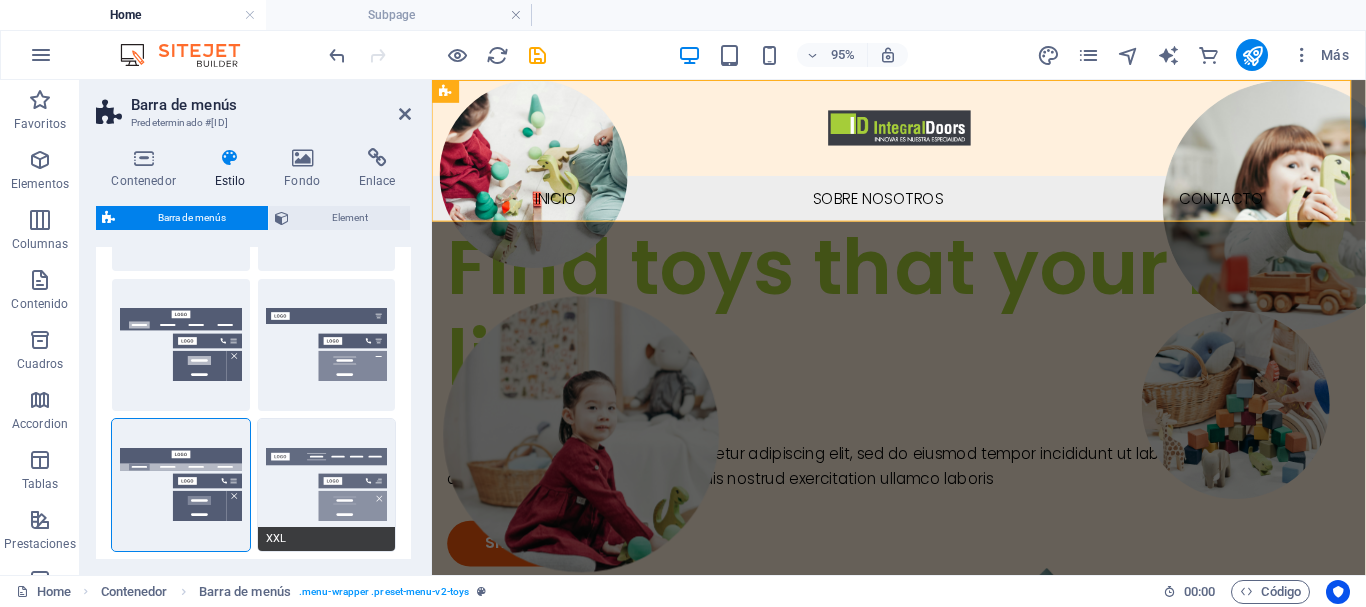 click on "XXL" at bounding box center [327, 485] 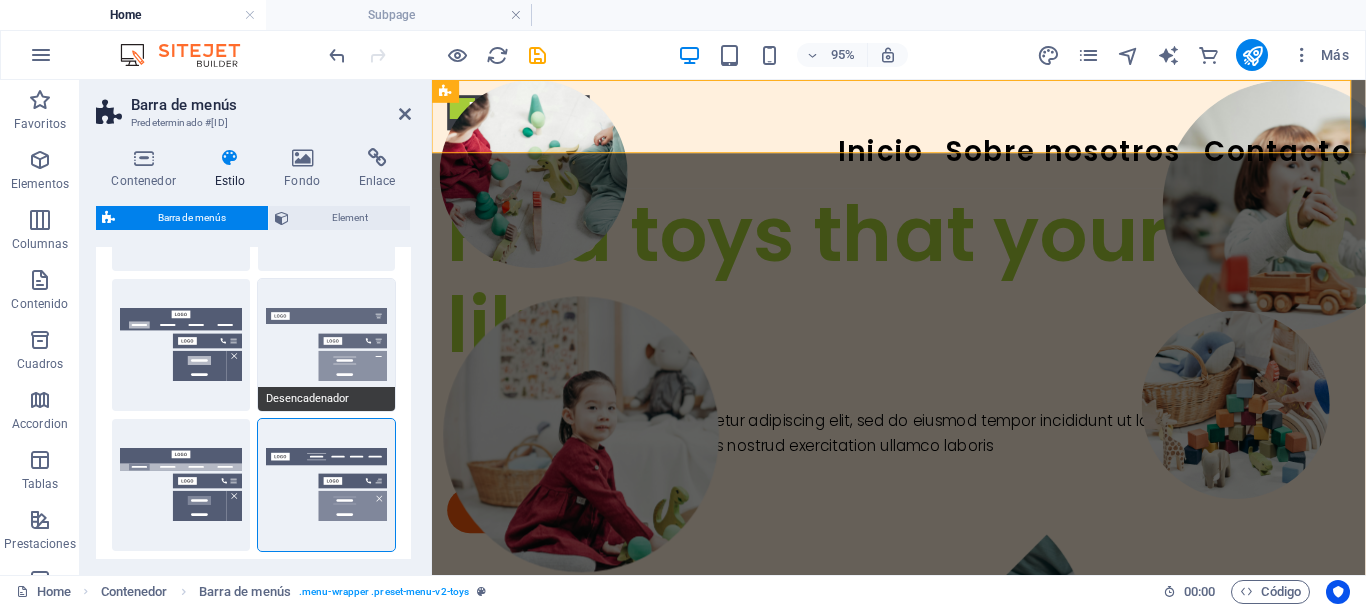 click on "Desencadenador" at bounding box center [327, 345] 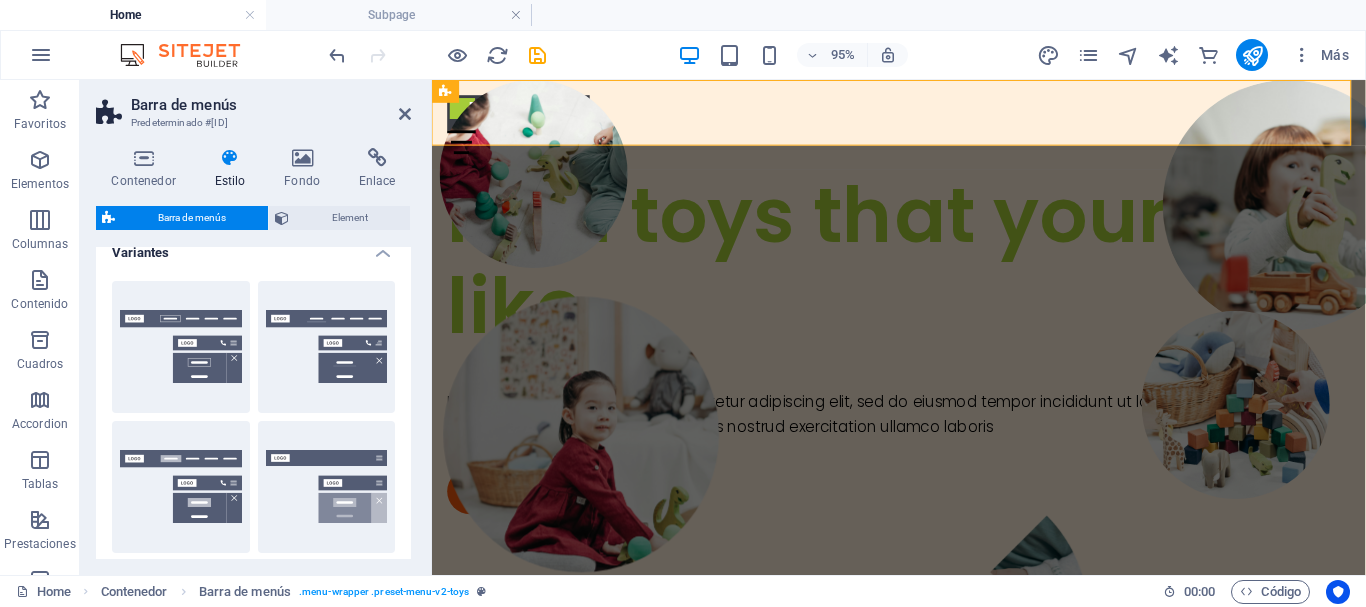 scroll, scrollTop: 0, scrollLeft: 0, axis: both 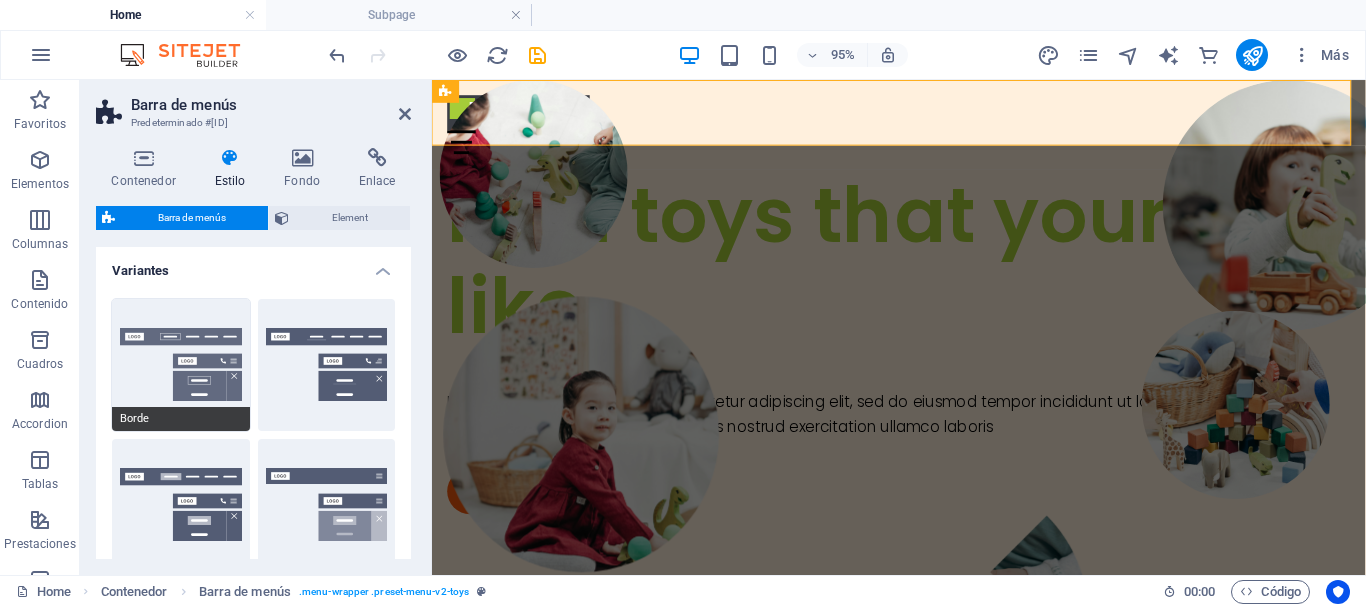 click on "Borde" at bounding box center (181, 365) 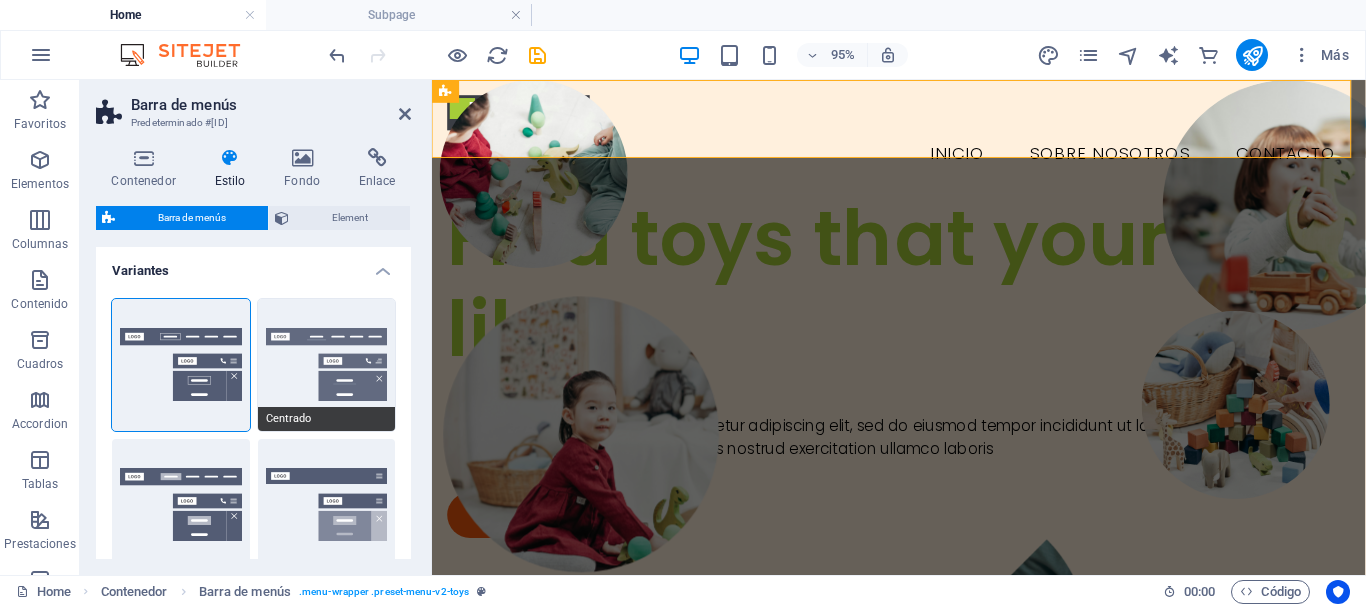 click on "Centrado" at bounding box center (327, 365) 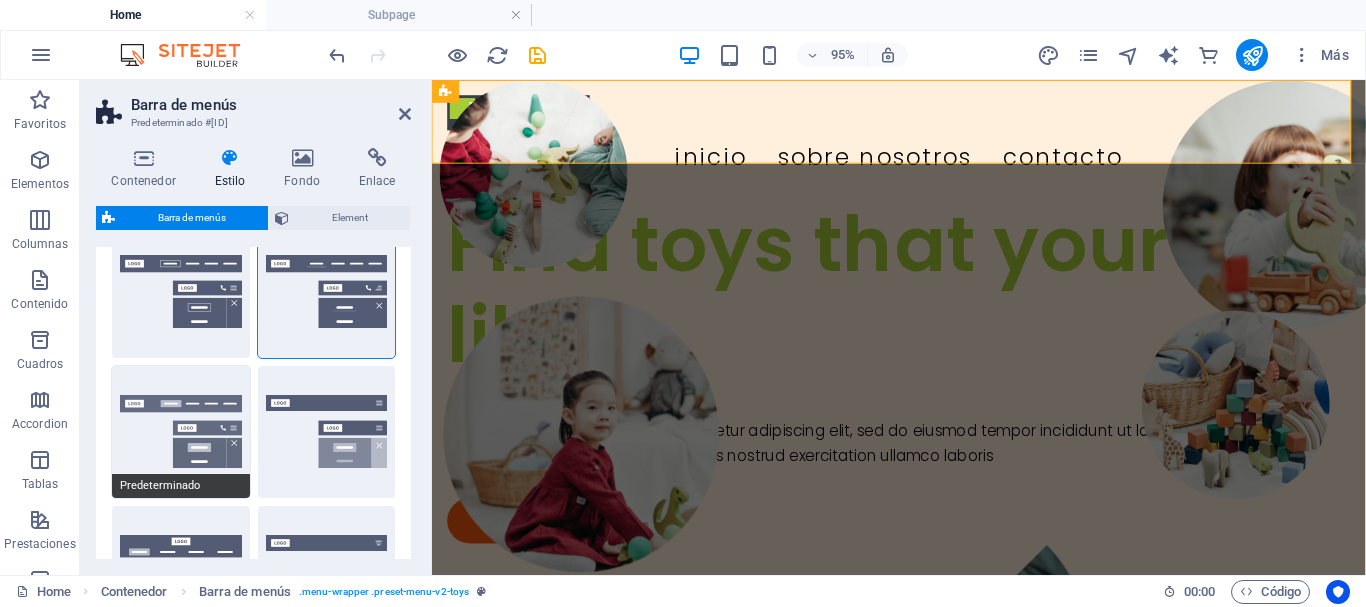 scroll, scrollTop: 100, scrollLeft: 0, axis: vertical 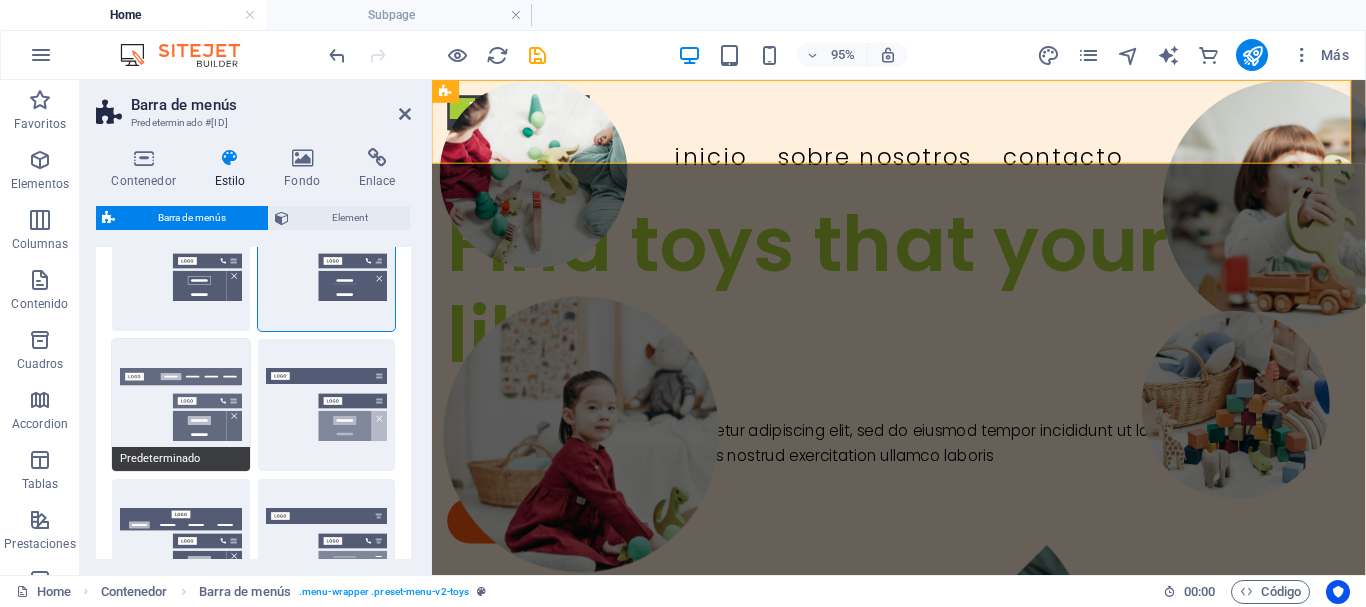 click on "Predeterminado" at bounding box center [181, 405] 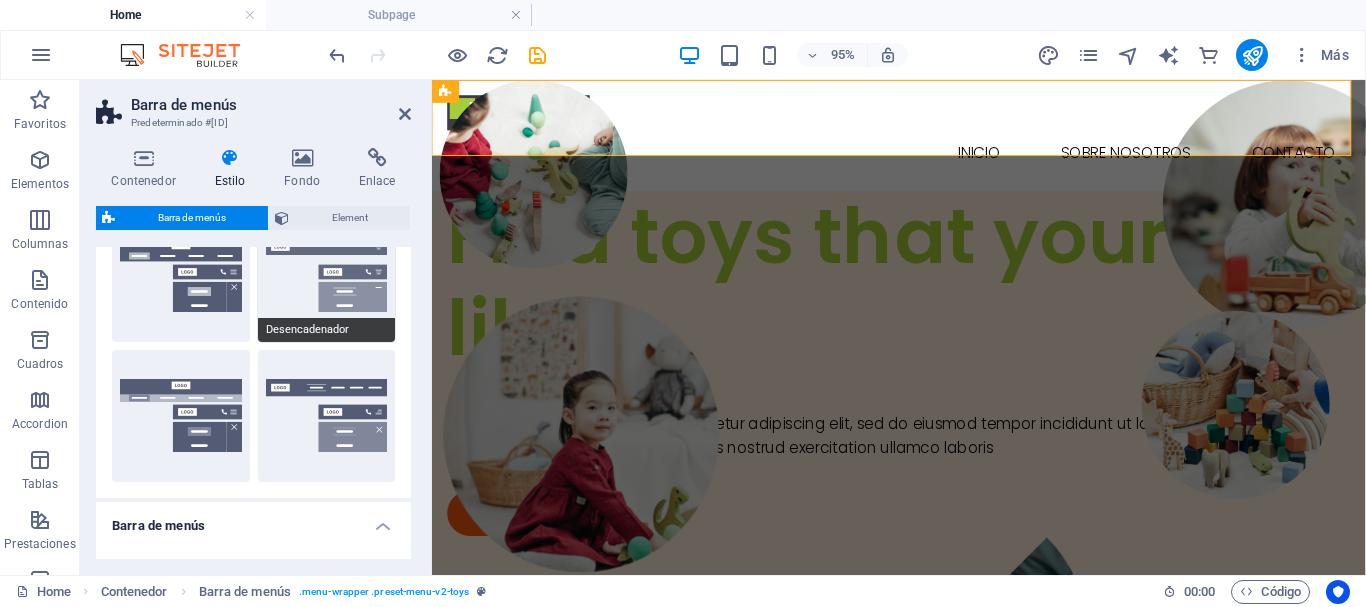 scroll, scrollTop: 400, scrollLeft: 0, axis: vertical 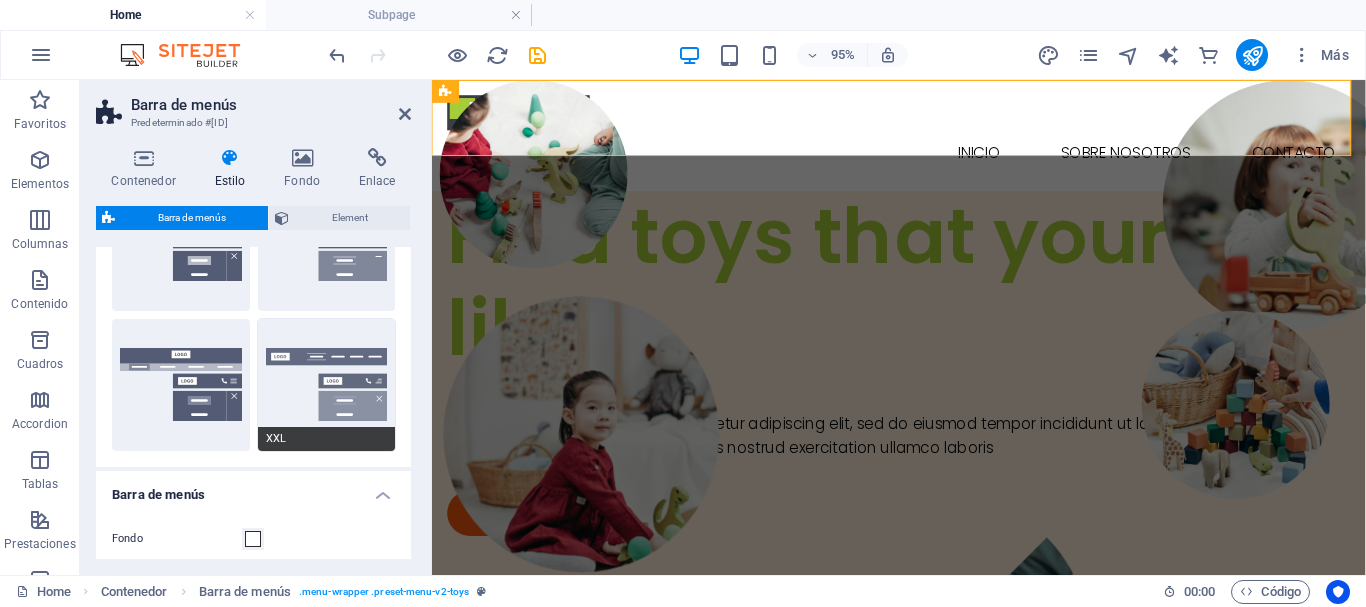 click on "XXL" at bounding box center [327, 385] 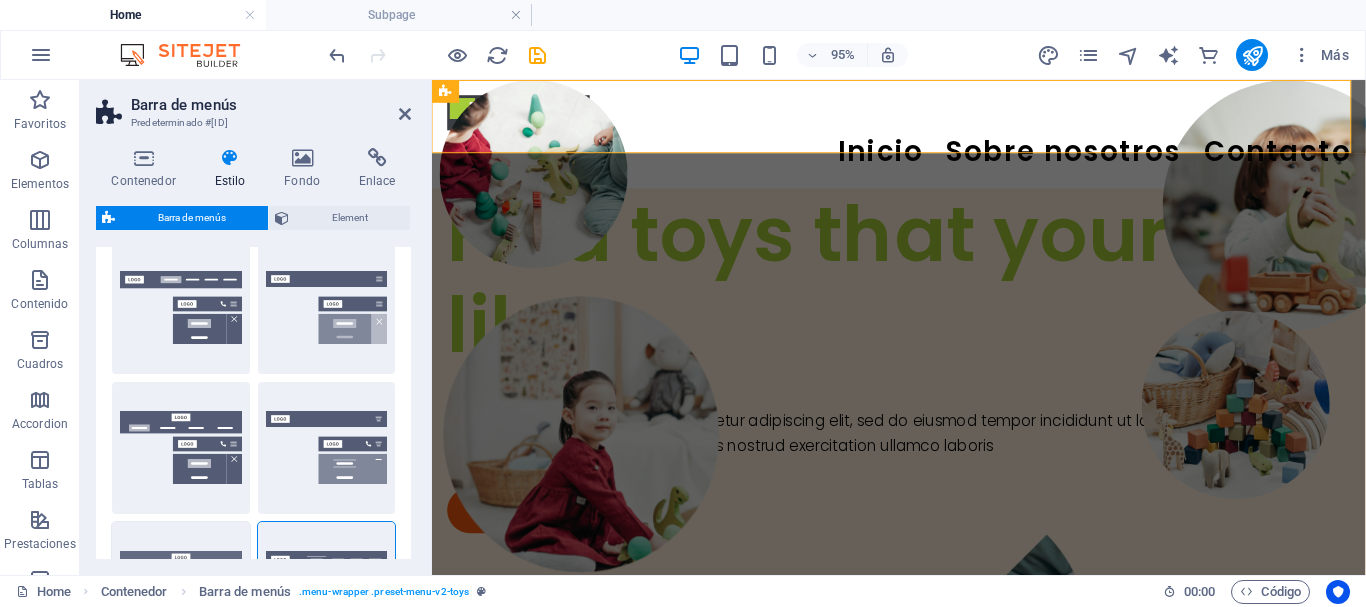 scroll, scrollTop: 0, scrollLeft: 0, axis: both 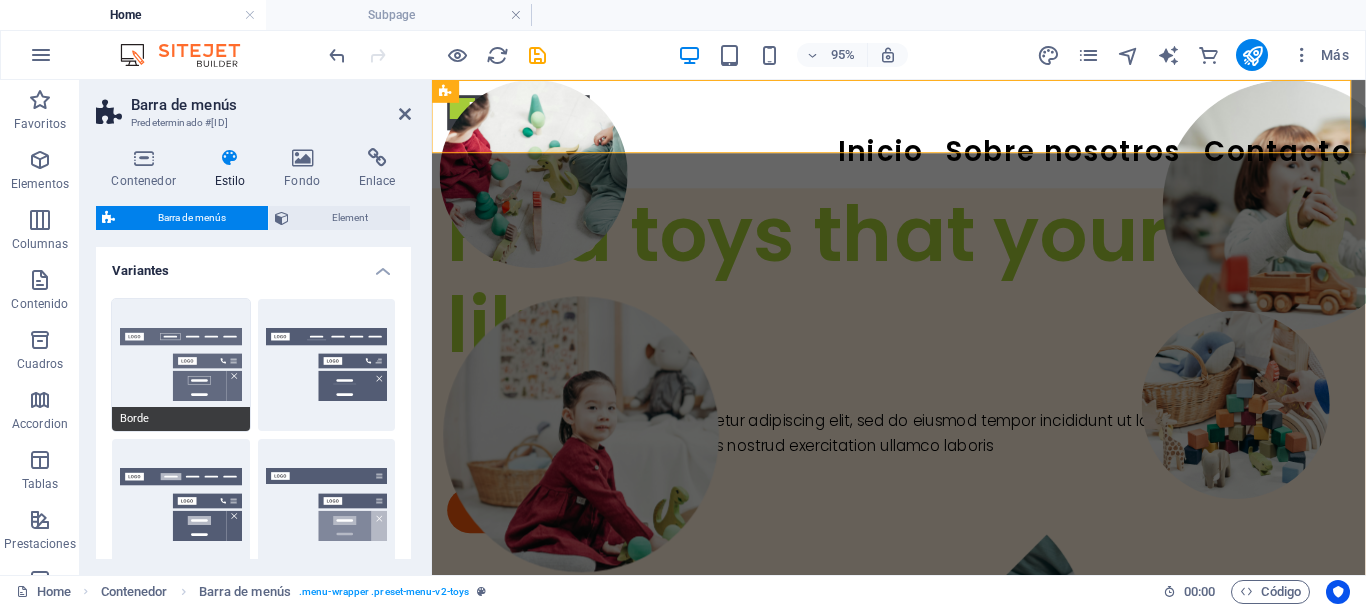 click on "Borde" at bounding box center [181, 365] 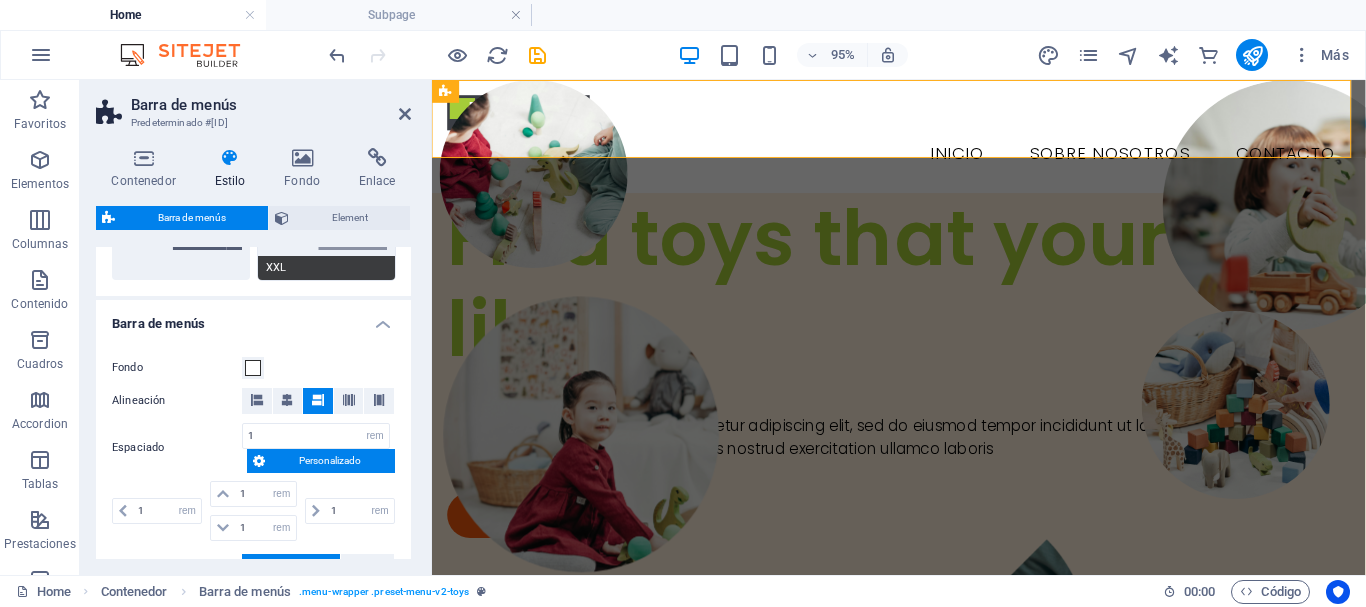 scroll, scrollTop: 600, scrollLeft: 0, axis: vertical 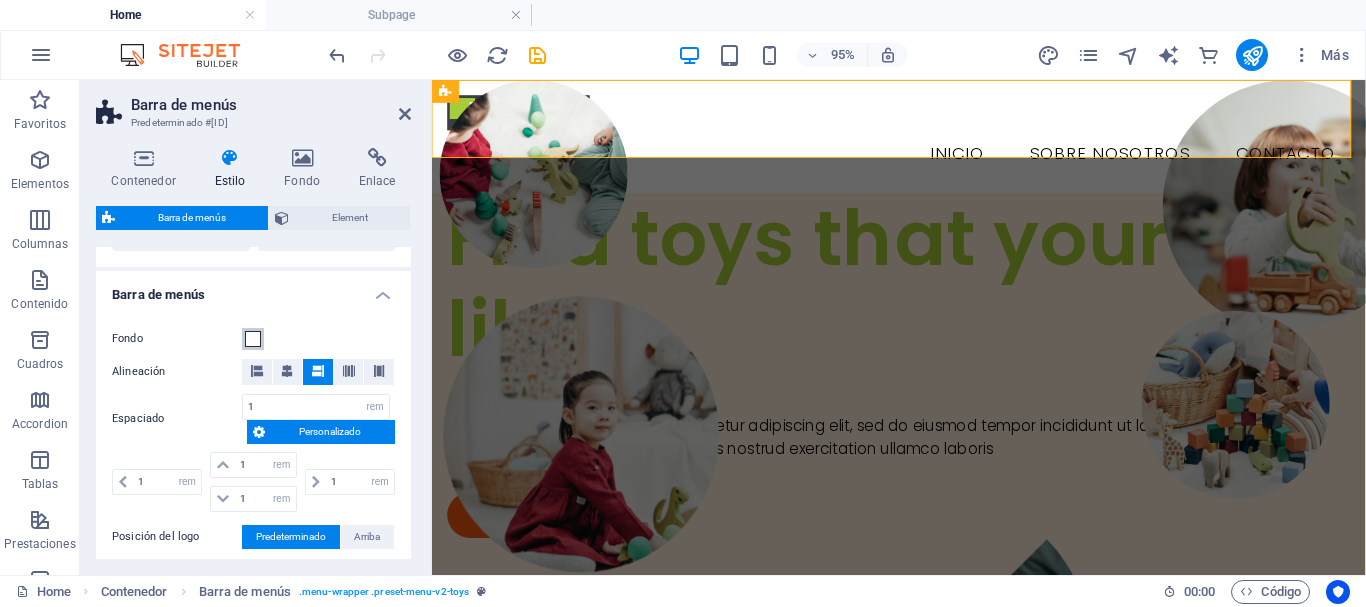 click at bounding box center (253, 339) 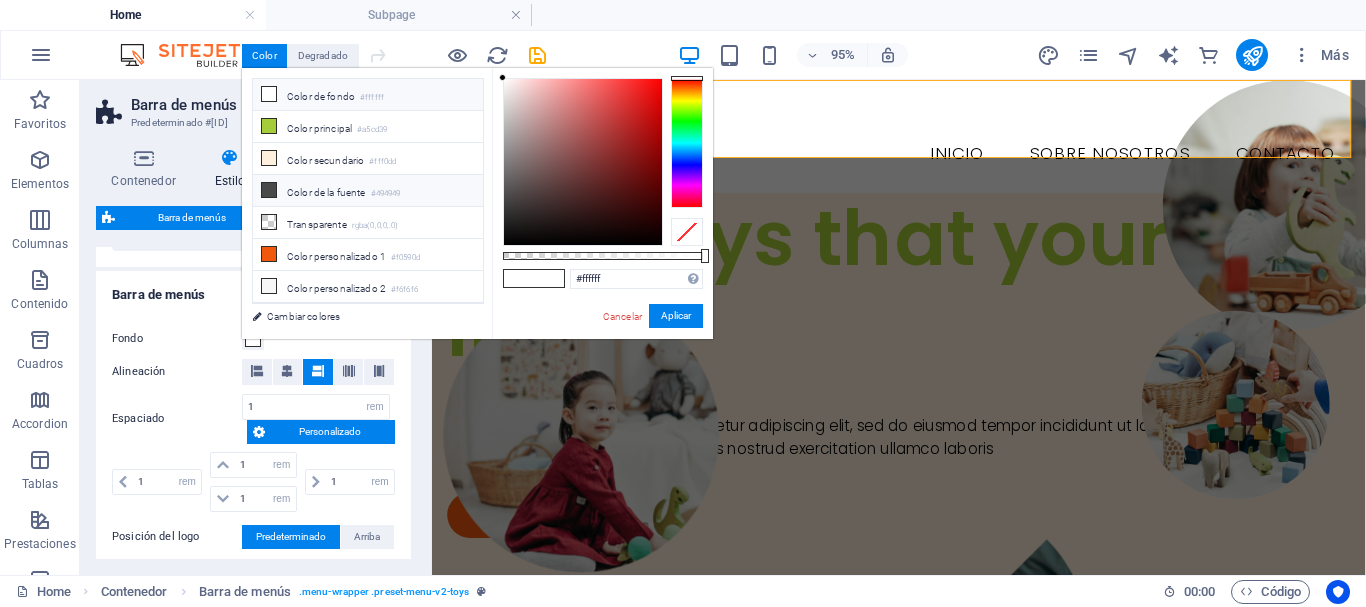 click at bounding box center [269, 190] 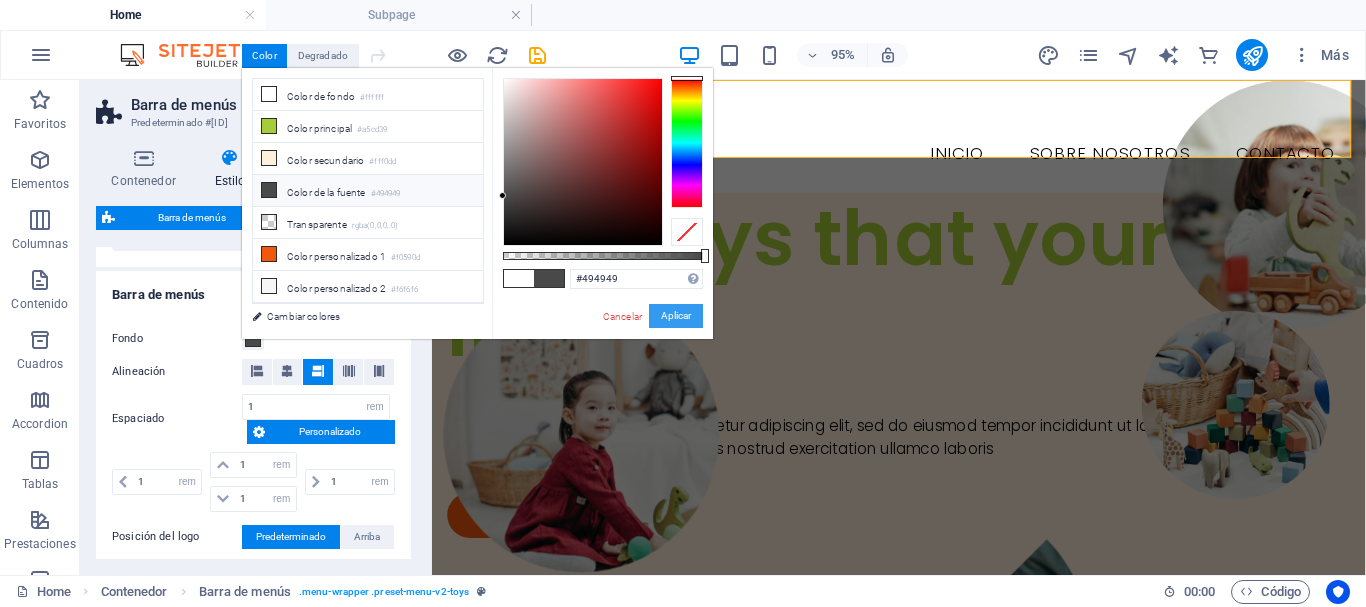 click on "Aplicar" at bounding box center (676, 316) 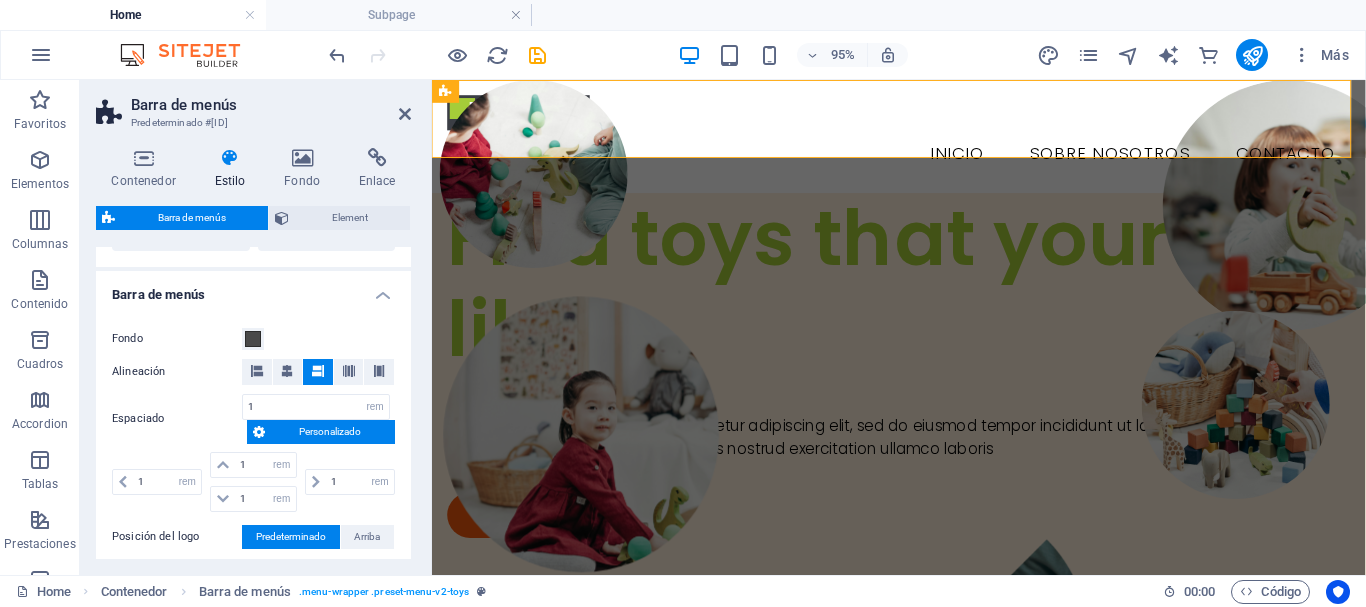 scroll, scrollTop: 500, scrollLeft: 0, axis: vertical 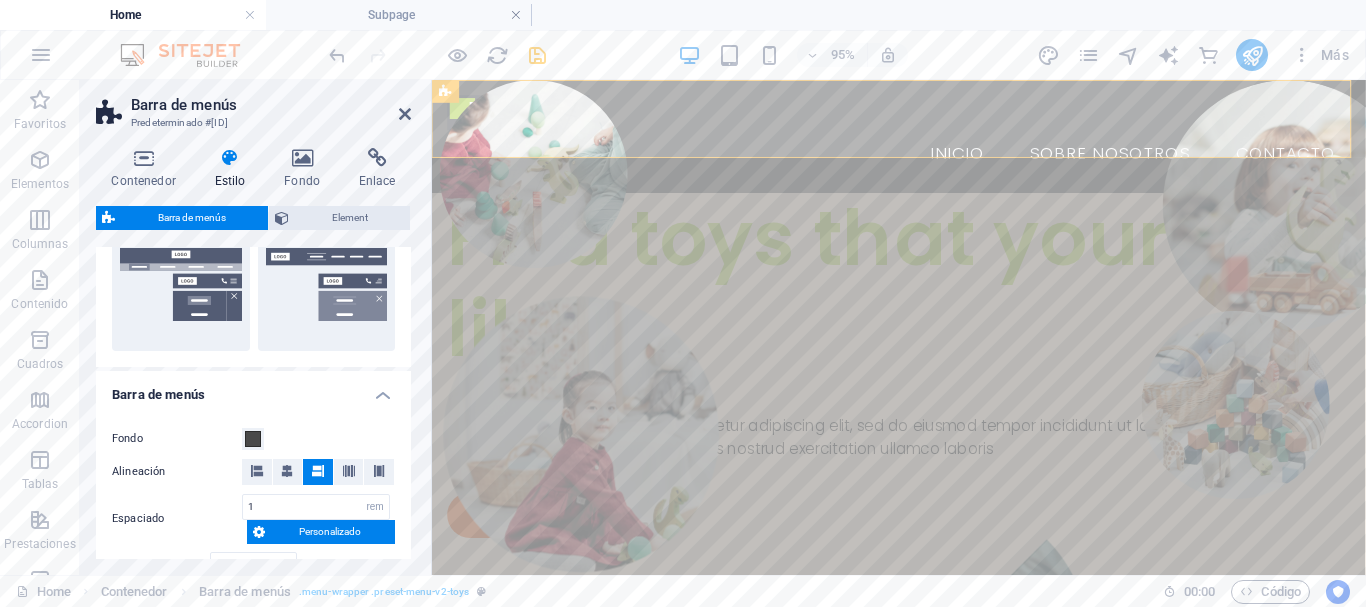click on "#3b3e45" at bounding box center [683, 680] 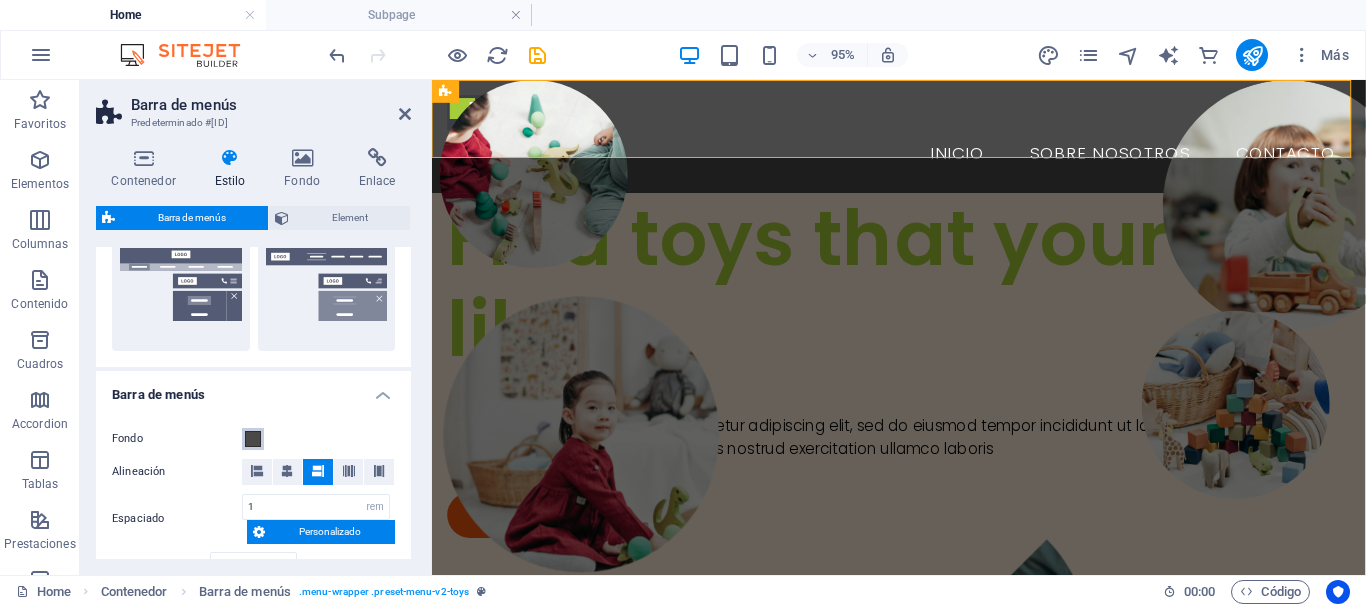 click at bounding box center (253, 439) 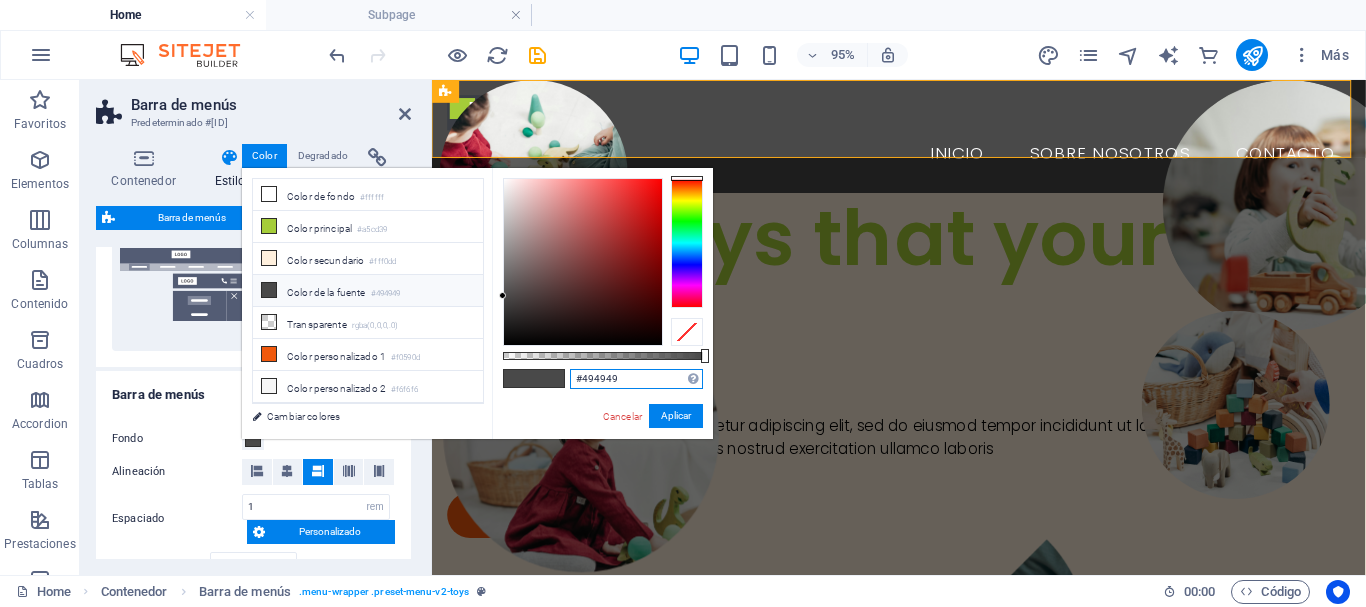 drag, startPoint x: 639, startPoint y: 375, endPoint x: 568, endPoint y: 388, distance: 72.18033 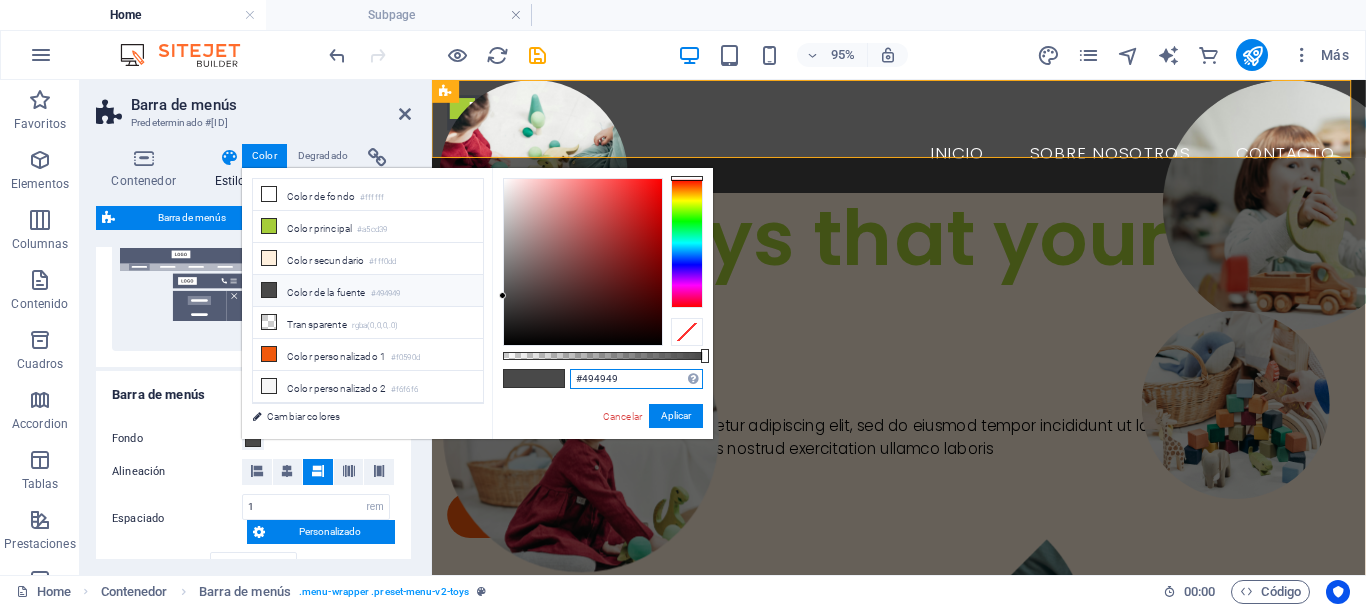paste on "3b3e45" 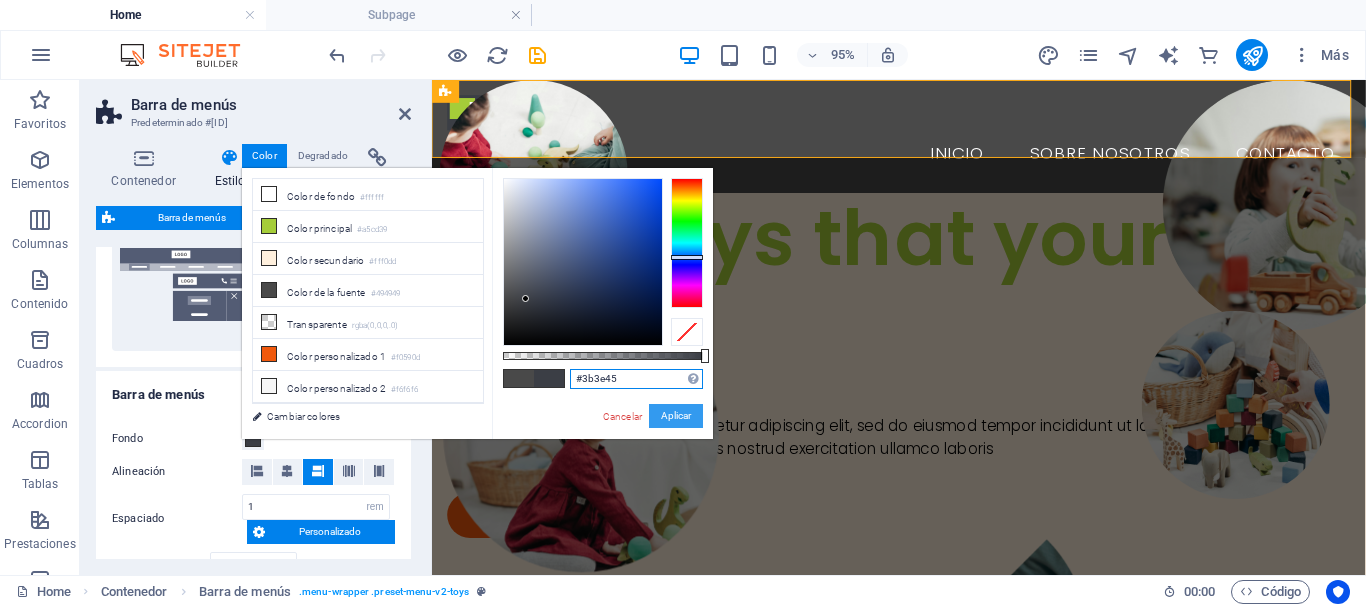 type on "#3b3e45" 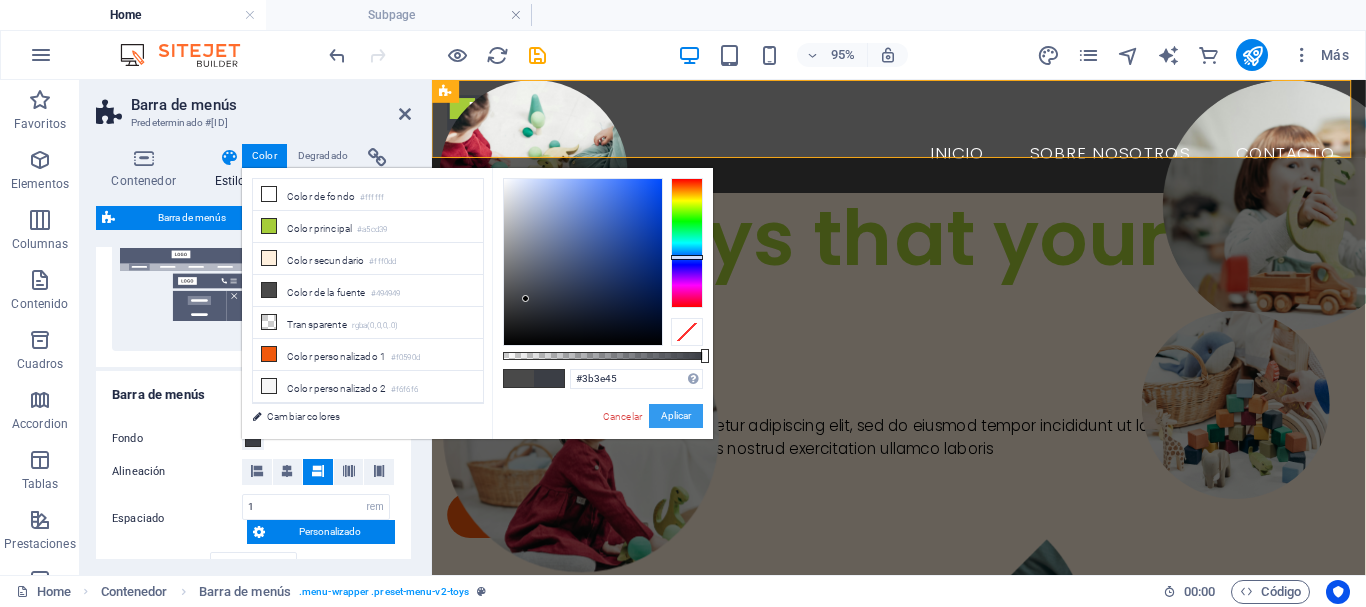 click on "Aplicar" at bounding box center (676, 416) 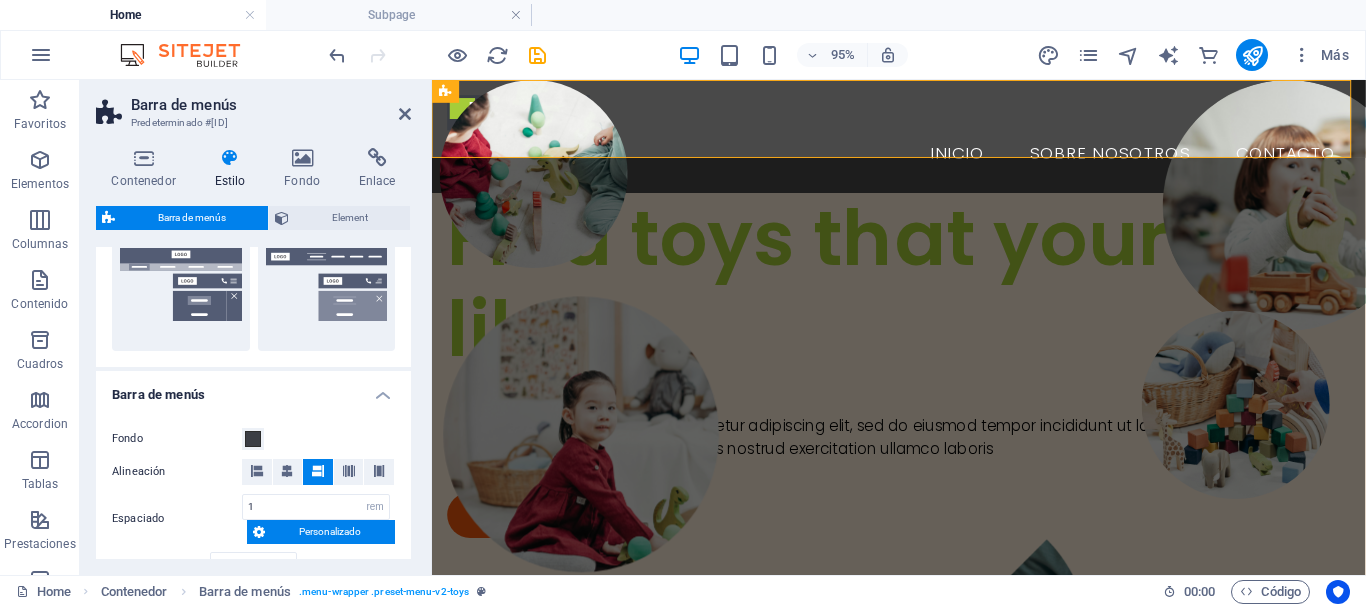 click on "Borde Centrado Predeterminado Fijo Loki Desencadenador Ancho XXL" at bounding box center (253, 75) 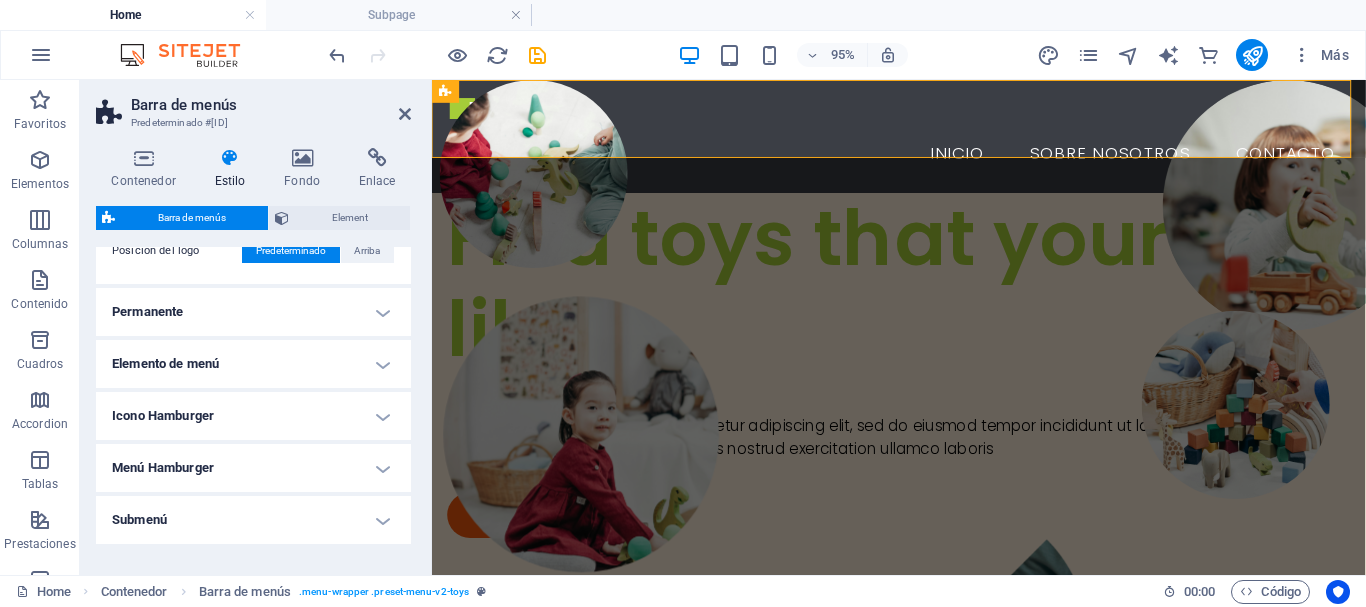 scroll, scrollTop: 900, scrollLeft: 0, axis: vertical 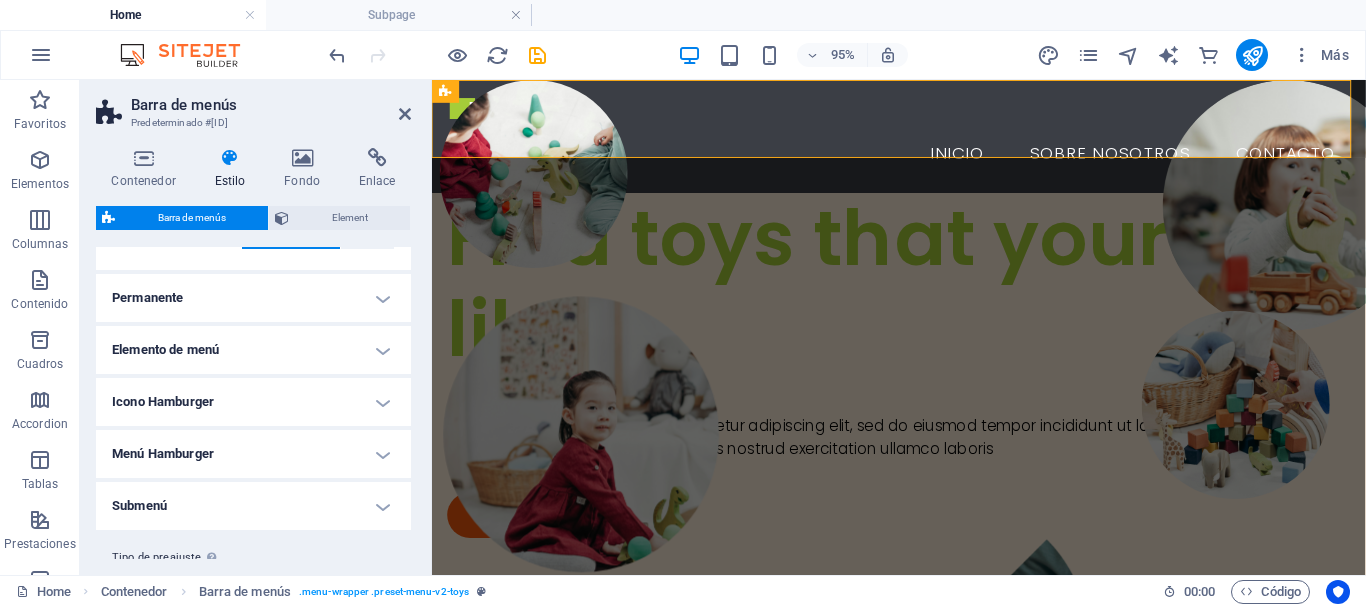 click on "Permanente" at bounding box center [253, 298] 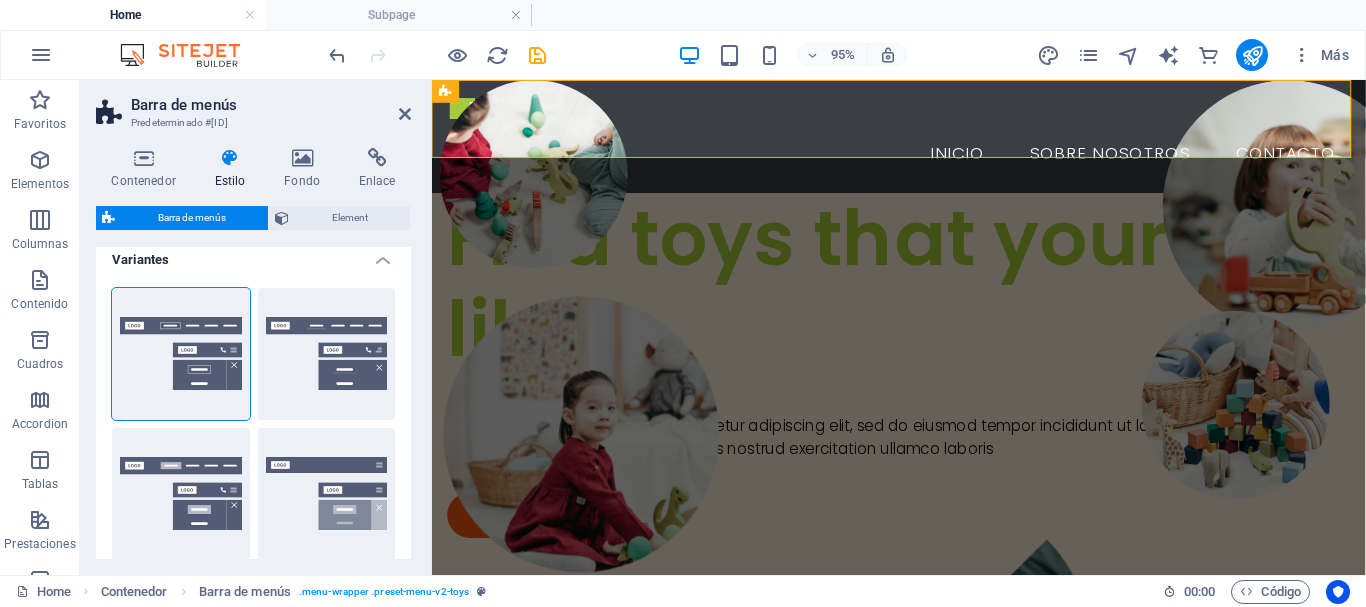 scroll, scrollTop: 0, scrollLeft: 0, axis: both 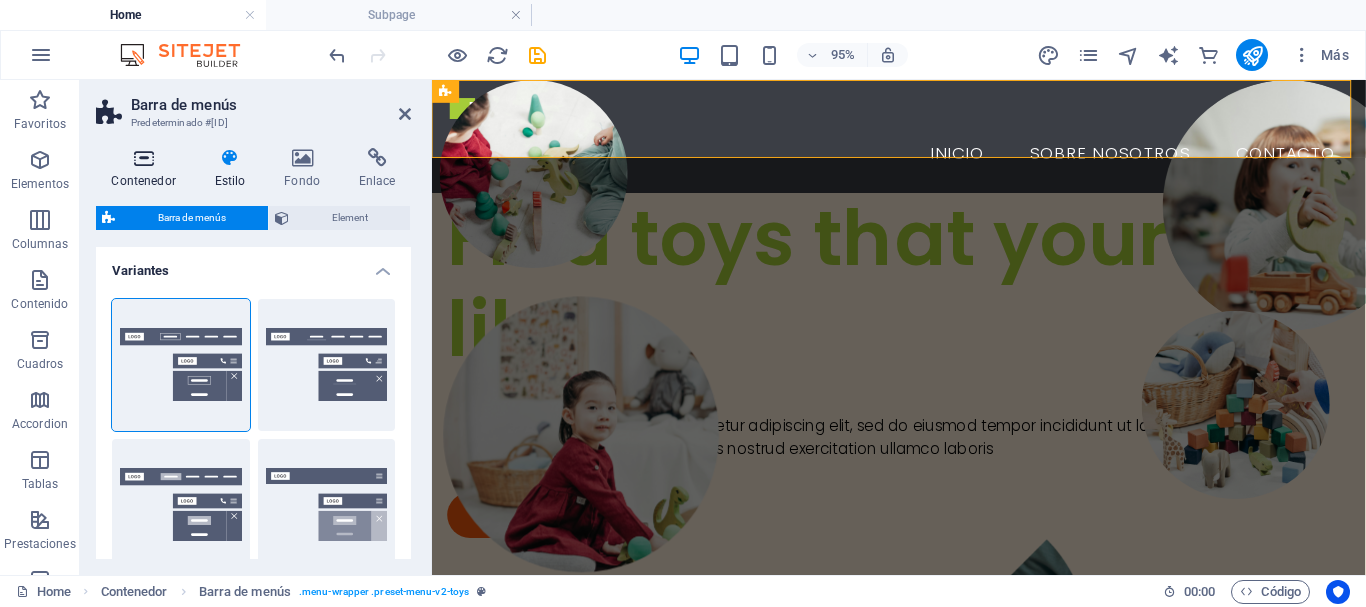 click on "Contenedor" at bounding box center [147, 169] 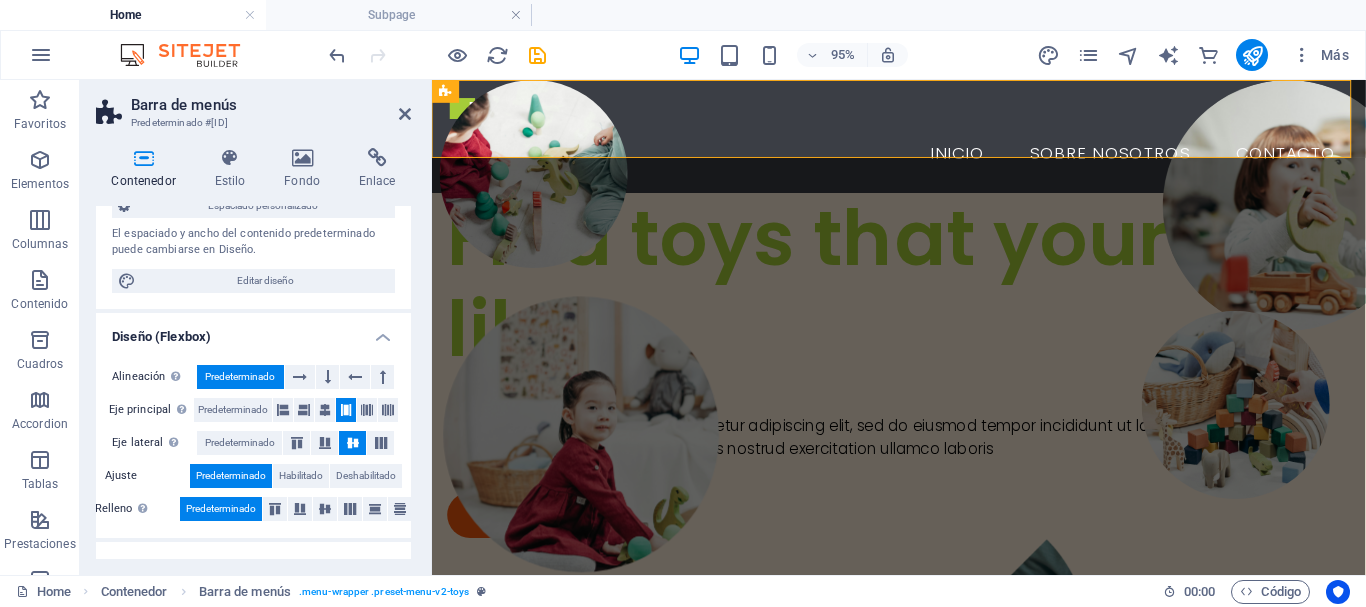 scroll, scrollTop: 200, scrollLeft: 0, axis: vertical 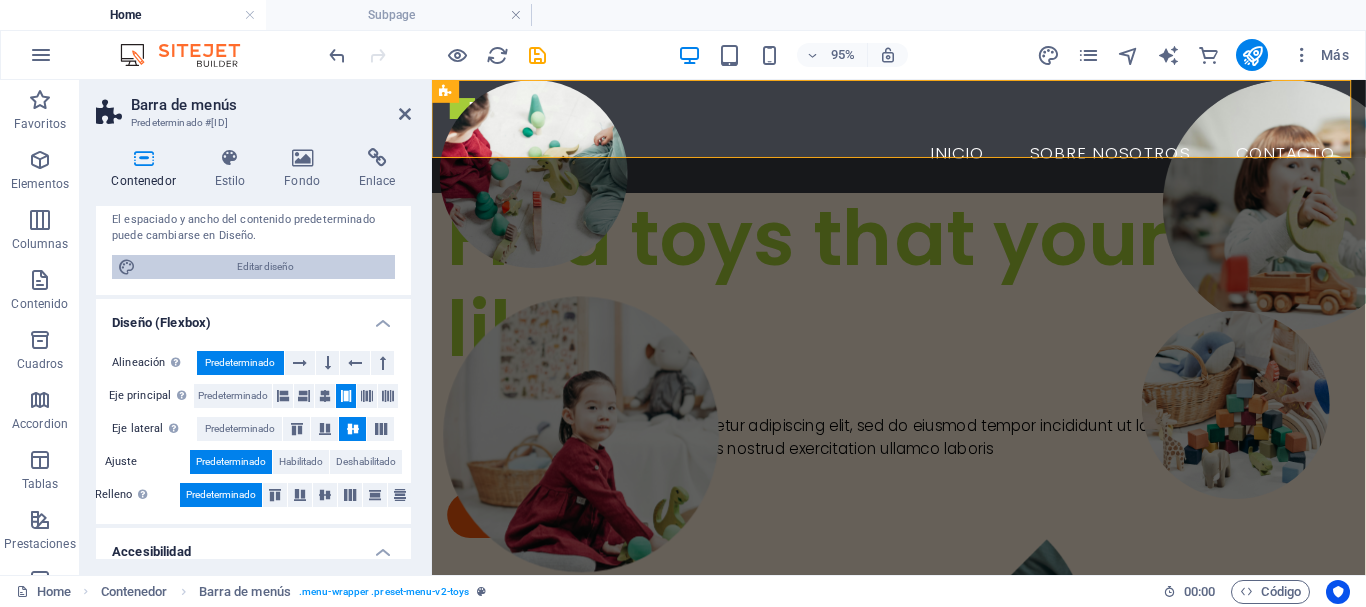 click on "Editar diseño" at bounding box center [265, 267] 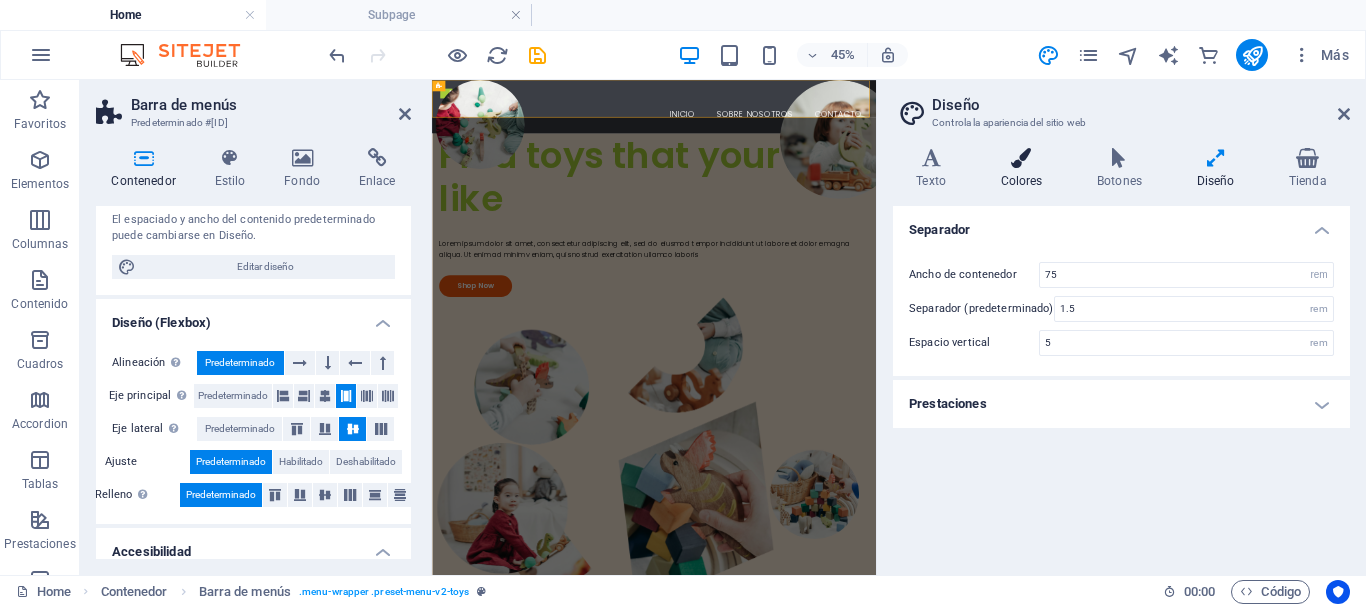 click on "Colores" at bounding box center [1025, 169] 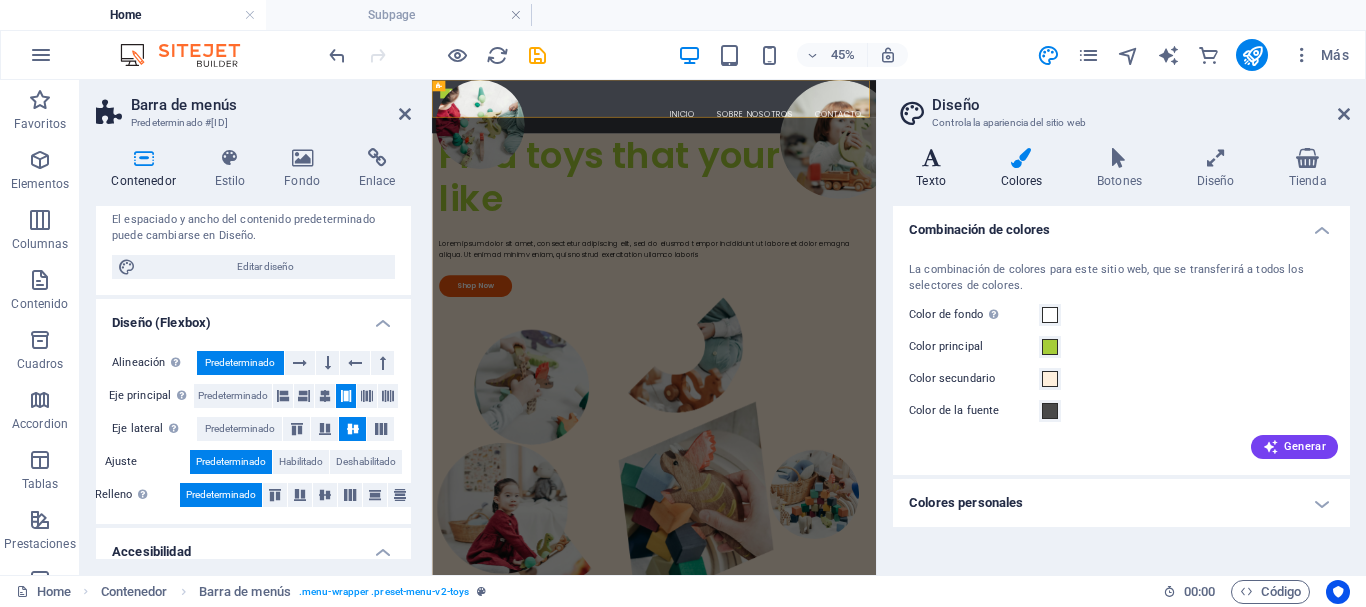 click on "Texto" at bounding box center [935, 169] 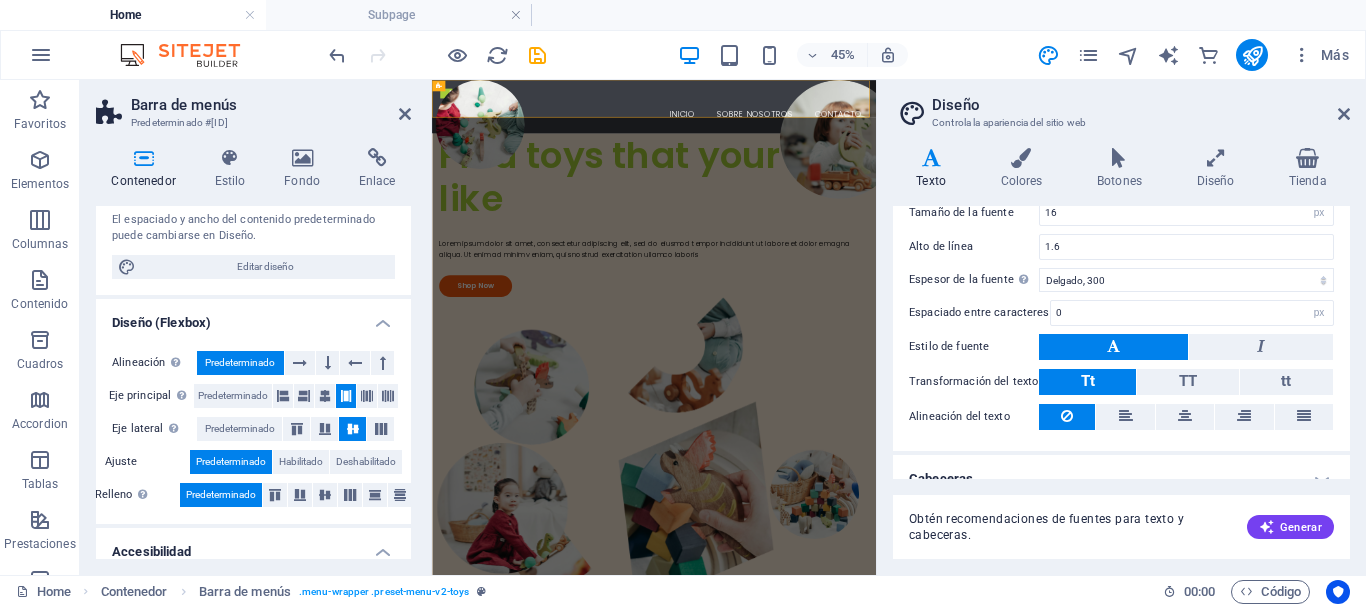 scroll, scrollTop: 183, scrollLeft: 0, axis: vertical 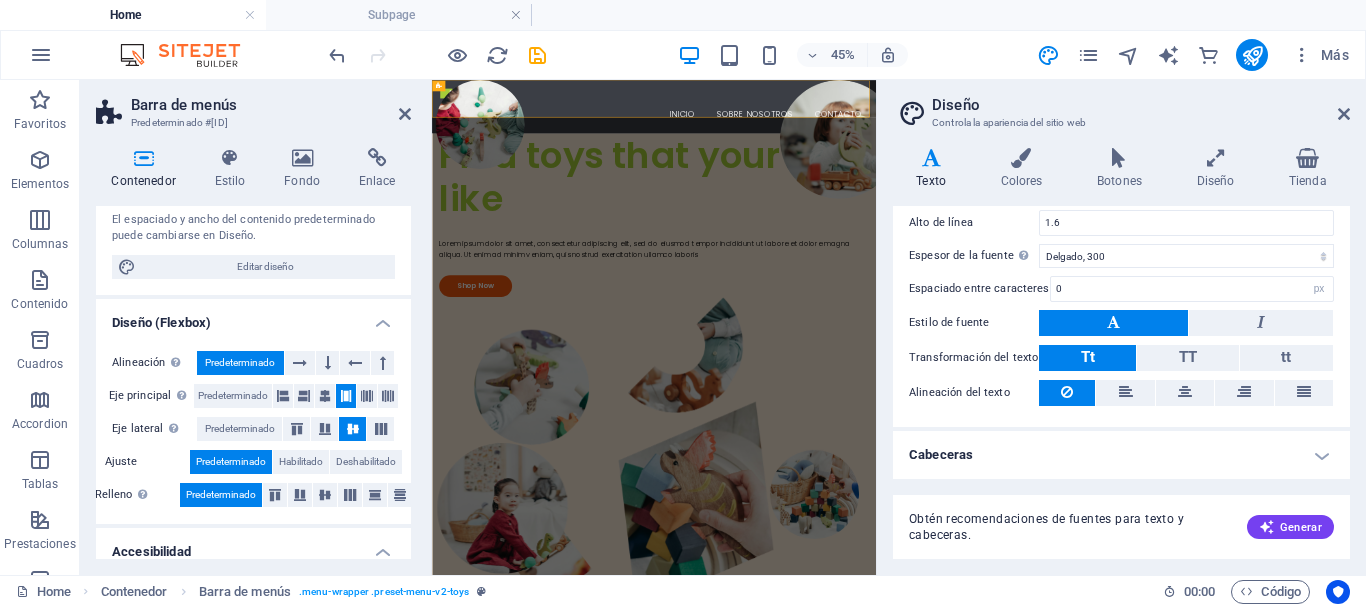click on "Cabeceras" at bounding box center (1121, 455) 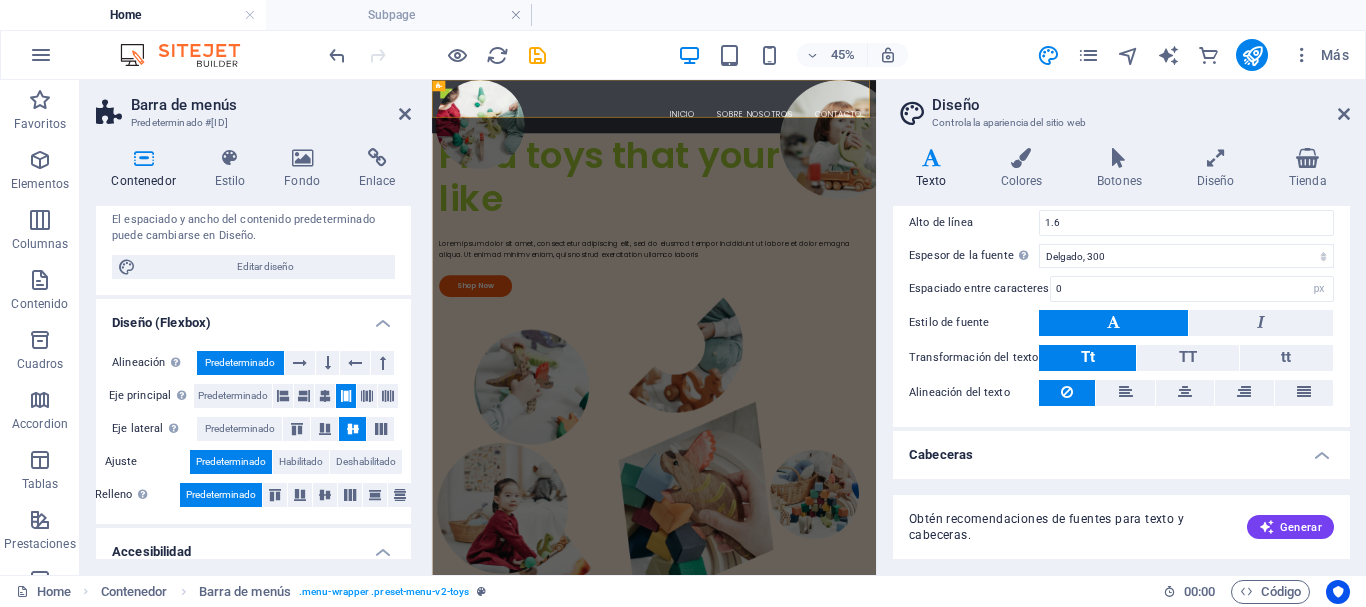 click on "Cabeceras" at bounding box center (1121, 449) 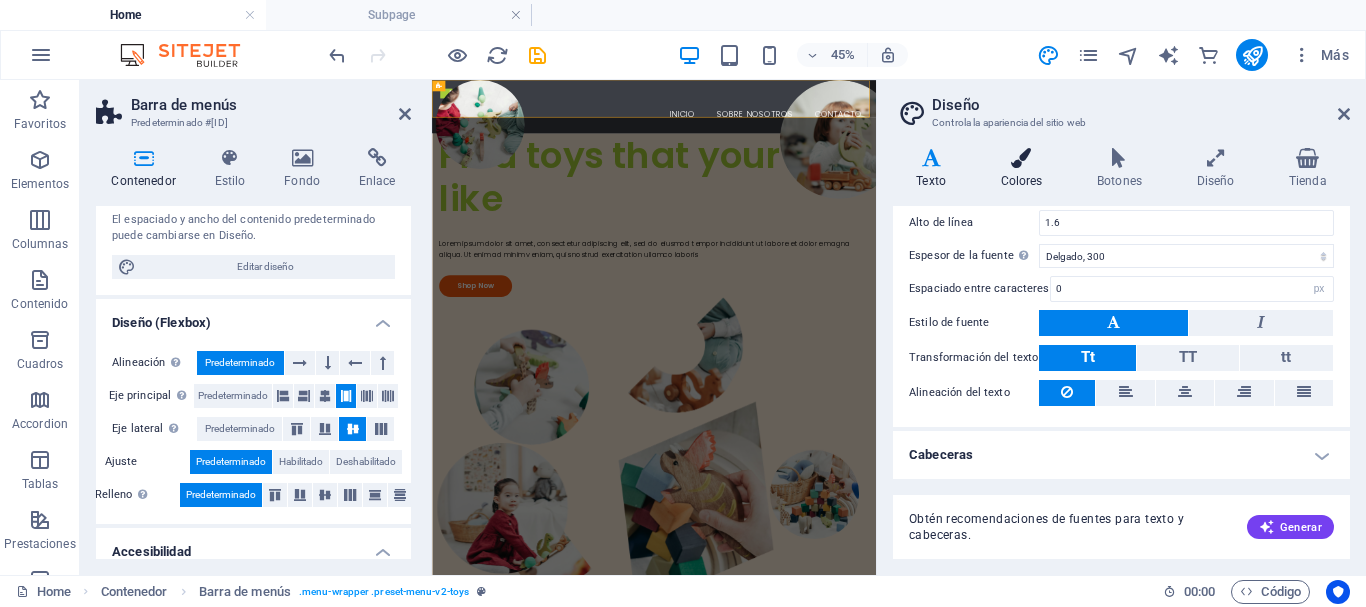 click on "Colores" at bounding box center [1025, 169] 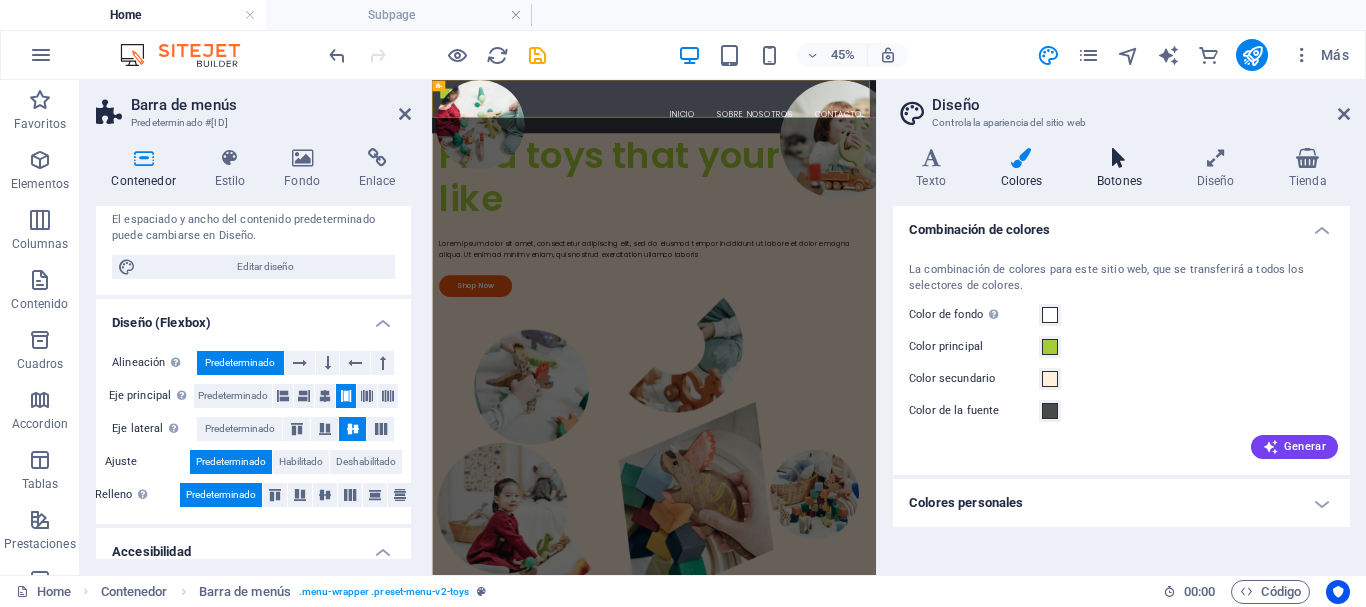 click on "Botones" at bounding box center [1124, 169] 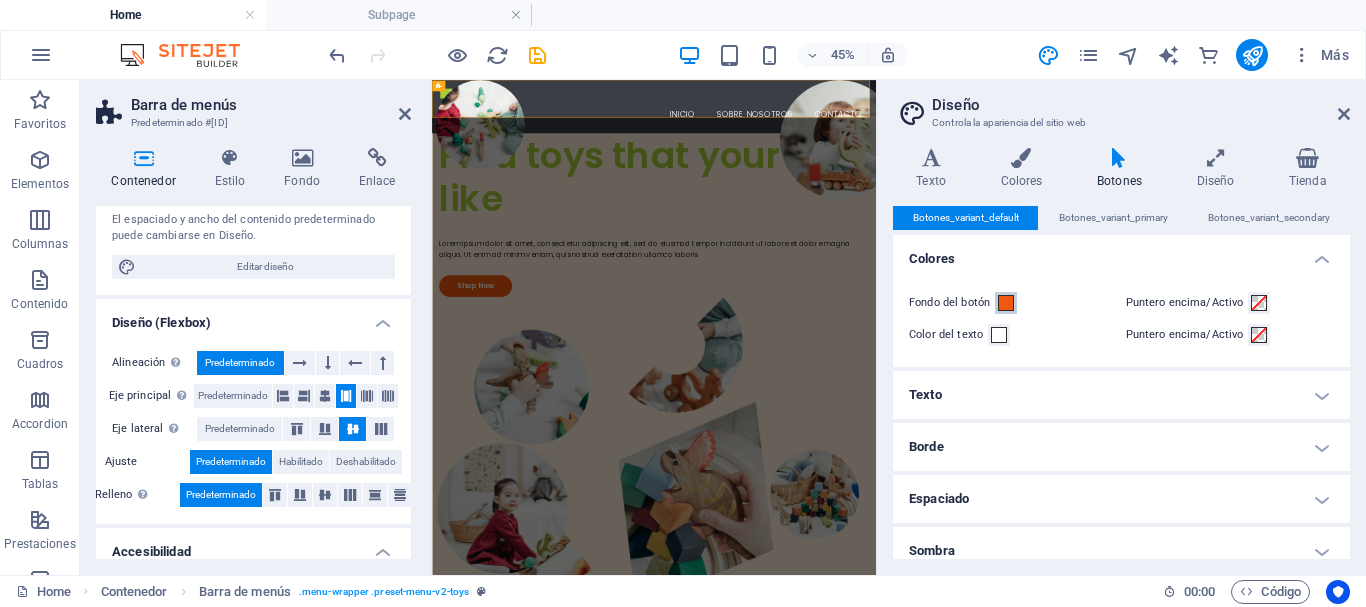 click at bounding box center [1006, 303] 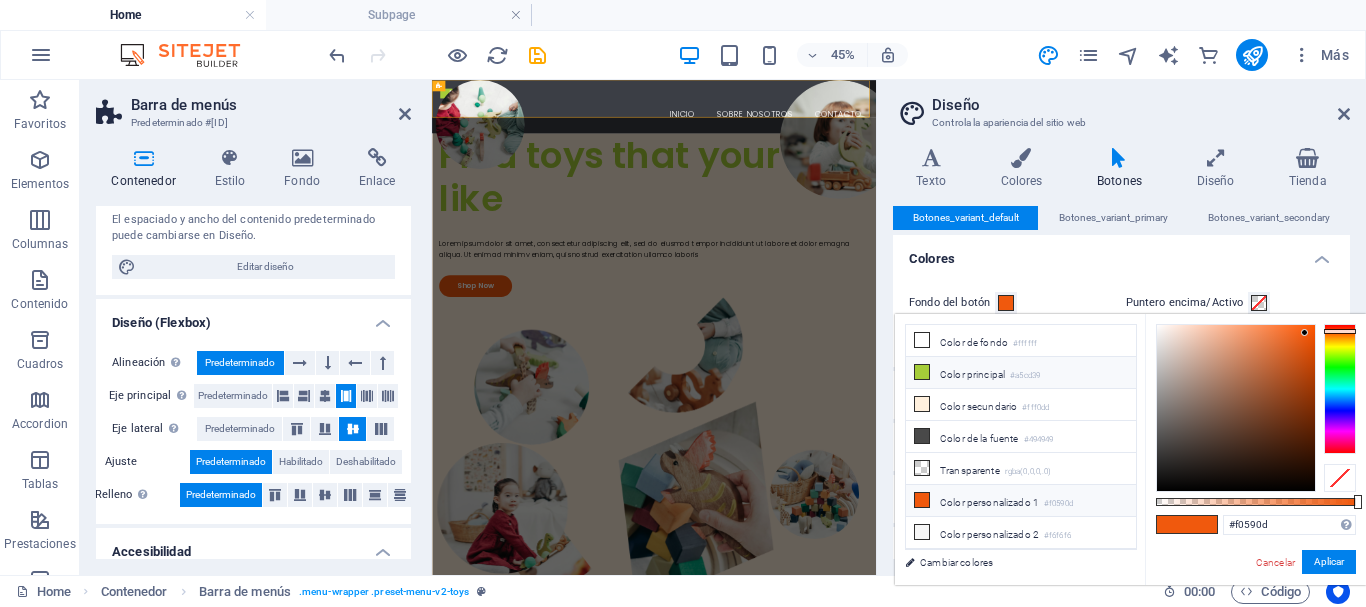 click at bounding box center (922, 372) 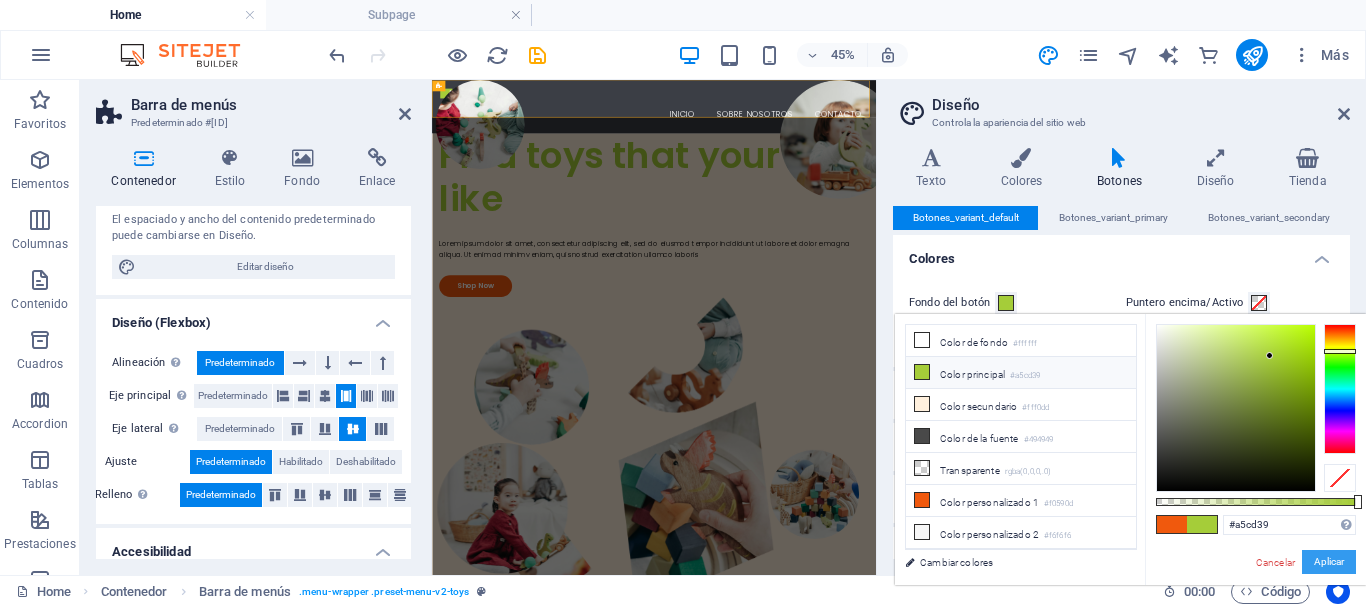click on "Aplicar" at bounding box center [1329, 562] 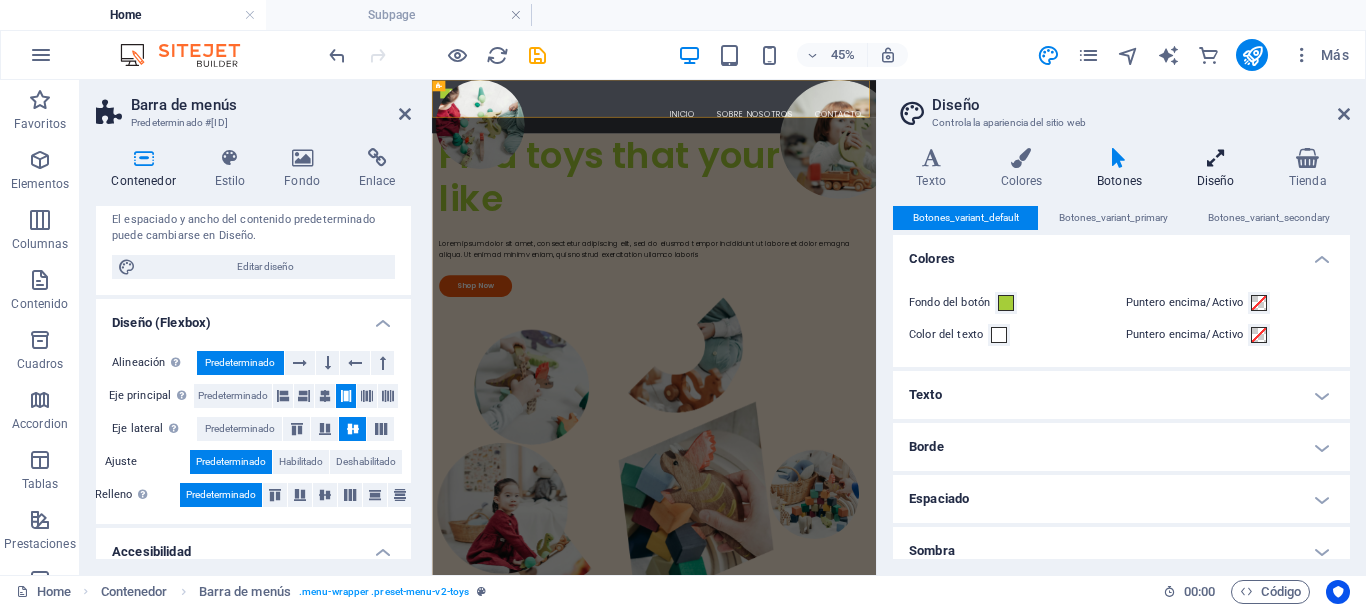 click on "Diseño" at bounding box center (1219, 169) 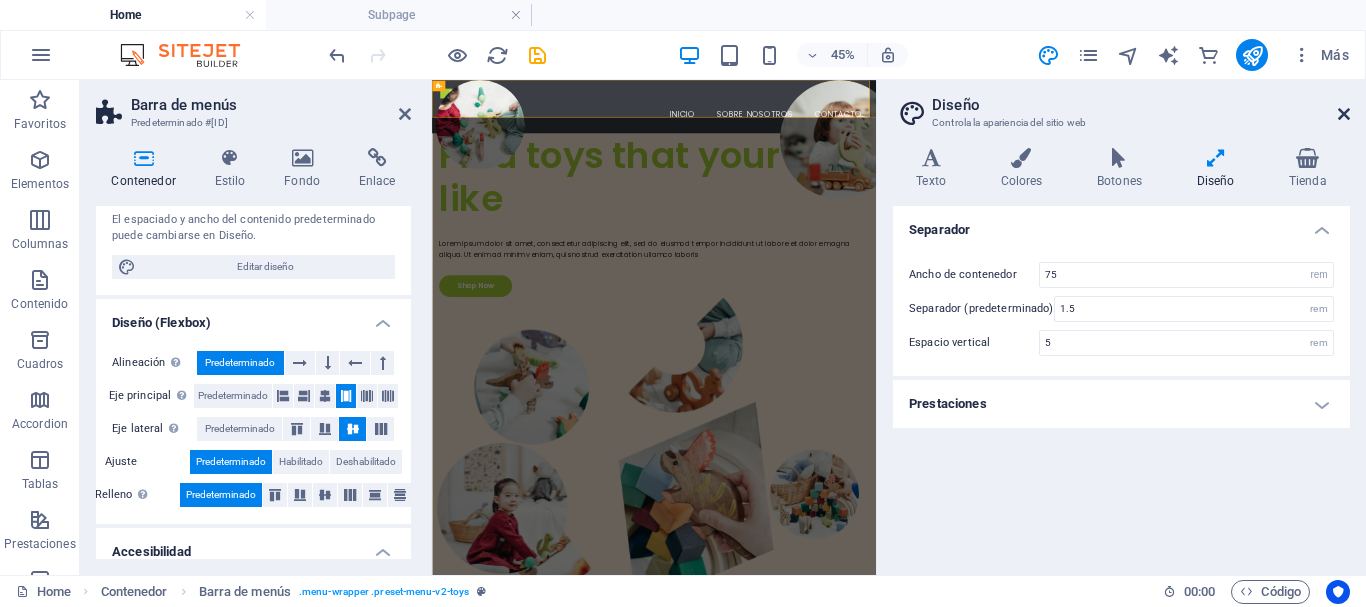 click at bounding box center [1344, 114] 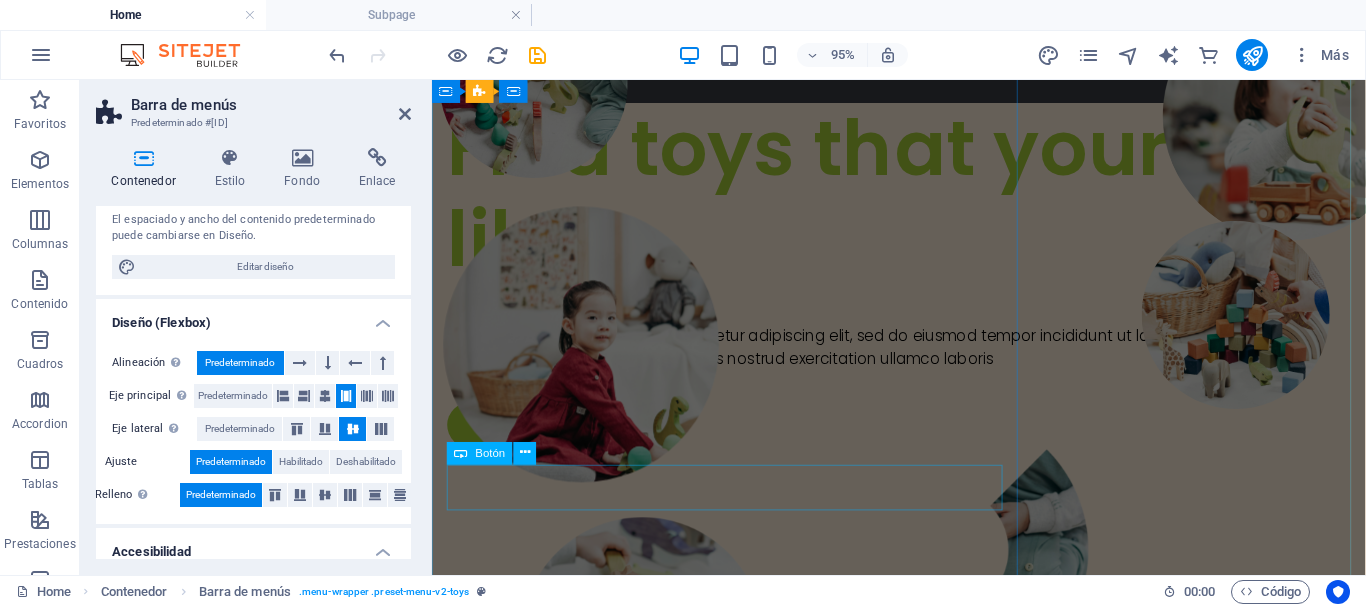 scroll, scrollTop: 0, scrollLeft: 0, axis: both 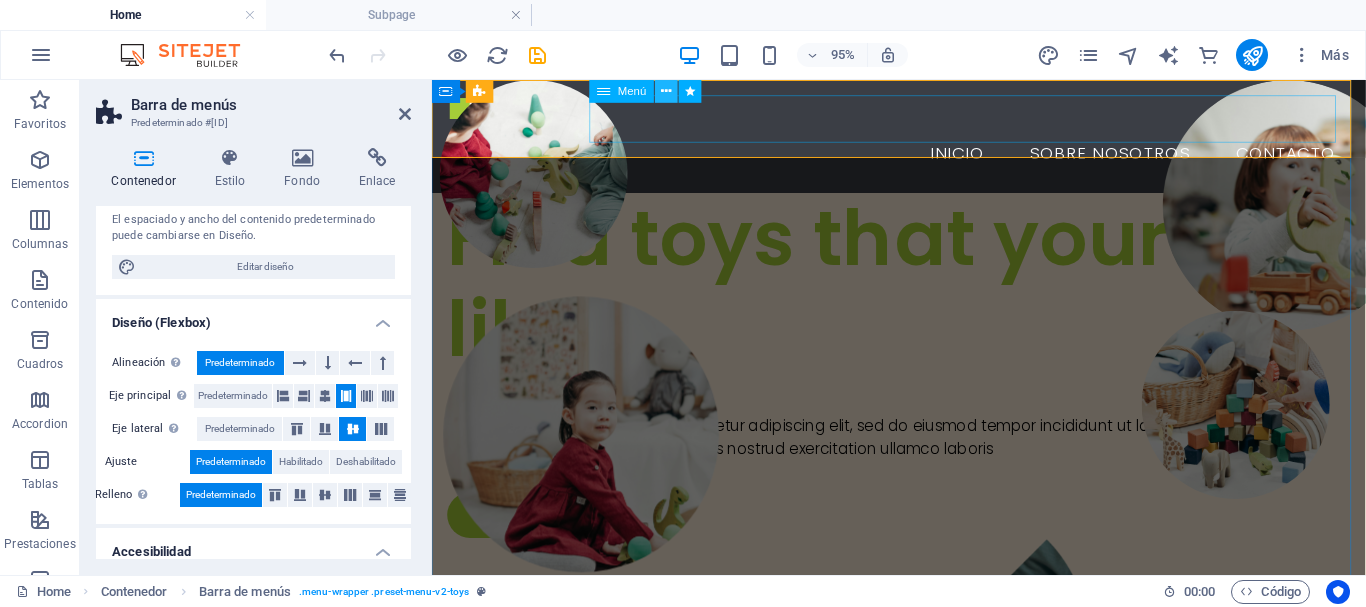click at bounding box center (666, 91) 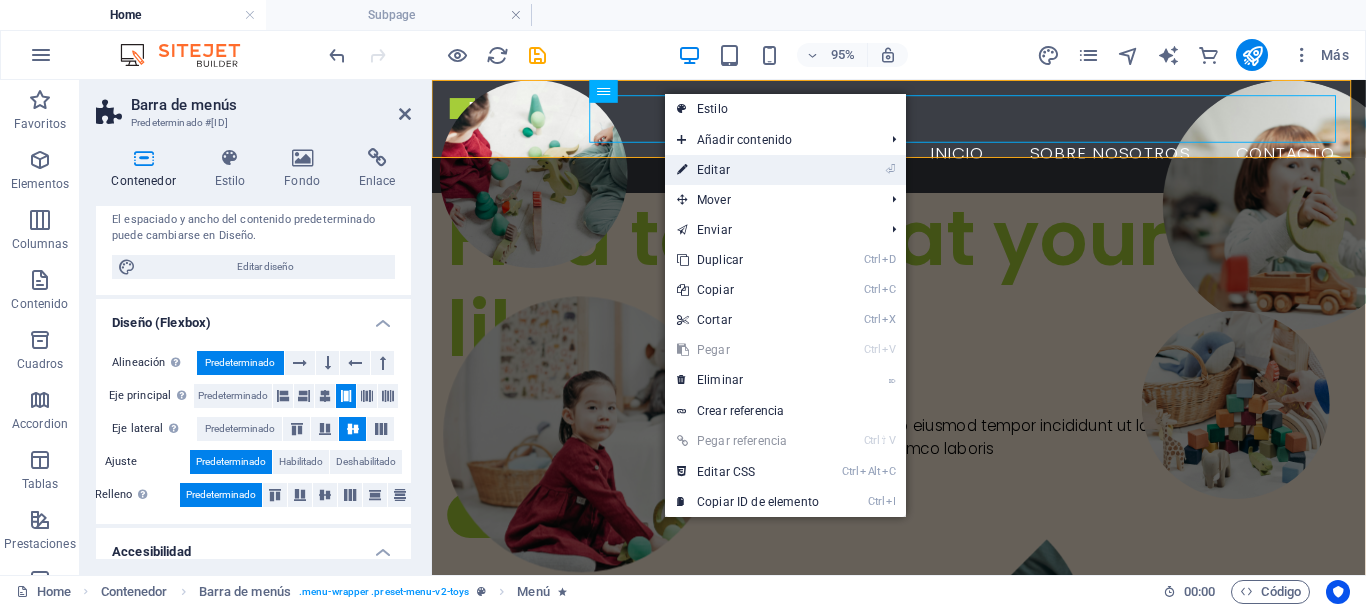 click on "⏎  Editar" at bounding box center [748, 170] 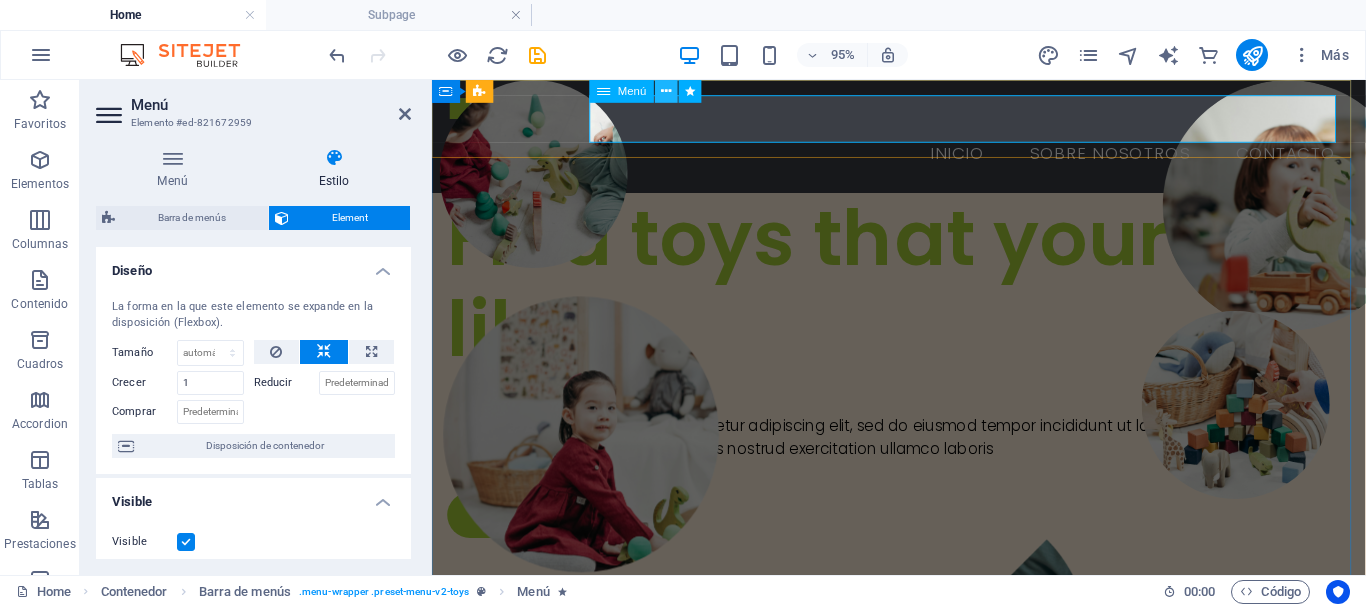 click at bounding box center (666, 91) 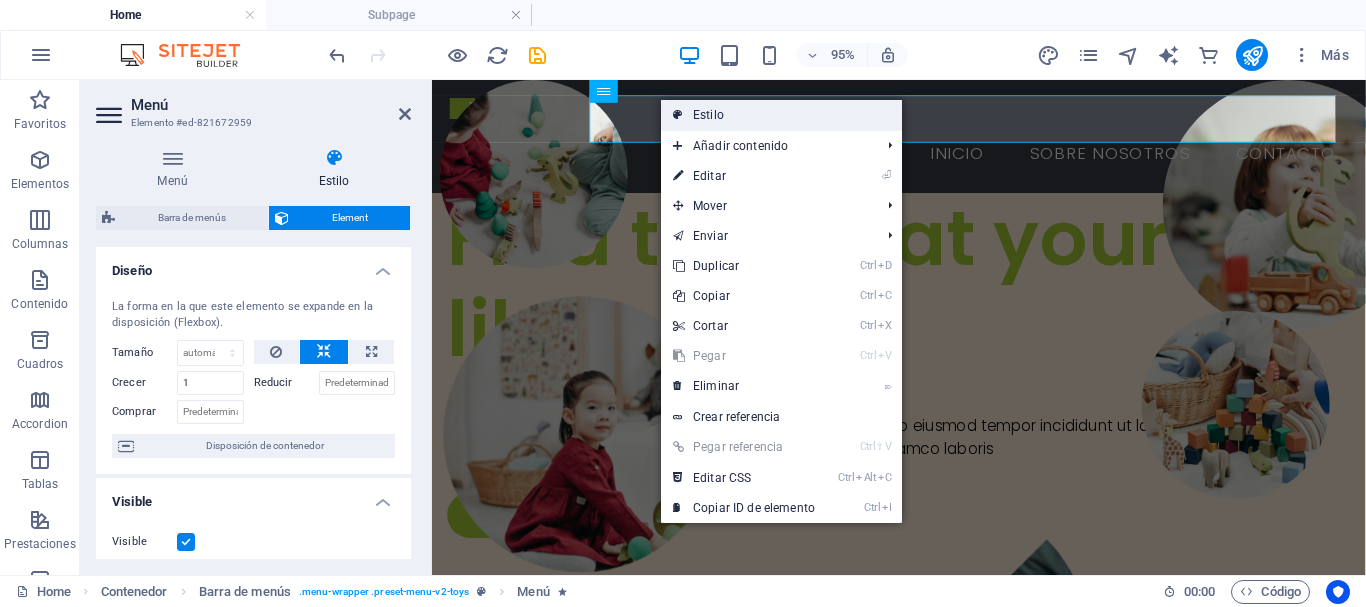 click on "Estilo" at bounding box center [781, 115] 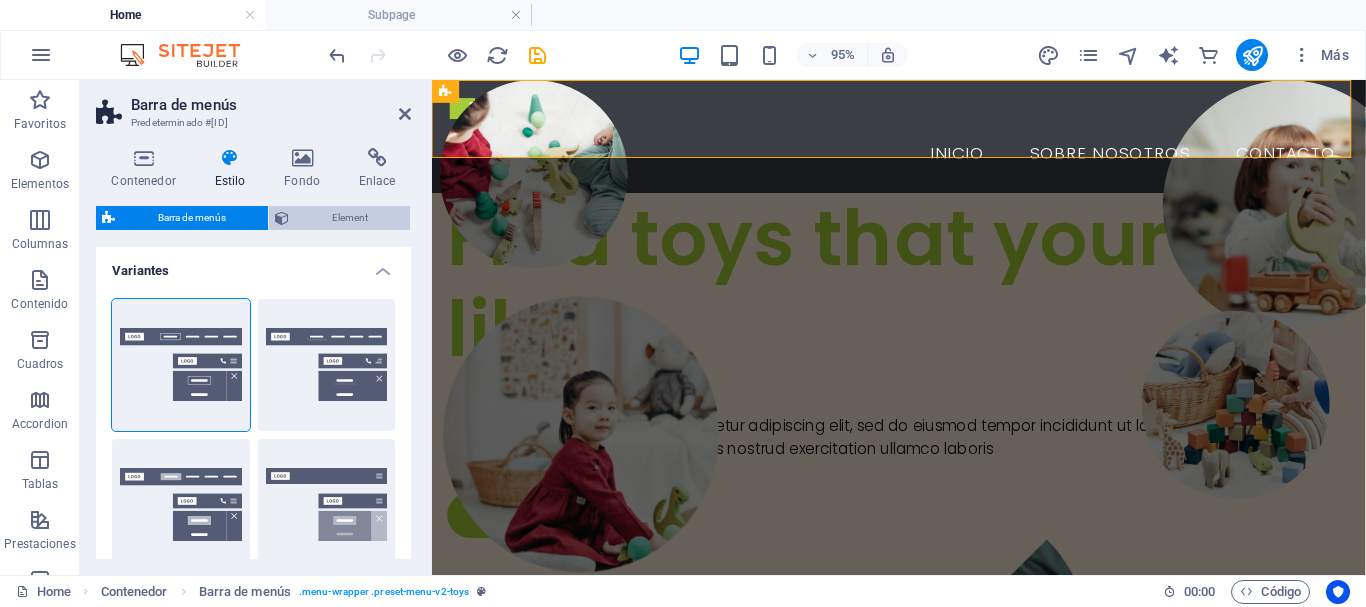 click on "Element" at bounding box center [349, 218] 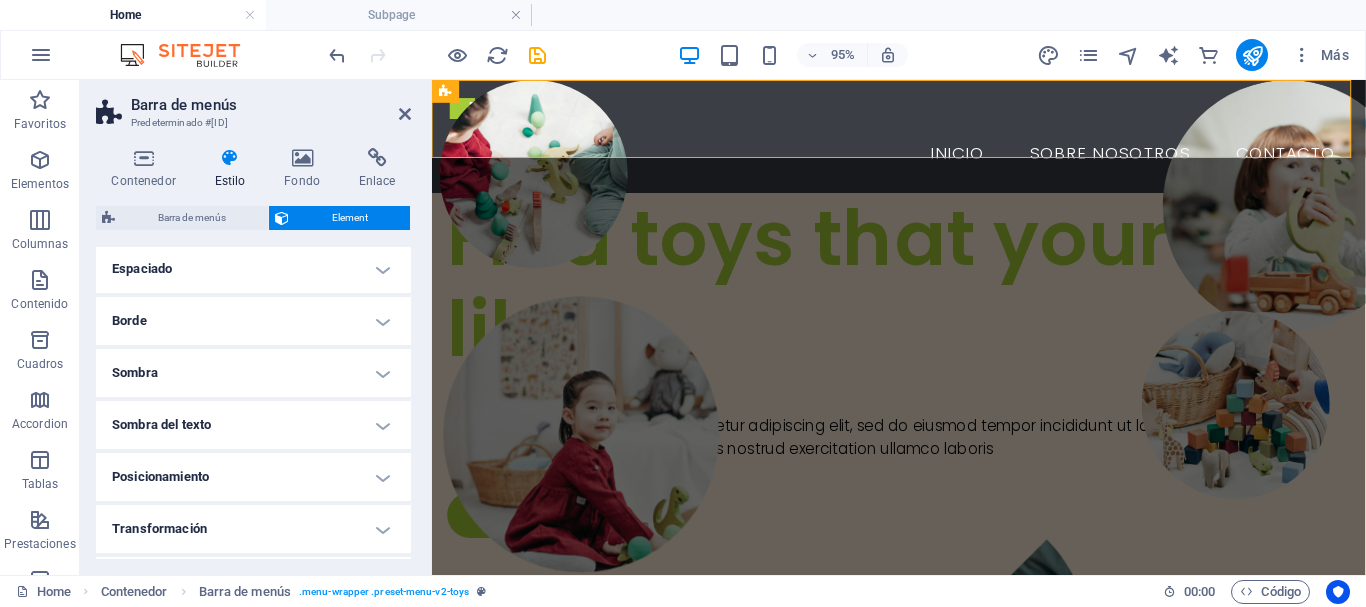 scroll, scrollTop: 500, scrollLeft: 0, axis: vertical 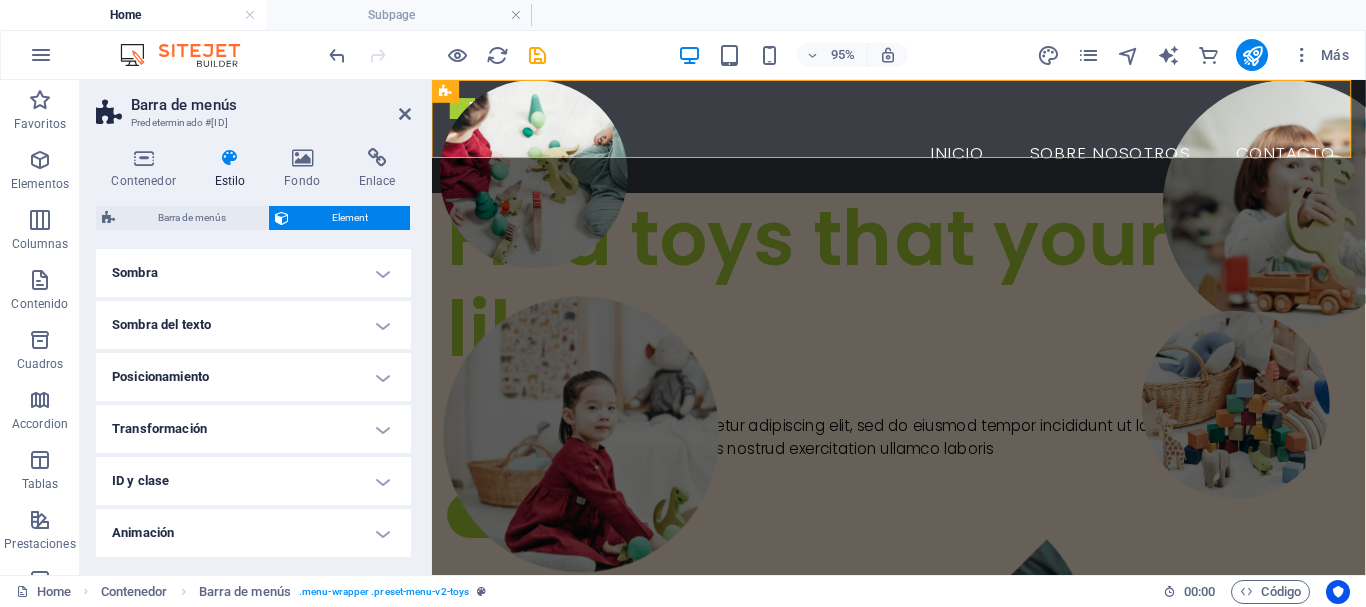 click on "Sombra del texto" at bounding box center (253, 325) 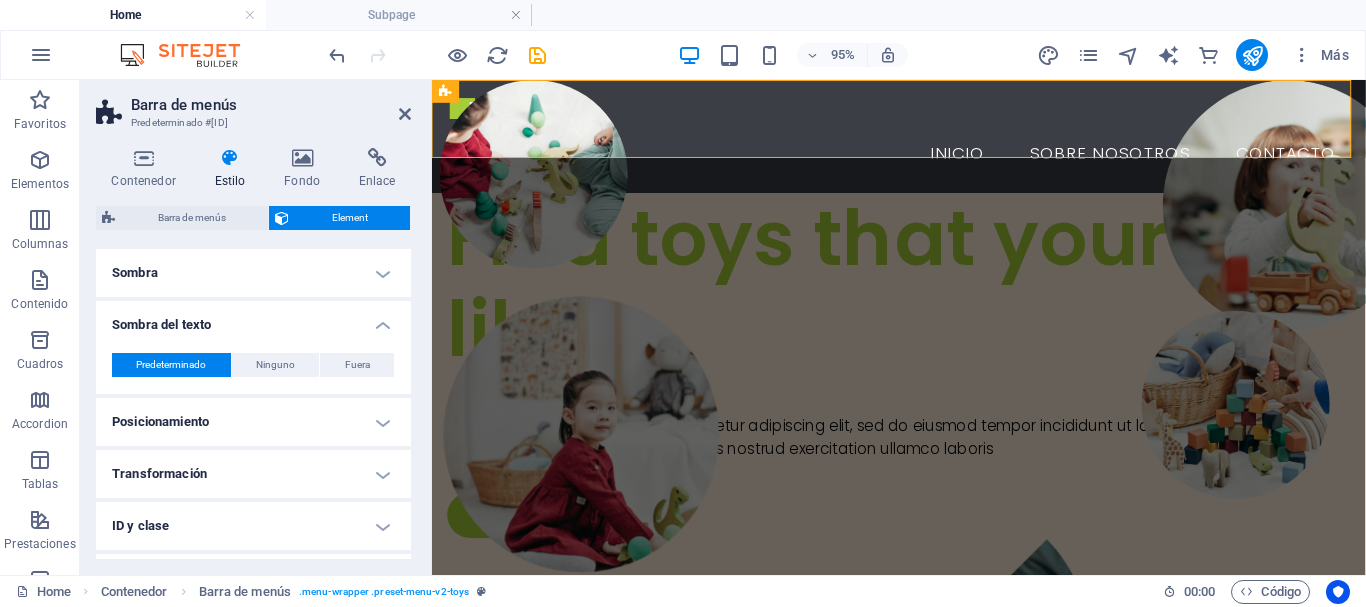 click on "Sombra del texto" at bounding box center (253, 319) 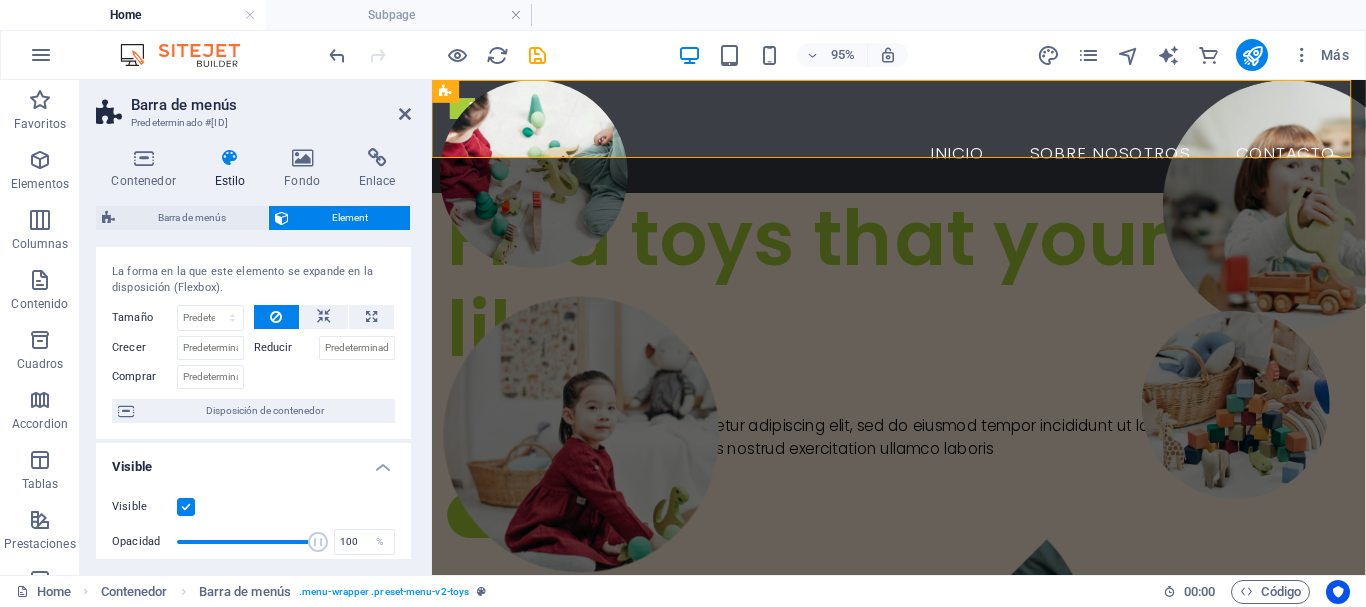 scroll, scrollTop: 0, scrollLeft: 0, axis: both 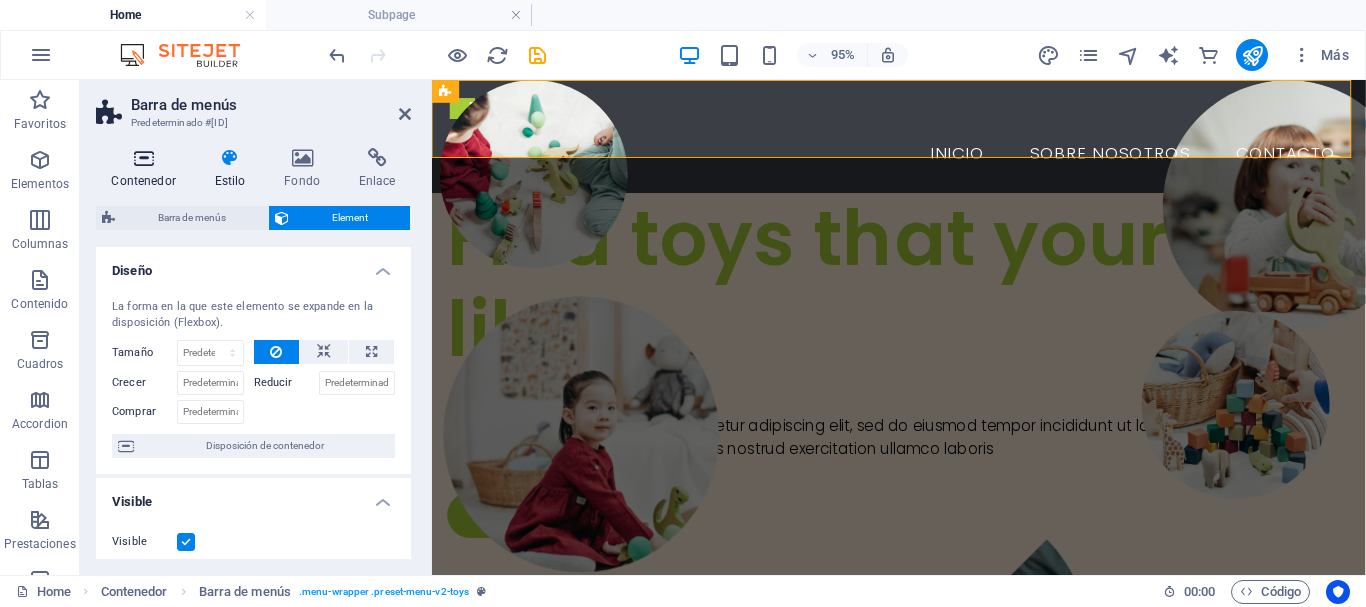 click on "Contenedor" at bounding box center (147, 169) 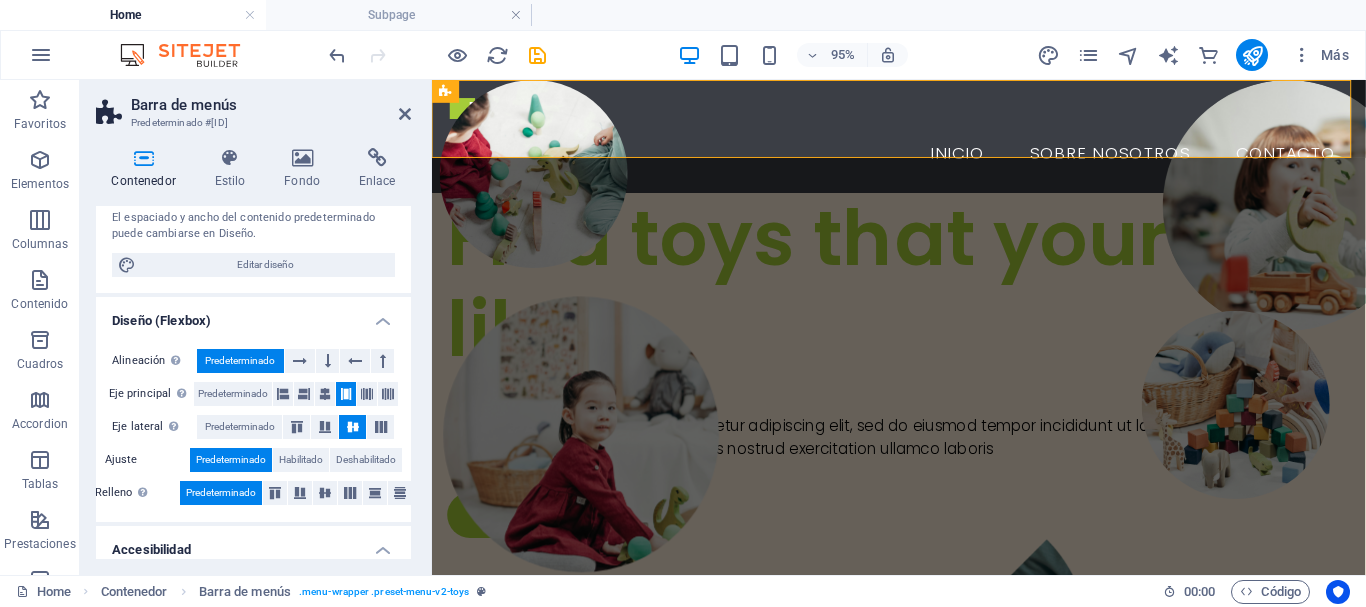 scroll, scrollTop: 446, scrollLeft: 0, axis: vertical 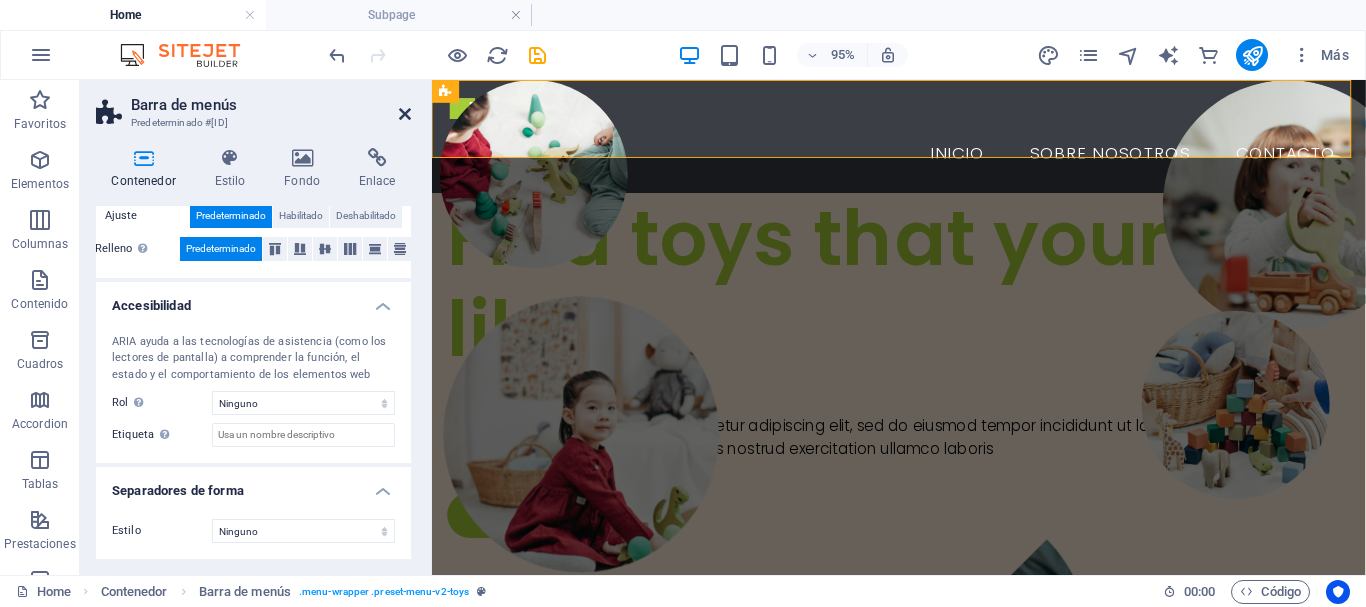 click at bounding box center (405, 114) 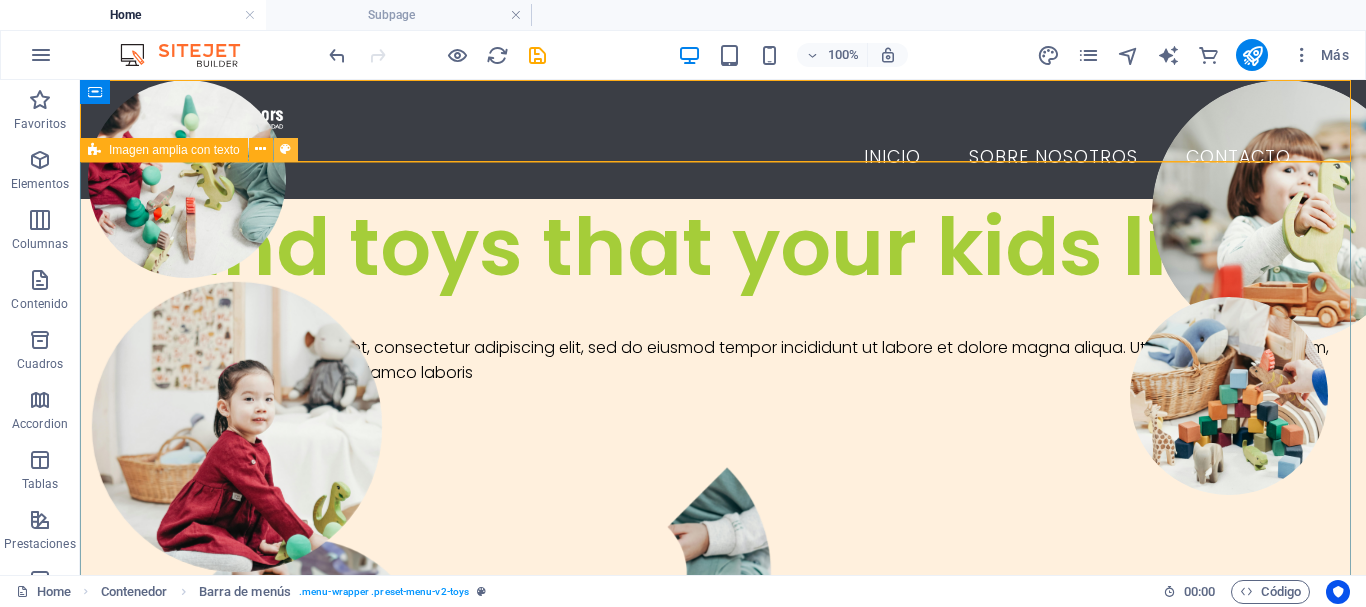 click at bounding box center (285, 149) 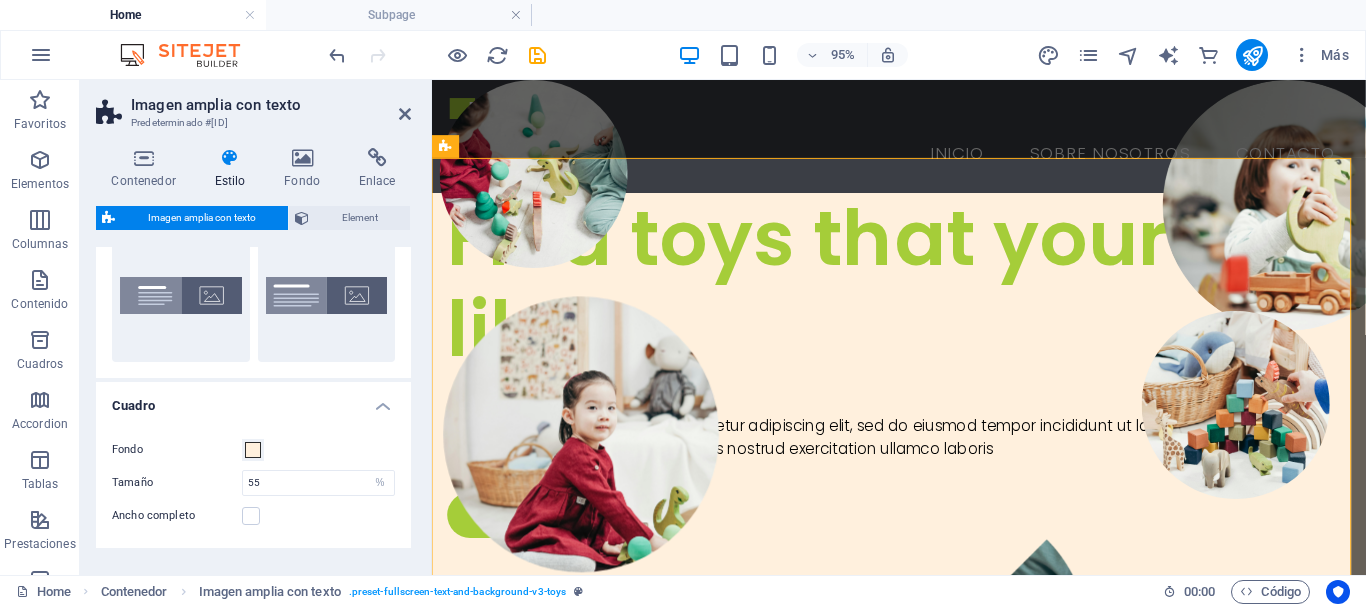 scroll, scrollTop: 100, scrollLeft: 0, axis: vertical 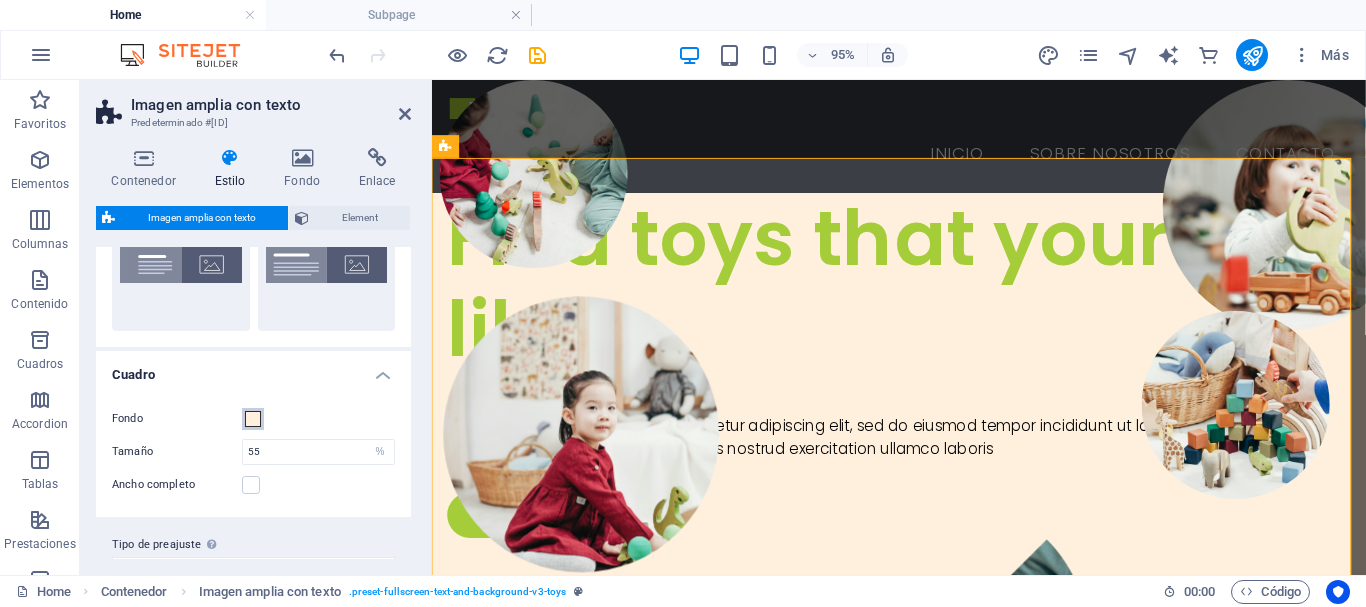 click at bounding box center [253, 419] 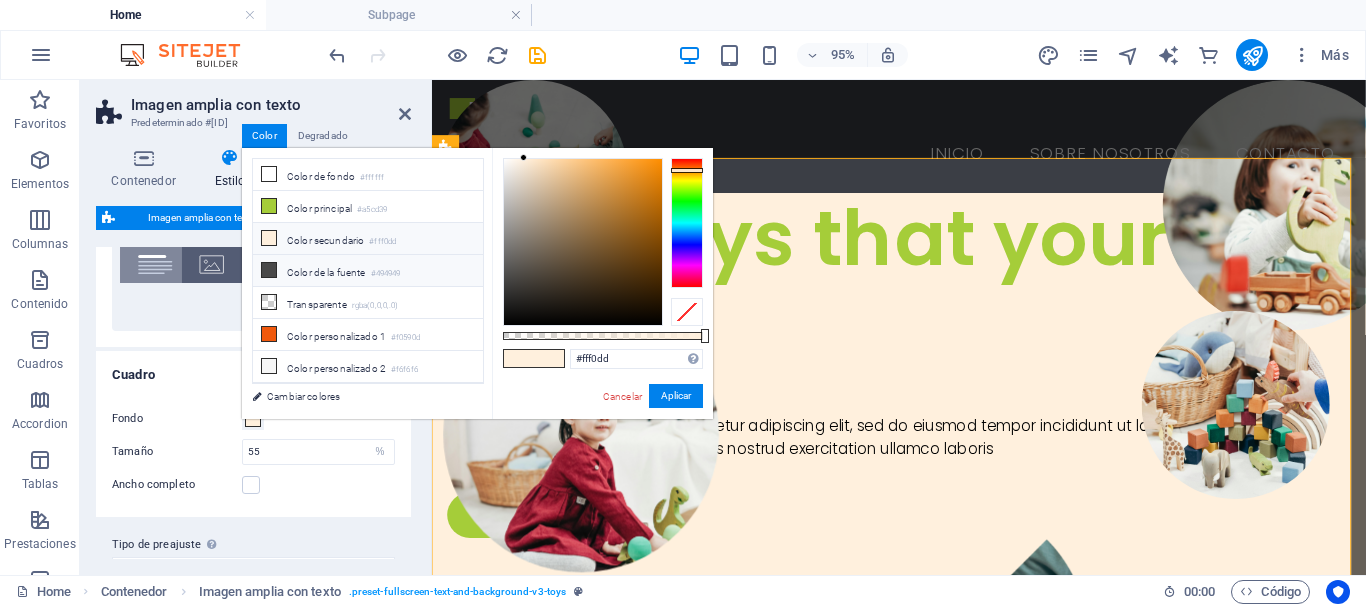 click at bounding box center (269, 270) 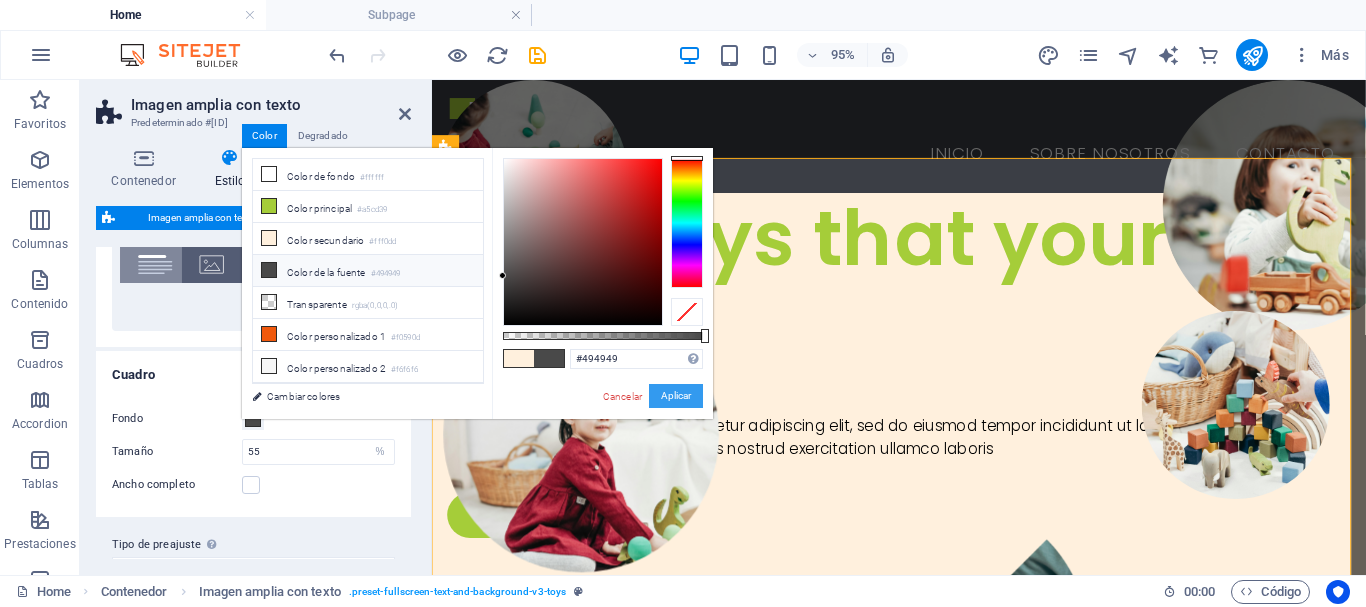 click on "Aplicar" at bounding box center [676, 396] 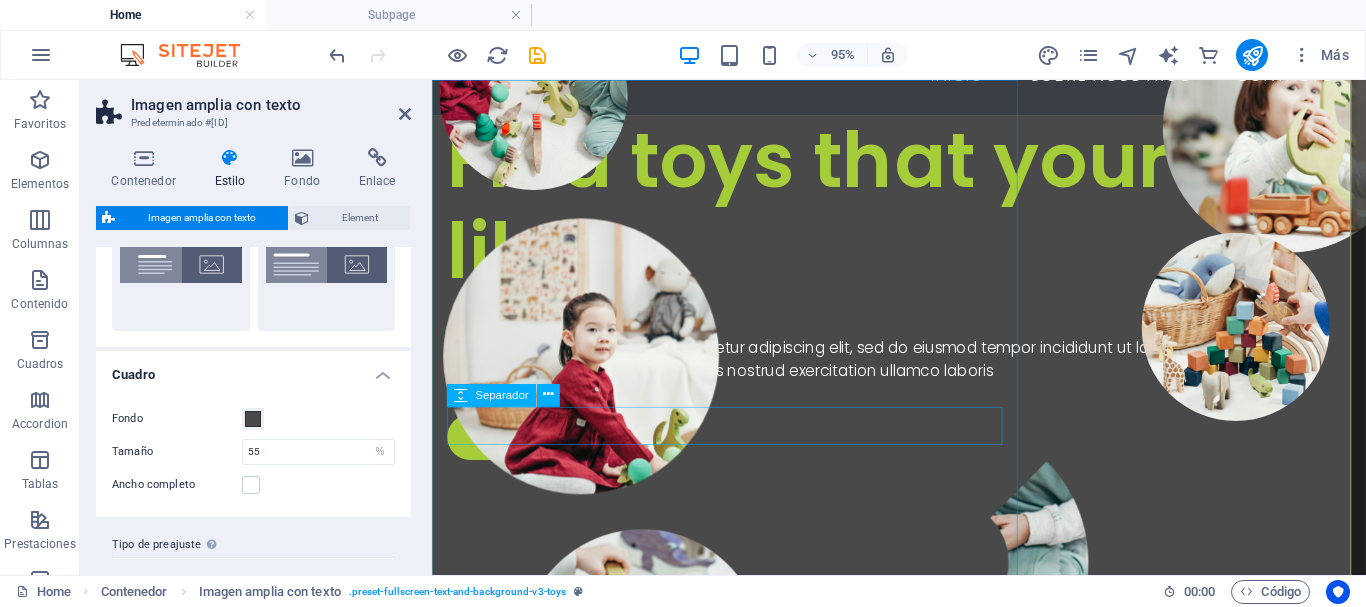 scroll, scrollTop: 0, scrollLeft: 0, axis: both 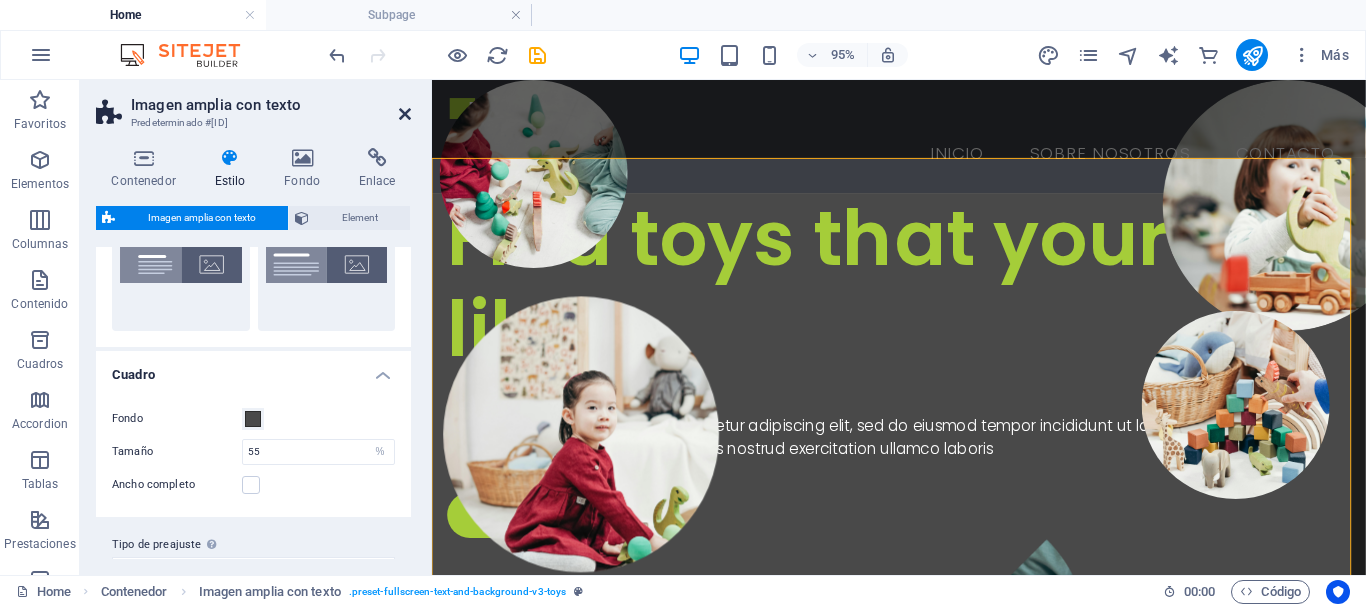 click on "Imagen amplia con texto Predeterminado #ed-821672965" at bounding box center (253, 106) 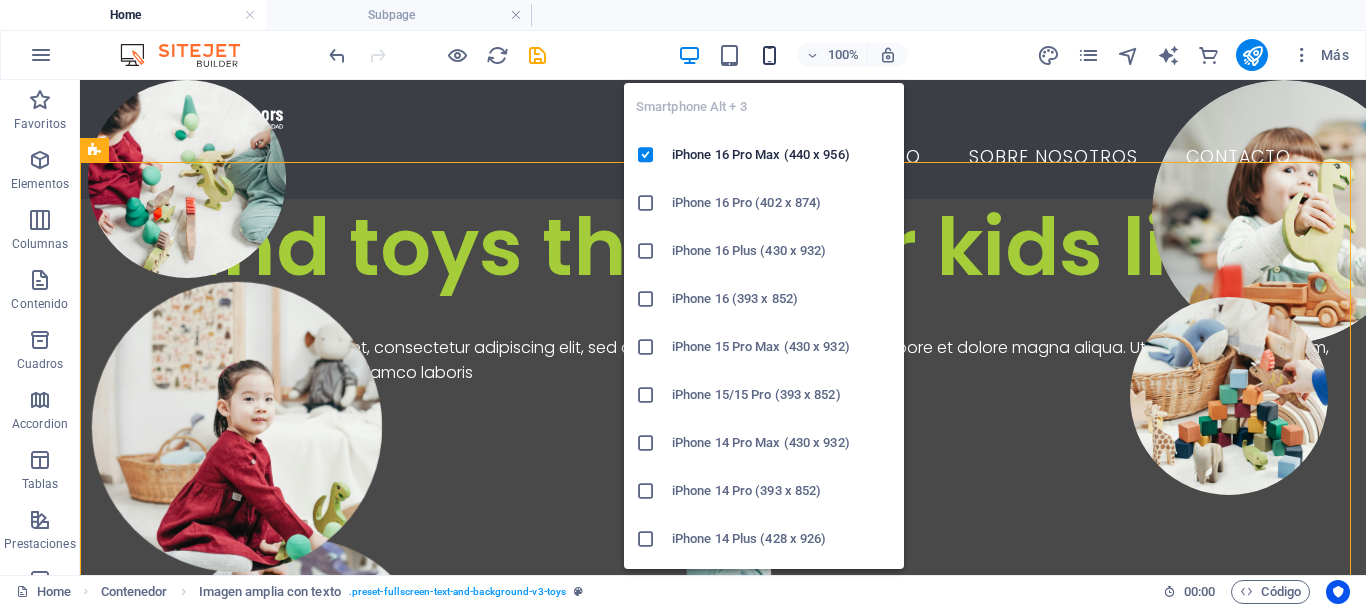 click at bounding box center (769, 55) 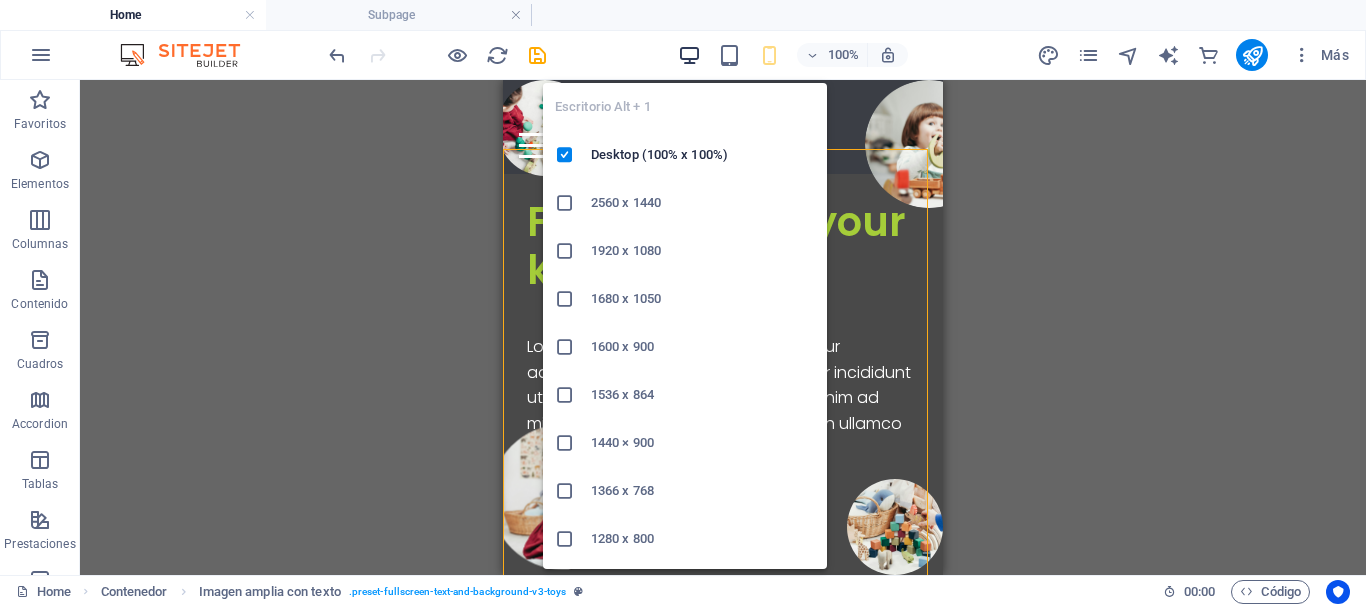 click at bounding box center (689, 55) 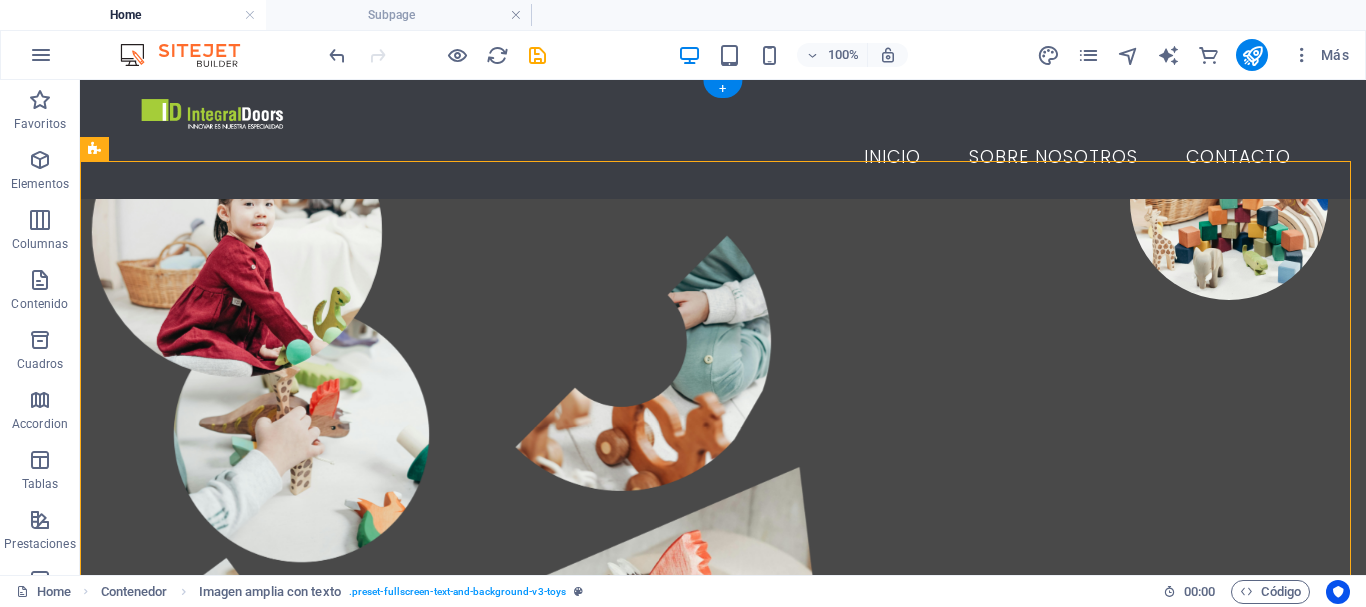 scroll, scrollTop: 0, scrollLeft: 0, axis: both 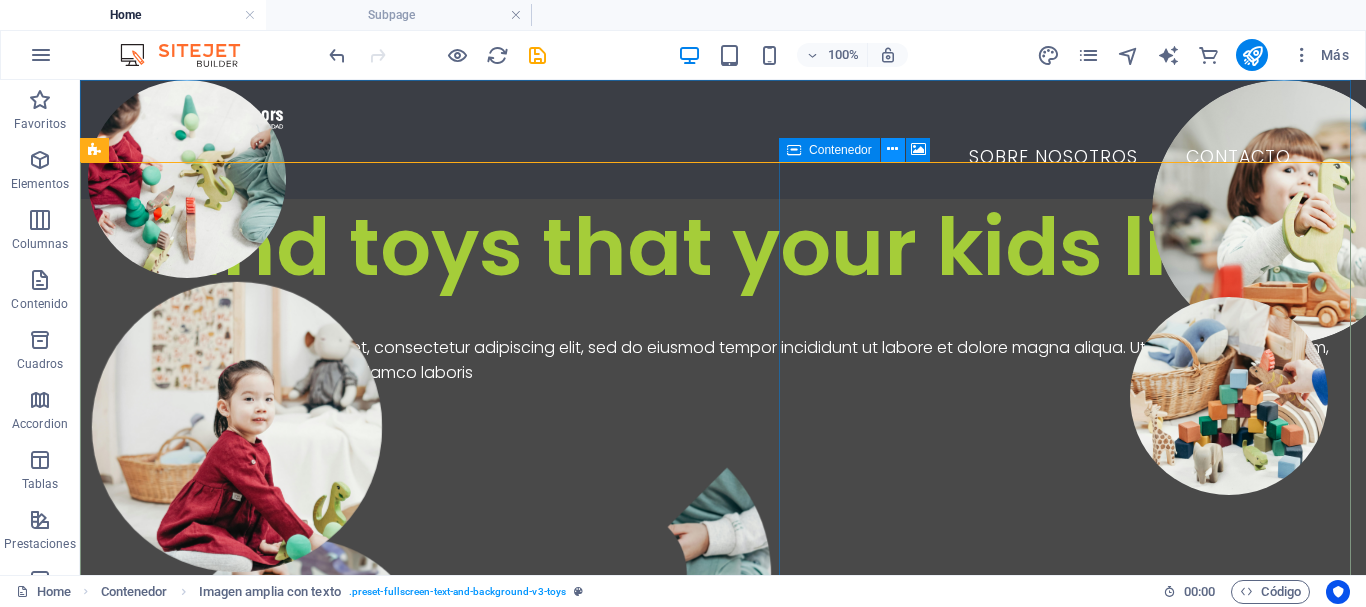 click at bounding box center (892, 149) 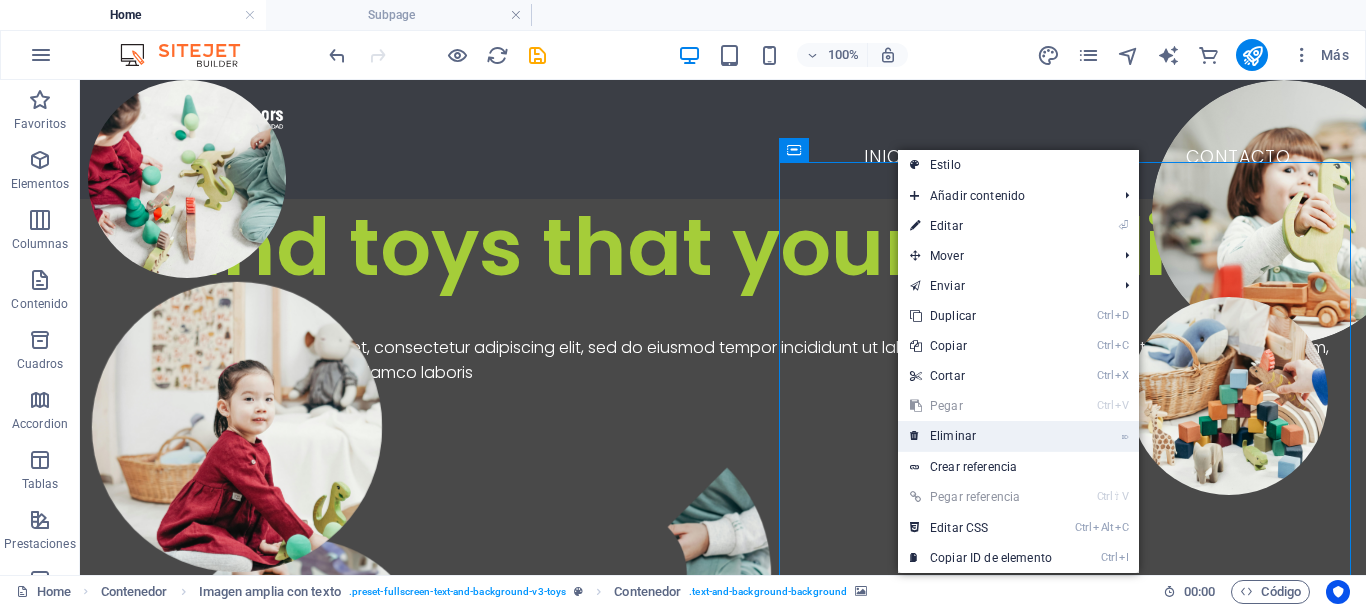 click on "⌦  Eliminar" at bounding box center (981, 436) 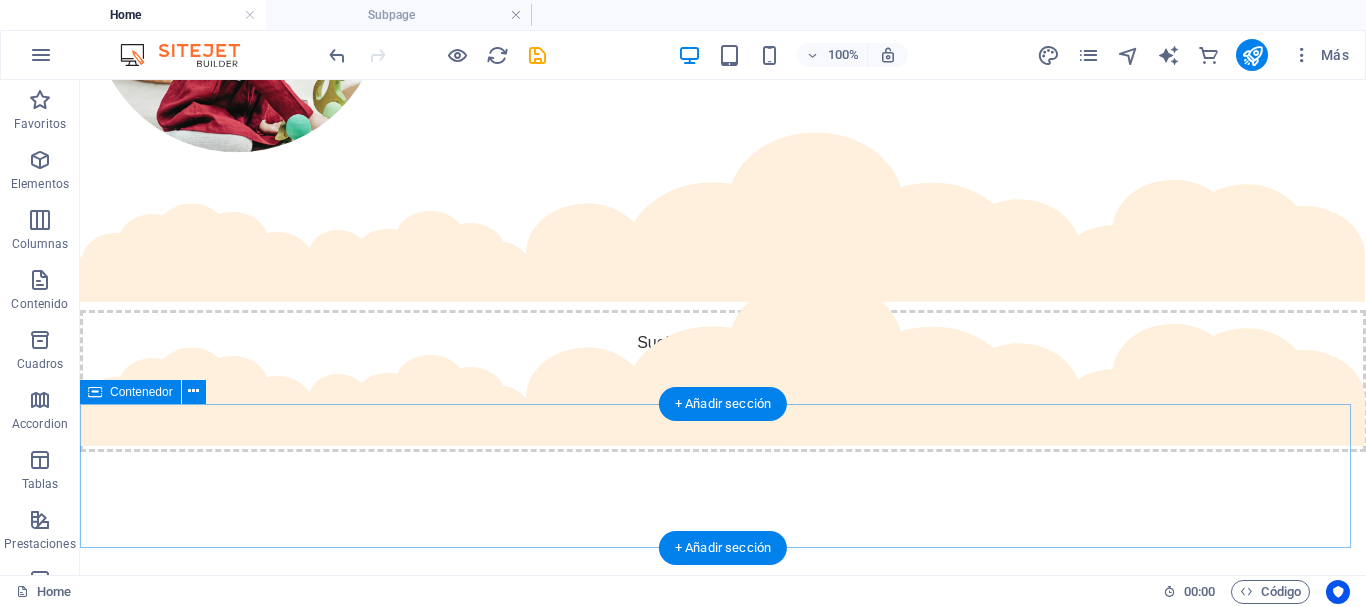 scroll, scrollTop: 0, scrollLeft: 0, axis: both 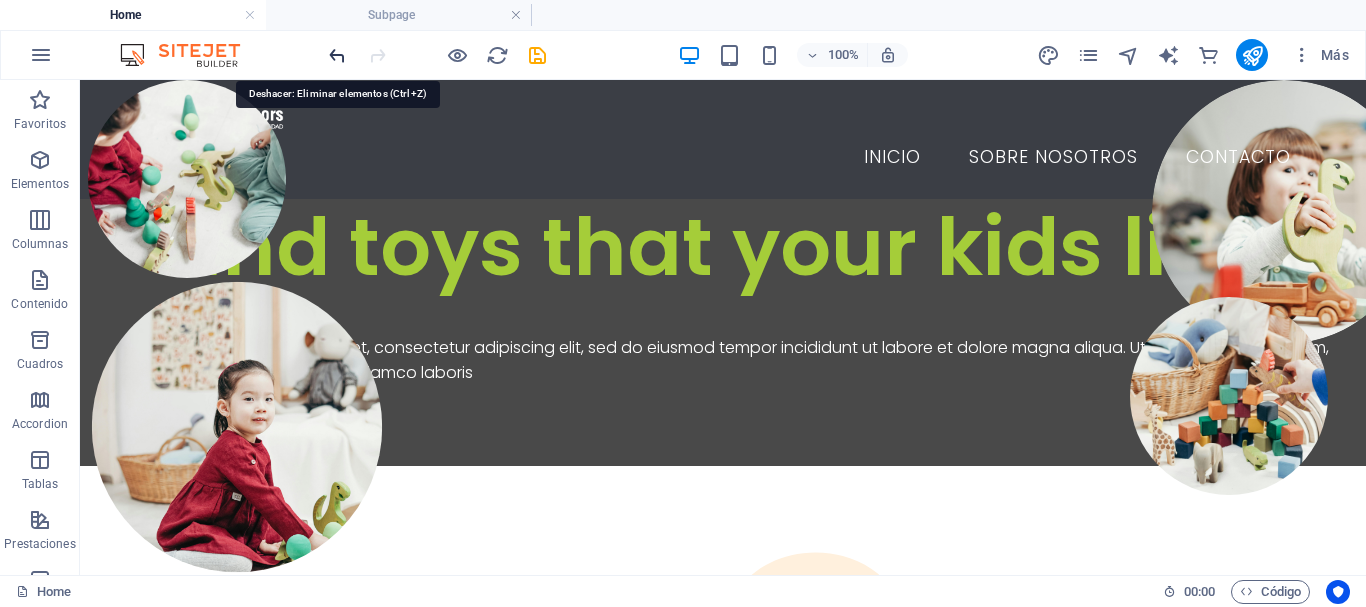 click at bounding box center (337, 55) 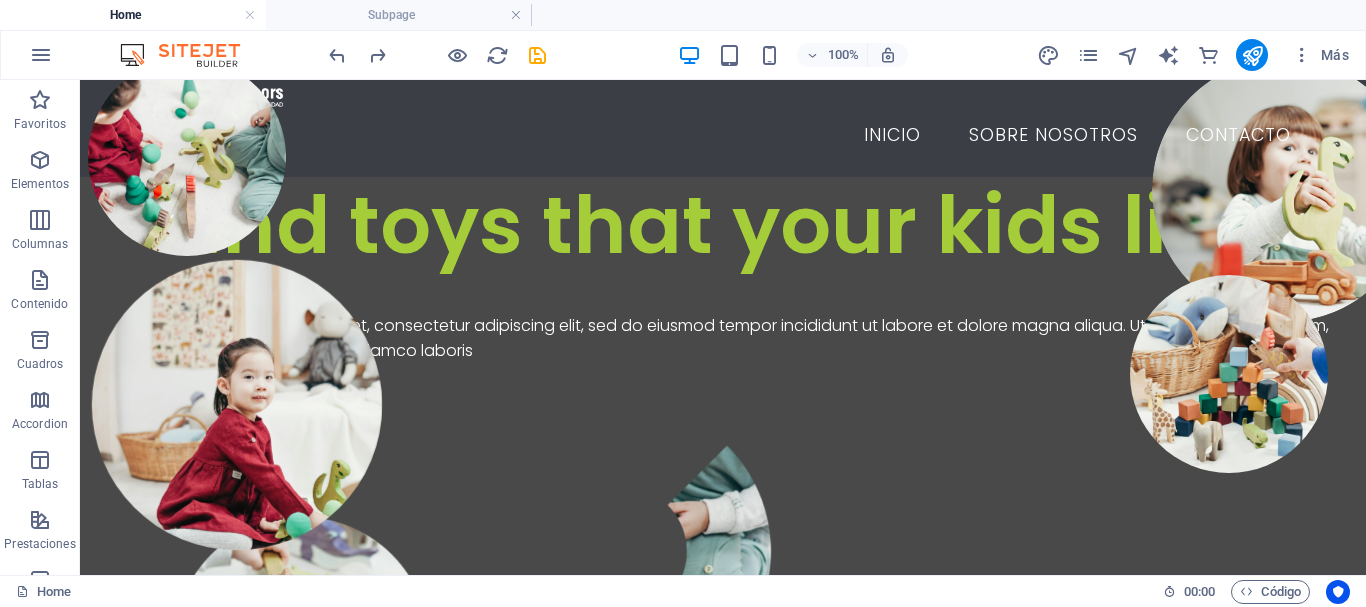 scroll, scrollTop: 0, scrollLeft: 0, axis: both 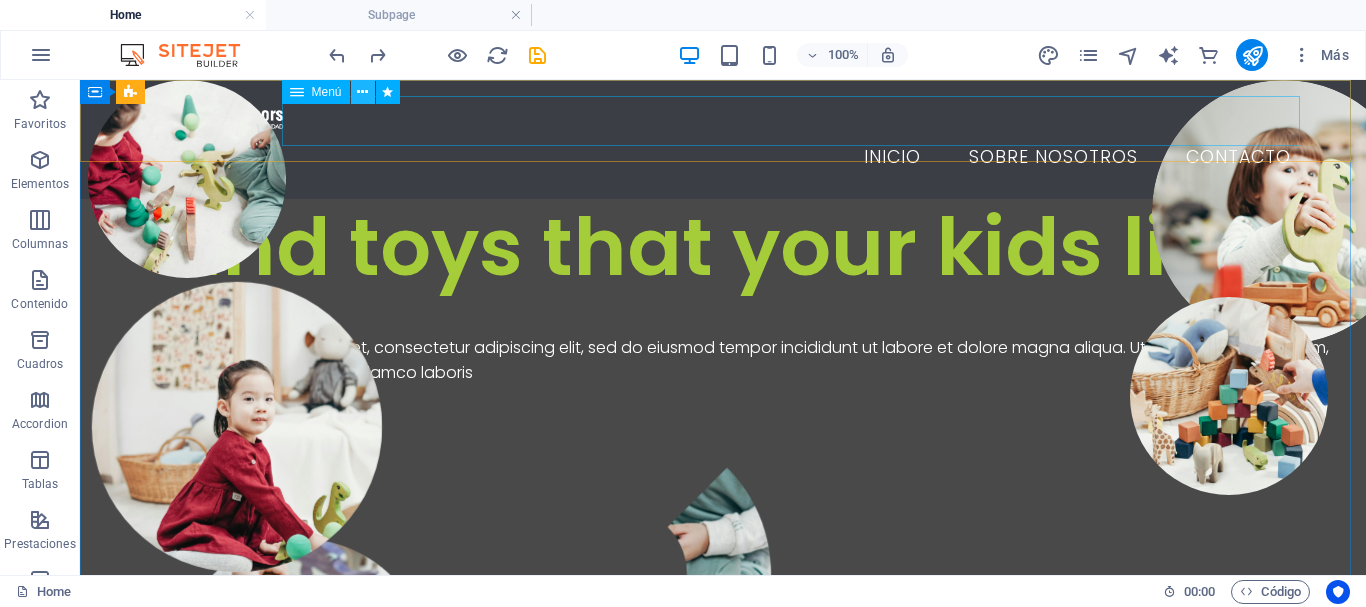 click at bounding box center [362, 92] 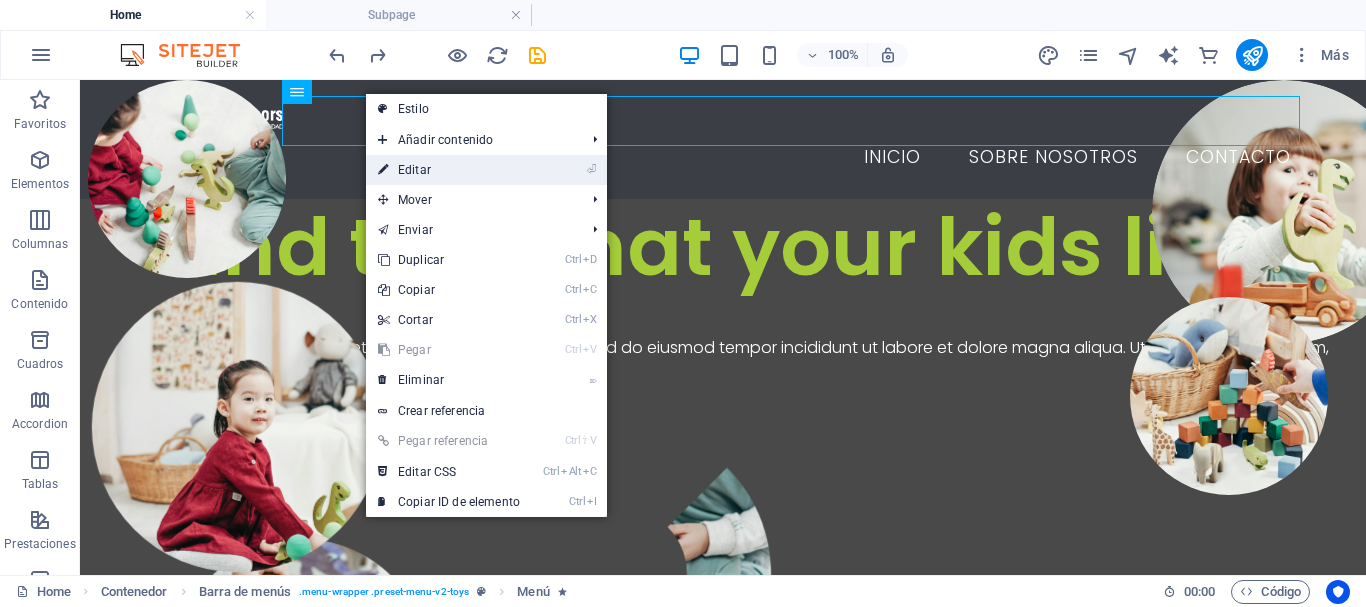 click on "⏎  Editar" at bounding box center (449, 170) 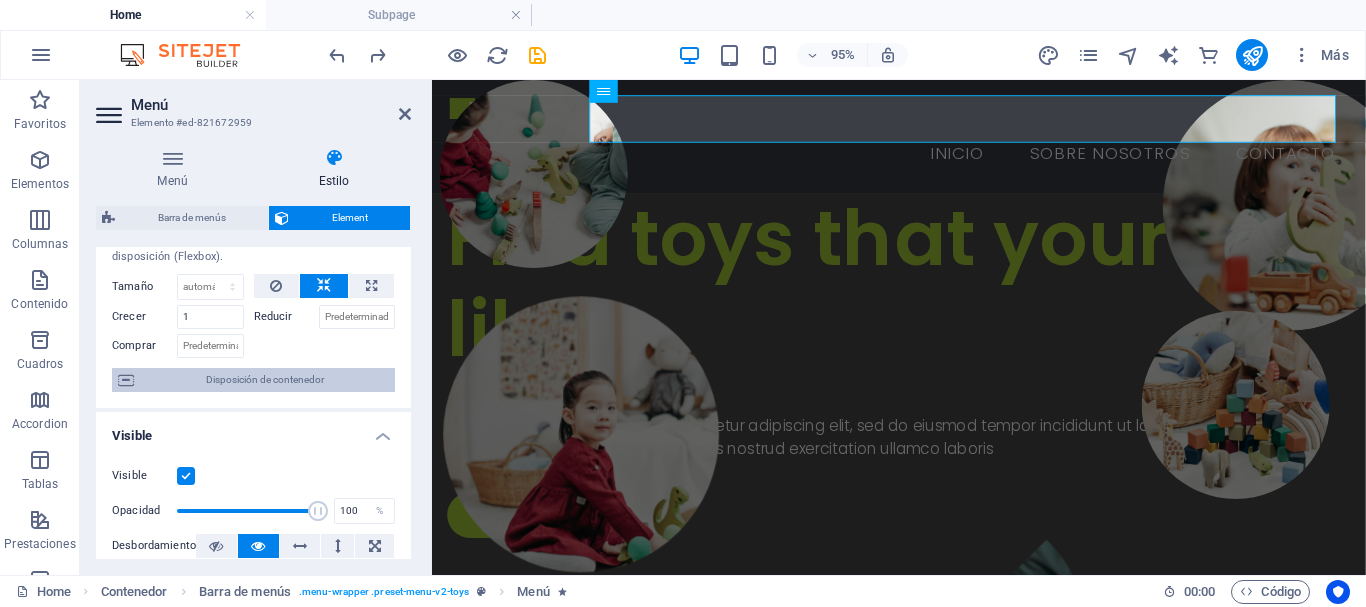 scroll, scrollTop: 100, scrollLeft: 0, axis: vertical 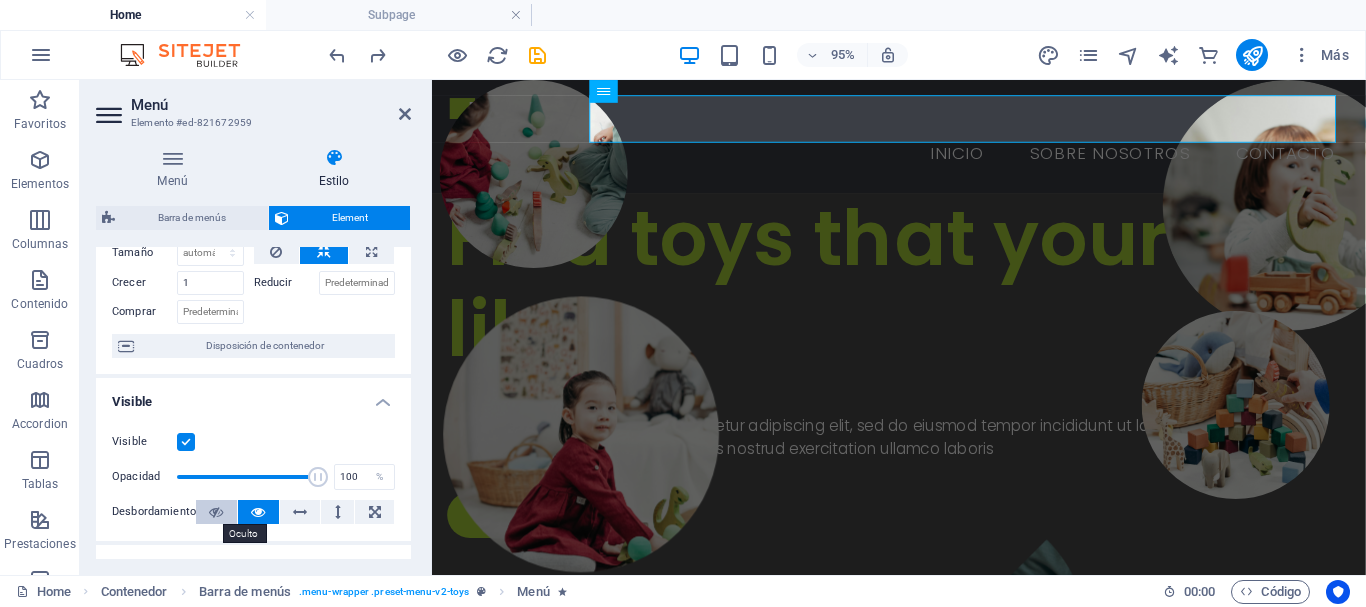click at bounding box center (216, 512) 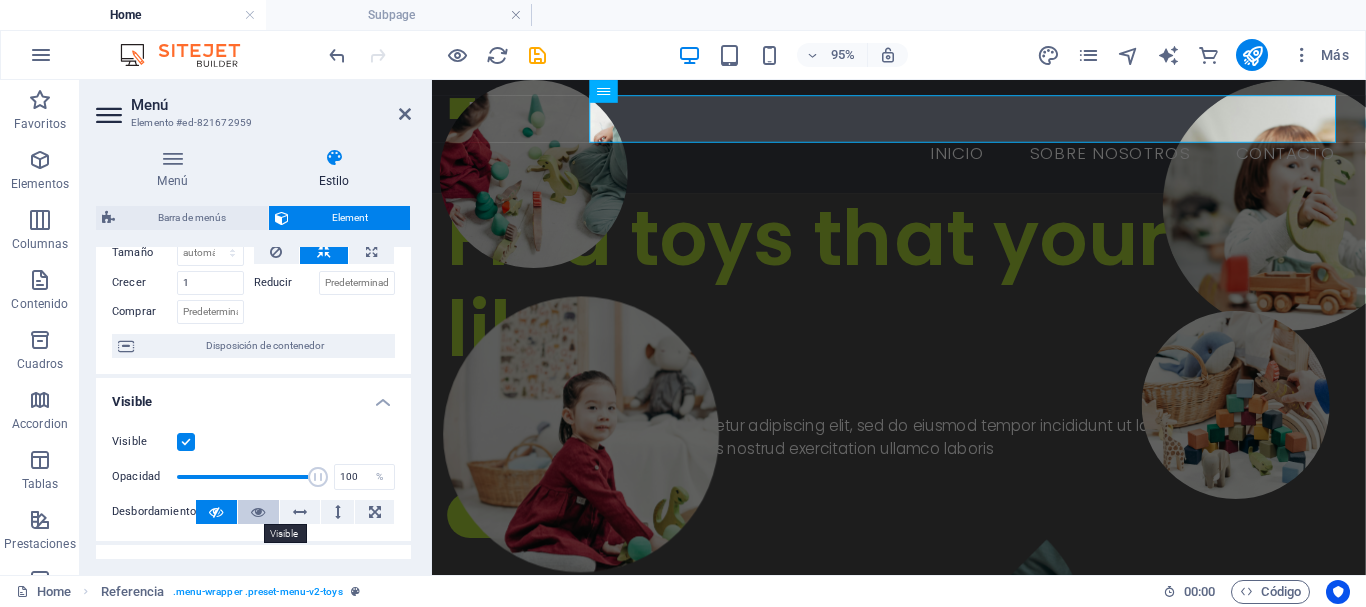 click at bounding box center [258, 512] 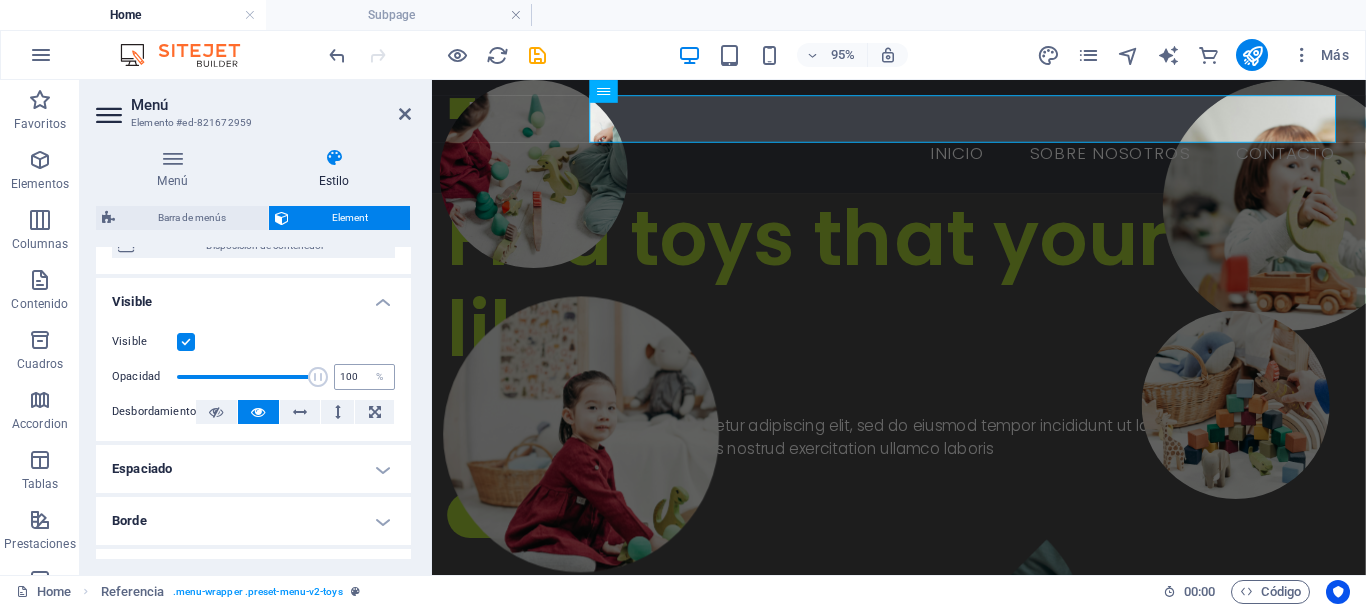 scroll, scrollTop: 300, scrollLeft: 0, axis: vertical 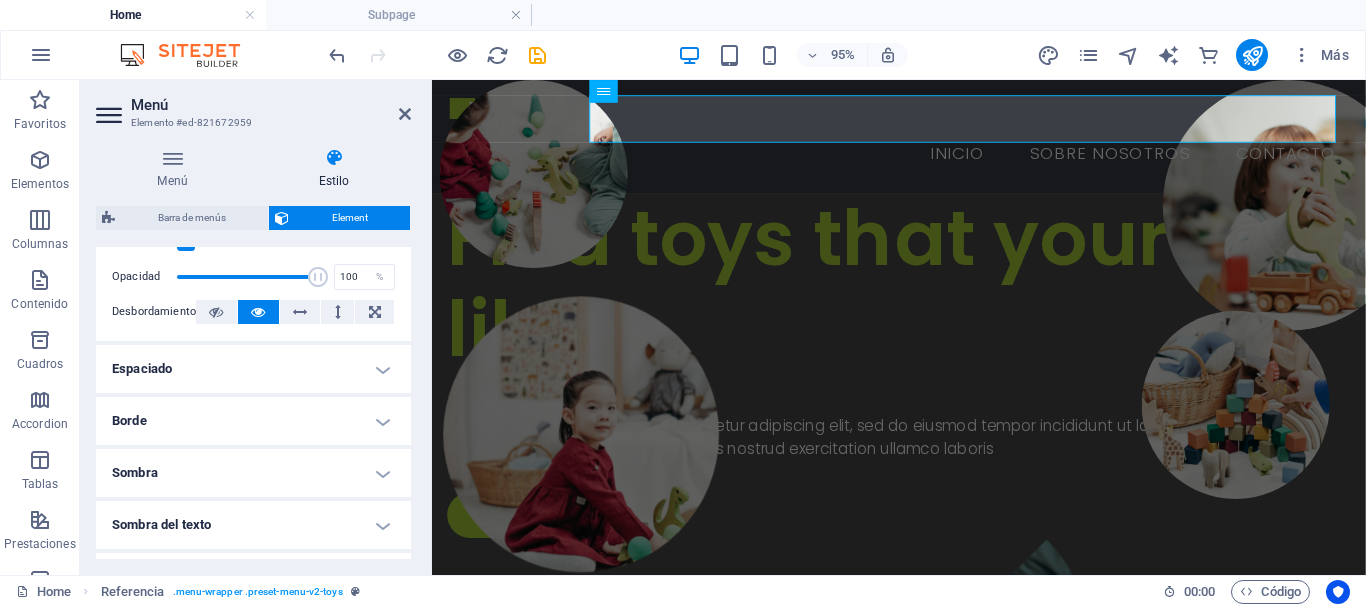 click on "Borde" at bounding box center [253, 421] 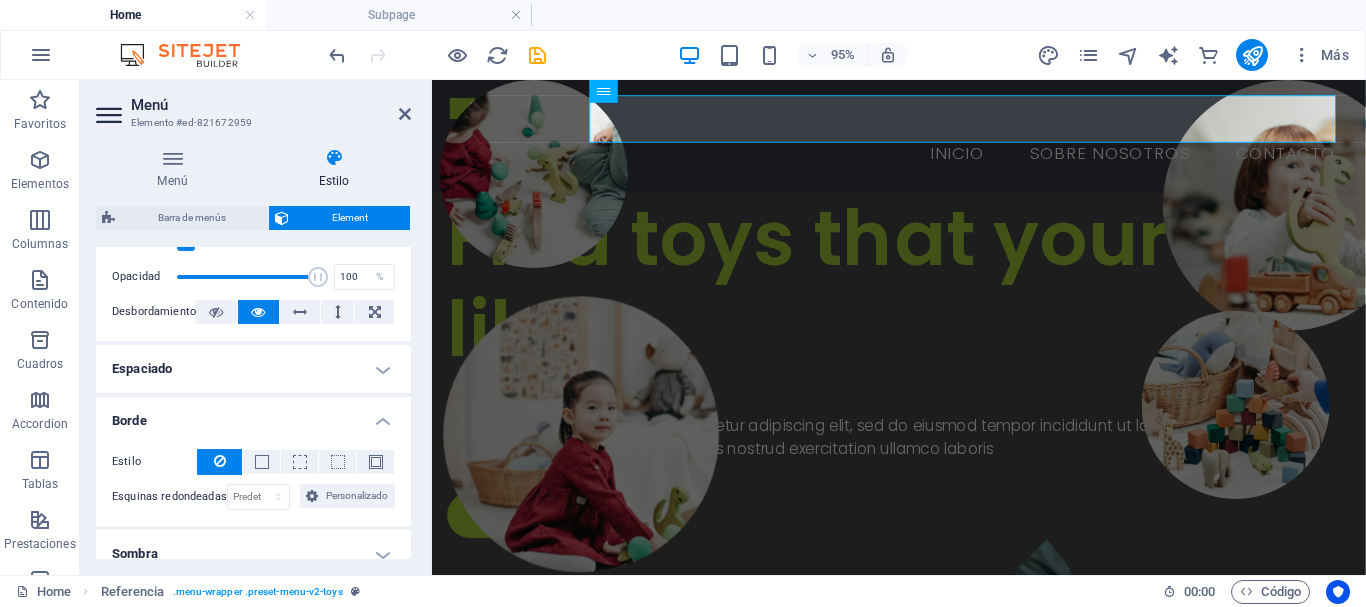 click on "Borde" at bounding box center (253, 415) 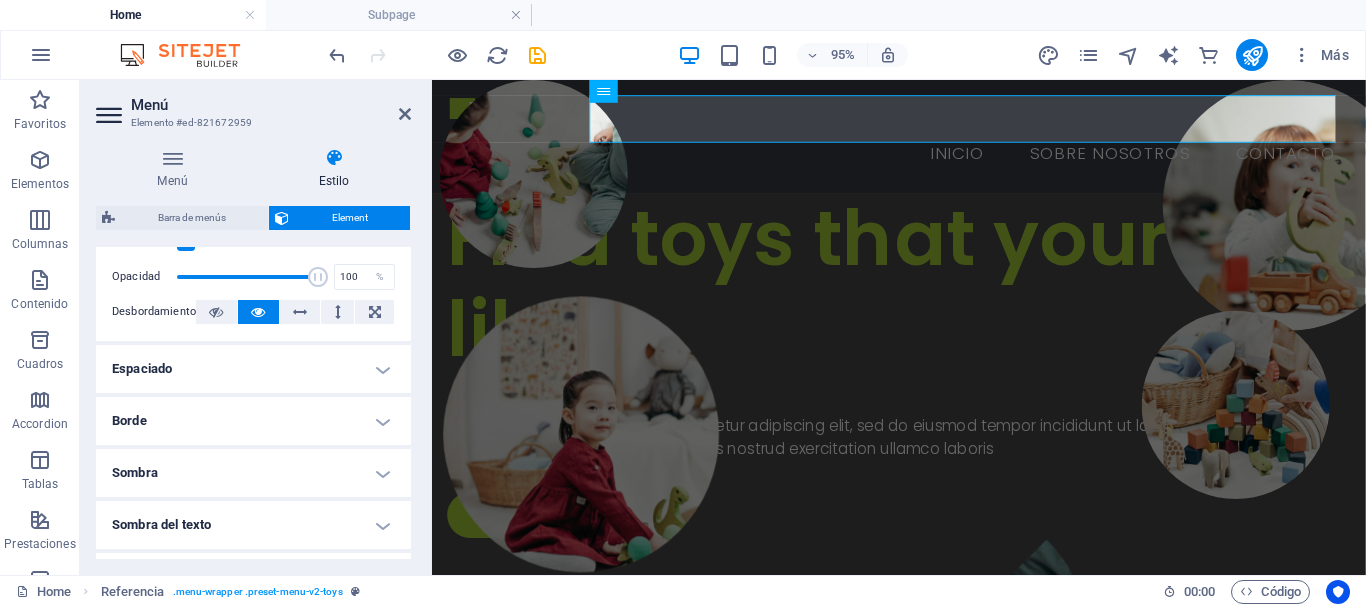 scroll, scrollTop: 400, scrollLeft: 0, axis: vertical 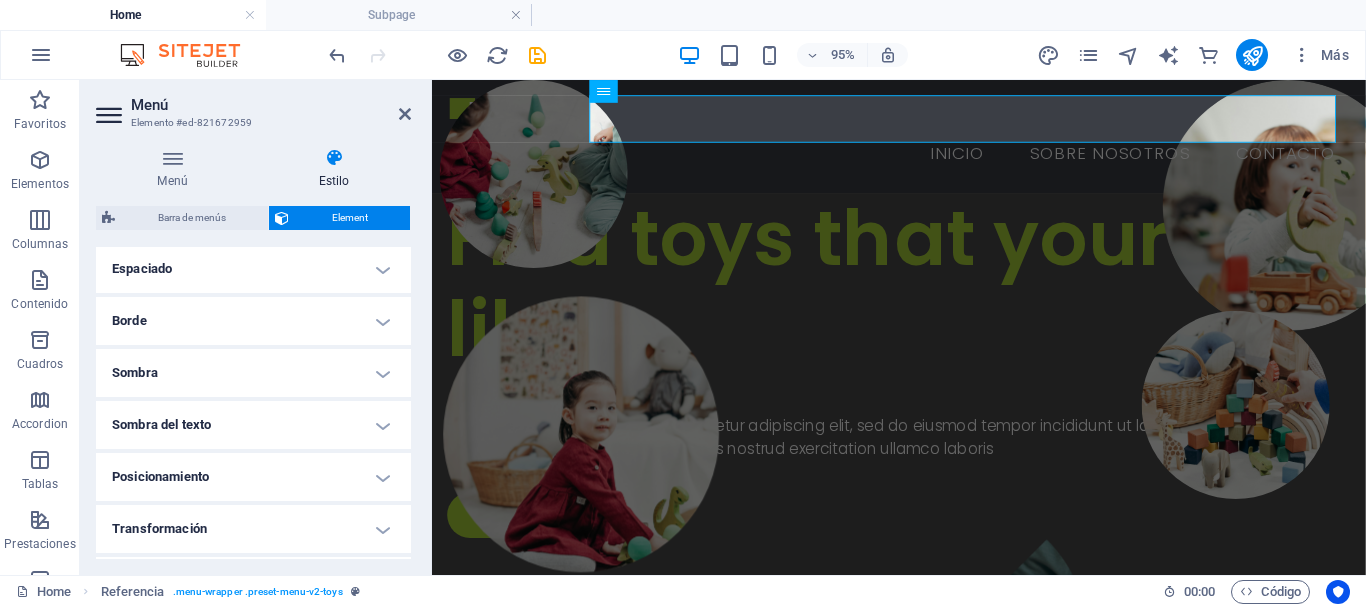 click on "Sombra del texto" at bounding box center [253, 425] 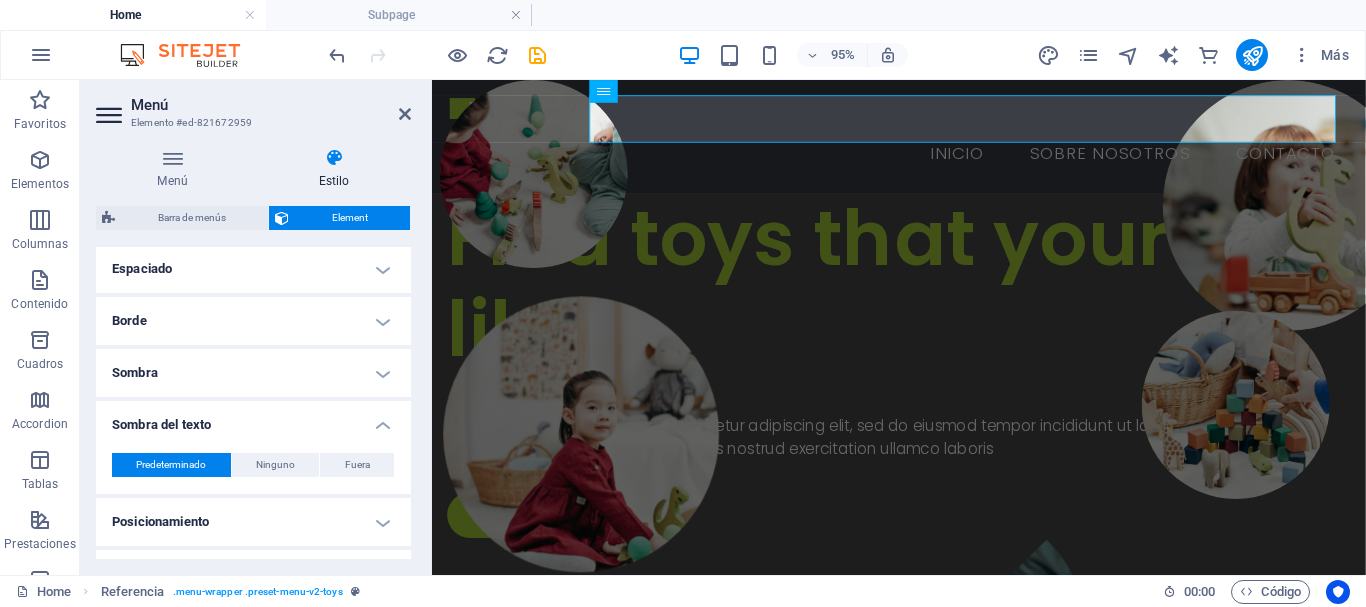 click on "Sombra del texto" at bounding box center (253, 419) 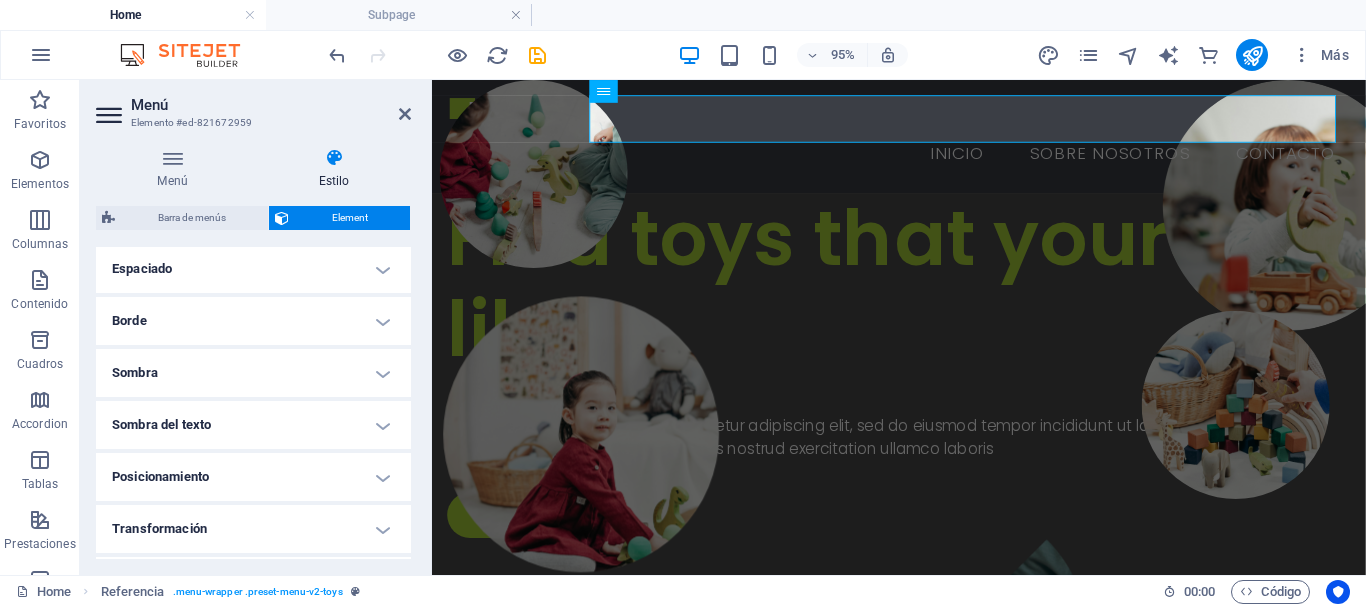 scroll, scrollTop: 500, scrollLeft: 0, axis: vertical 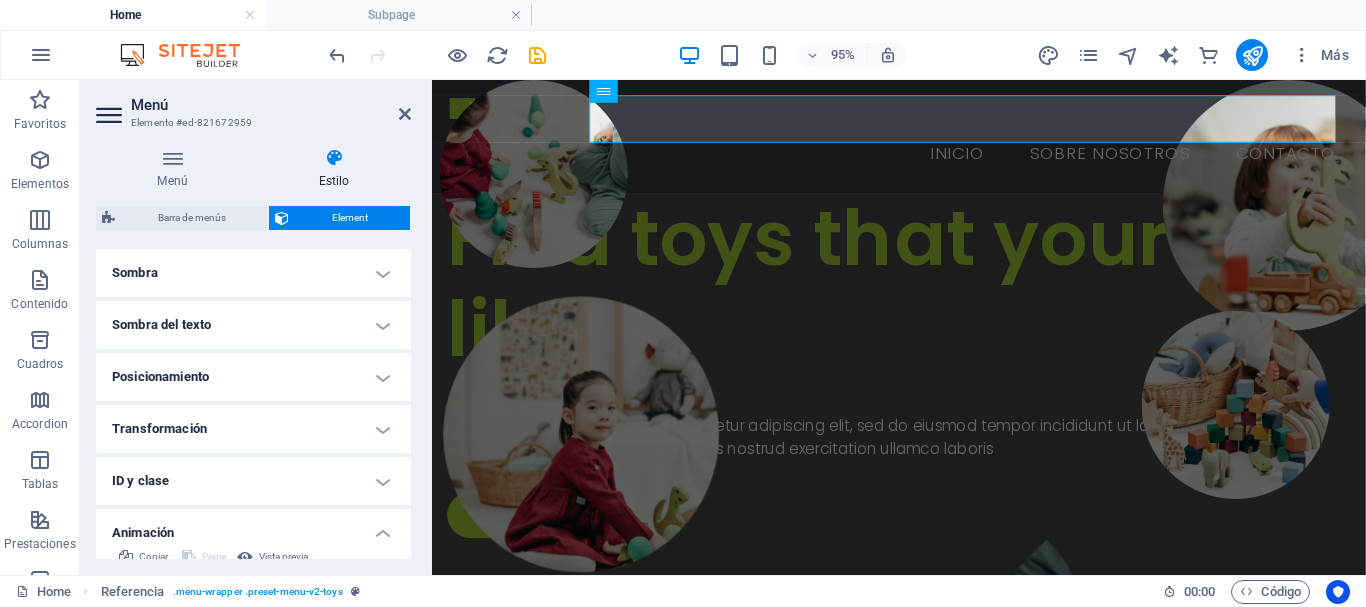 click on "Transformación" at bounding box center [253, 429] 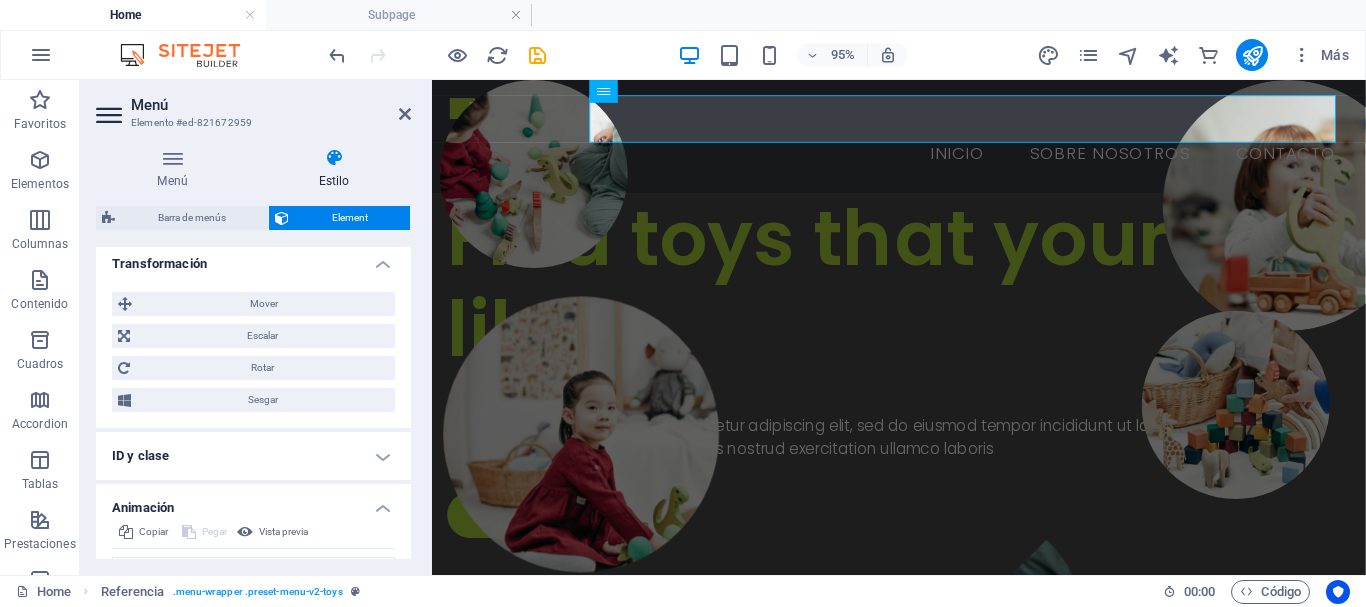 scroll, scrollTop: 700, scrollLeft: 0, axis: vertical 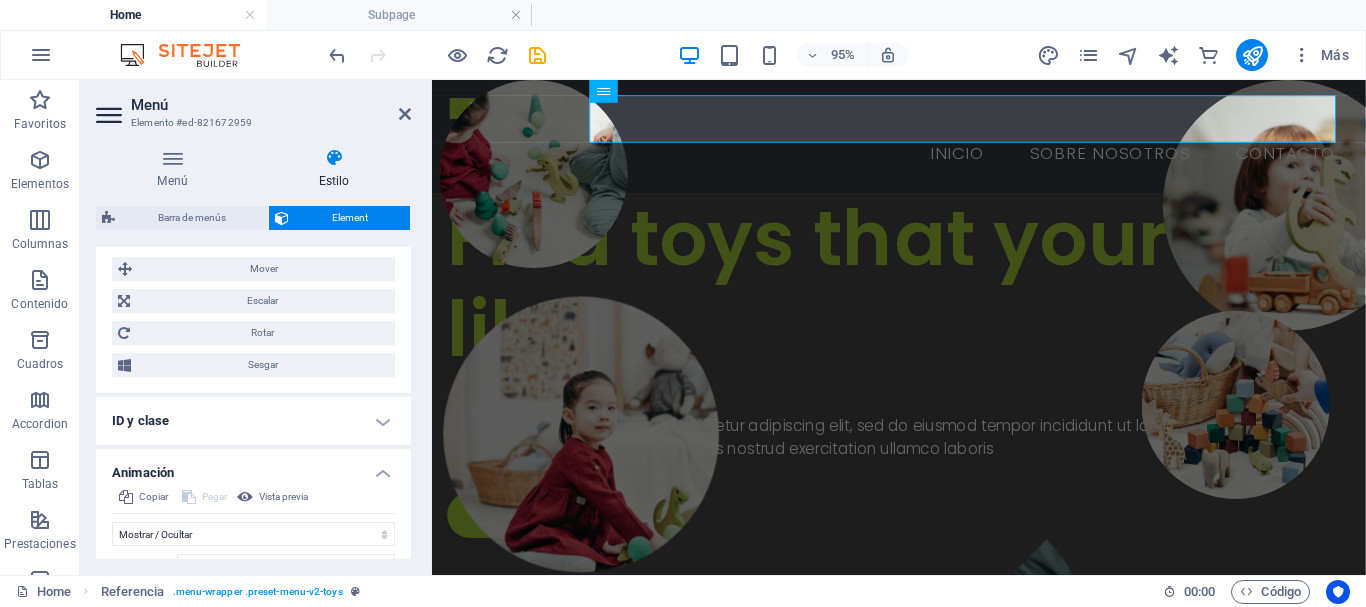 click on "ID y clase" at bounding box center [253, 421] 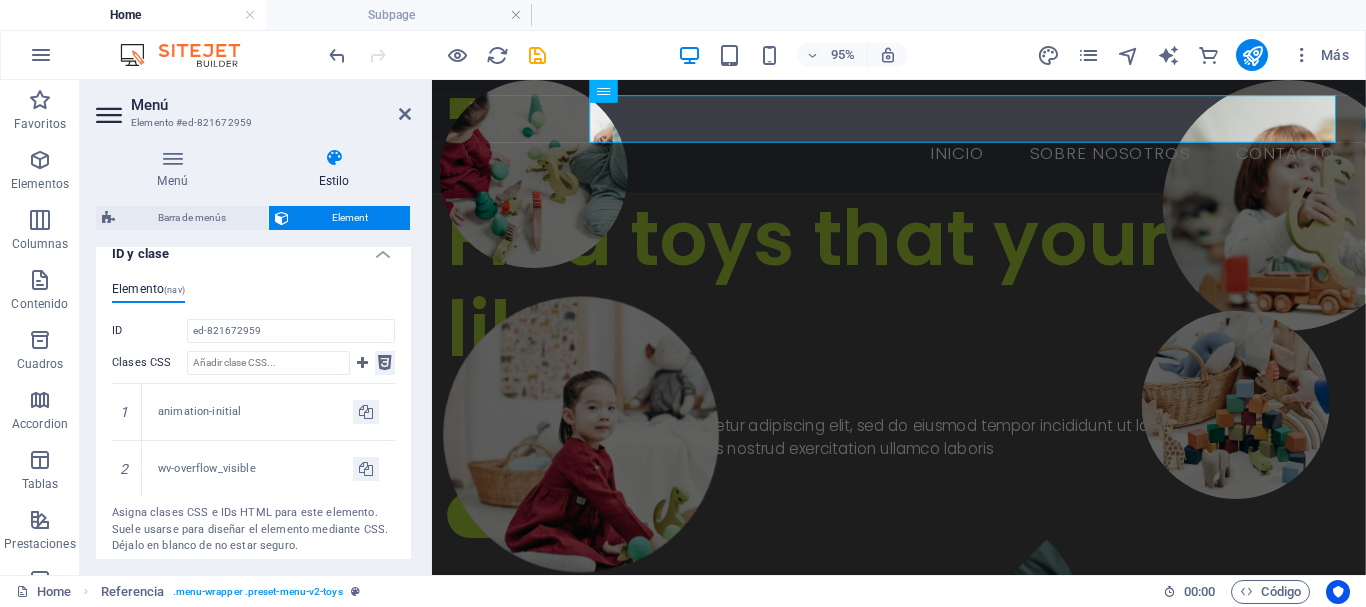 scroll, scrollTop: 900, scrollLeft: 0, axis: vertical 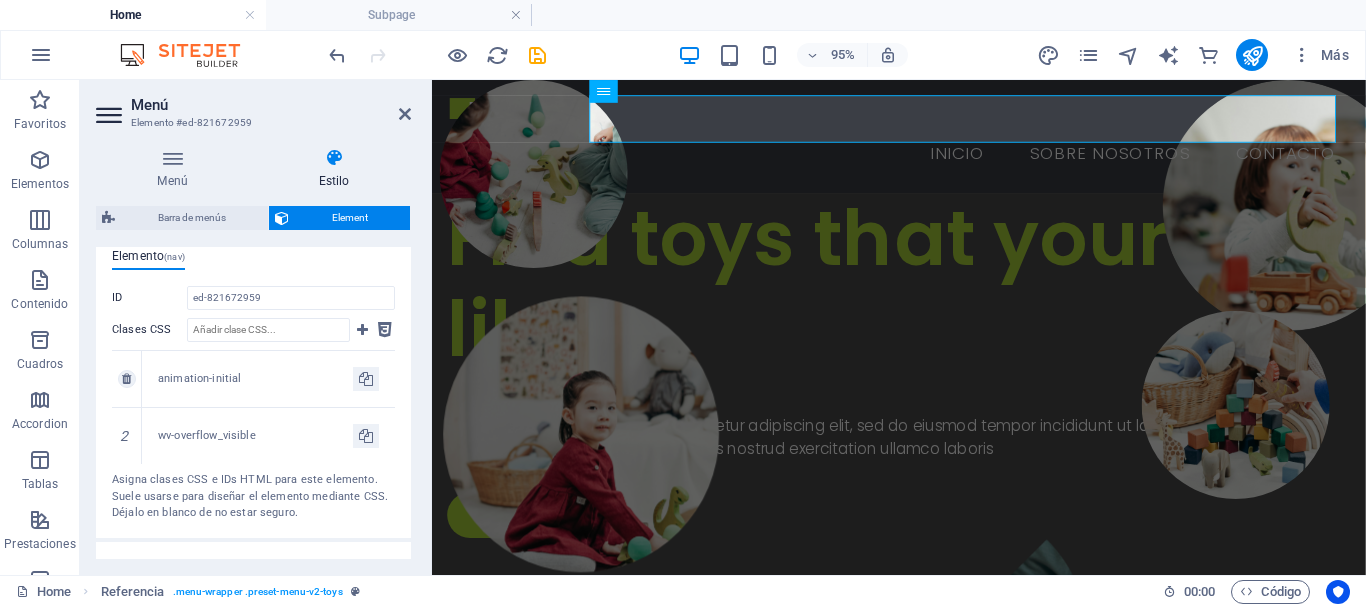 click on "animation-initial" at bounding box center [255, 379] 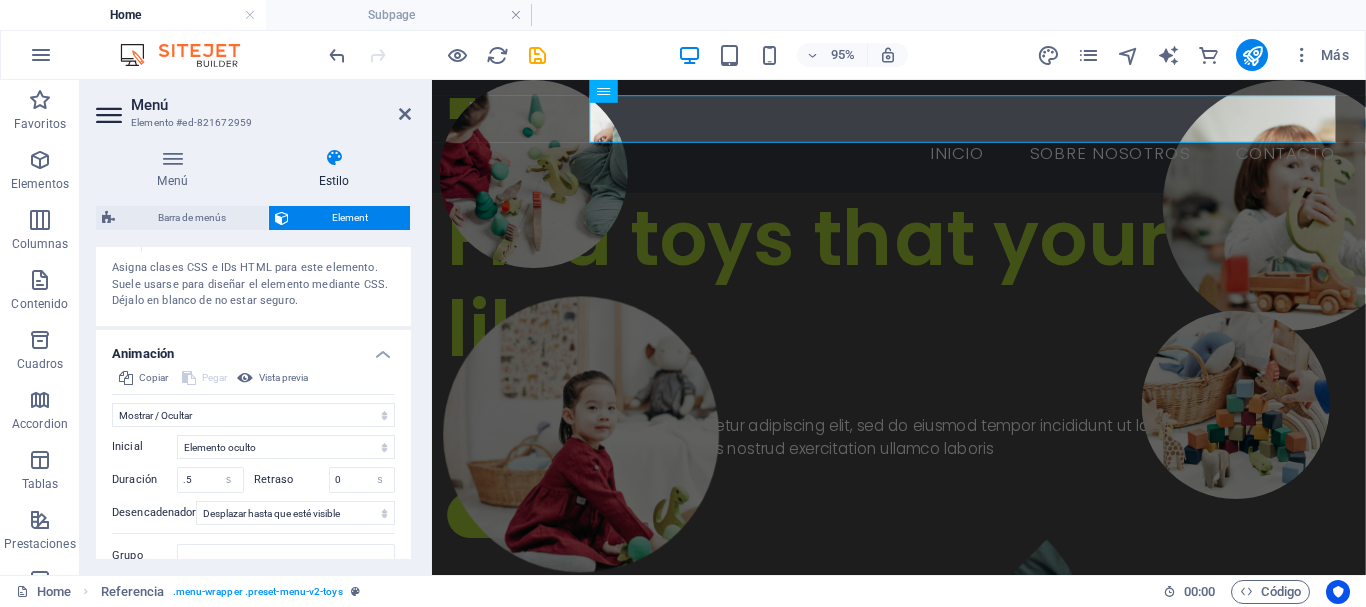 scroll, scrollTop: 1189, scrollLeft: 0, axis: vertical 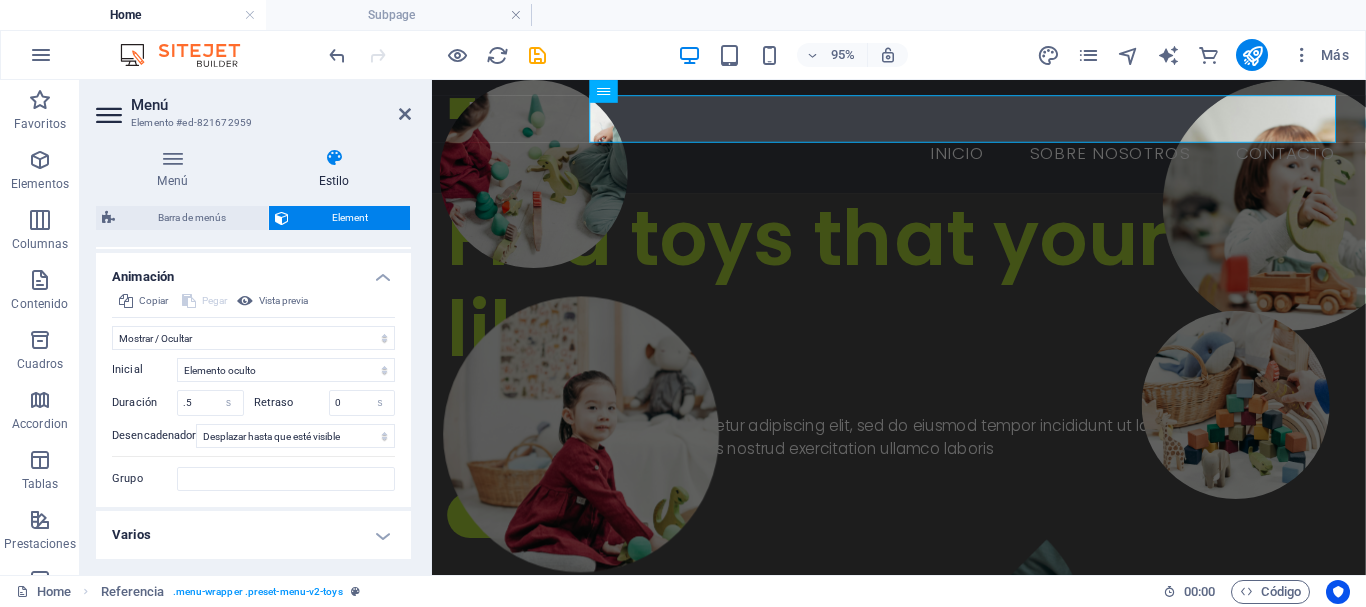 click on "Varios" at bounding box center (253, 535) 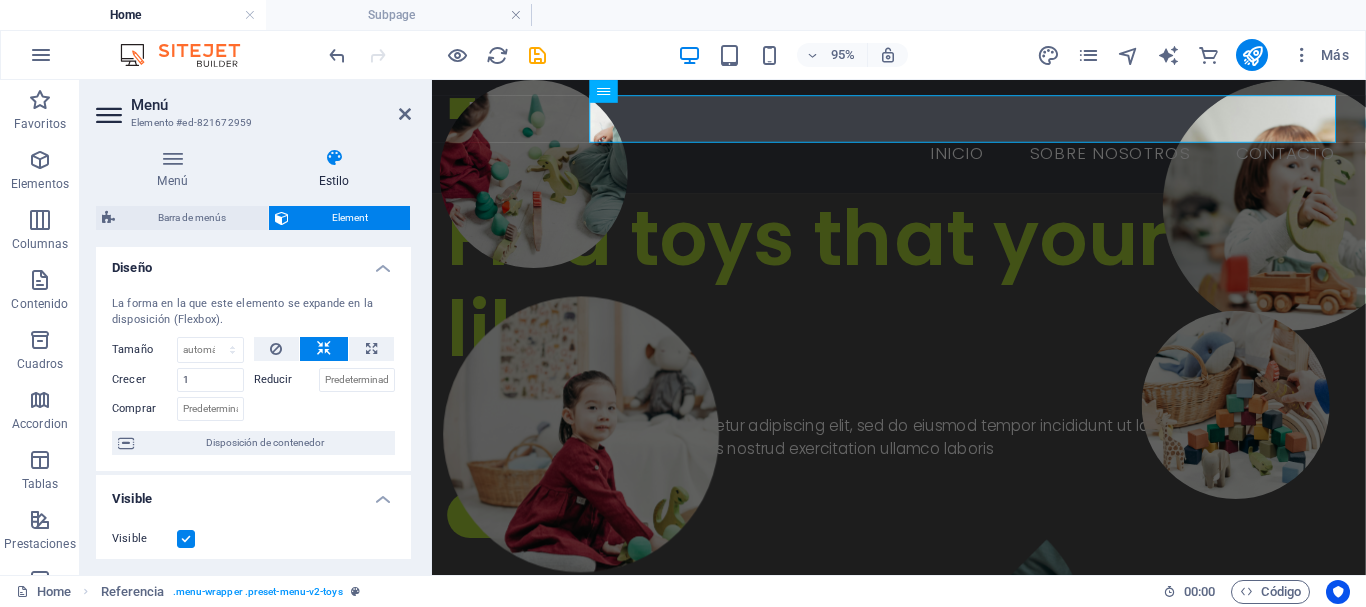 scroll, scrollTop: 0, scrollLeft: 0, axis: both 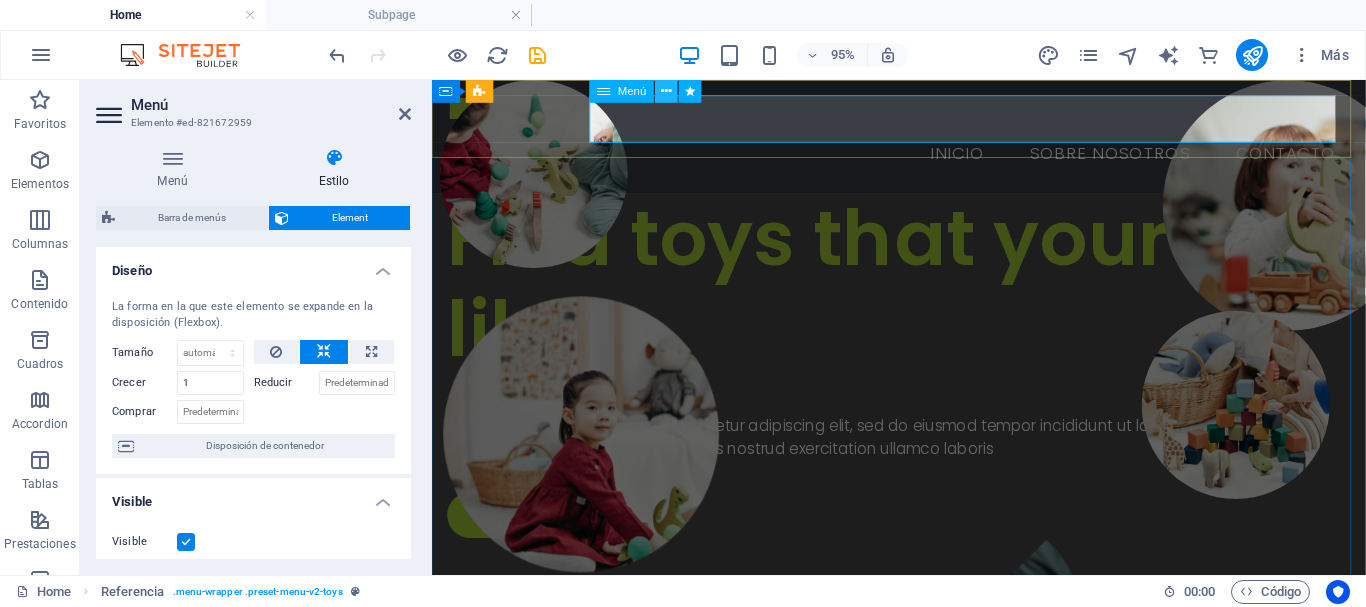 click at bounding box center [666, 91] 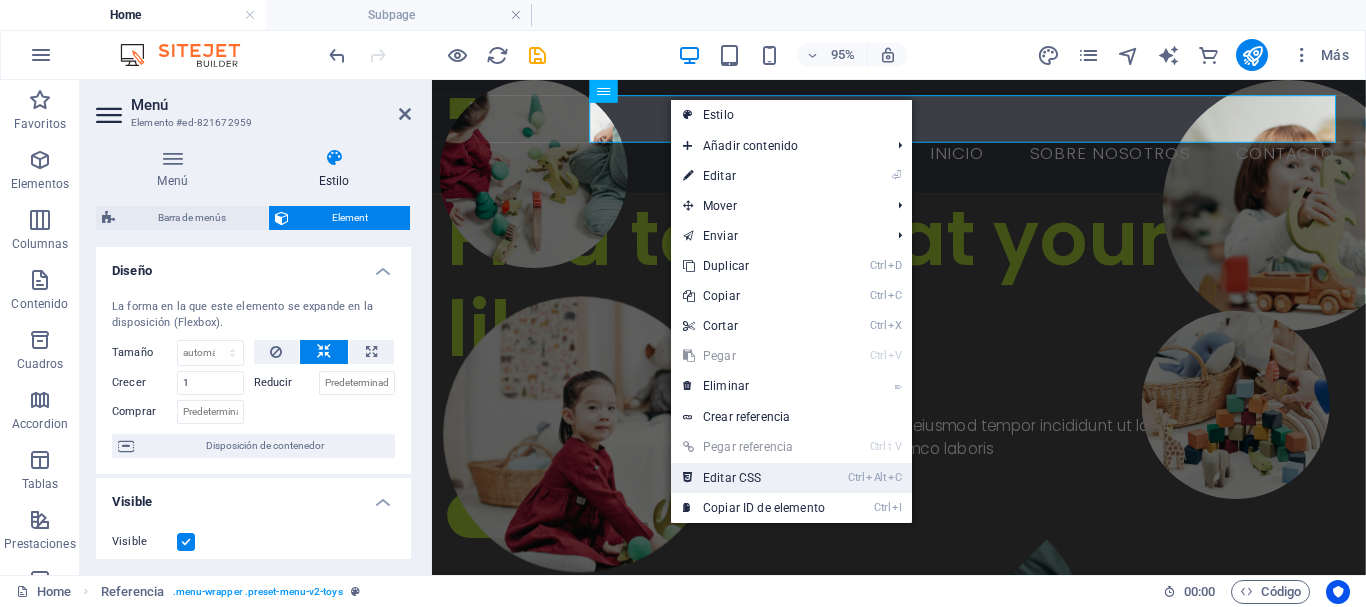 click on "Ctrl Alt C  Editar CSS" at bounding box center [754, 478] 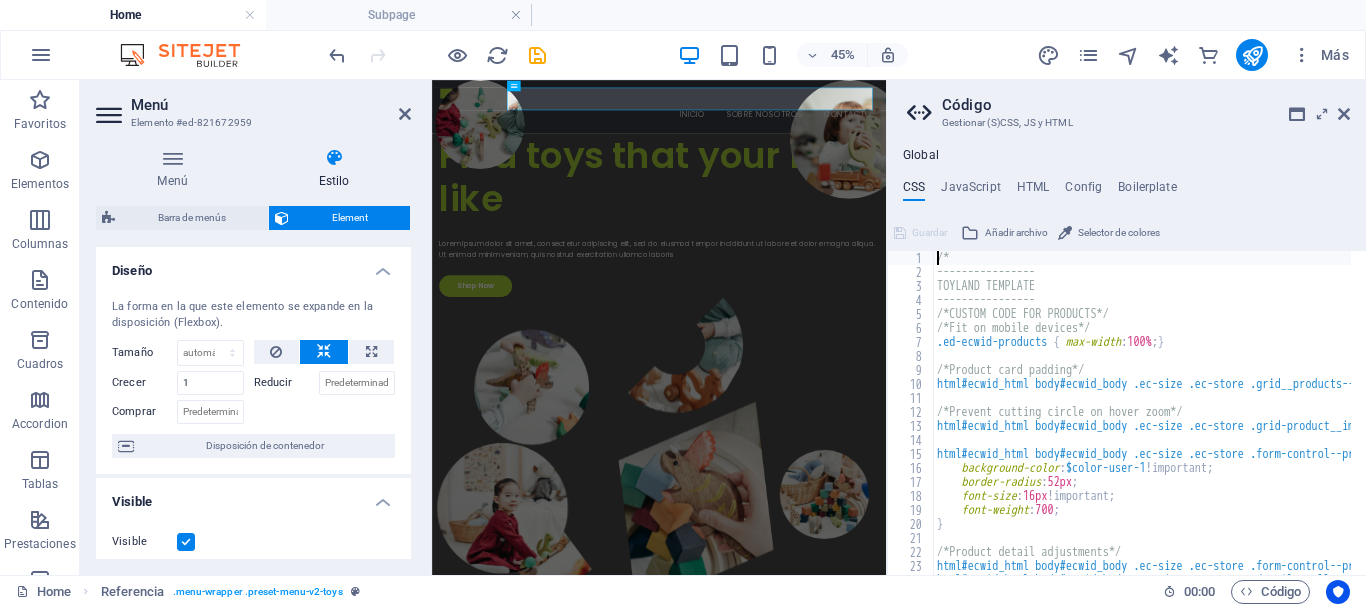 scroll, scrollTop: 0, scrollLeft: 0, axis: both 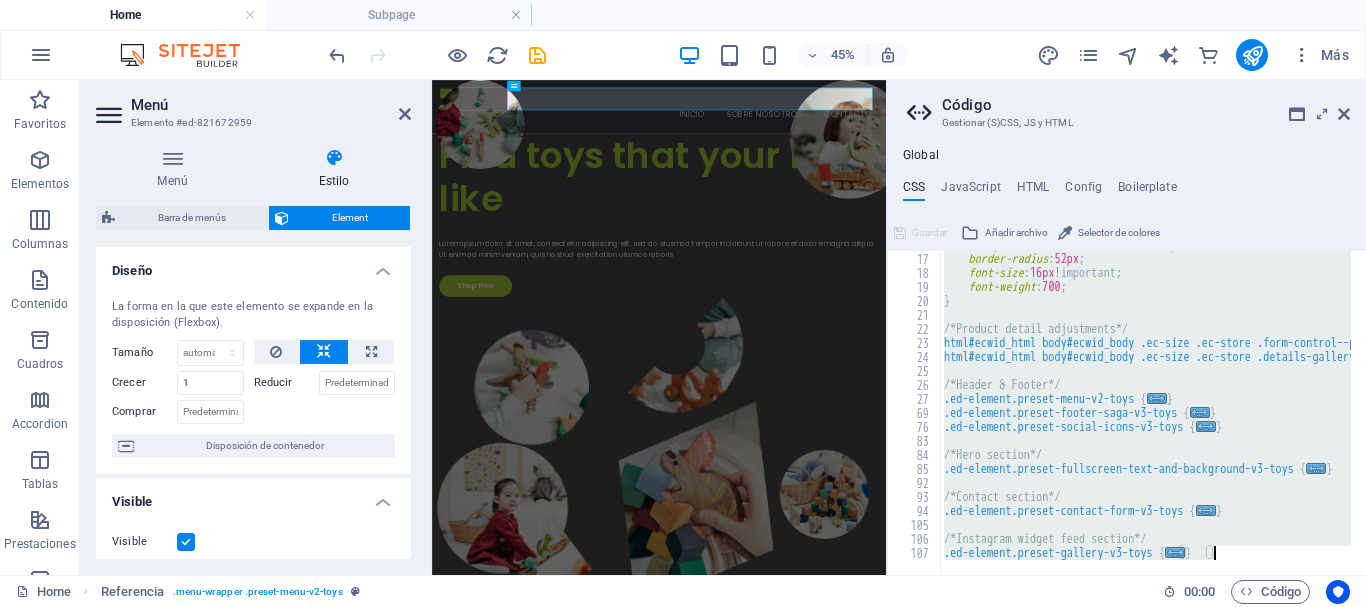 drag, startPoint x: 937, startPoint y: 255, endPoint x: 1095, endPoint y: 583, distance: 364.0714 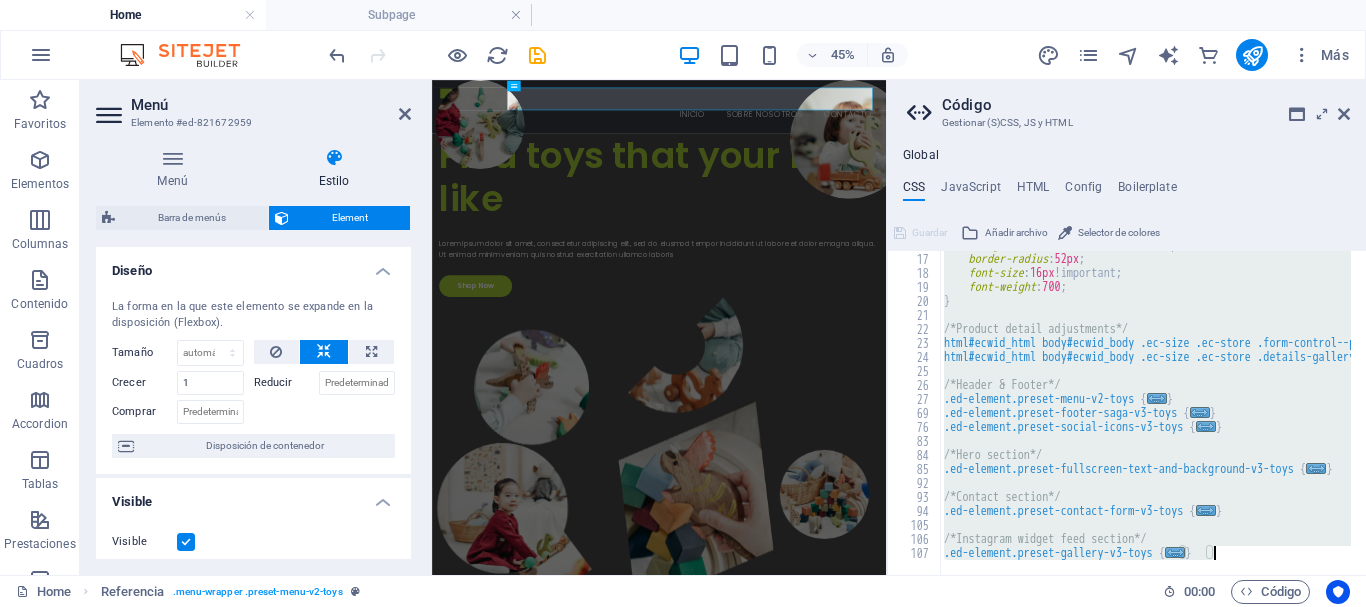 click on "Código Gestionar (S)CSS, JS y HTML Global CSS JavaScript HTML Config Boilerplate );
} 16 17 18 19 20 21 22 23 24 25 26 27 69 76 83 84 85 92 93 94 105 106 107      background-color :  $color-user-1  !important;      border-radius :  52px ;      font-size :  16px  !important;      font-weight :  700 ; } /*Product detail adjustments*/ html#ecwid_html   body#ecwid_body   .ec-size   .ec-store   .form-control--primary   .form-control__button:hover   {   background-color :  $color-user-3  !important;  } html#ecwid_html   body#ecwid_body   .ec-size   .ec-store   .details-gallery__image-wrapper   {   padding :  0   4rem   4rem   0 ;  } /*Header & Footer*/ .ed-element.preset-menu-v2-toys   { ... } .ed-element.preset-footer-saga-v3-toys   { ... } .ed-element.preset-social-icons-v3-toys   { ... } /*Hero section*/ .ed-element.preset-fullscreen-text-and-background-v3-toys   { ... } /*Contact section*/ .ed-element.preset-contact-form-v3-toys   { ... } /*Instagram widget feed section*/ .ed-element.preset-gallery-v3-toys   {" at bounding box center (1126, 327) 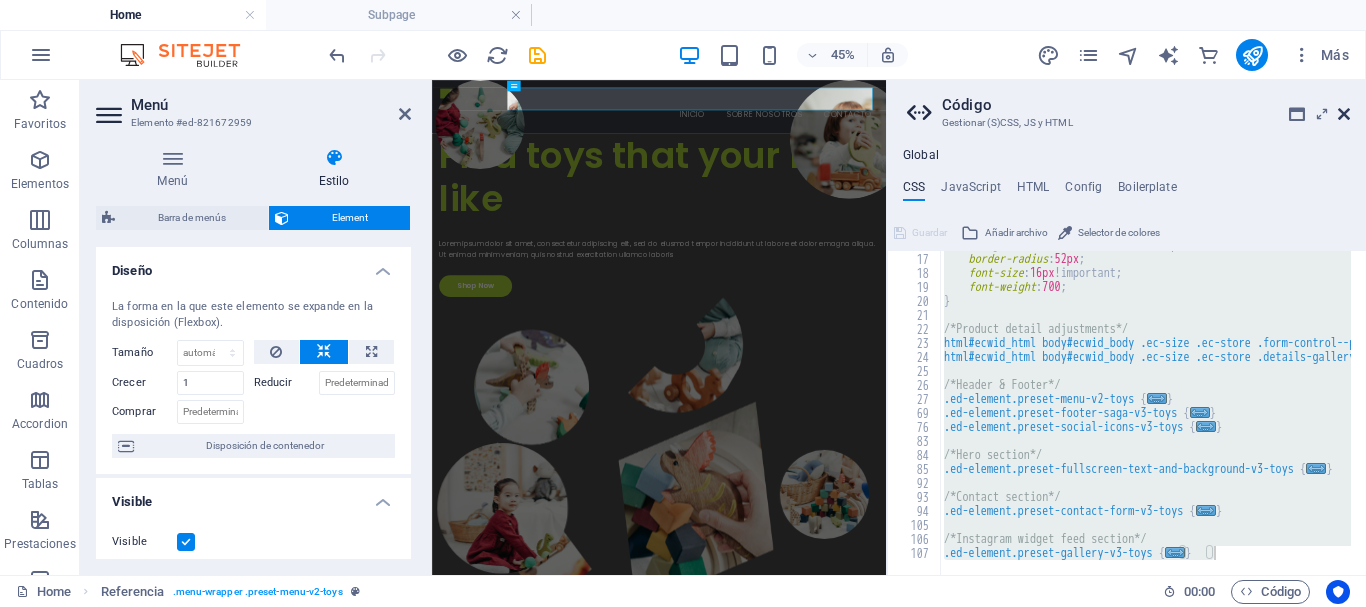 click at bounding box center [1344, 114] 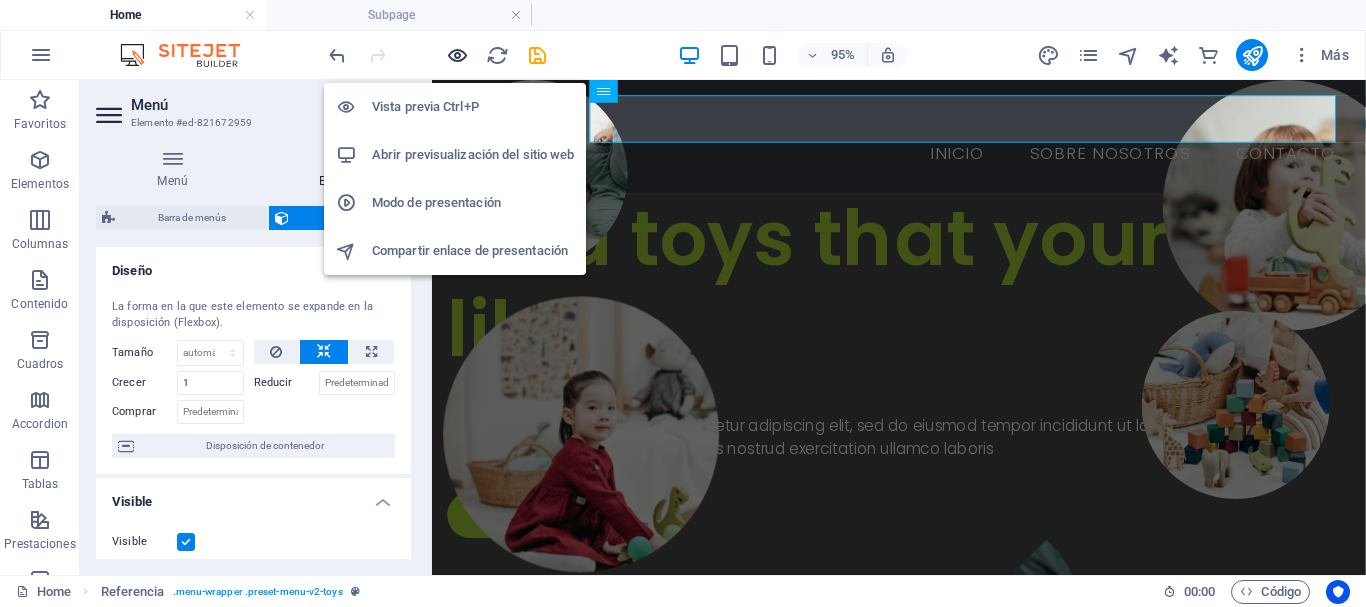 click at bounding box center [457, 55] 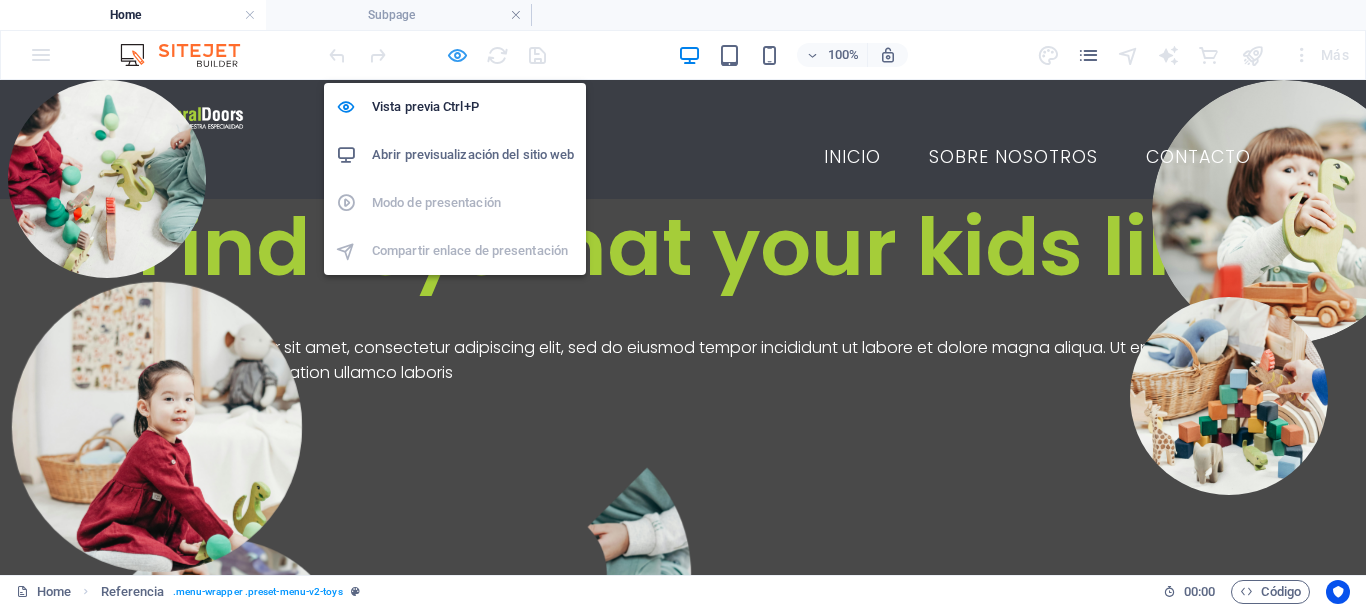 click at bounding box center (457, 55) 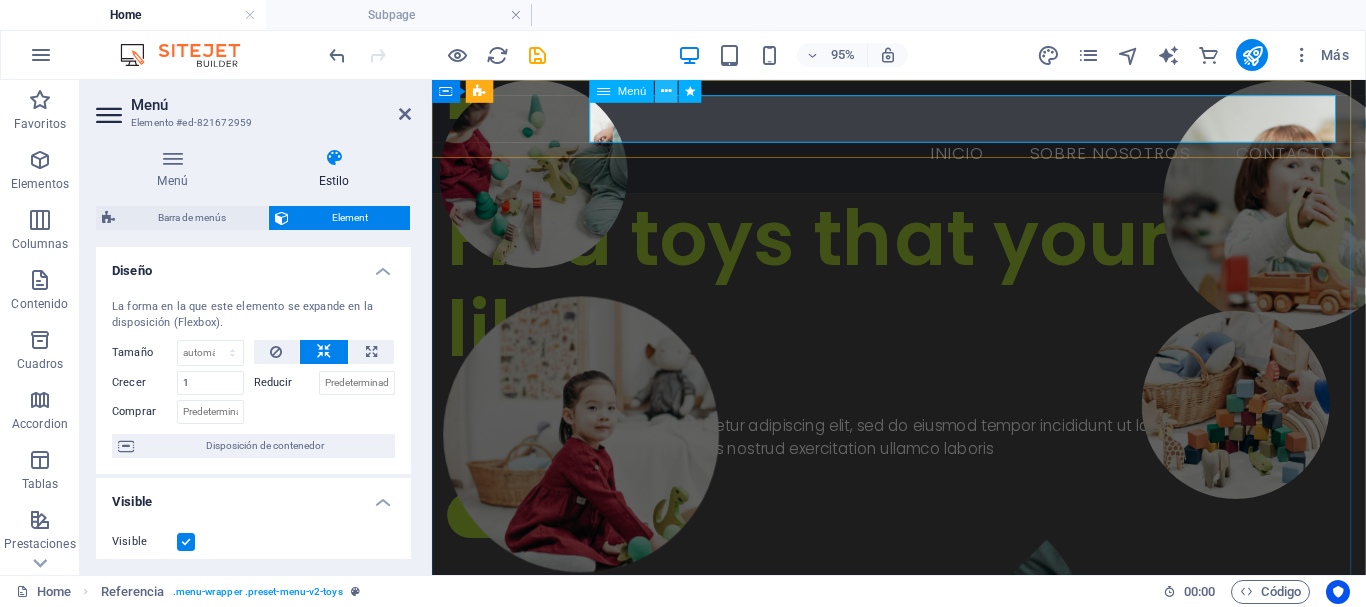 click at bounding box center [666, 91] 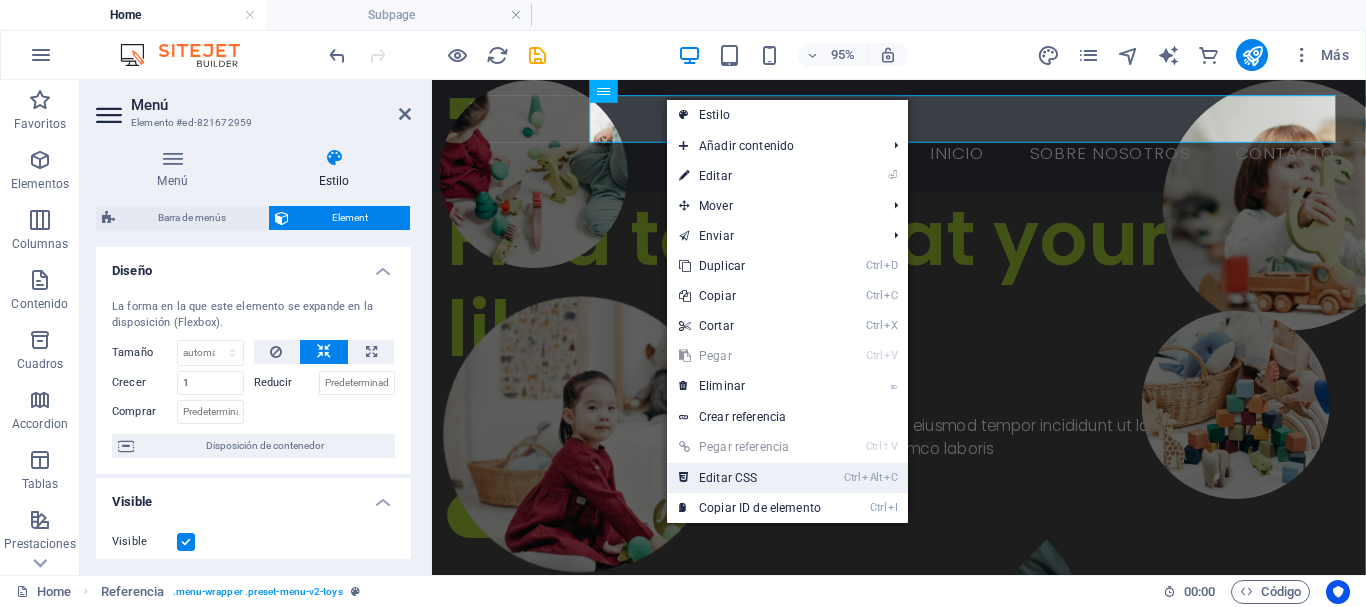 click on "Ctrl Alt C  Editar CSS" at bounding box center [750, 478] 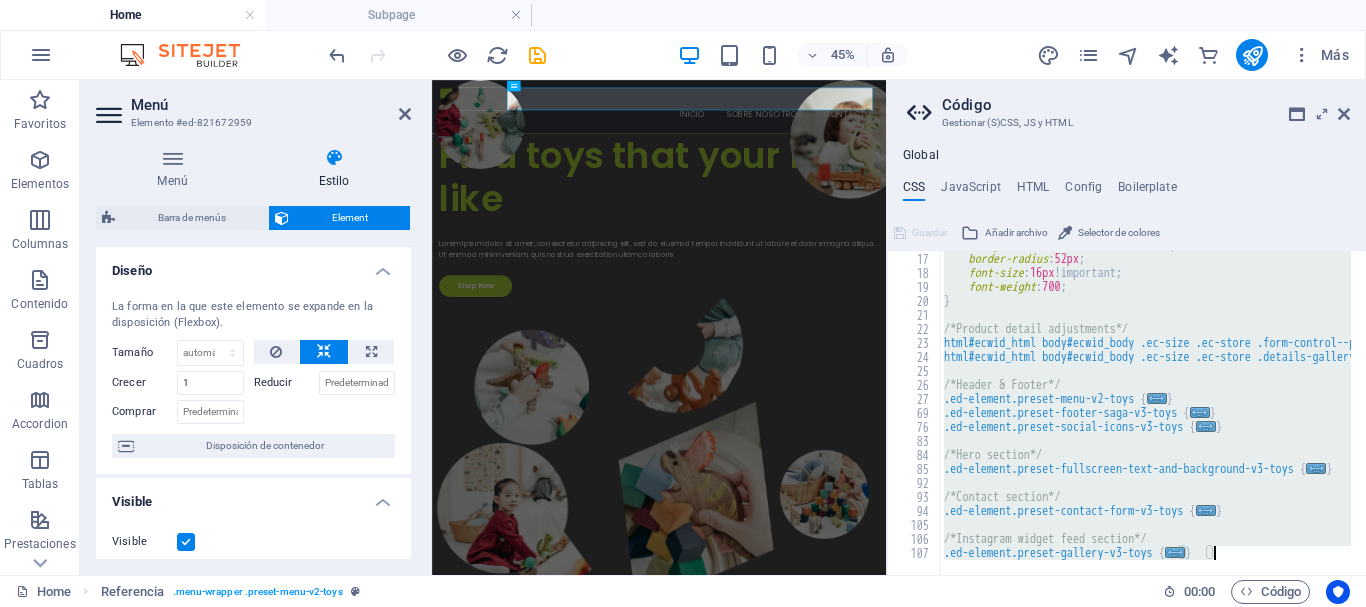 click on "background-color :  $color-user-1  !important;      border-radius :  52px ;      font-size :  16px  !important;      font-weight :  700 ; } /*Product detail adjustments*/ html#ecwid_html   body#ecwid_body   .ec-size   .ec-store   .form-control--primary   .form-control__button:hover   {   background-color :  $color-user-3  !important;  } html#ecwid_html   body#ecwid_body   .ec-size   .ec-store   .details-gallery__image-wrapper   {   padding :  0   4rem   4rem   0 ;  } /*Header & Footer*/ .ed-element.preset-menu-v2-toys   { ... } .ed-element.preset-footer-saga-v3-toys   { ... } .ed-element.preset-social-icons-v3-toys   { ... } /*Hero section*/ .ed-element.preset-fullscreen-text-and-background-v3-toys   { ... } /*Contact section*/ .ed-element.preset-contact-form-v3-toys   { ... } /*Instagram widget feed section*/ .ed-element.preset-gallery-v3-toys   { ... }" at bounding box center [1145, 413] 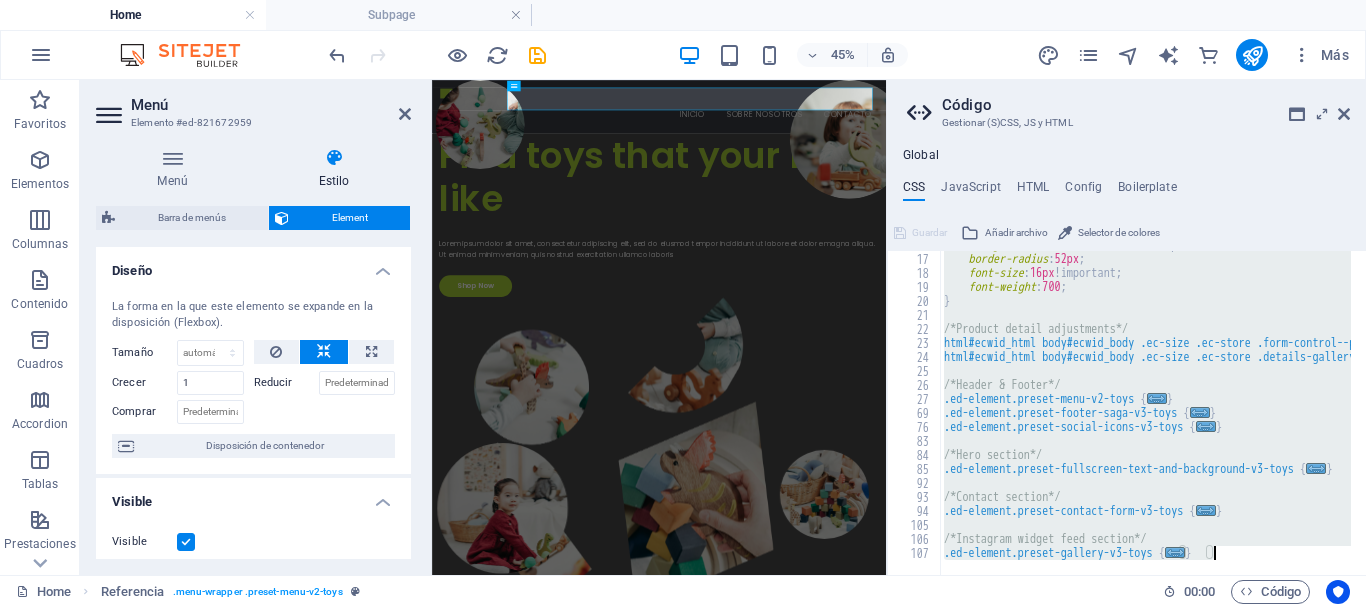 type on "}" 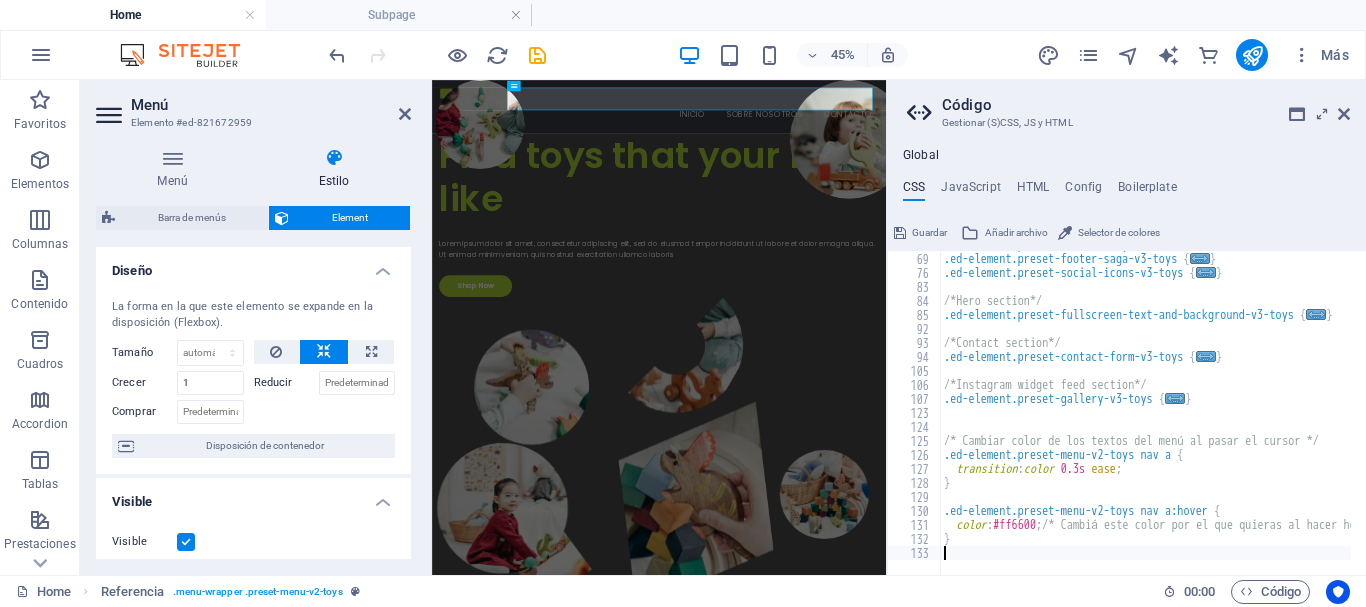 scroll, scrollTop: 377, scrollLeft: 0, axis: vertical 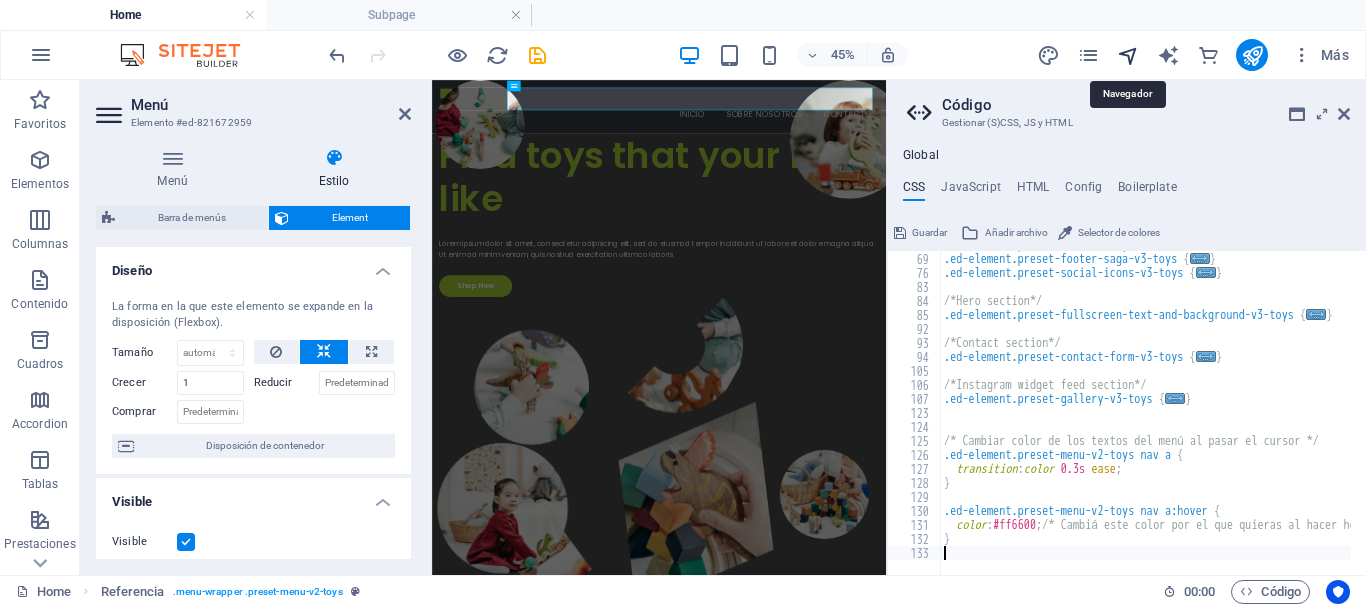 type 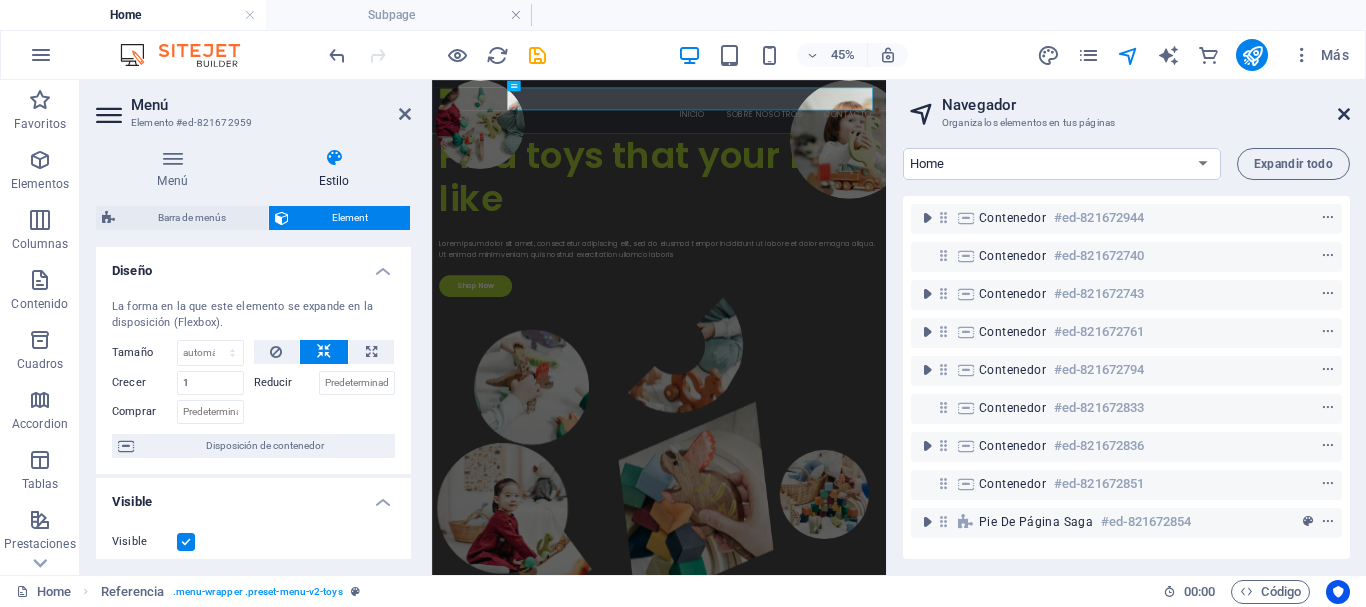 click at bounding box center [1344, 114] 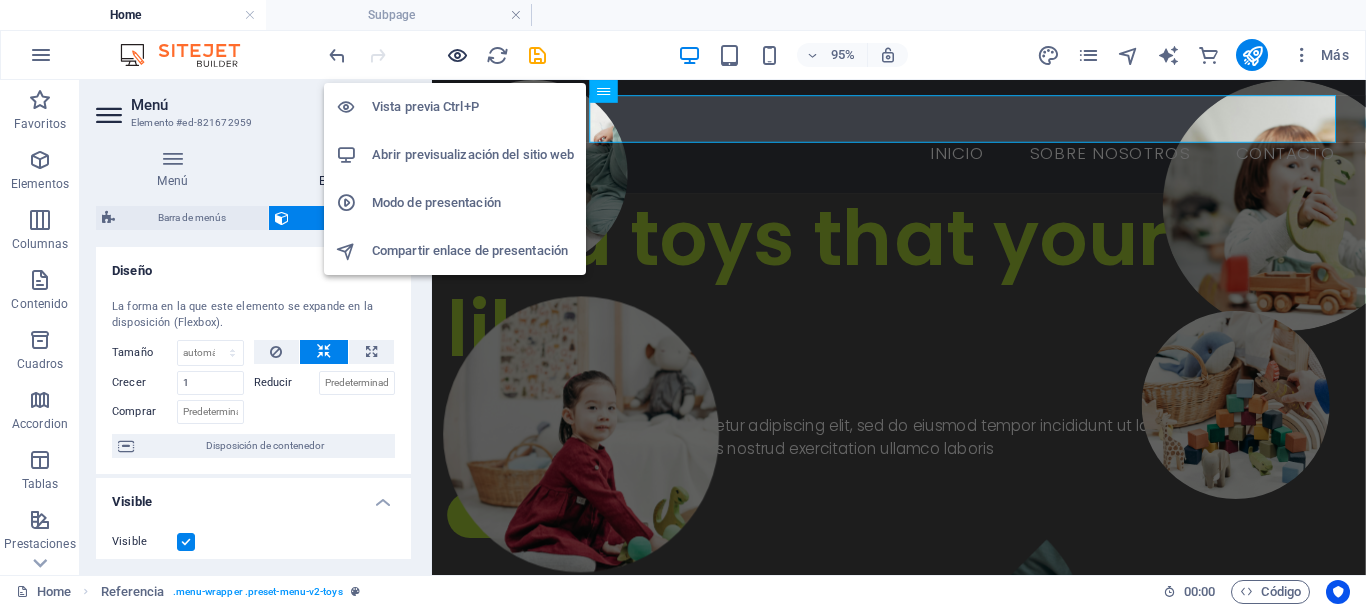 click at bounding box center (457, 55) 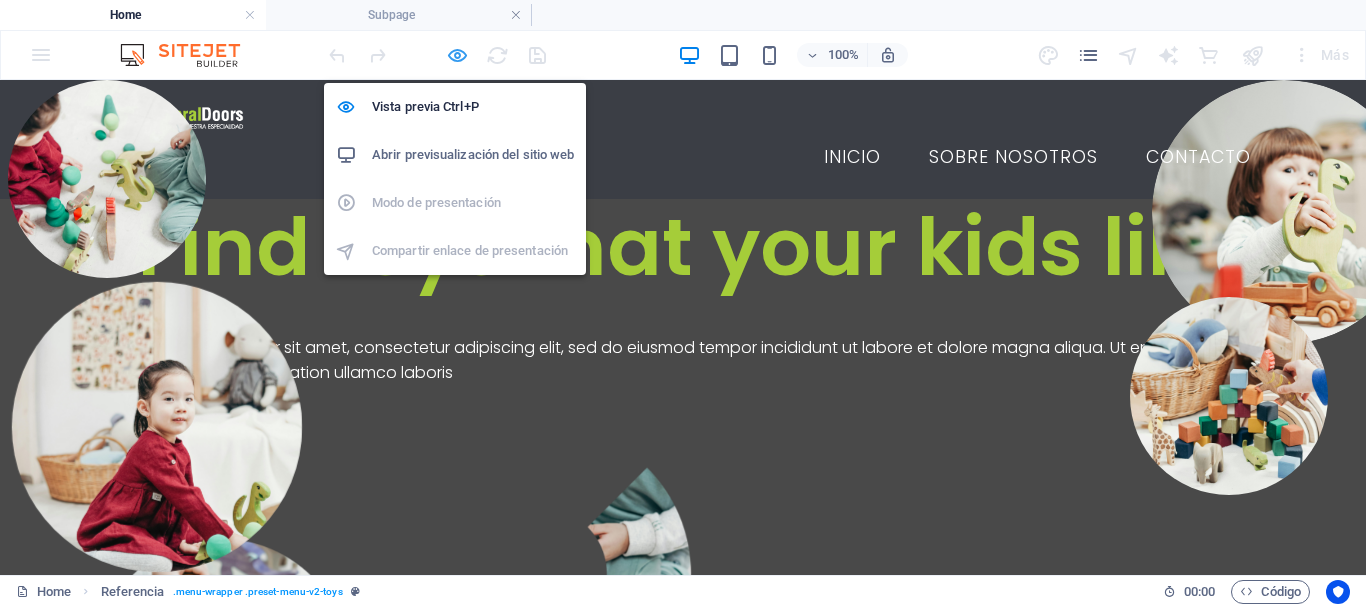 click at bounding box center (457, 55) 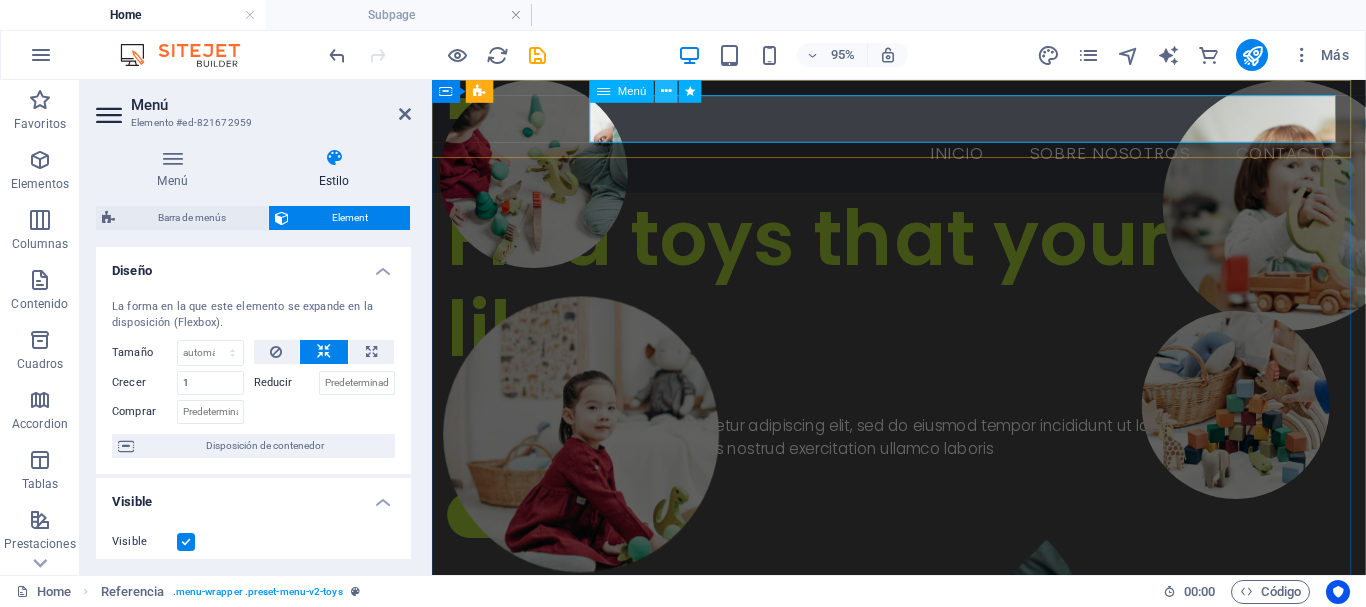 click at bounding box center (666, 91) 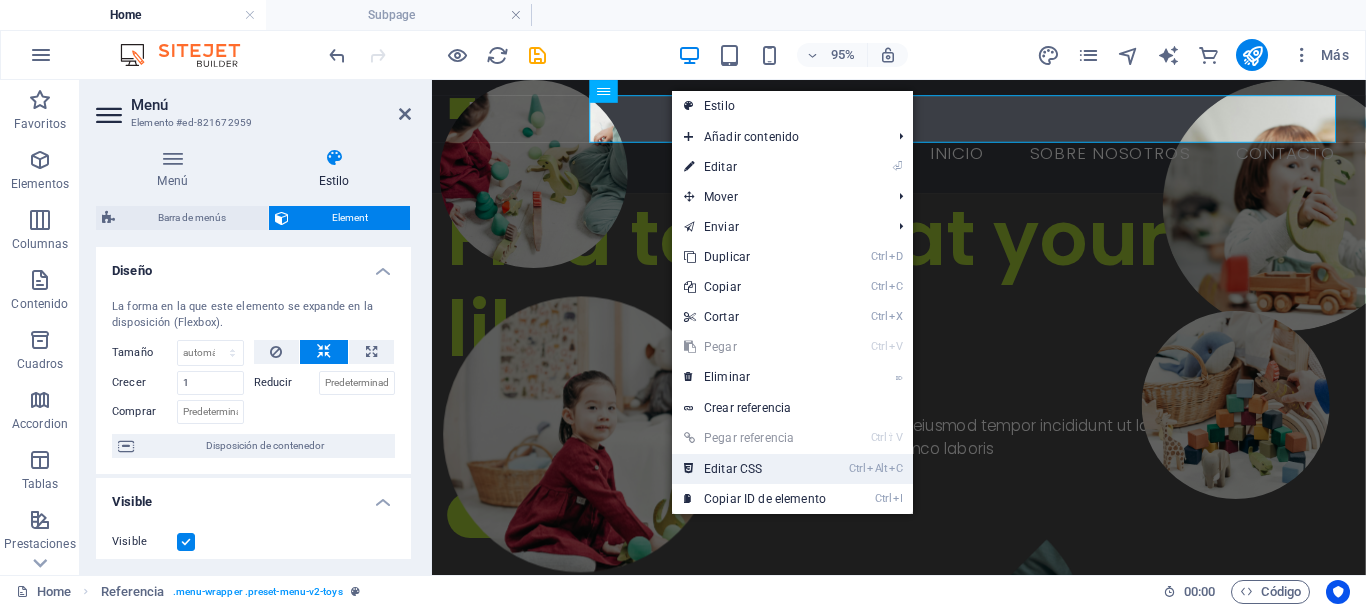 click on "Ctrl Alt C  Editar CSS" at bounding box center [755, 469] 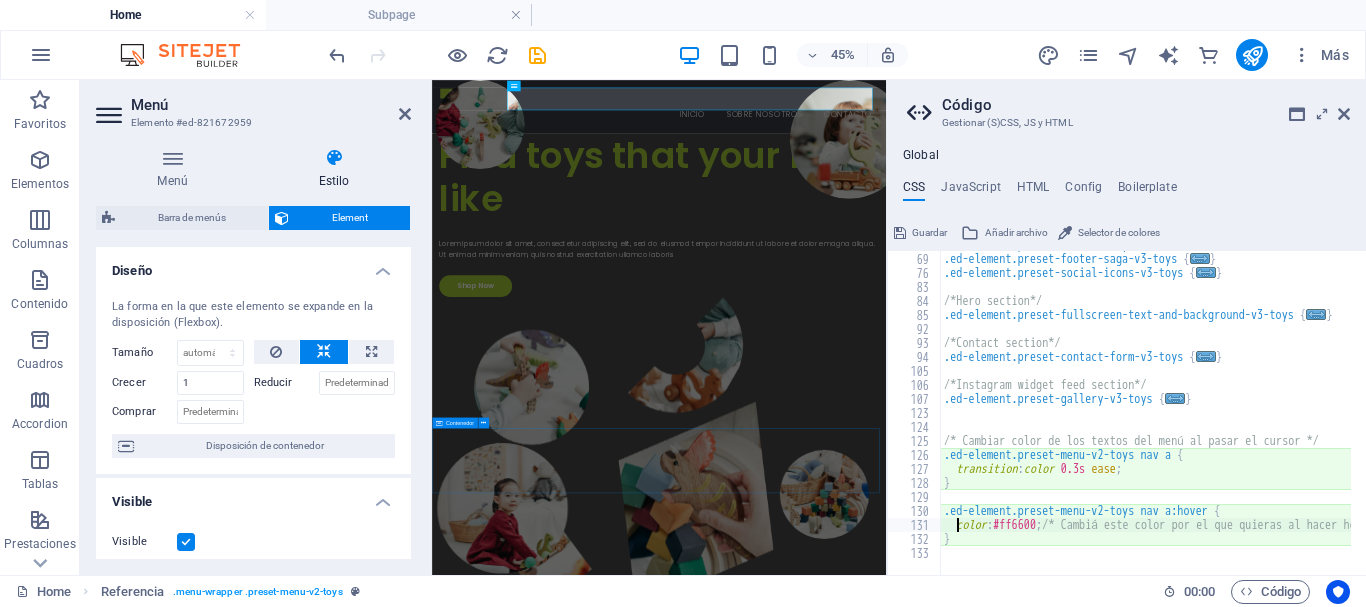scroll, scrollTop: 377, scrollLeft: 0, axis: vertical 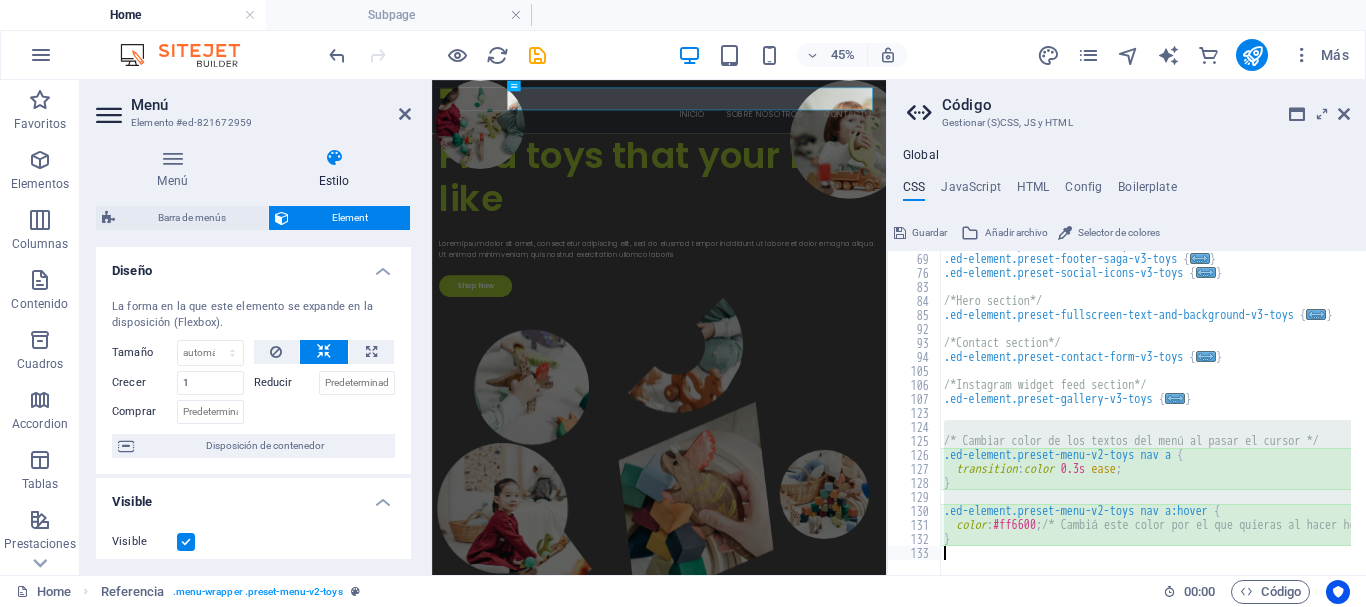 drag, startPoint x: 945, startPoint y: 433, endPoint x: 1236, endPoint y: 547, distance: 312.5332 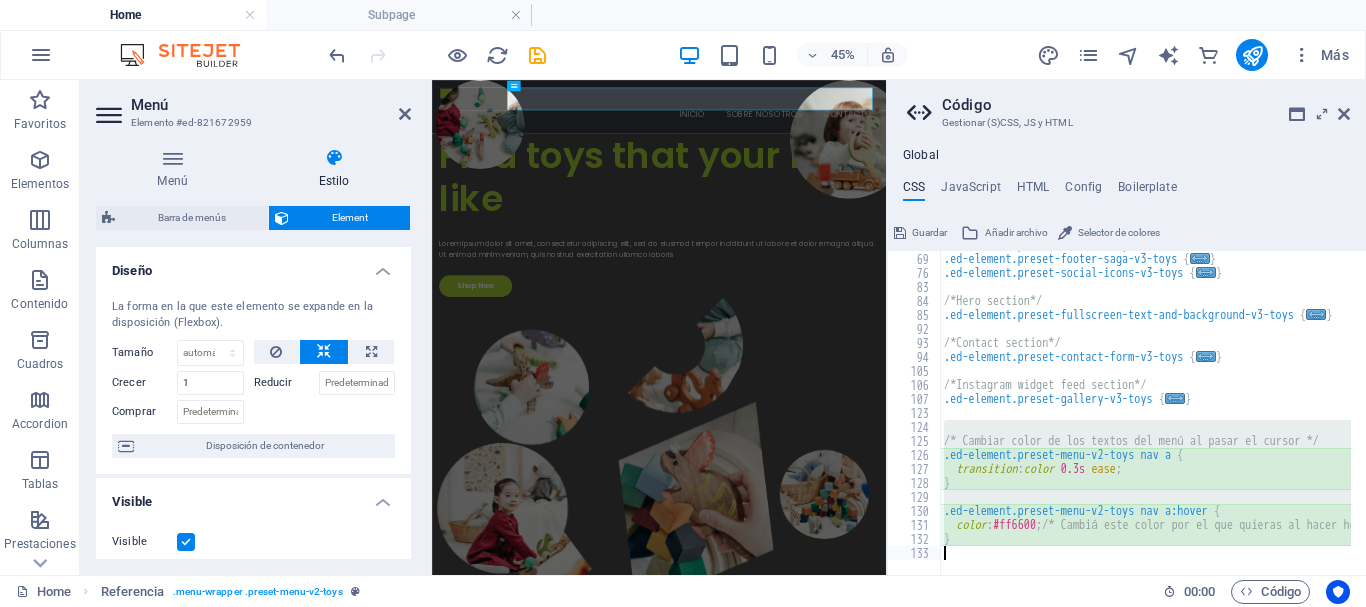 click on ".ed-element.preset-menu-v2-toys   { ... } .ed-element.preset-footer-saga-v3-toys   { ... } .ed-element.preset-social-icons-v3-toys   { ... } /*Hero section*/ .ed-element.preset-fullscreen-text-and-background-v3-toys   { ... } /*Contact section*/ .ed-element.preset-contact-form-v3-toys   { ... } /*Instagram widget feed section*/ .ed-element.preset-gallery-v3-toys   { ... } /* Cambiar color de los textos del menú al pasar el cursor */ .ed-element.preset-menu-v2-toys   nav   a   {    transition :  color   0.3s   ease ; } .ed-element.preset-menu-v2-toys   nav   a:hover   {    color :  #ff6600 ;  /* Cambiá este color por el que quieras al hacer hover */ }" at bounding box center [1446, 406] 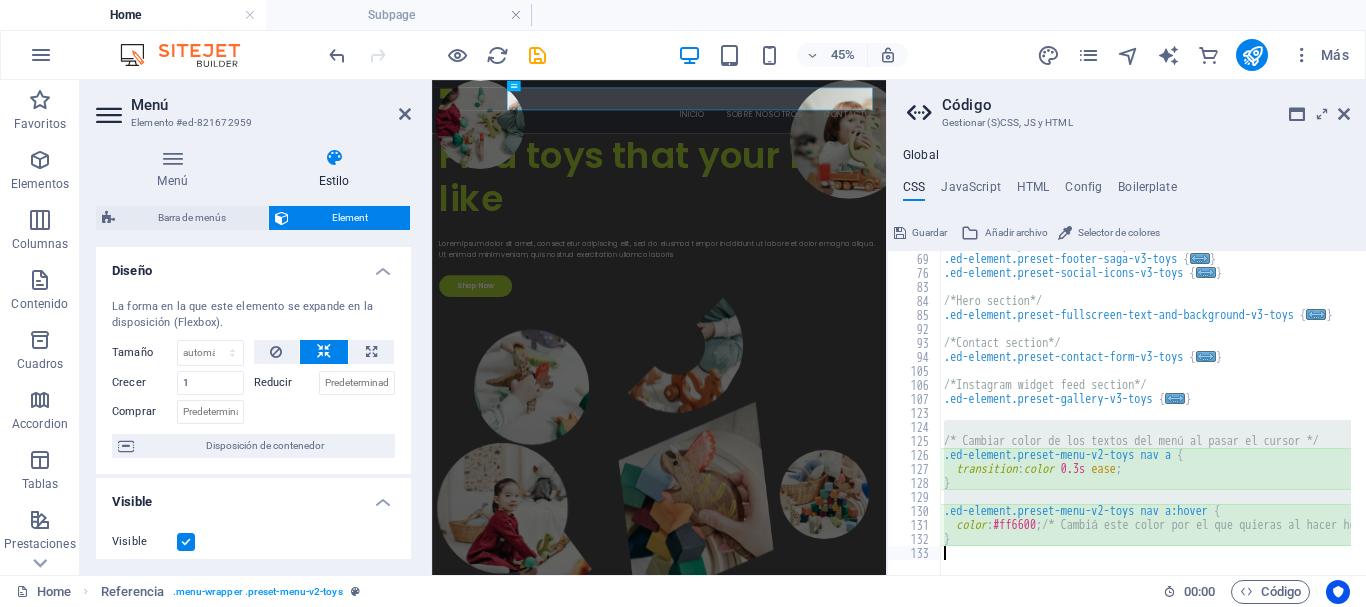 type 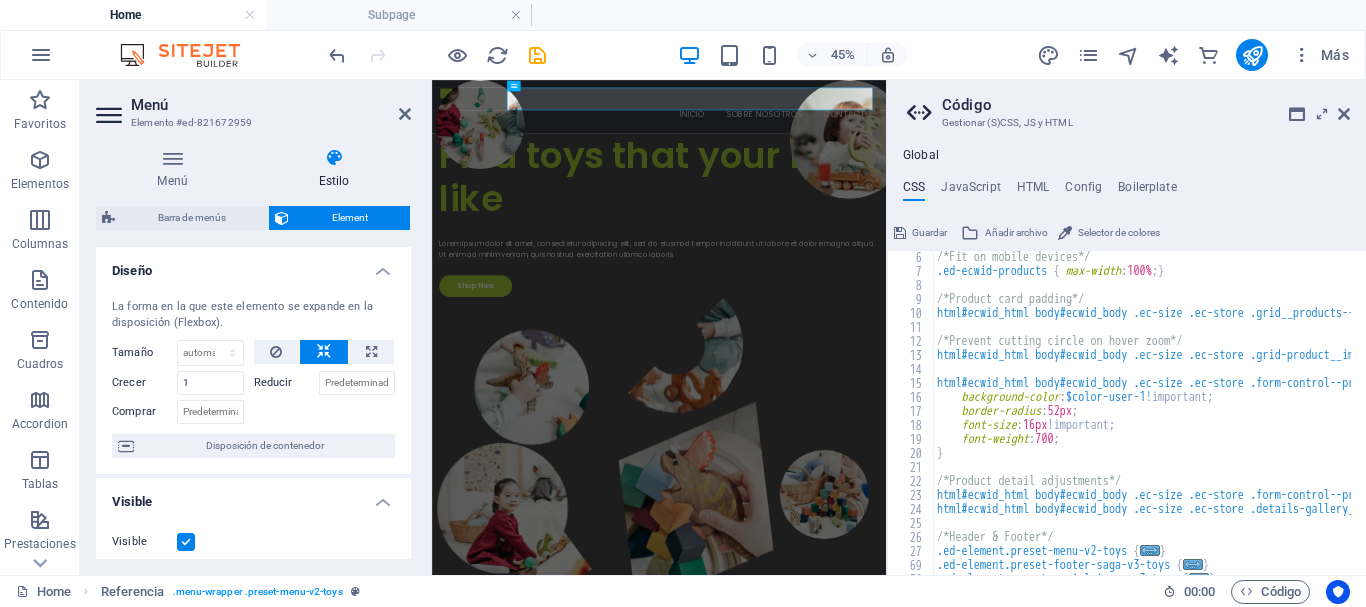 scroll, scrollTop: 0, scrollLeft: 0, axis: both 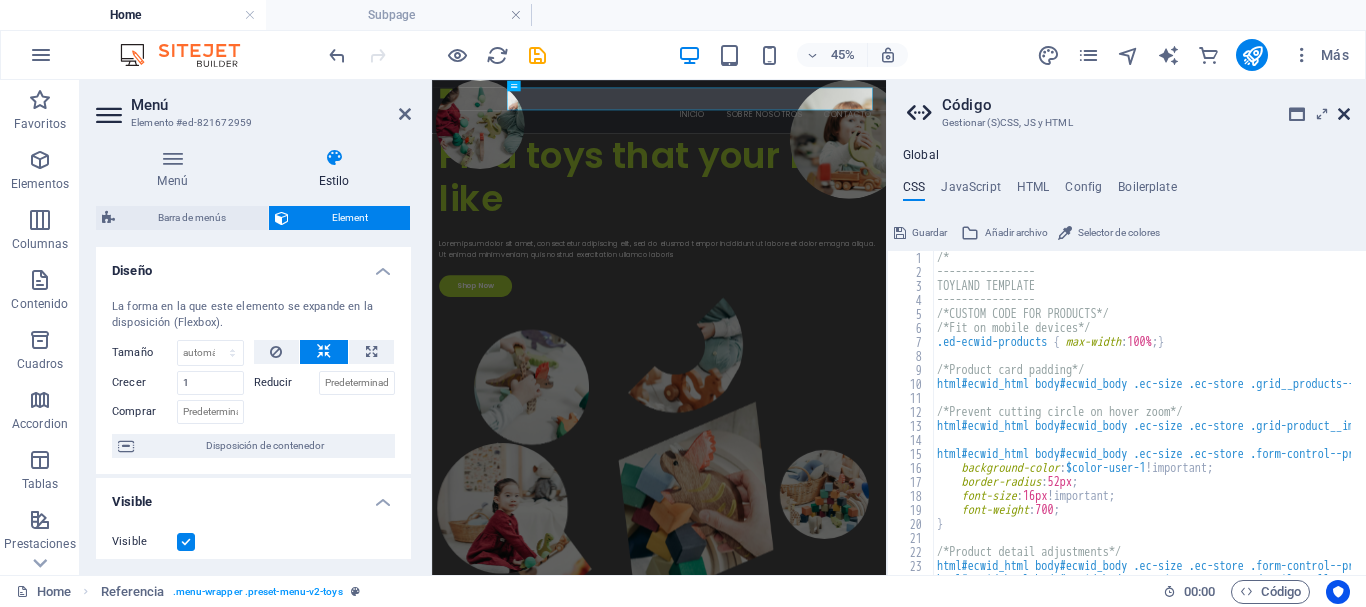 click at bounding box center [1344, 114] 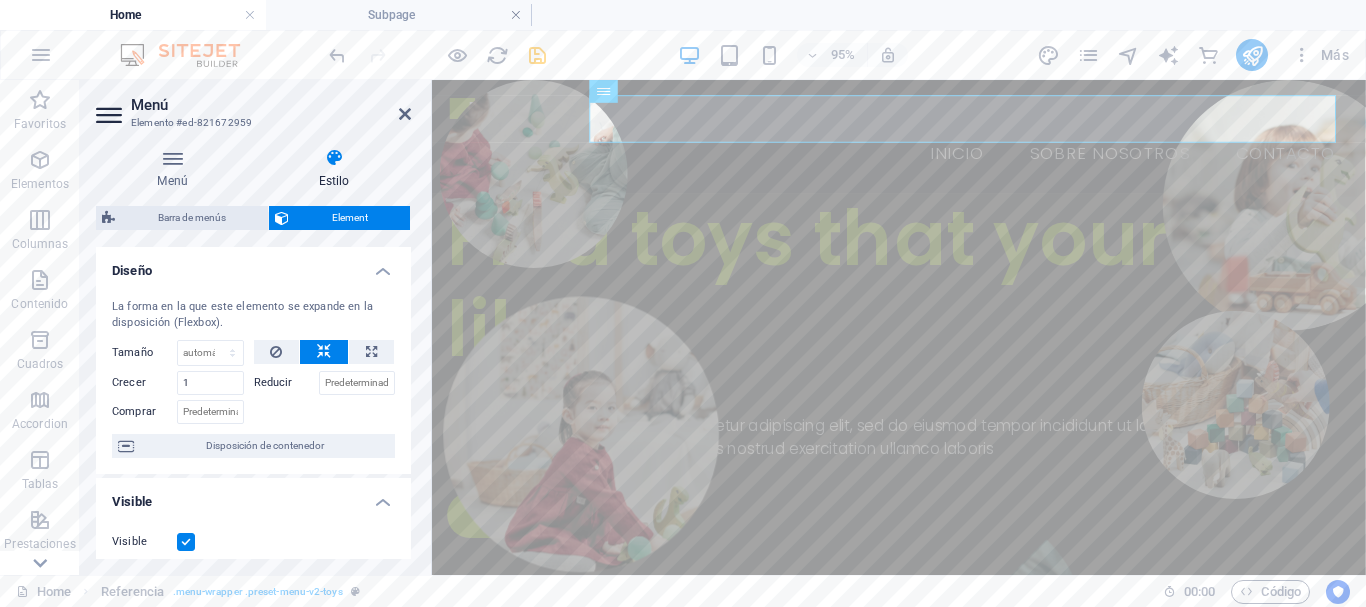 click 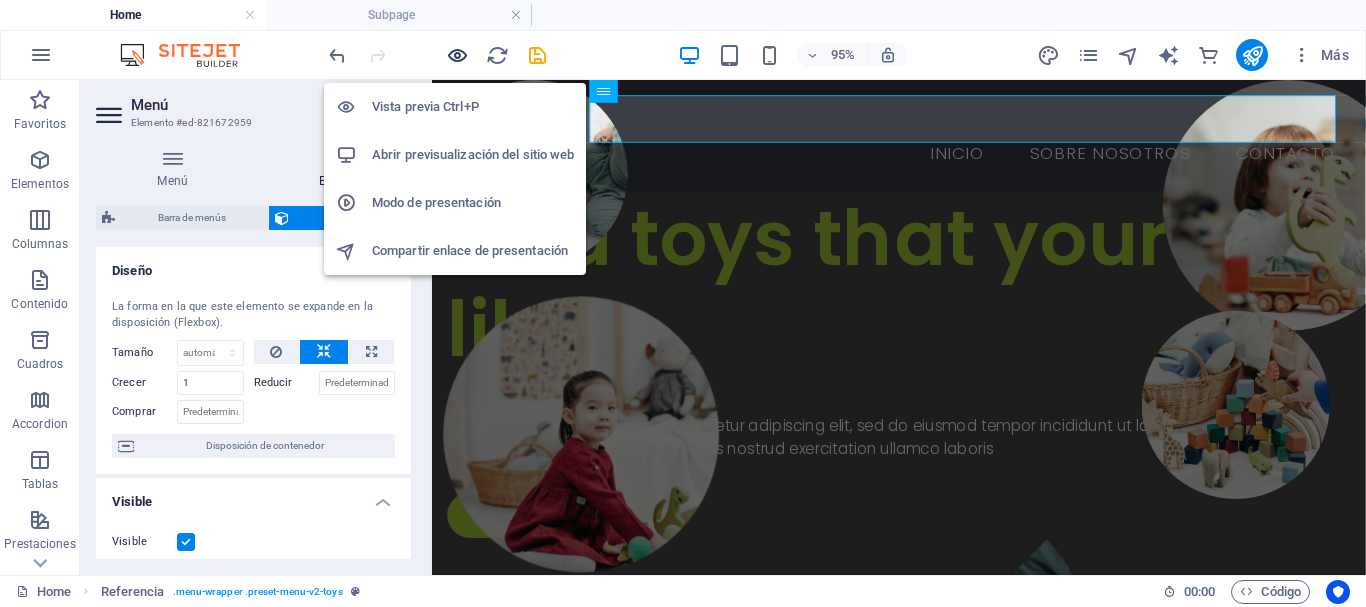 click at bounding box center [457, 55] 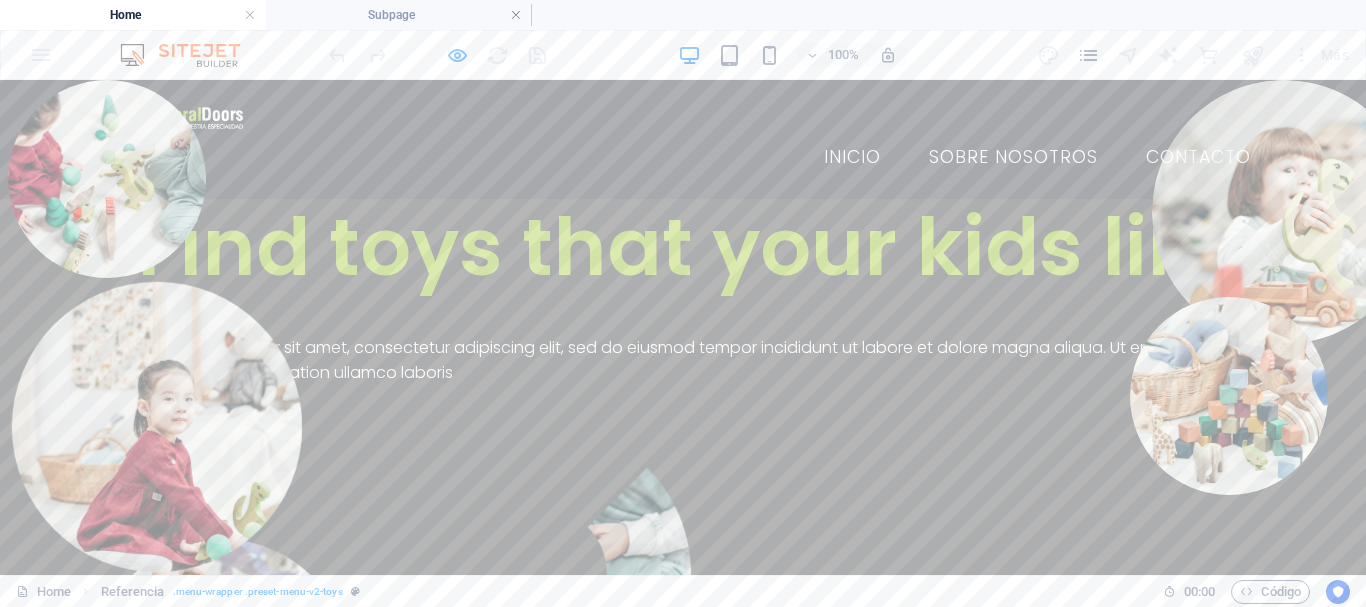 click on "#a5cc39" at bounding box center (683, 680) 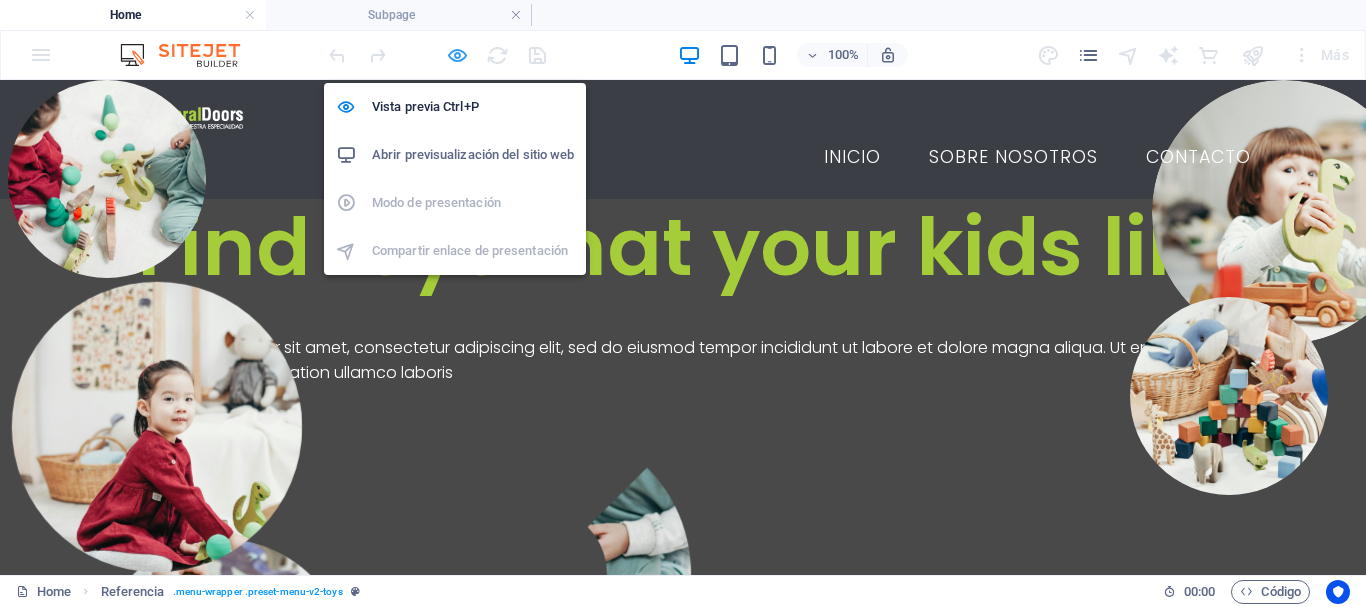 click at bounding box center [457, 55] 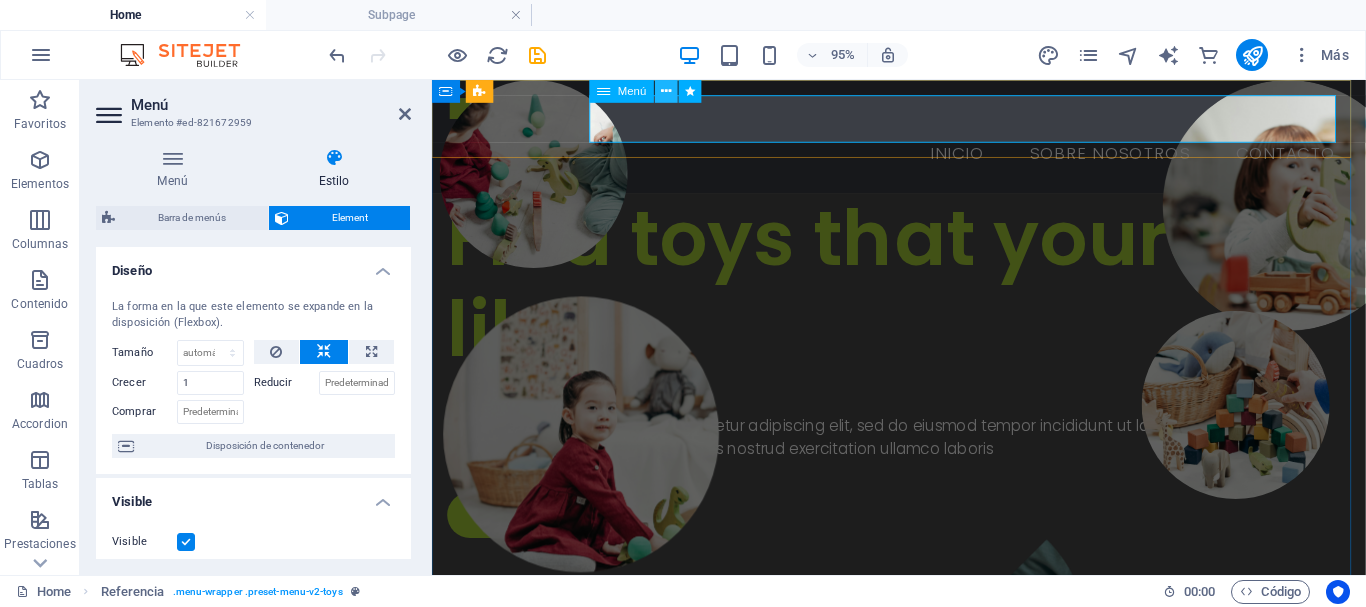click at bounding box center (666, 91) 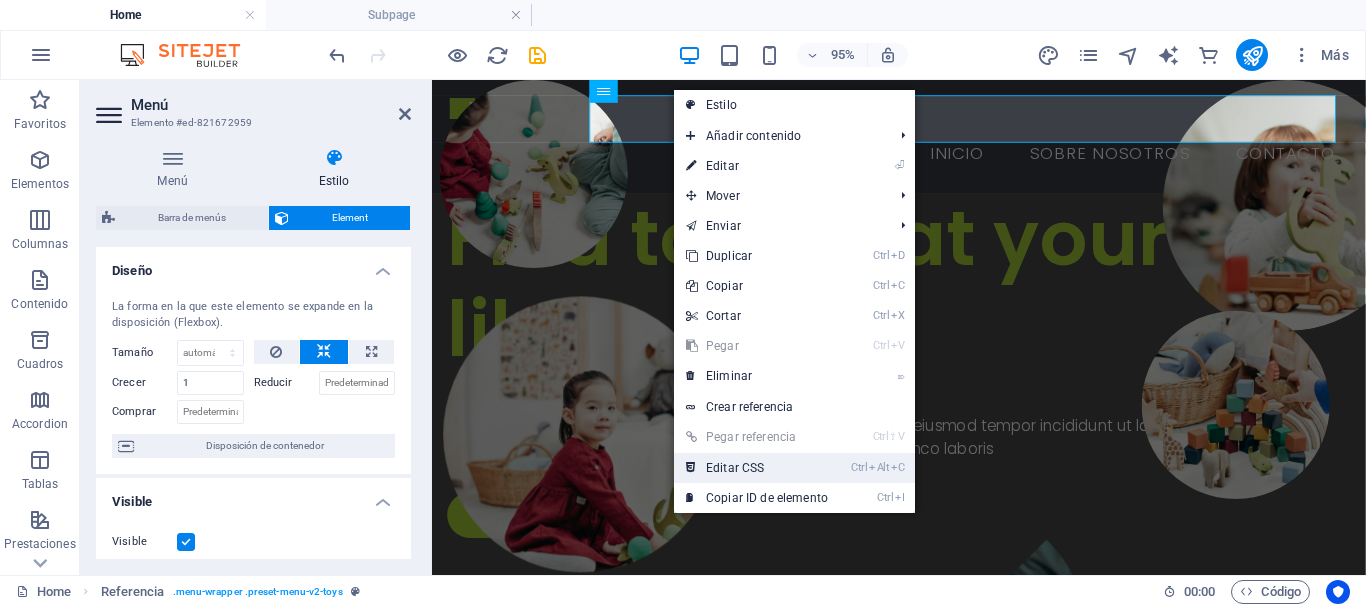 click on "Ctrl Alt C  Editar CSS" at bounding box center [757, 468] 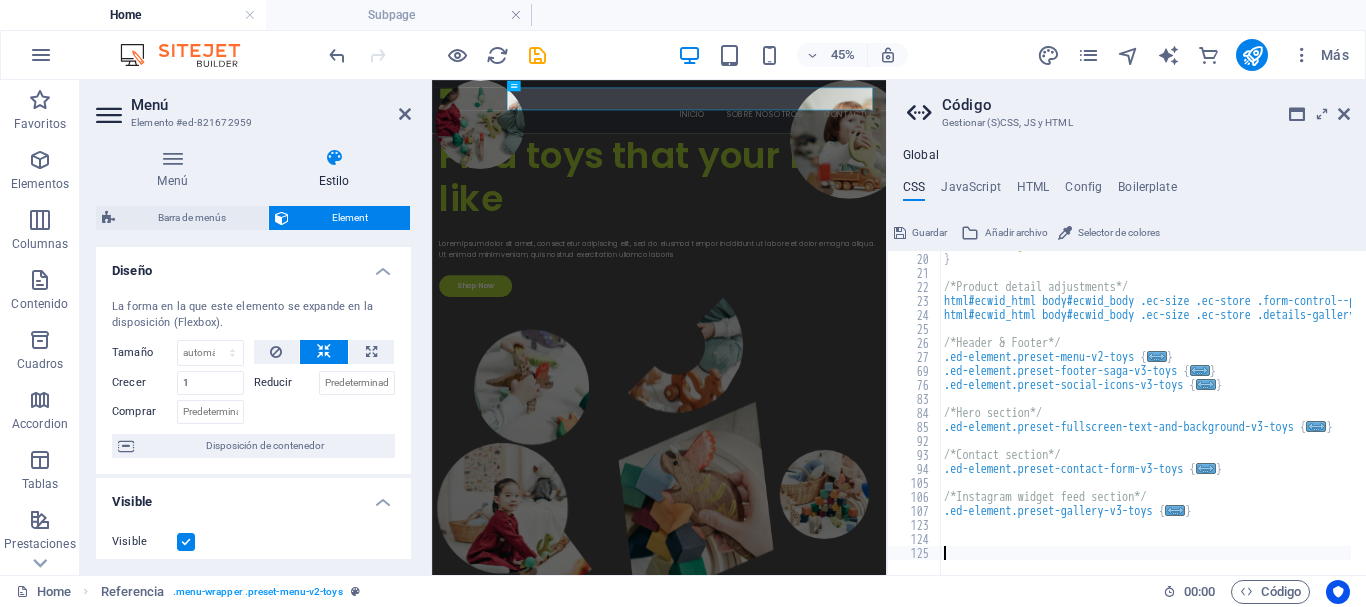 scroll, scrollTop: 377, scrollLeft: 0, axis: vertical 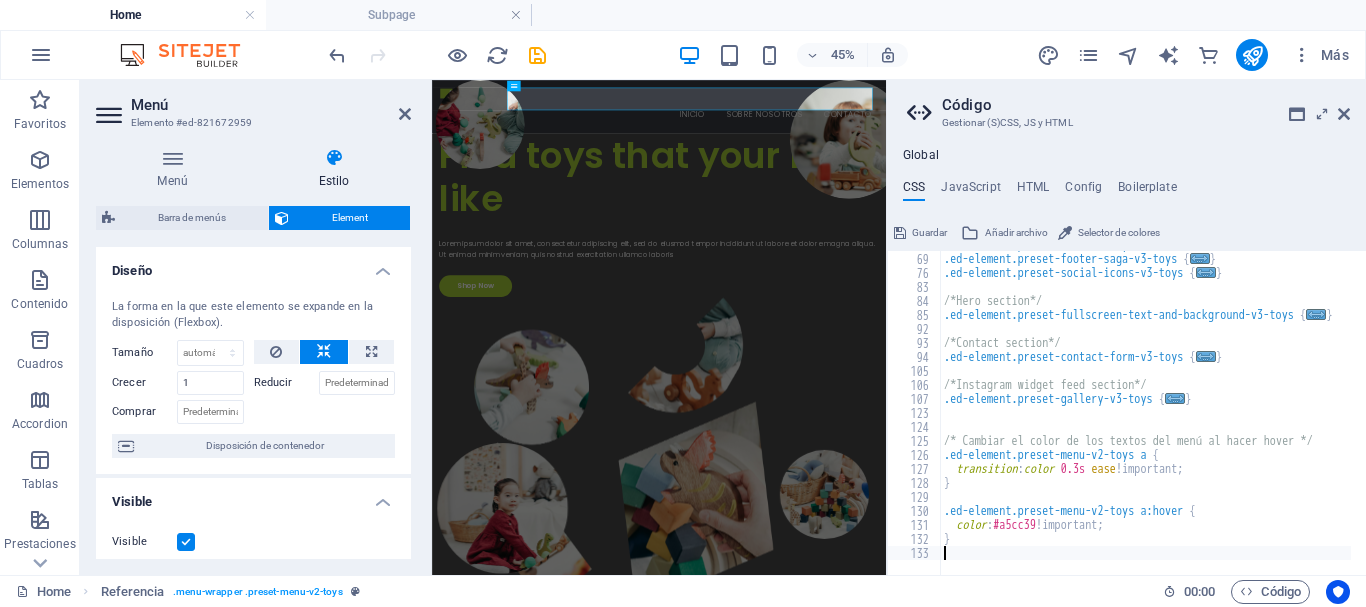 type 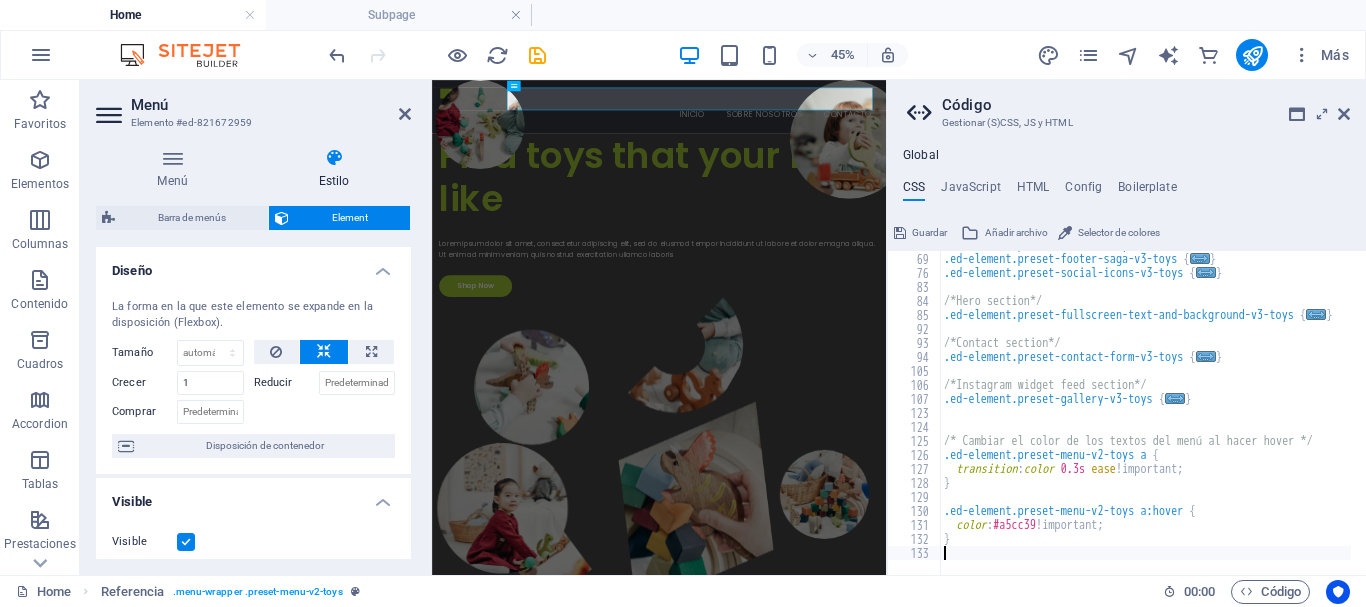 scroll, scrollTop: 377, scrollLeft: 0, axis: vertical 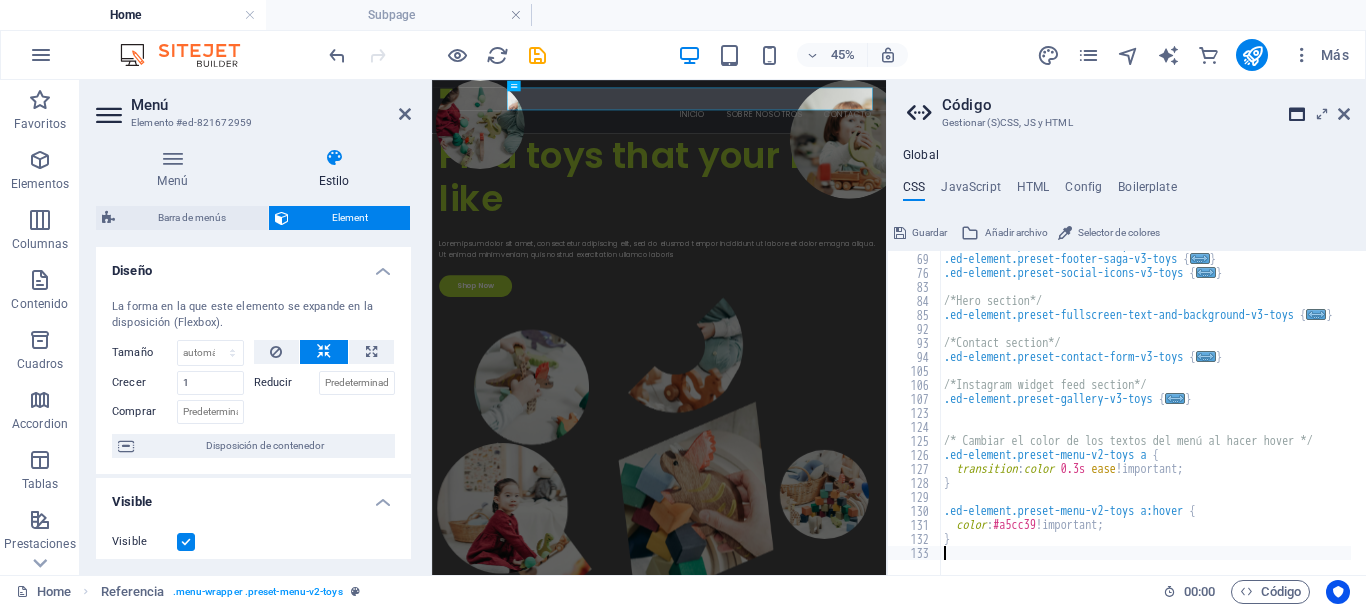 click at bounding box center (1297, 114) 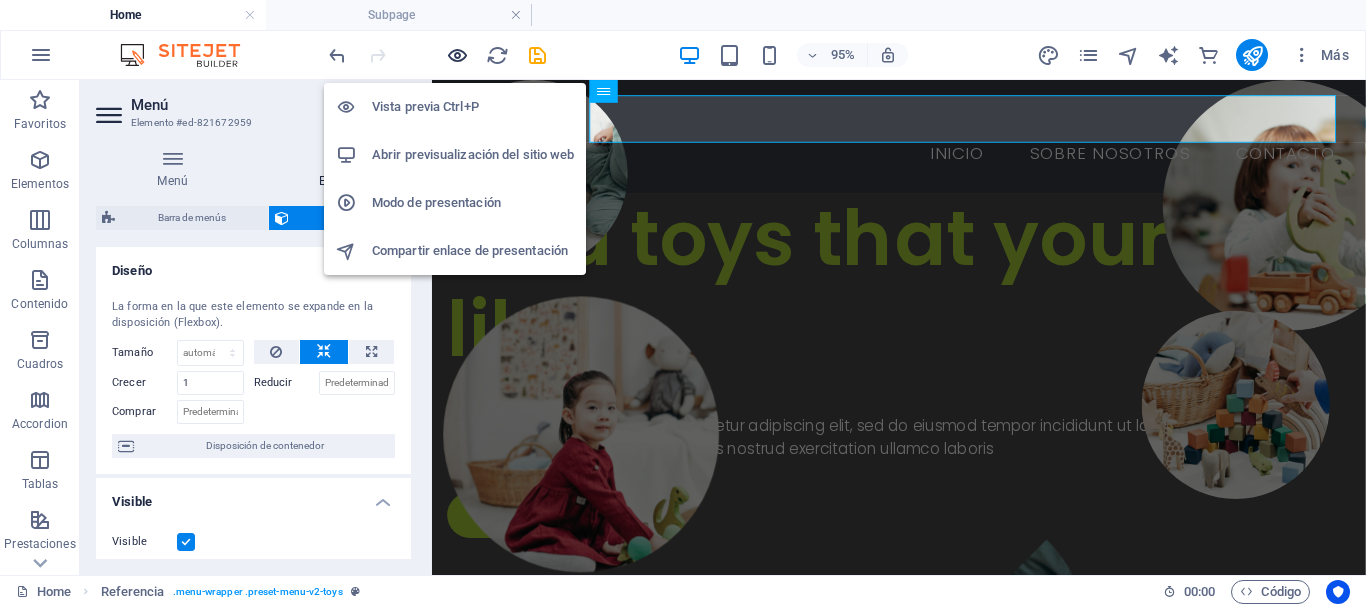click at bounding box center [457, 55] 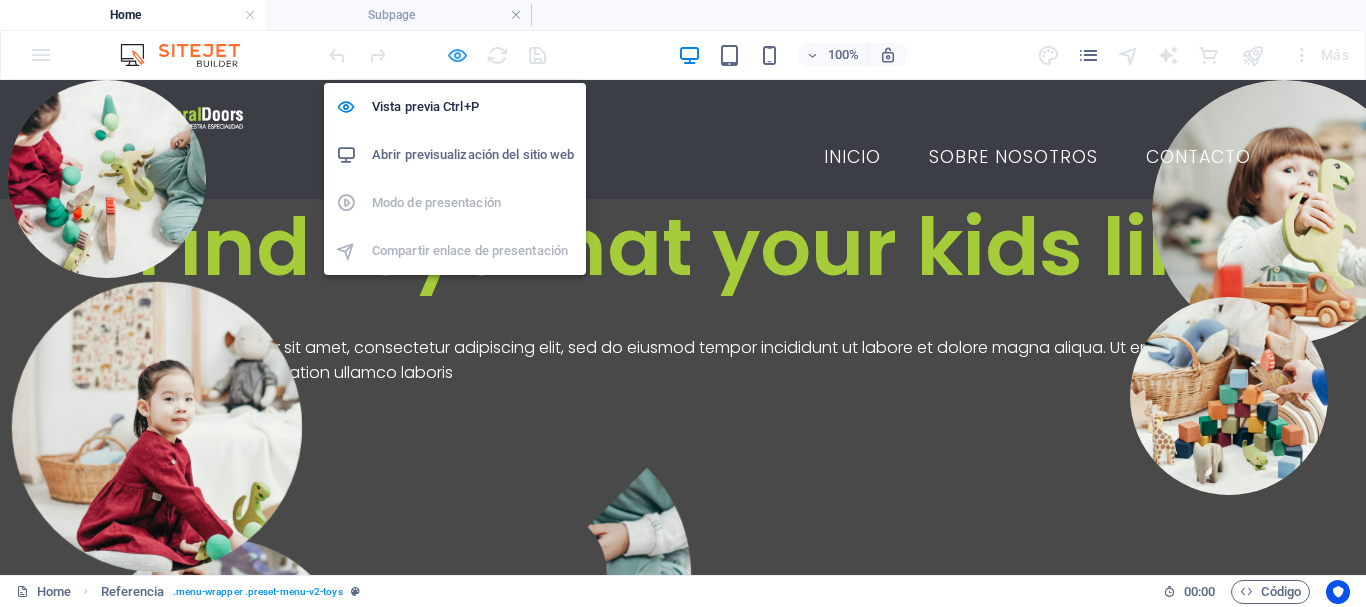click at bounding box center (457, 55) 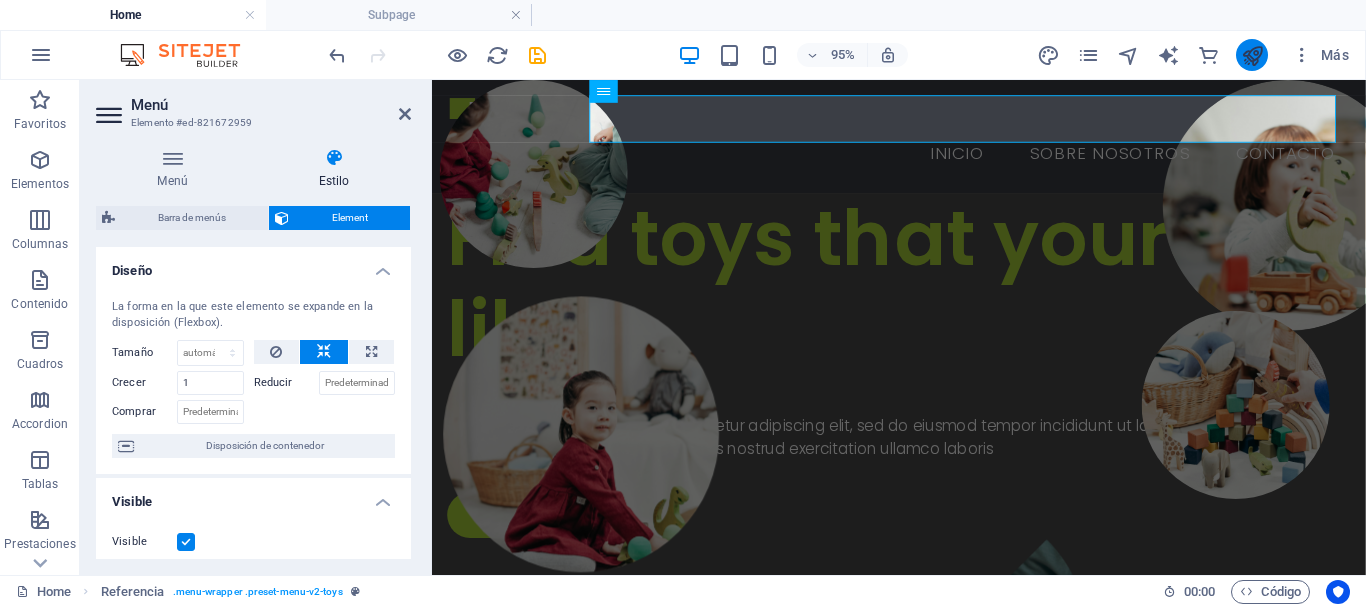 click at bounding box center (1252, 55) 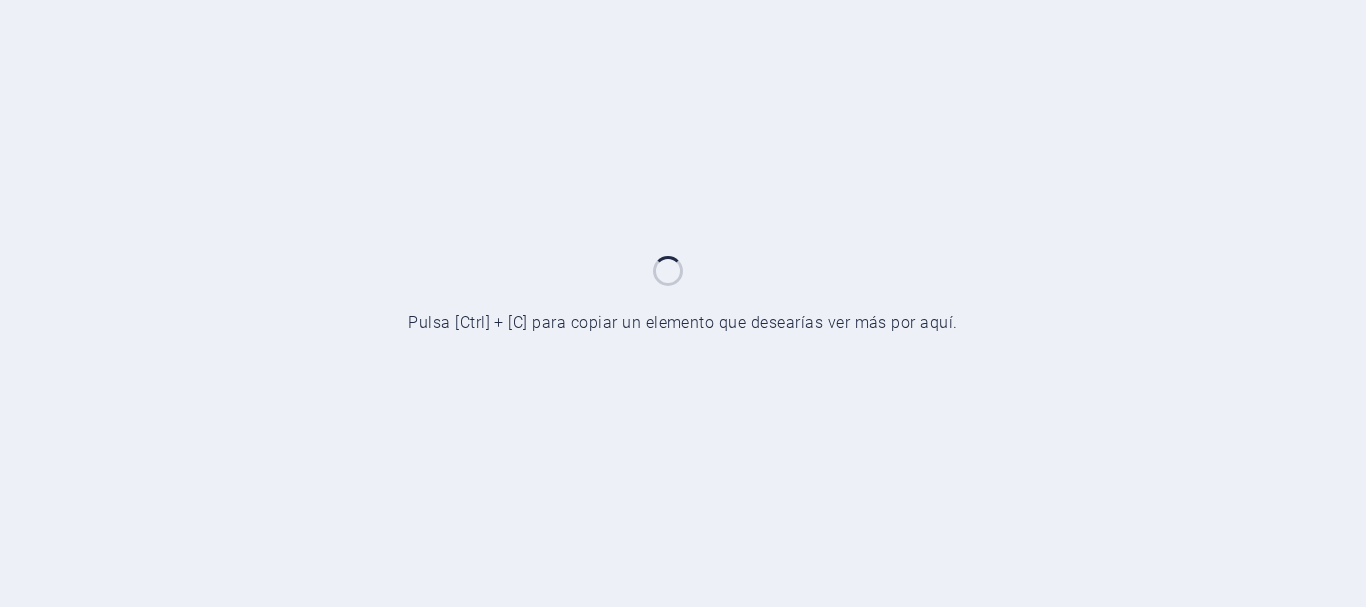 scroll, scrollTop: 0, scrollLeft: 0, axis: both 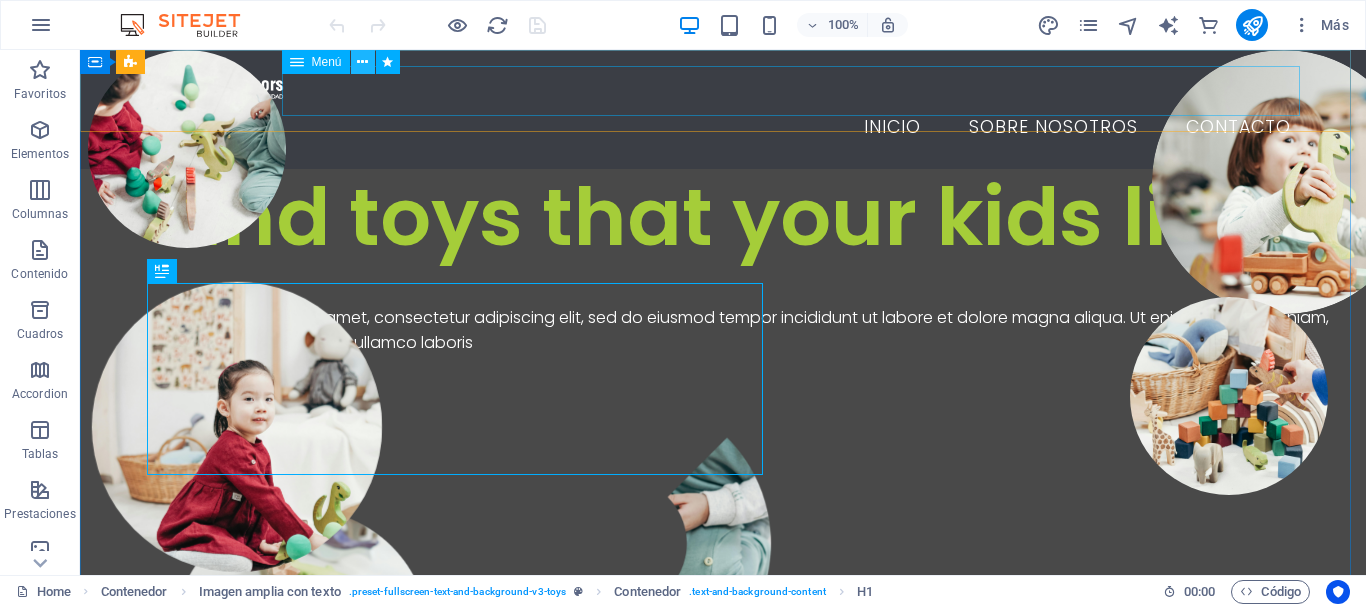 click at bounding box center [362, 62] 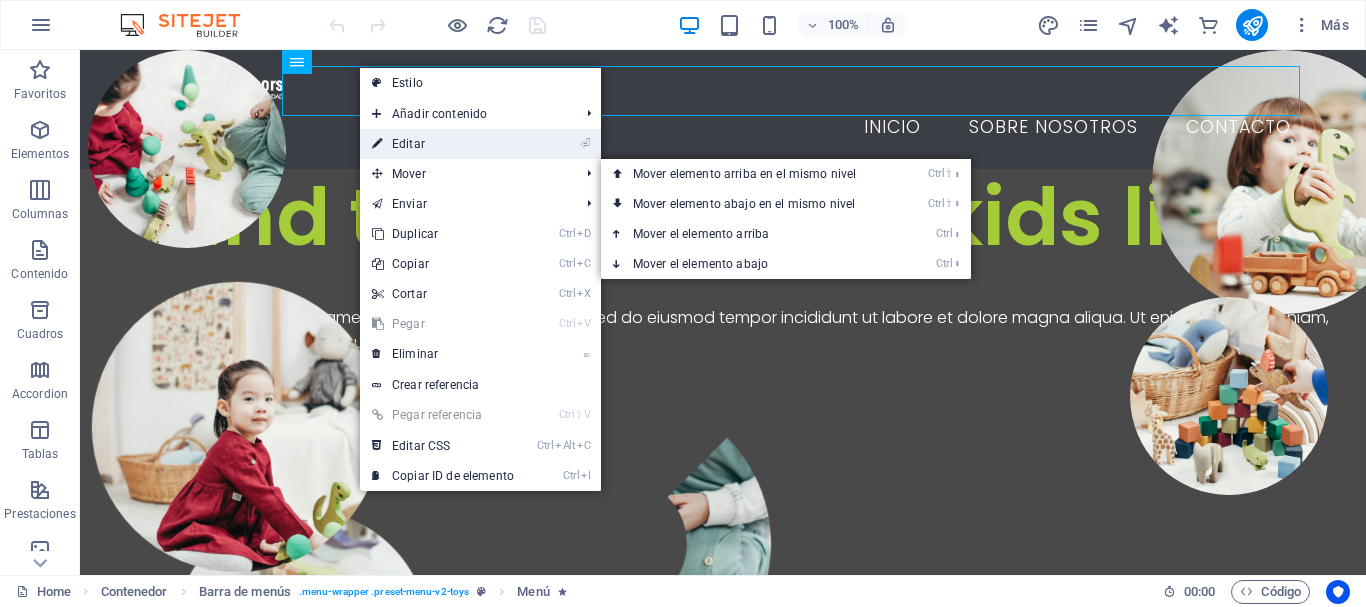 drag, startPoint x: 432, startPoint y: 148, endPoint x: -1, endPoint y: 102, distance: 435.43655 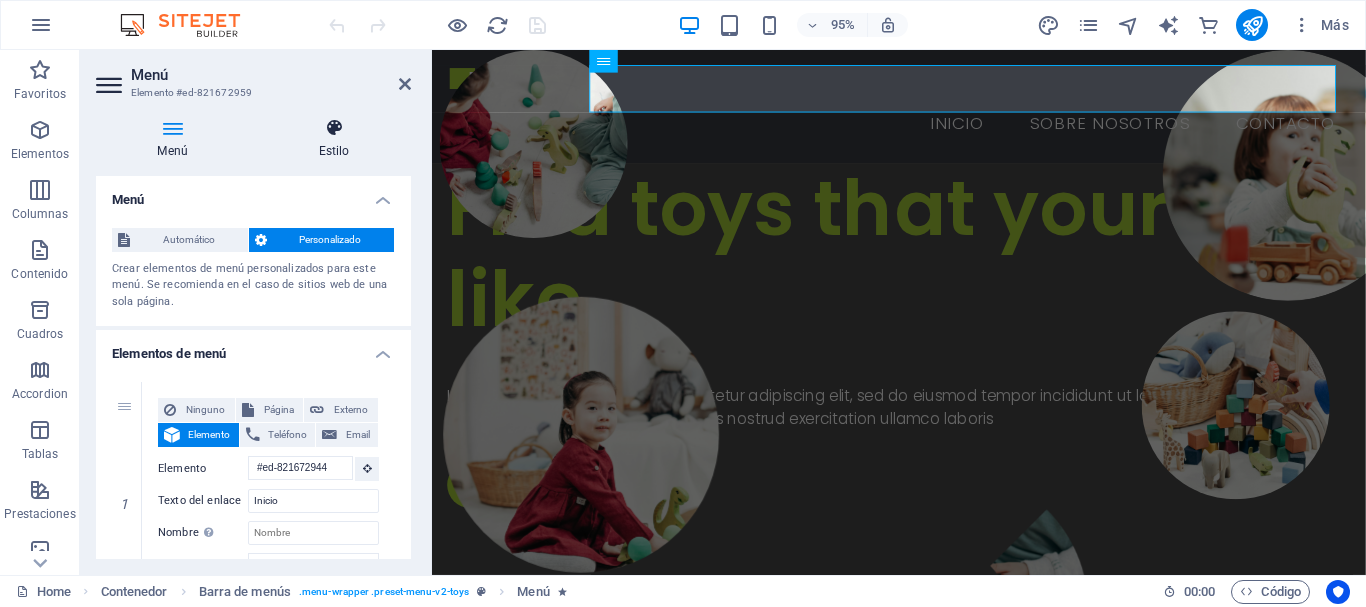 click on "Estilo" at bounding box center (334, 139) 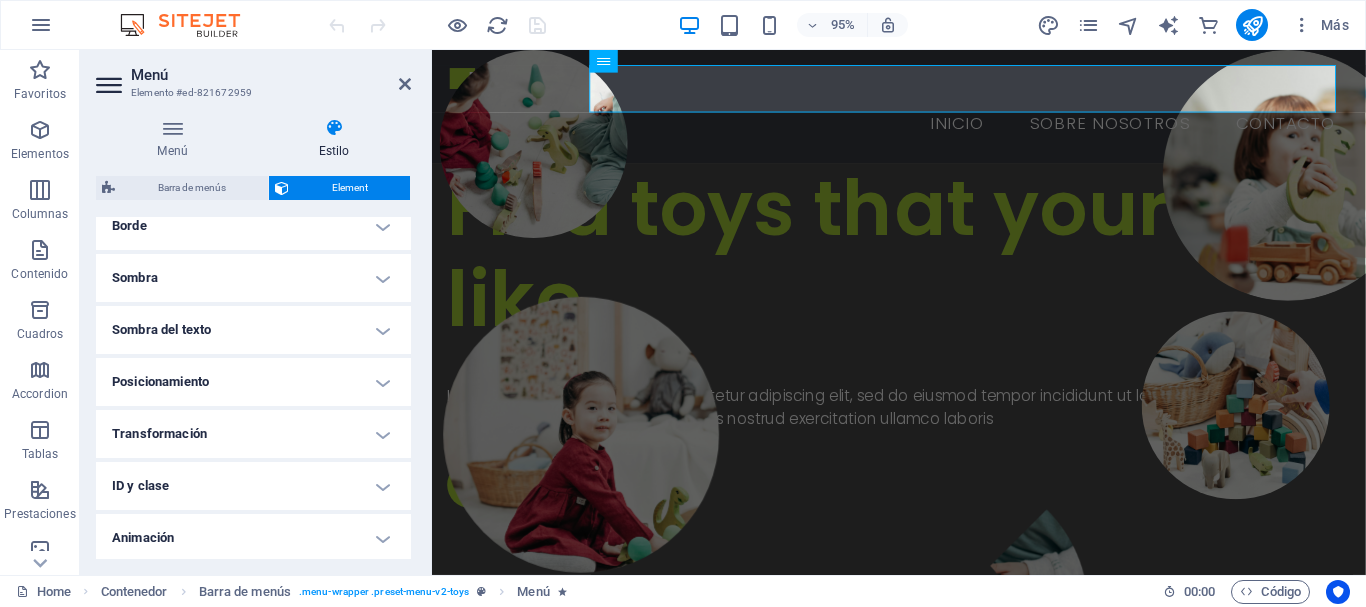 scroll, scrollTop: 500, scrollLeft: 0, axis: vertical 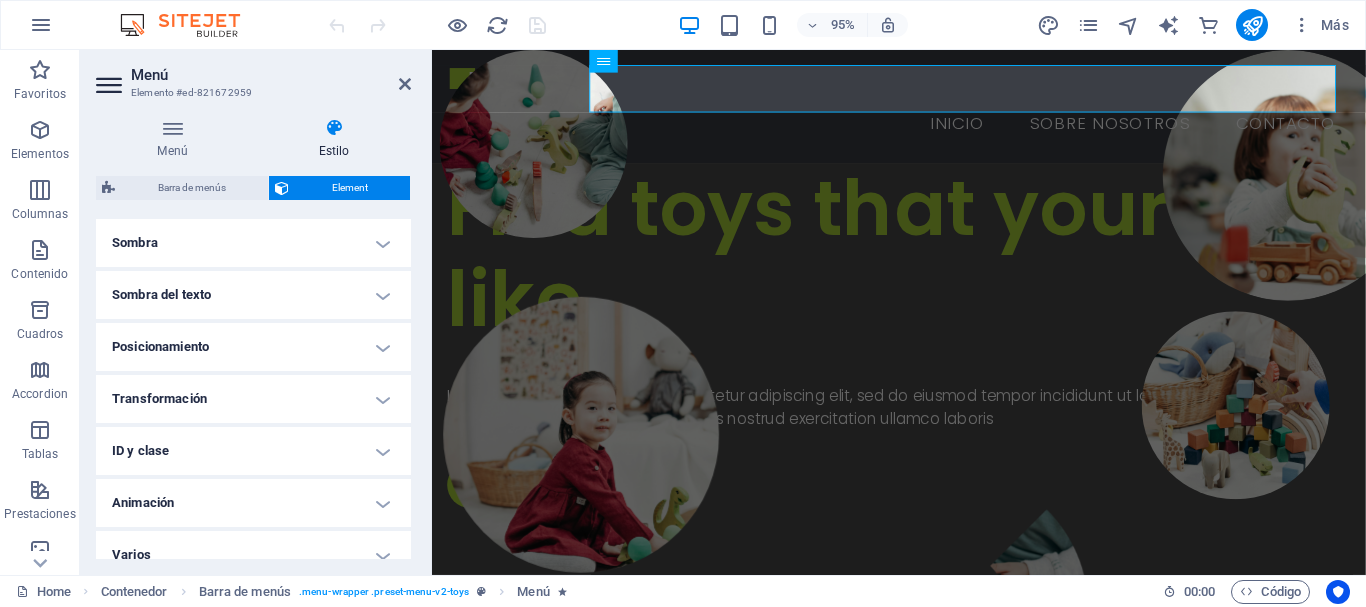 click on "Transformación" at bounding box center (253, 399) 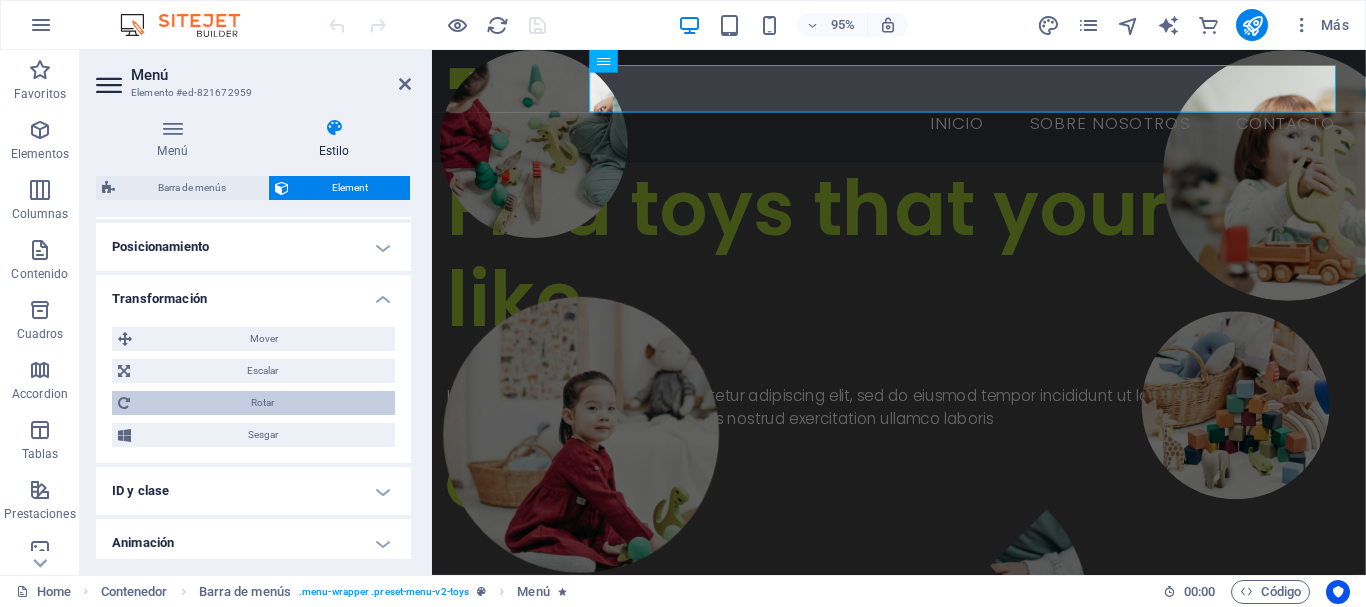 scroll, scrollTop: 660, scrollLeft: 0, axis: vertical 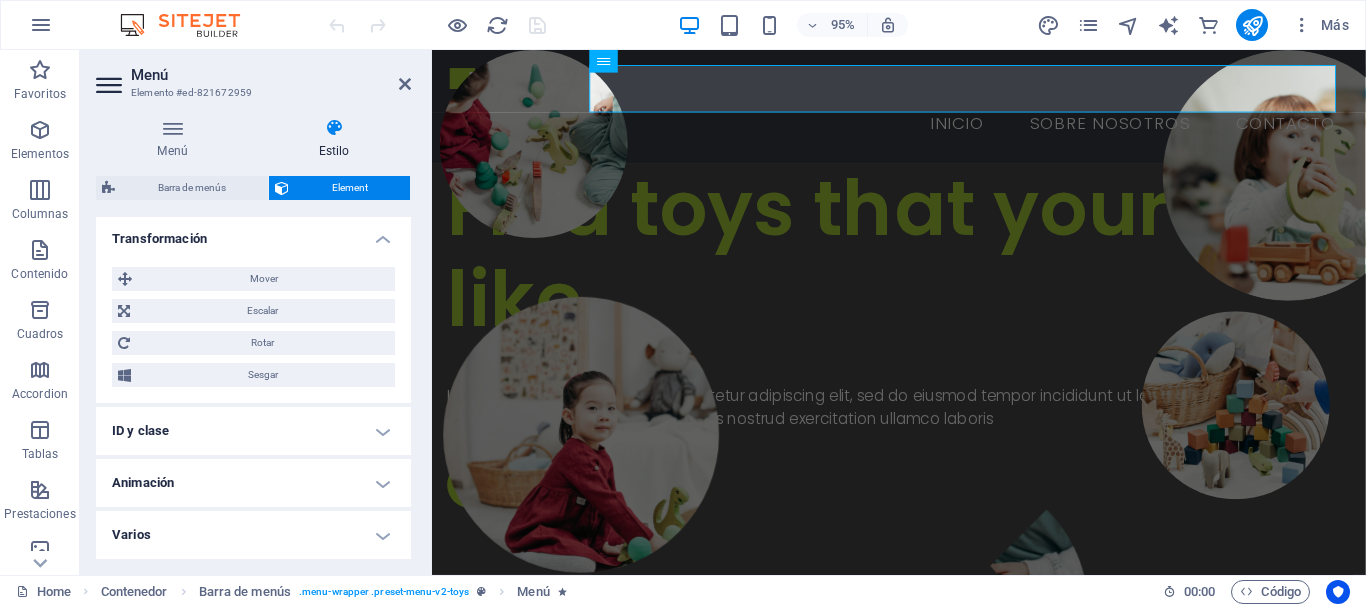 click on "Animación" at bounding box center [253, 483] 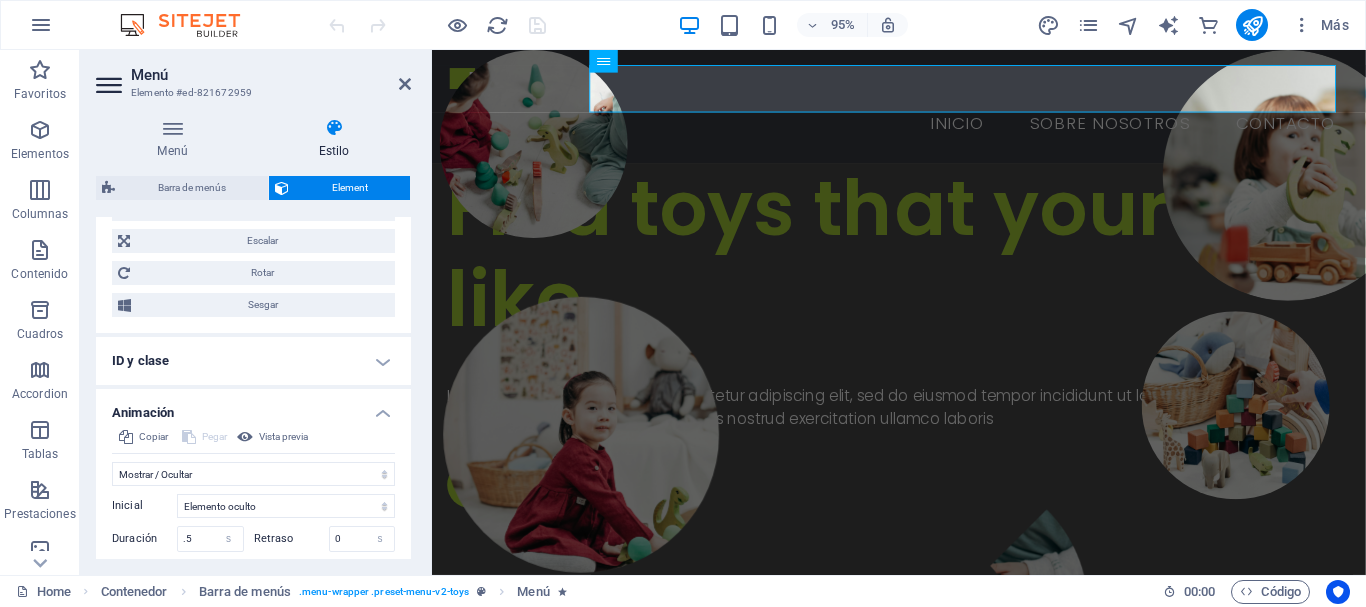 scroll, scrollTop: 760, scrollLeft: 0, axis: vertical 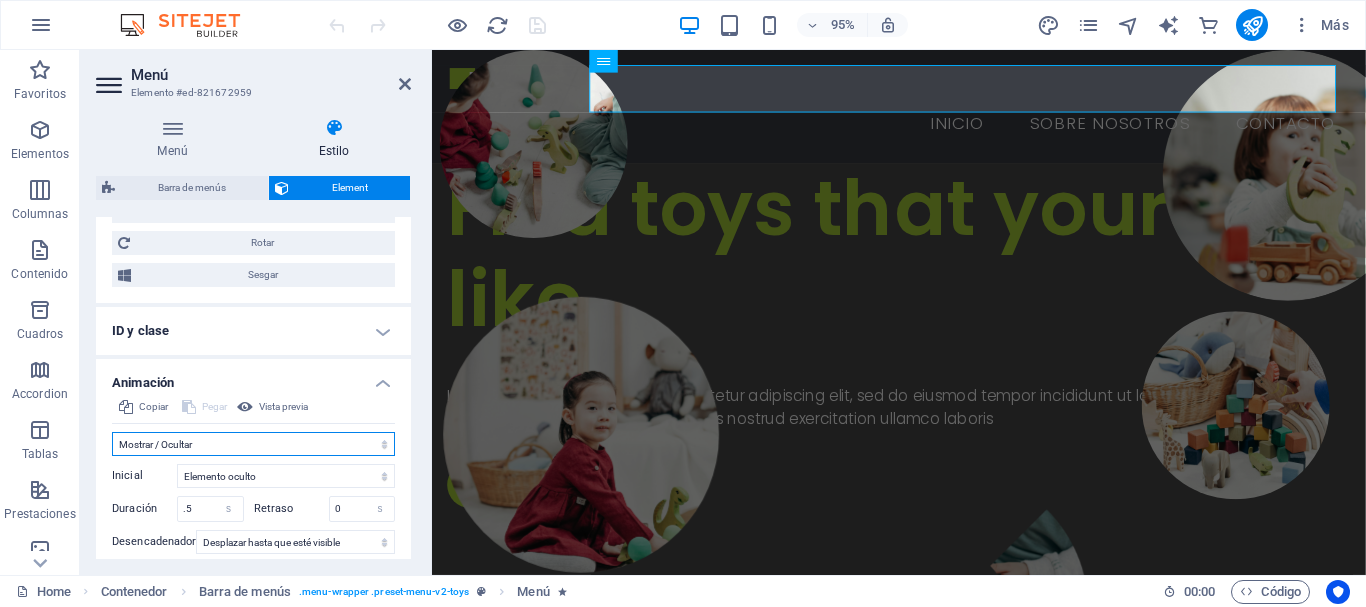 click on "No animar Mostrar / Ocultar Subir/bajar Acercar/alejar Deslizar de izquierda a derecha Deslizar de derecha a izquierda Deslizar de arriba a abajo Deslizar de abajo a arriba Pulsación Parpadeo Abrir como superposición" at bounding box center [253, 444] 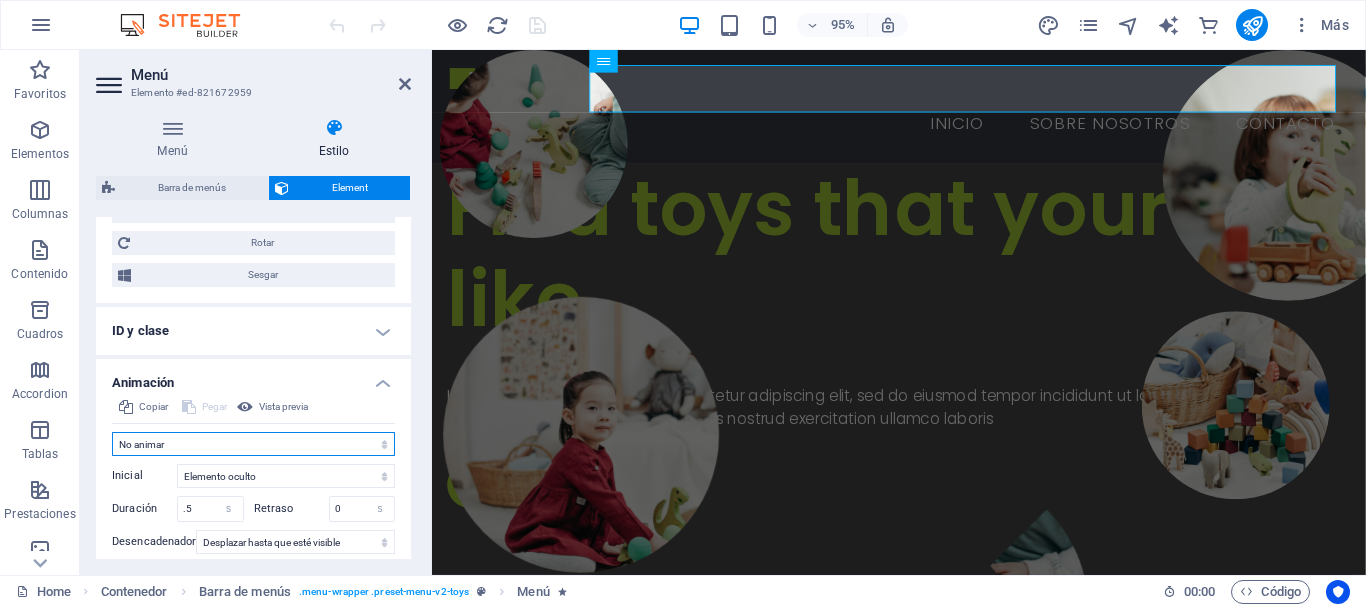 click on "No animar Mostrar / Ocultar Subir/bajar Acercar/alejar Deslizar de izquierda a derecha Deslizar de derecha a izquierda Deslizar de arriba a abajo Deslizar de abajo a arriba Pulsación Parpadeo Abrir como superposición" at bounding box center (253, 444) 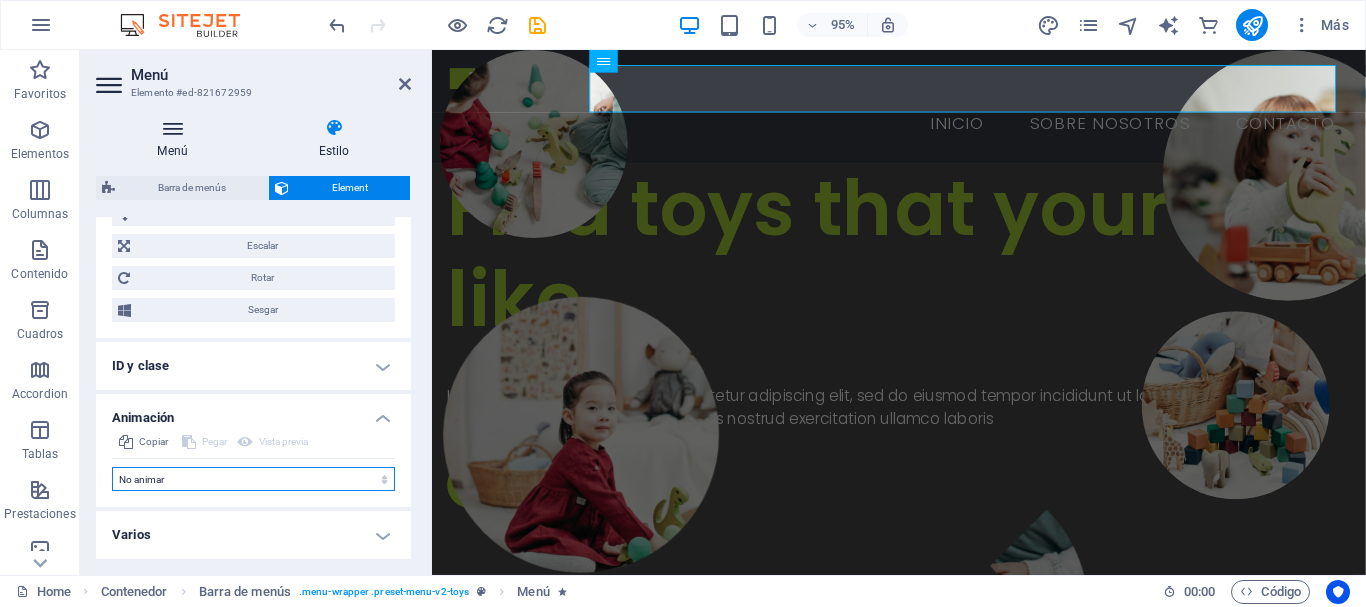 scroll, scrollTop: 725, scrollLeft: 0, axis: vertical 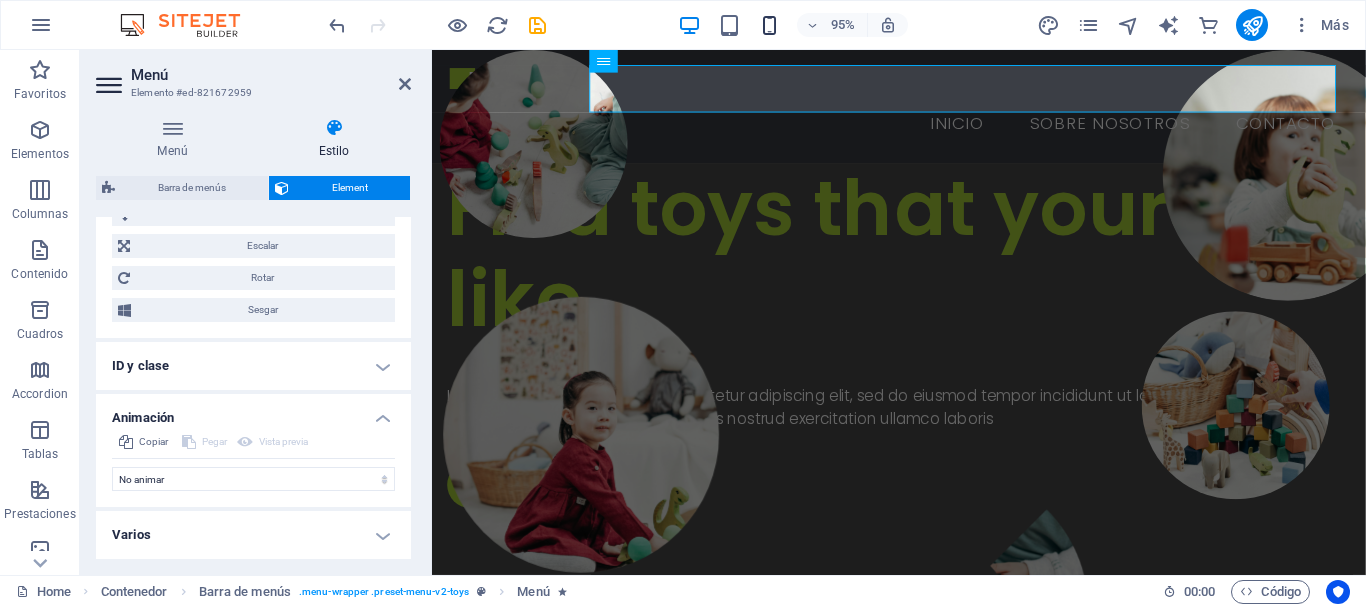 click at bounding box center [769, 25] 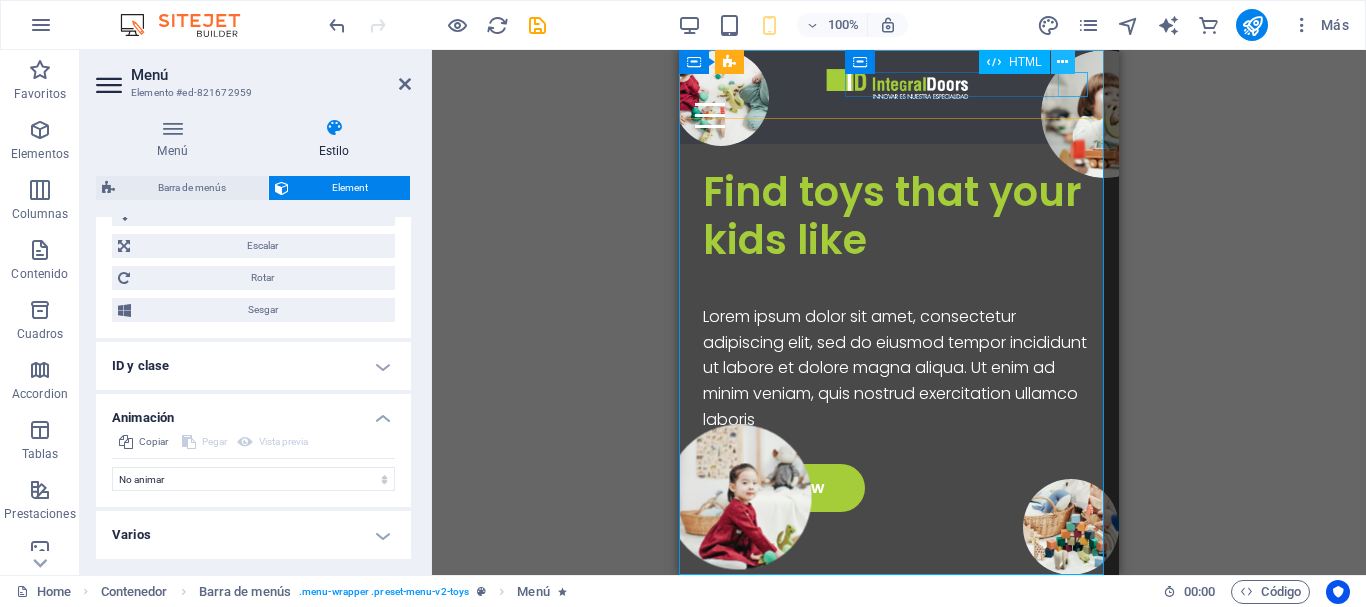 click at bounding box center [1062, 62] 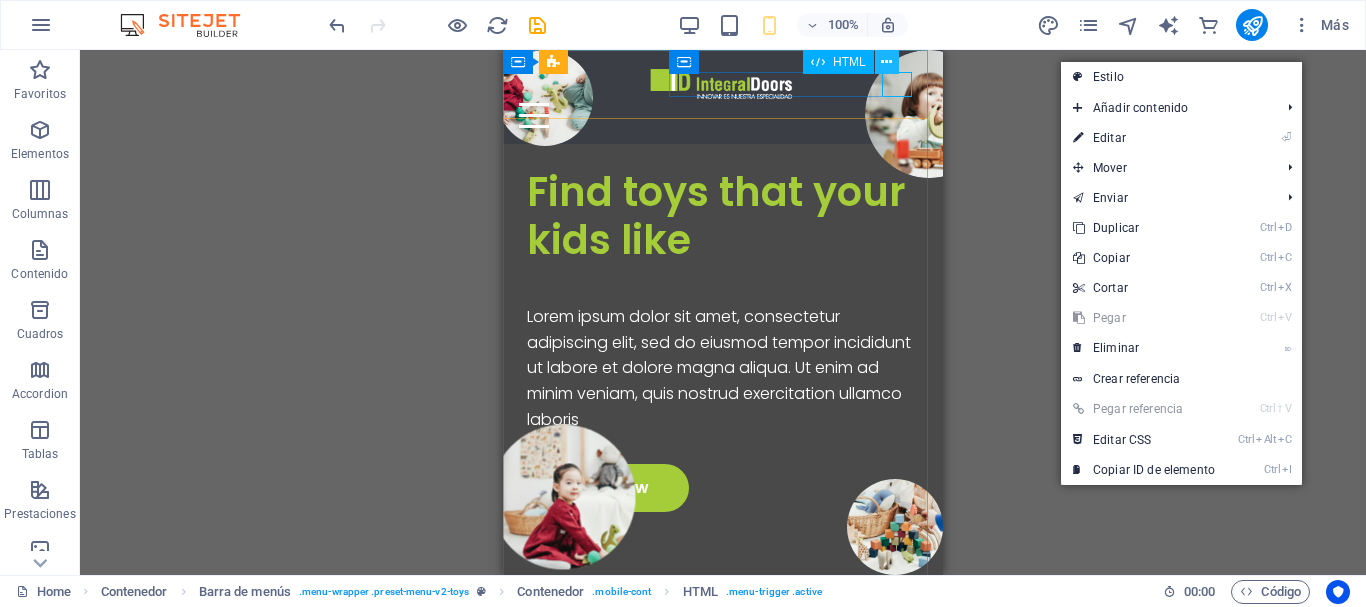 click at bounding box center [886, 62] 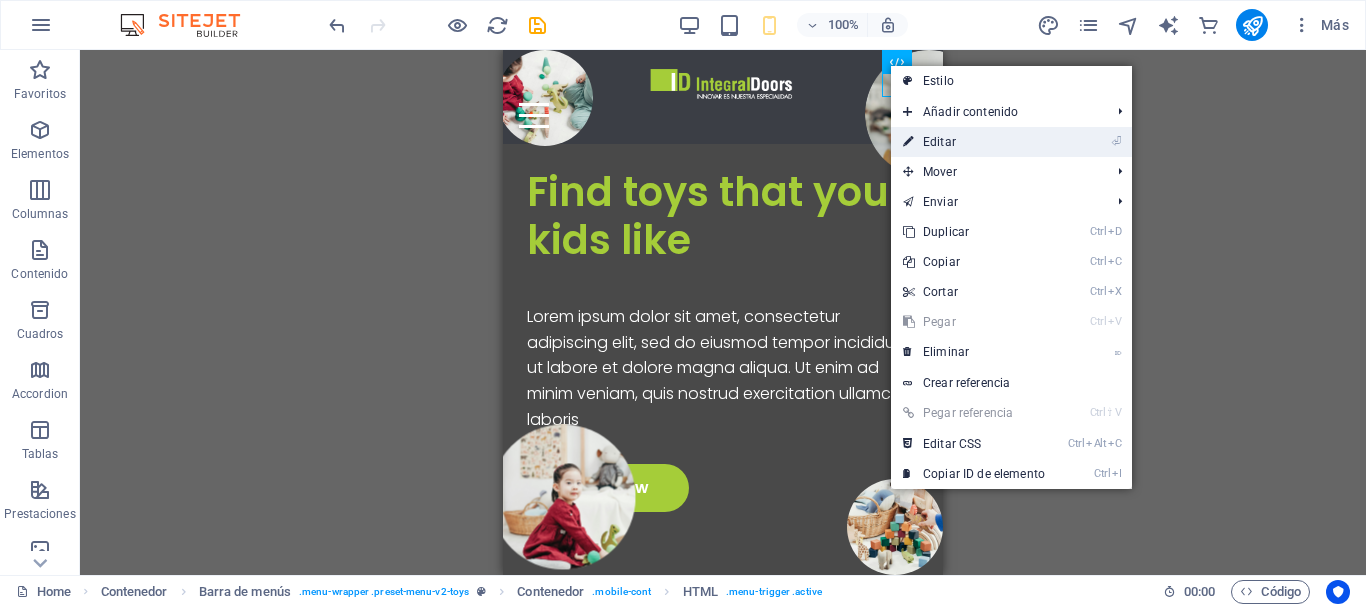 click on "⏎  Editar" at bounding box center (974, 142) 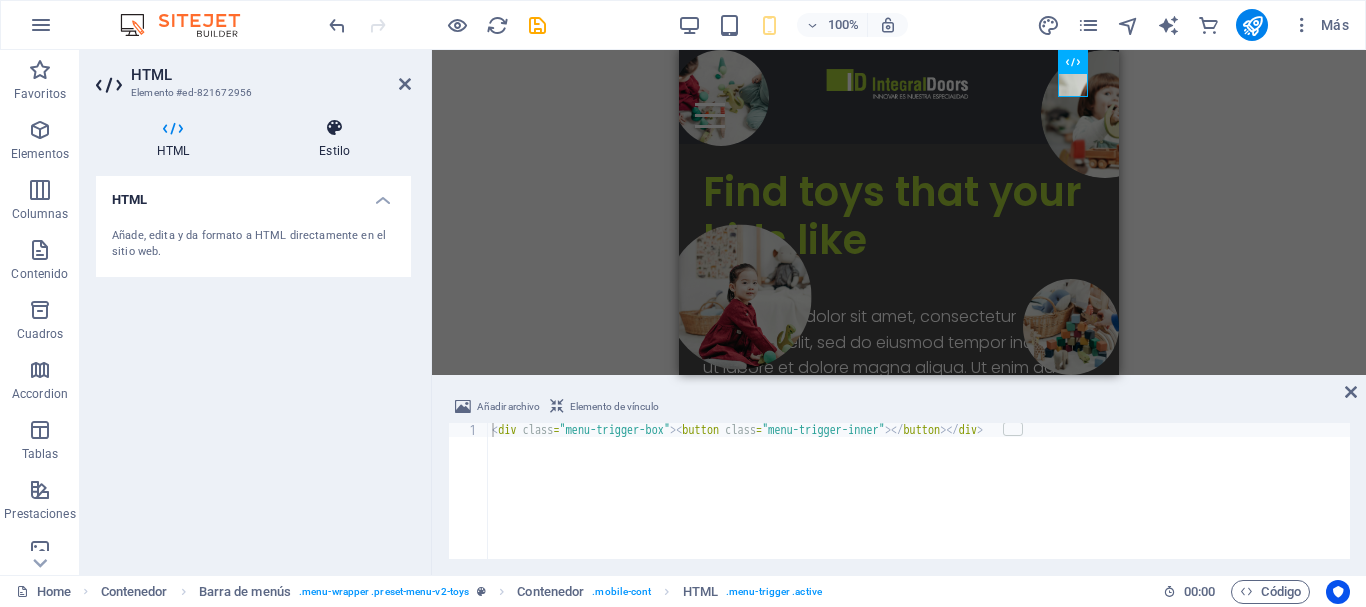 click at bounding box center (334, 128) 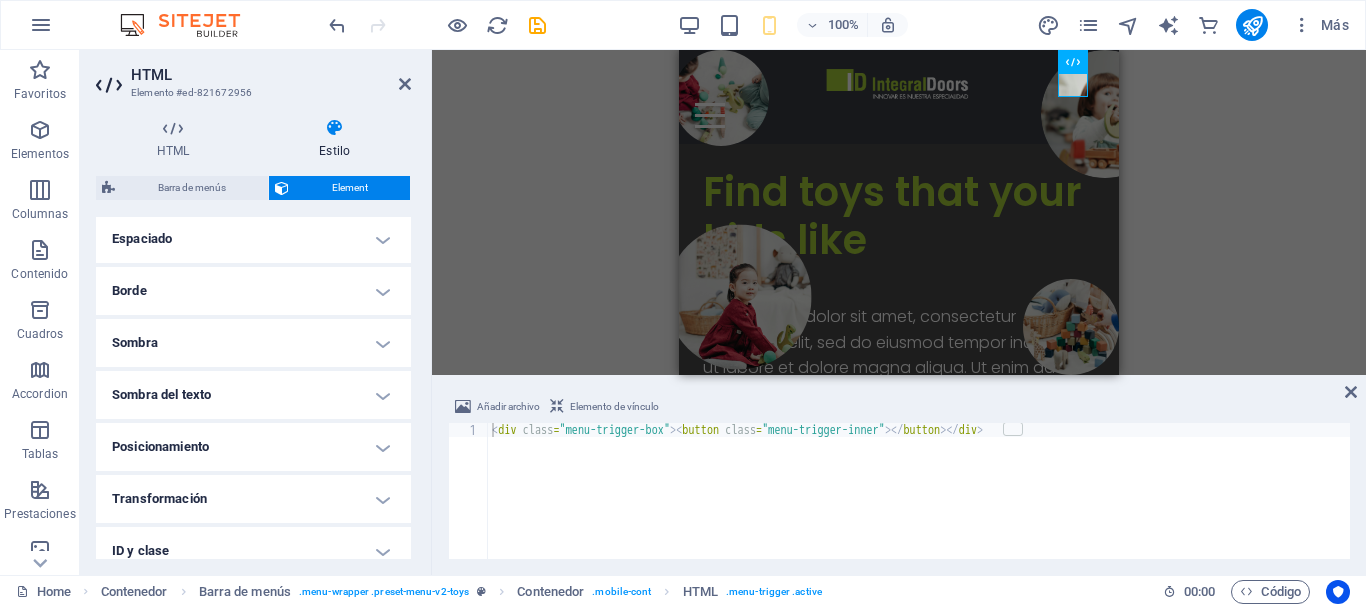 scroll, scrollTop: 500, scrollLeft: 0, axis: vertical 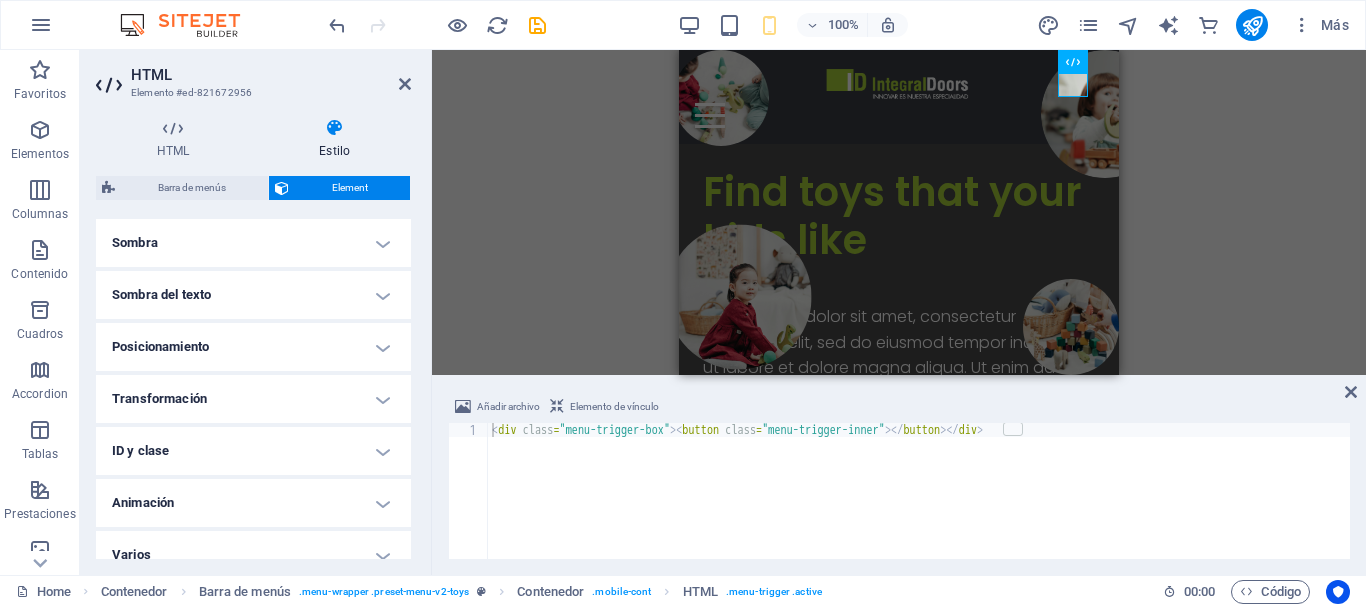 click on "Transformación" at bounding box center (253, 399) 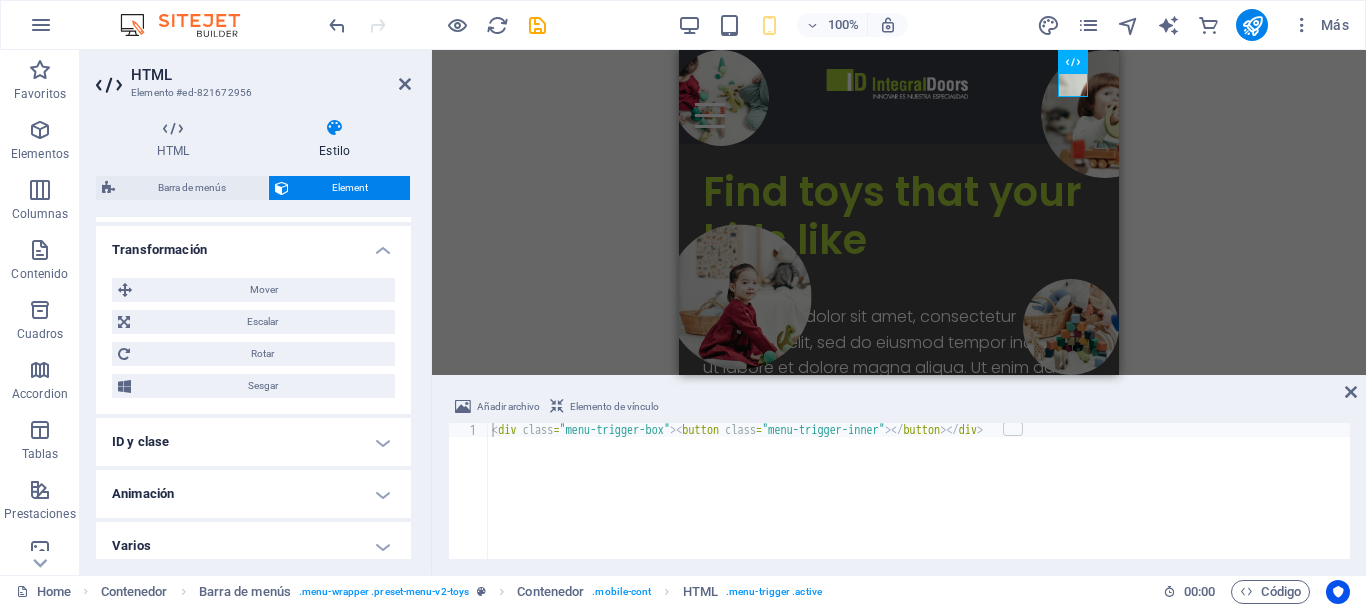 scroll, scrollTop: 660, scrollLeft: 0, axis: vertical 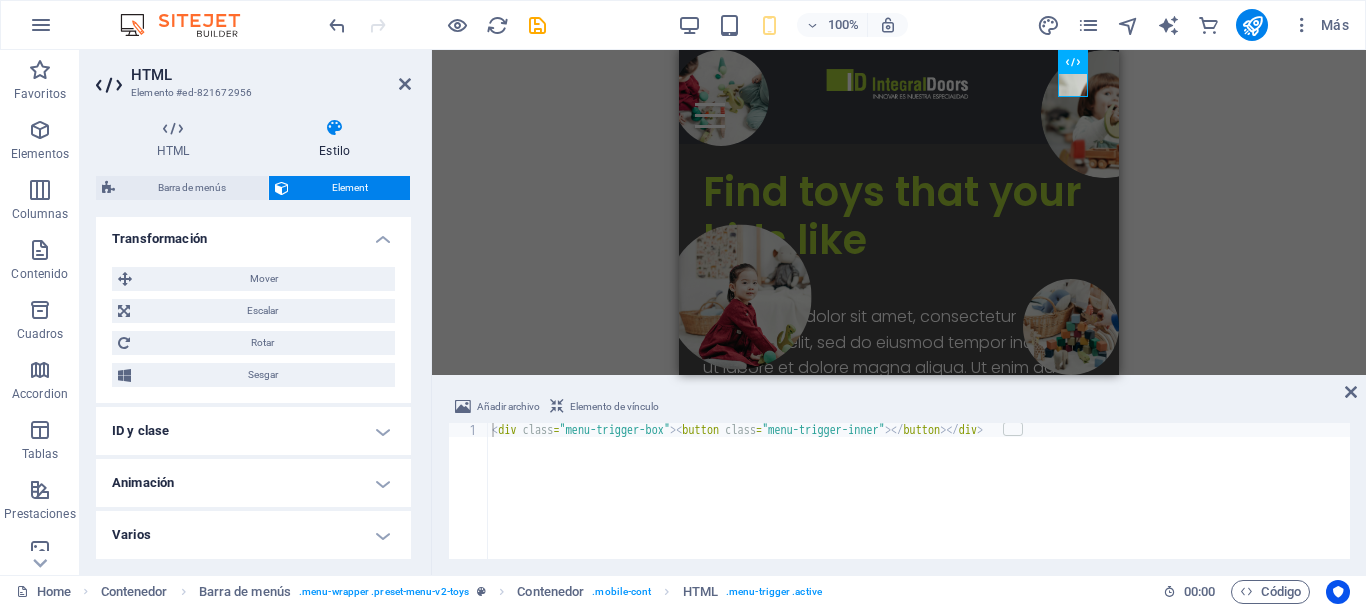 click on "Animación" at bounding box center [253, 483] 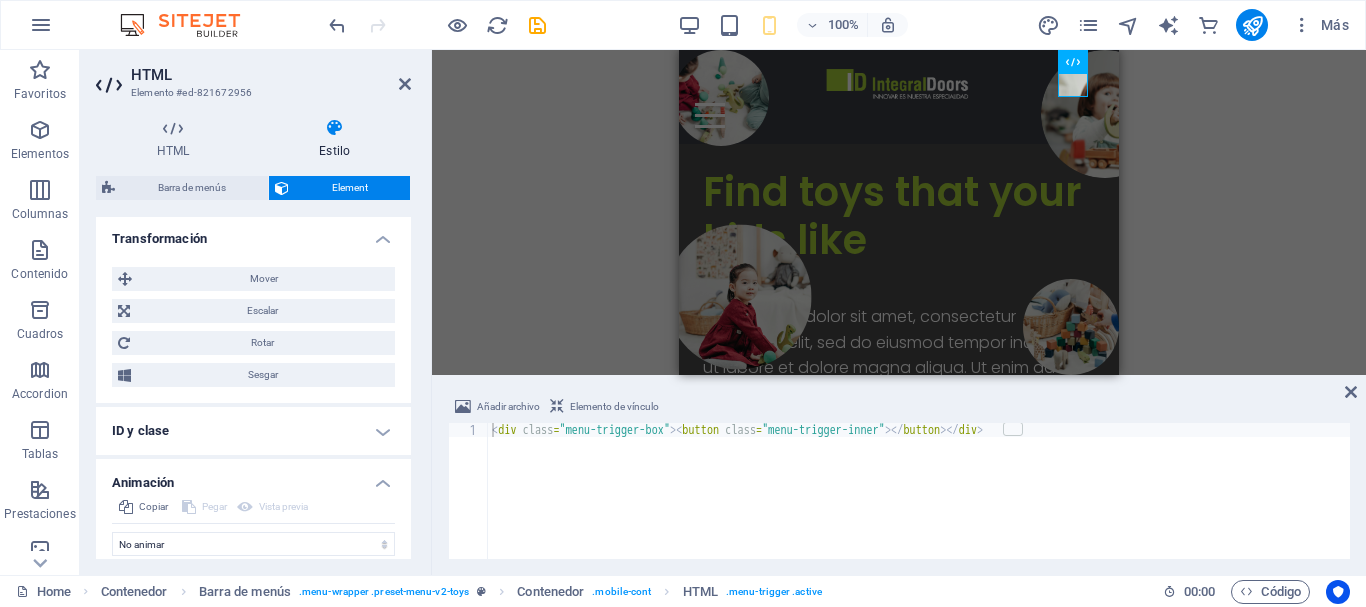 scroll, scrollTop: 725, scrollLeft: 0, axis: vertical 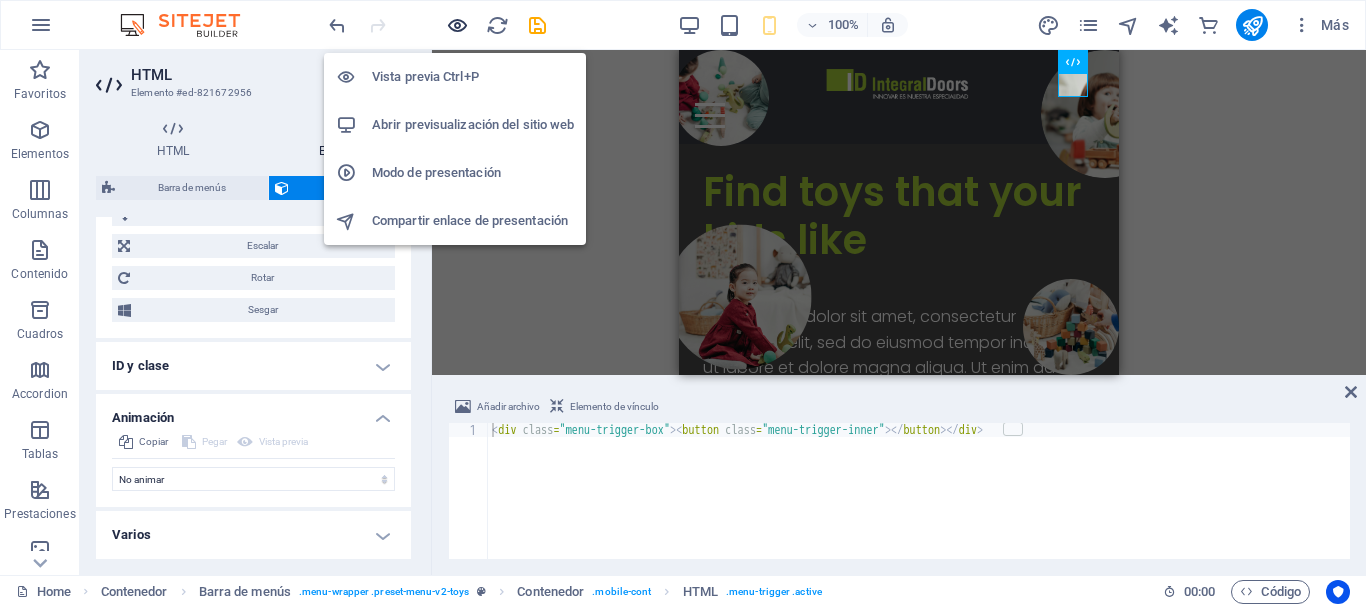 click at bounding box center (457, 25) 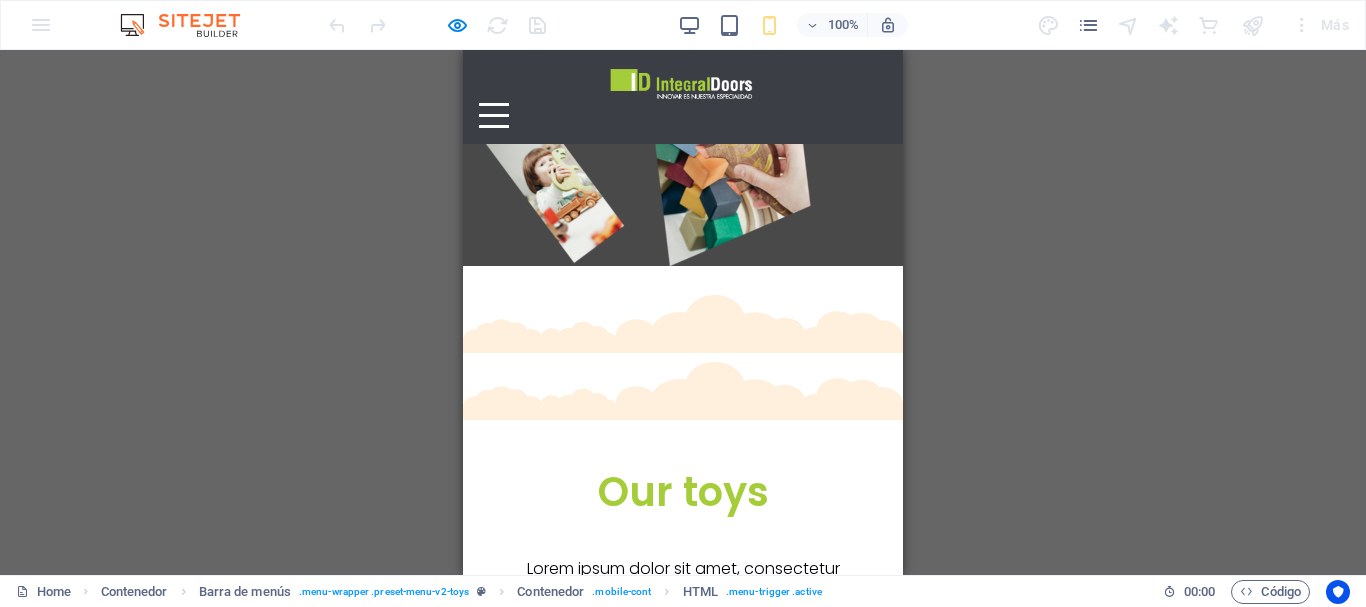 scroll, scrollTop: 0, scrollLeft: 0, axis: both 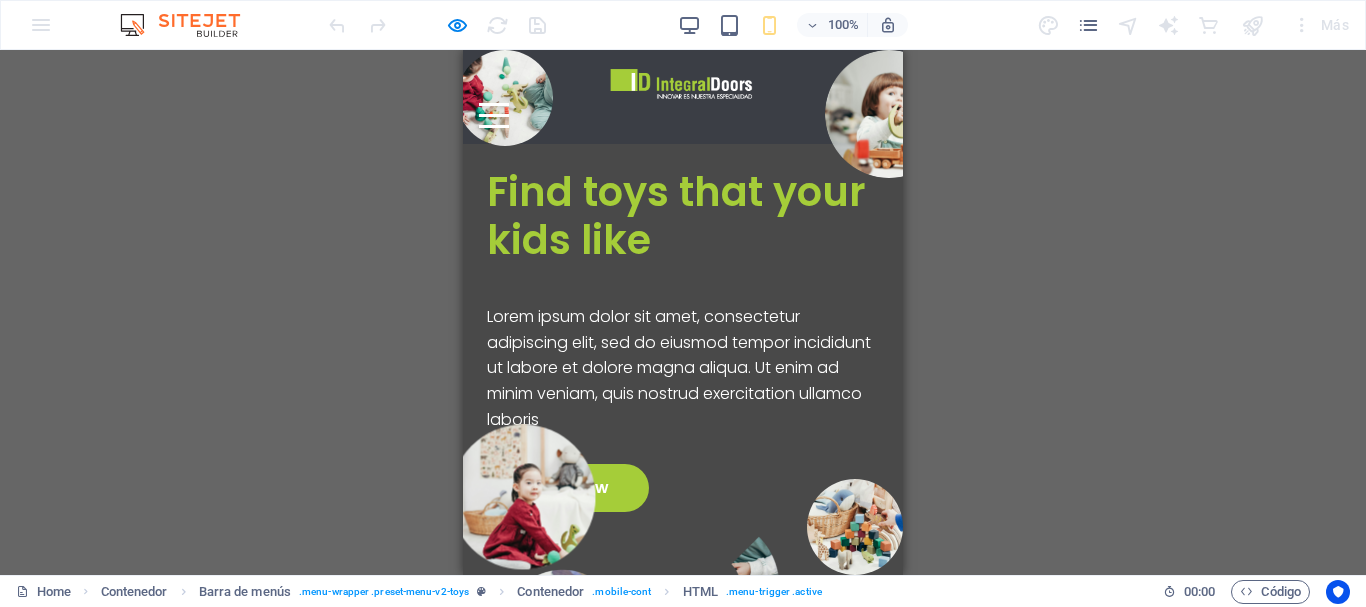 click on "Inicio Sobre nosotros Contacto" at bounding box center [683, 97] 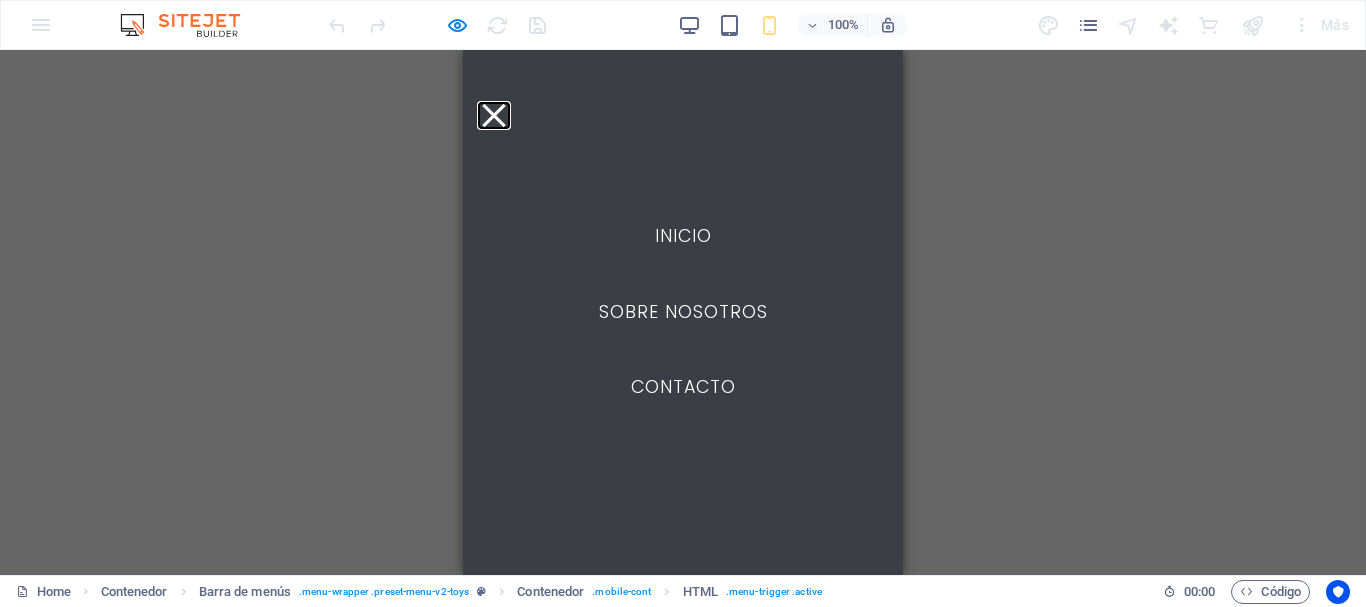 click at bounding box center (493, 115) 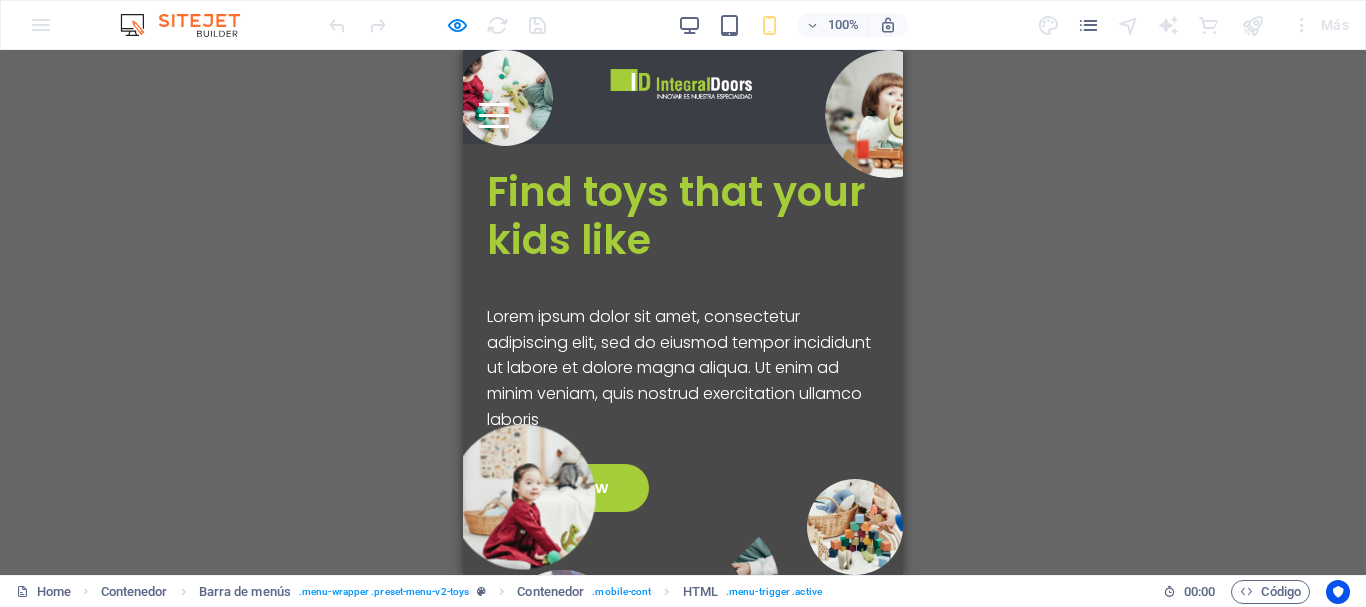 click at bounding box center (494, 115) 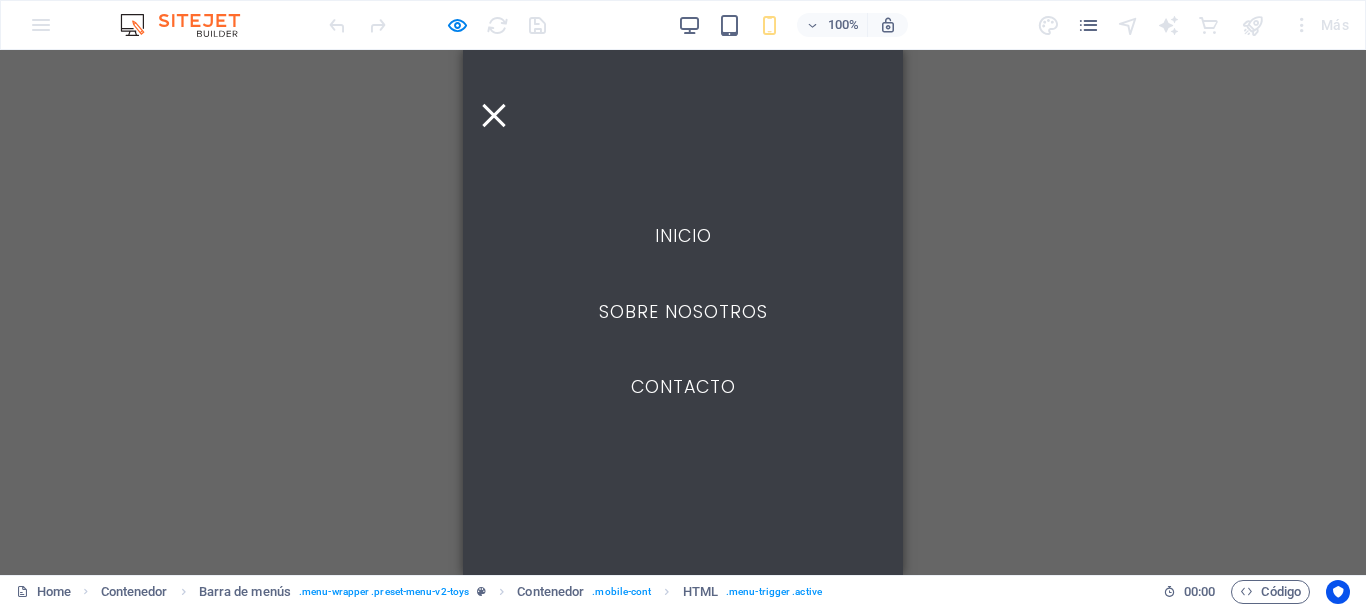 click at bounding box center (494, 115) 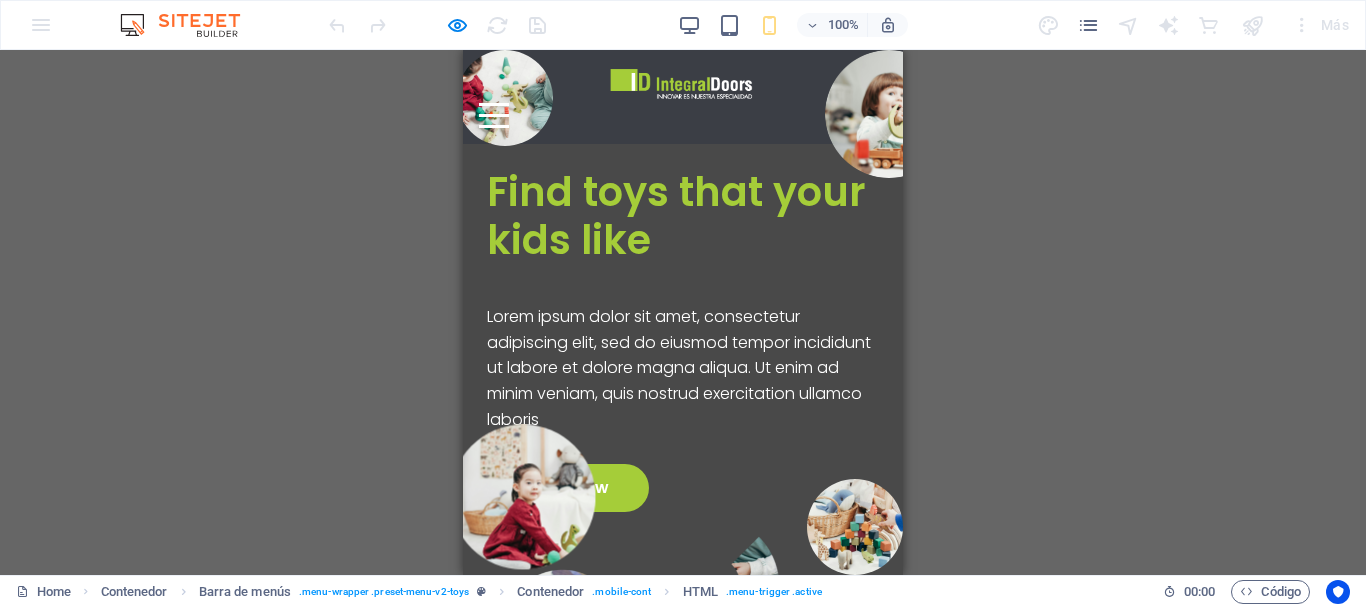 click at bounding box center (683, 84) 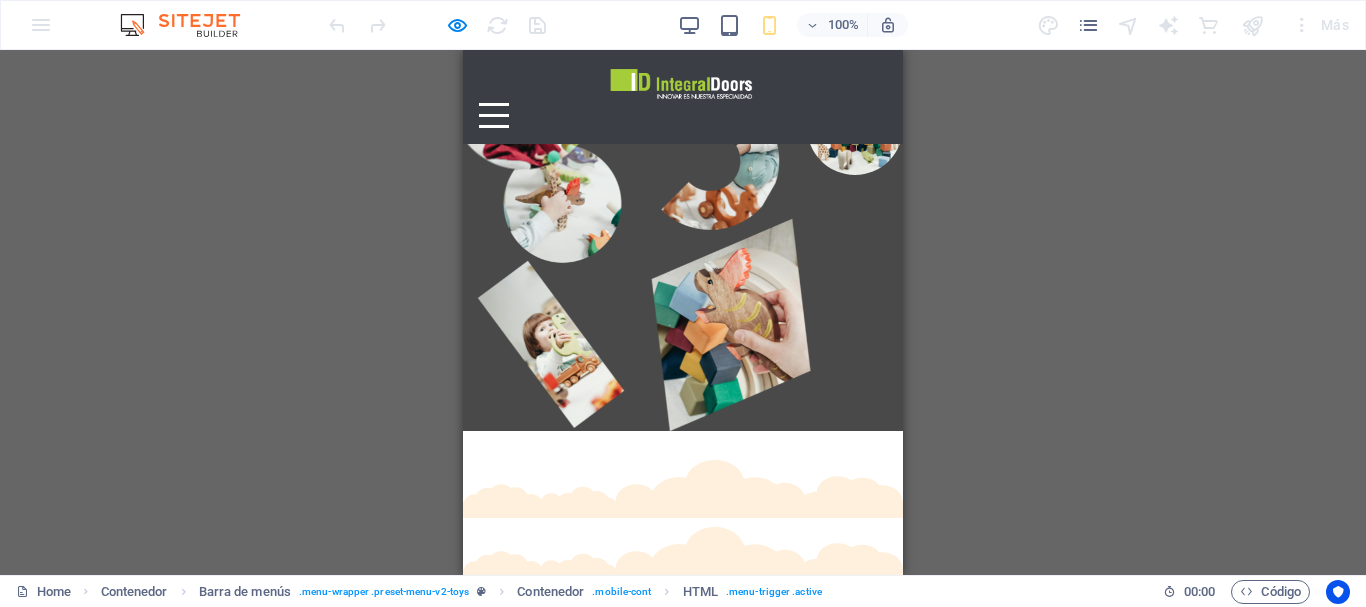scroll, scrollTop: 0, scrollLeft: 0, axis: both 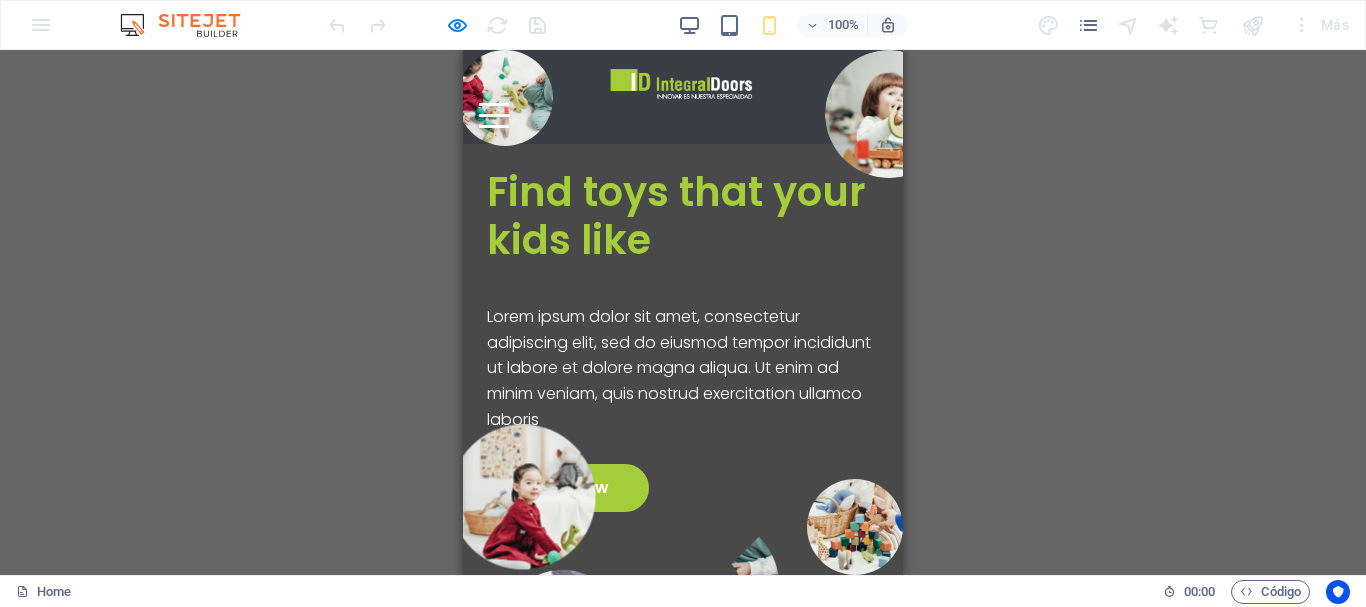 click at bounding box center [494, 115] 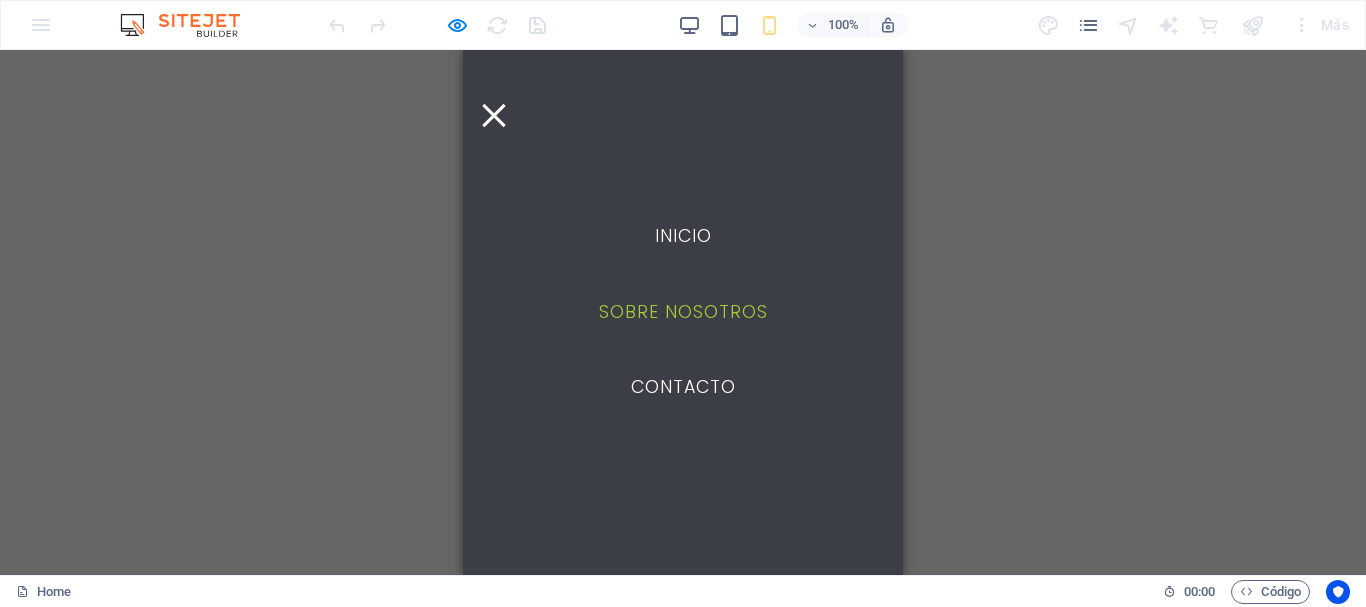 click on "Sobre nosotros" at bounding box center [683, 313] 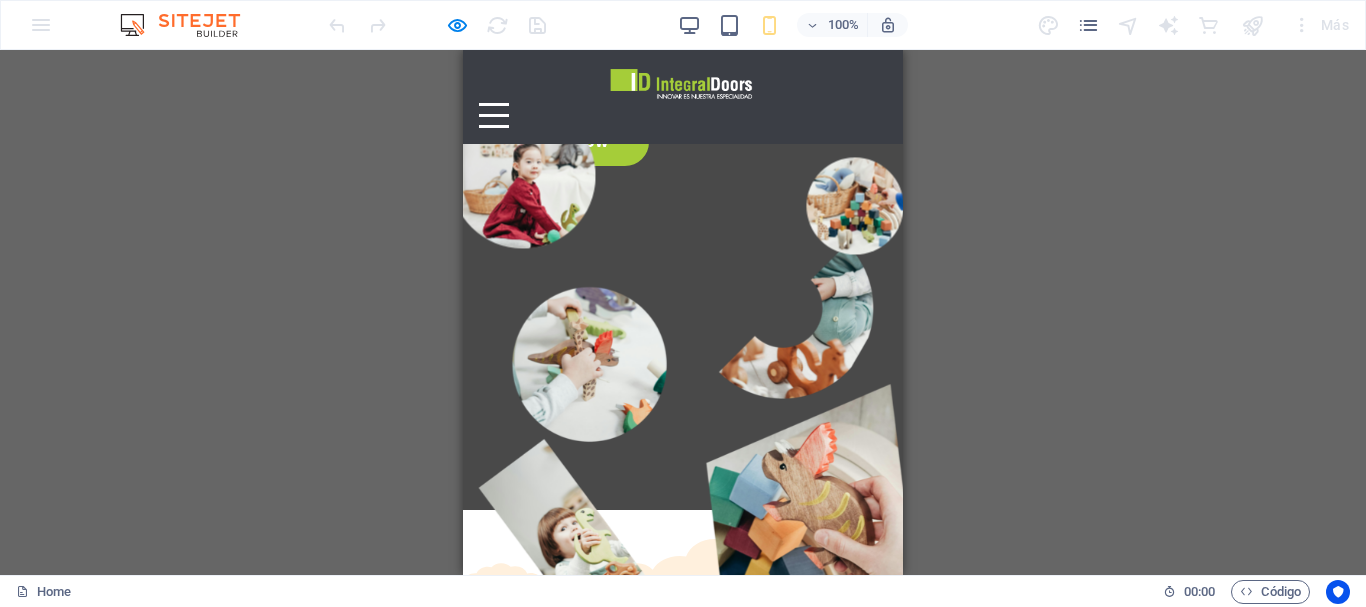scroll, scrollTop: 0, scrollLeft: 0, axis: both 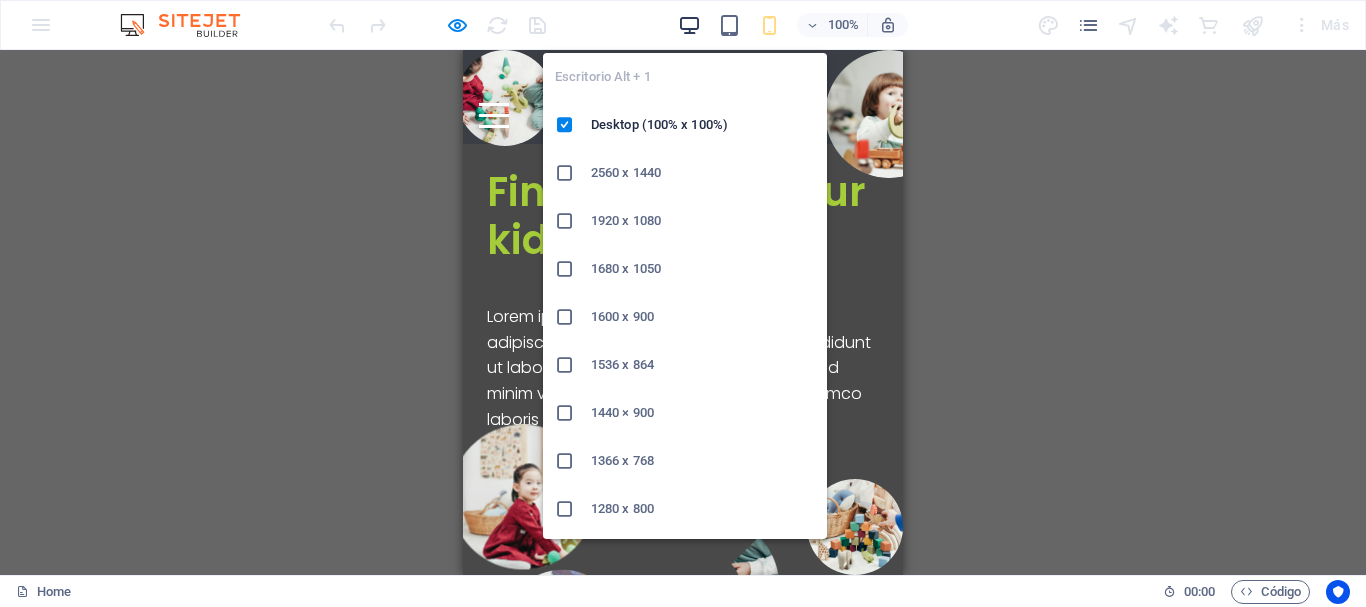 click at bounding box center [689, 25] 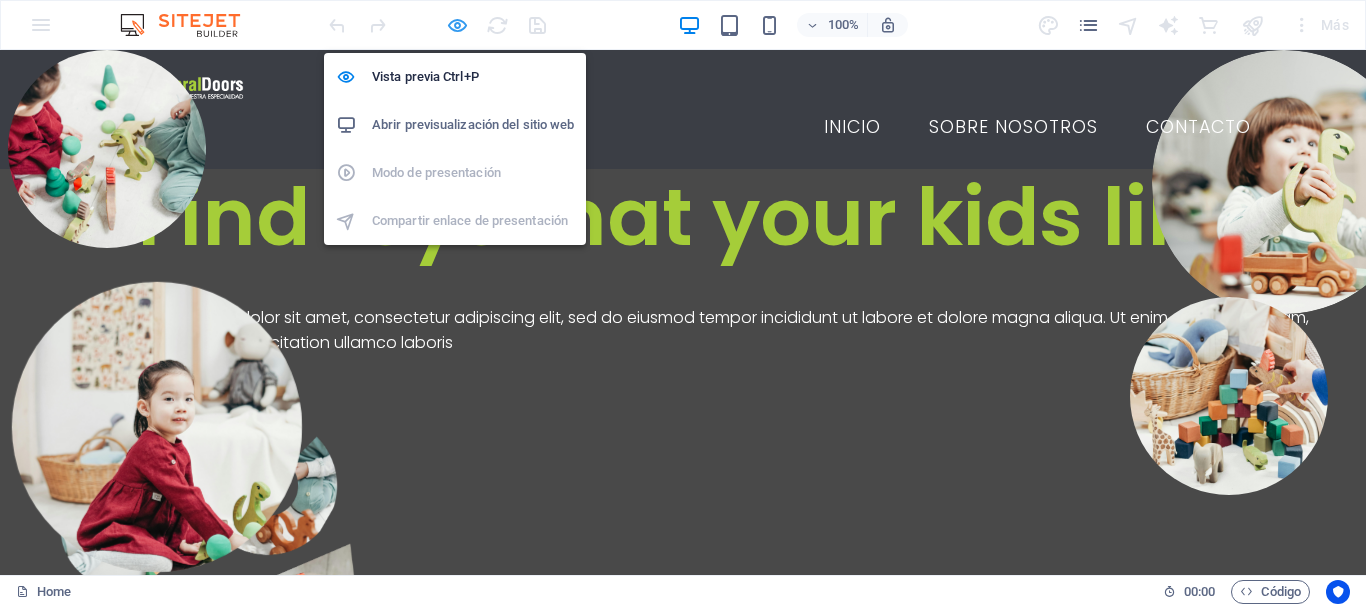 click at bounding box center (457, 25) 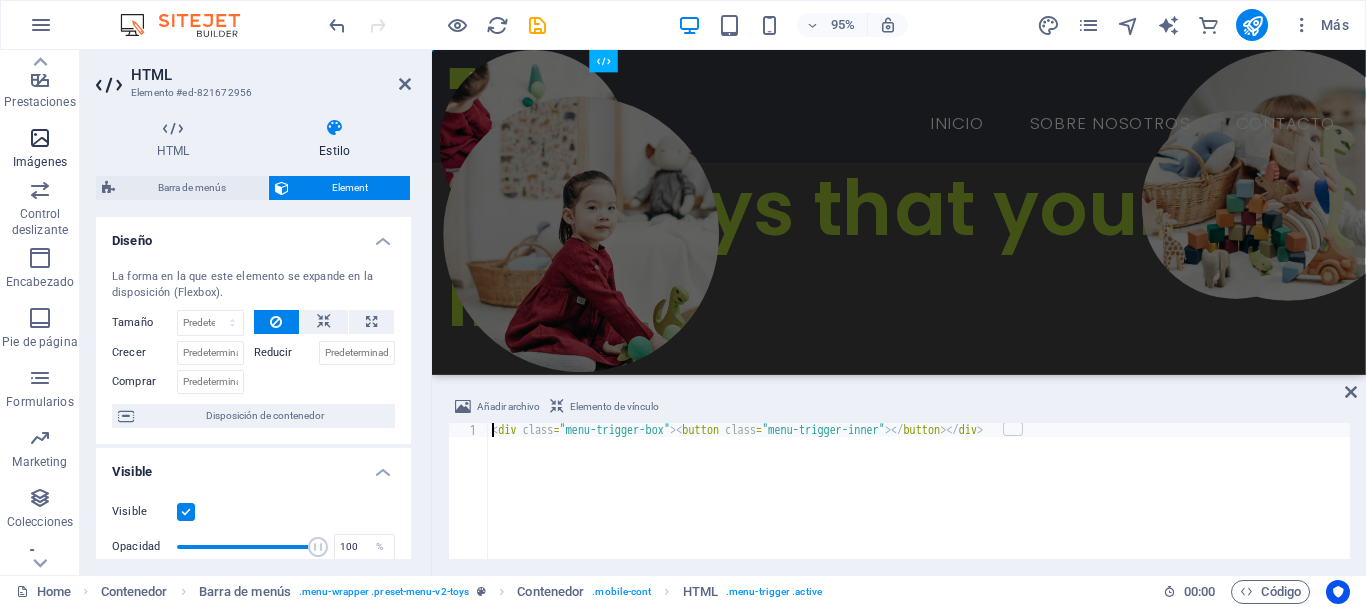 scroll, scrollTop: 435, scrollLeft: 0, axis: vertical 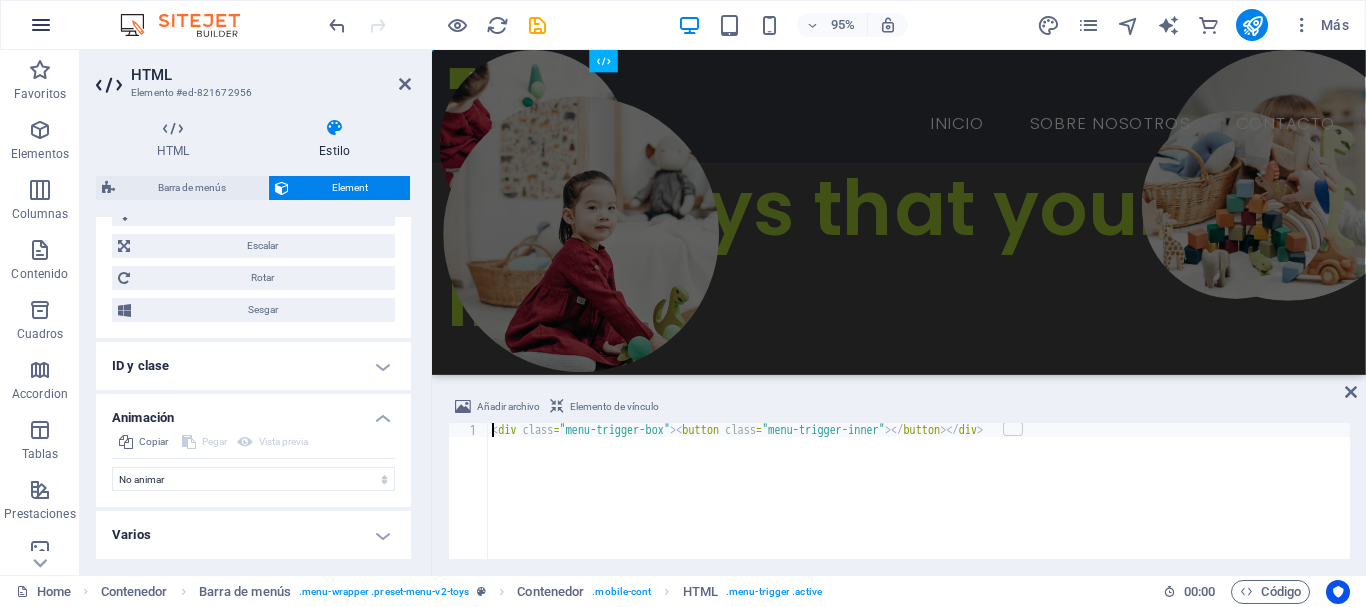 click at bounding box center (41, 25) 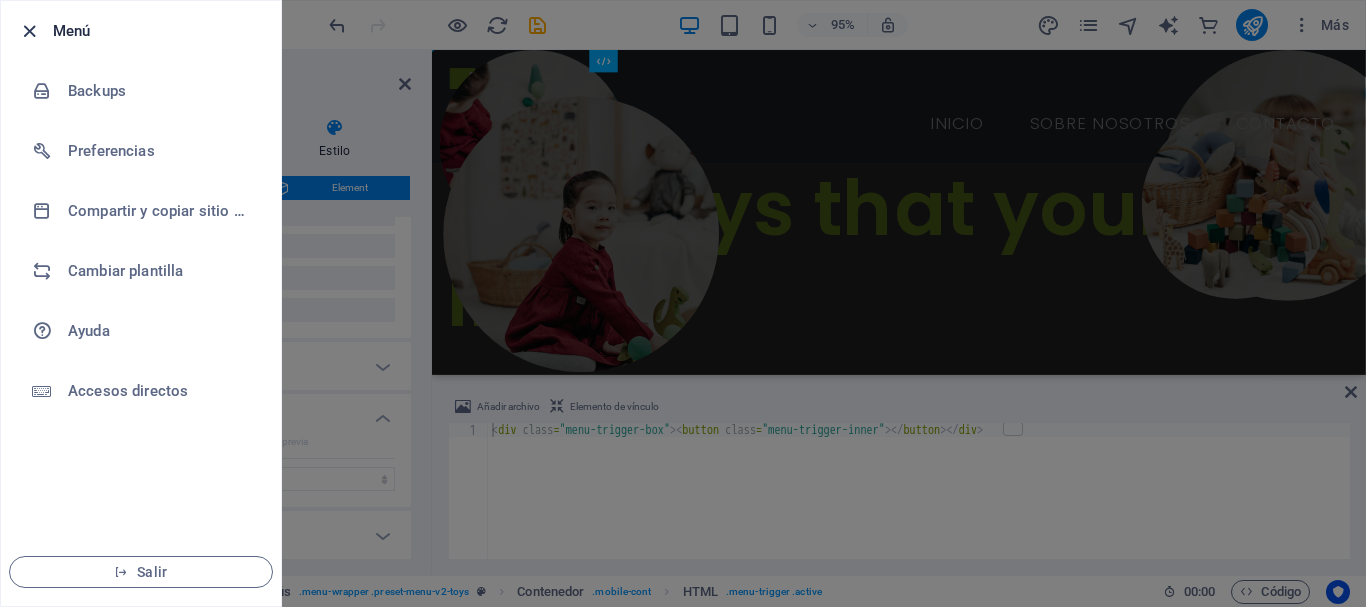 click at bounding box center (29, 31) 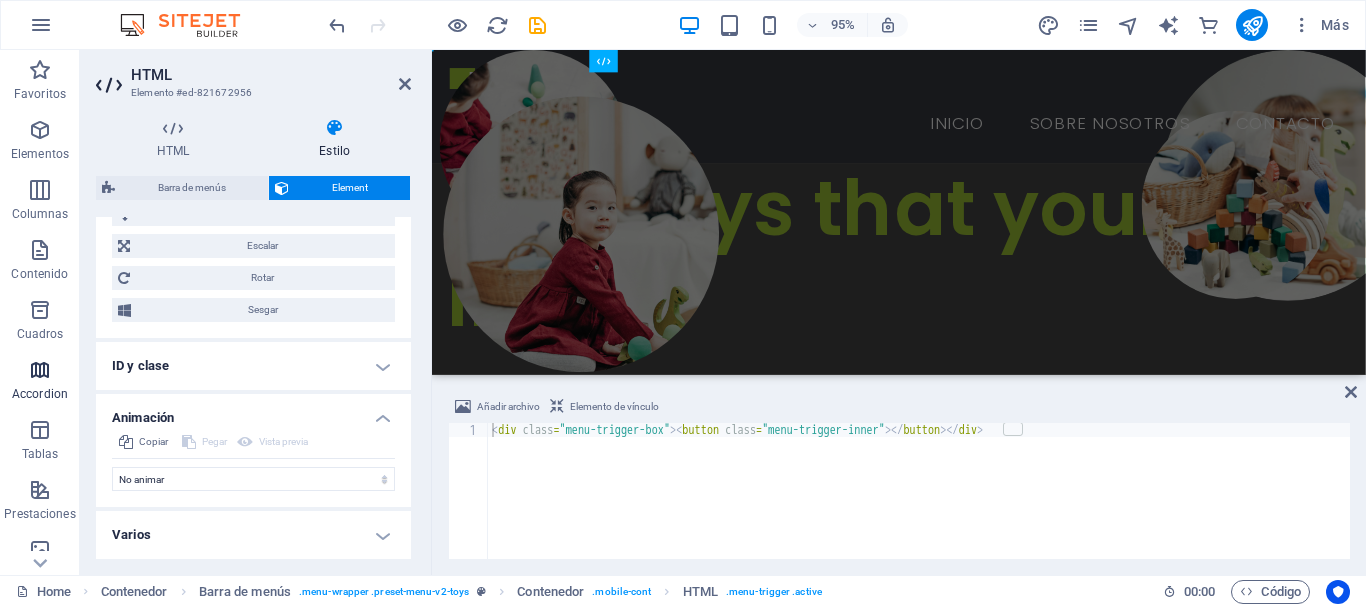 click on "Accordion" at bounding box center [40, 394] 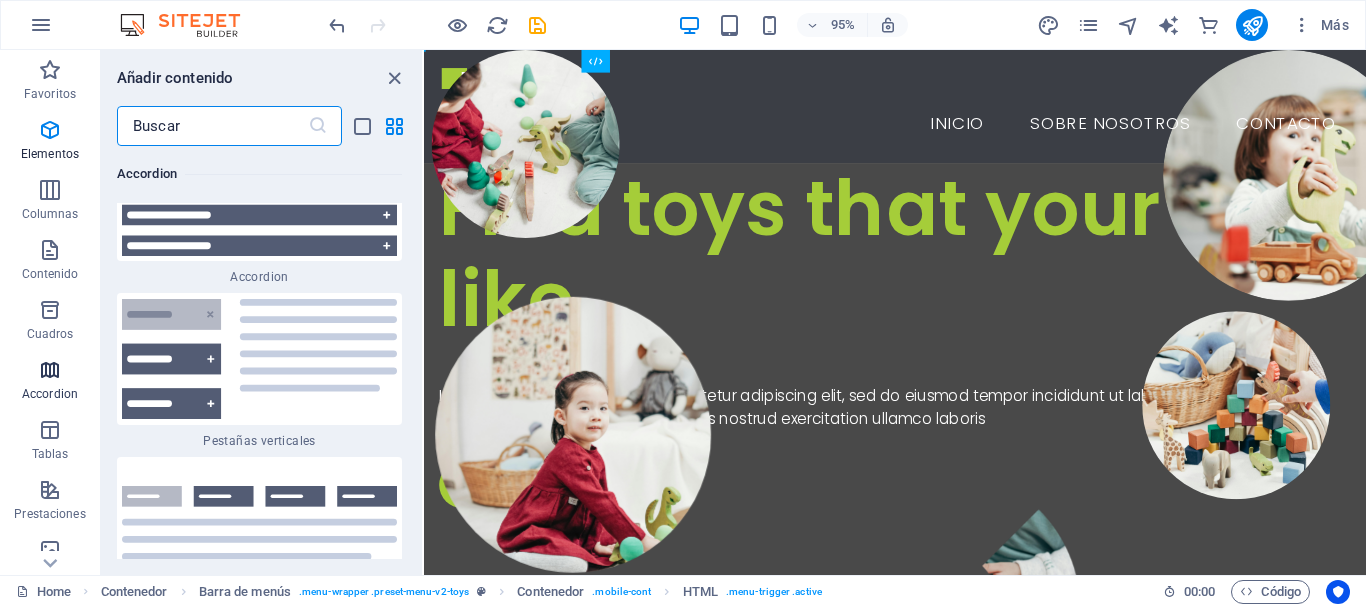 scroll, scrollTop: 12432, scrollLeft: 0, axis: vertical 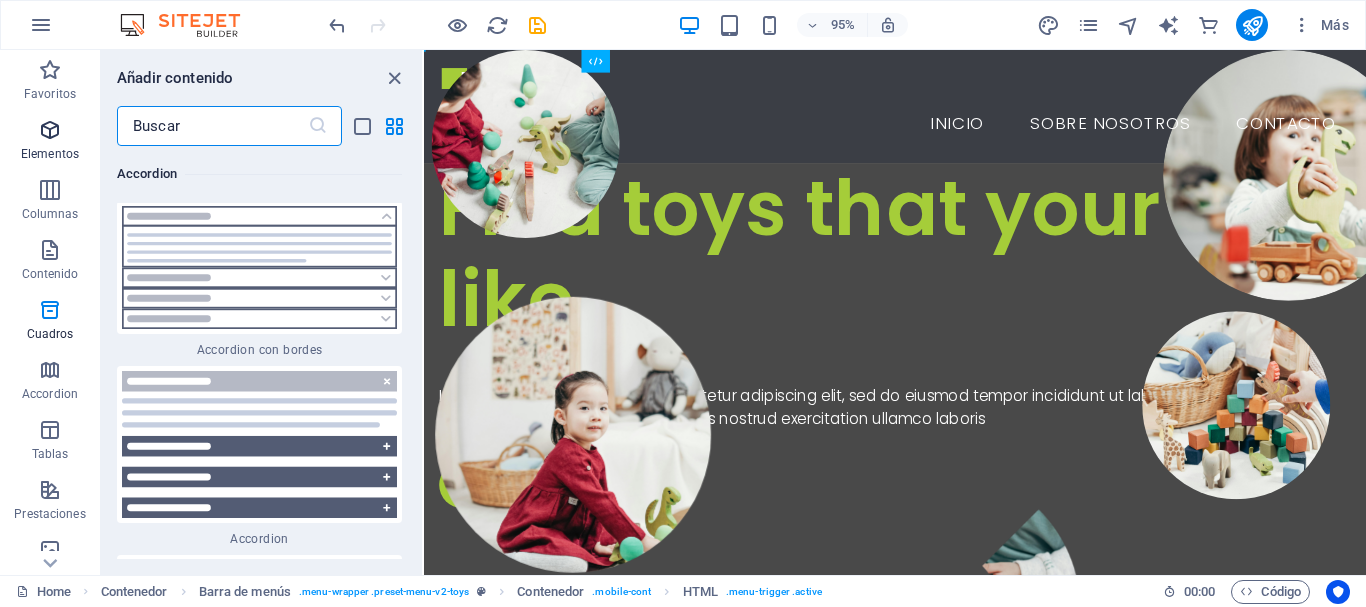 click at bounding box center [50, 130] 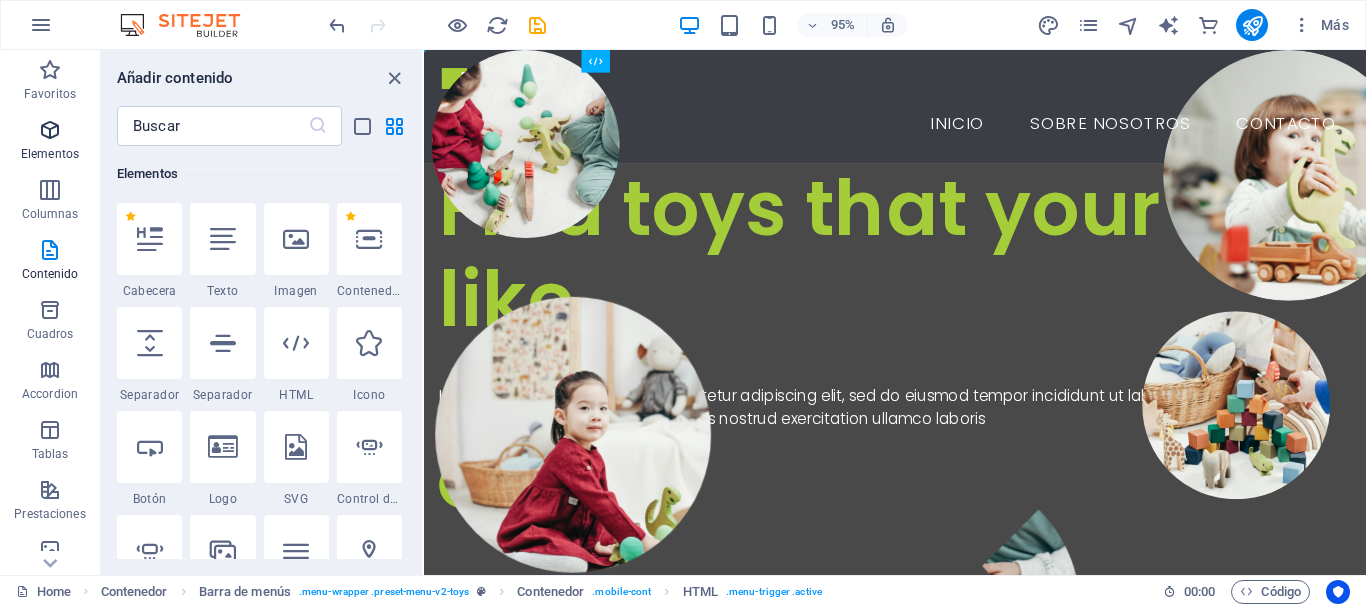 scroll, scrollTop: 377, scrollLeft: 0, axis: vertical 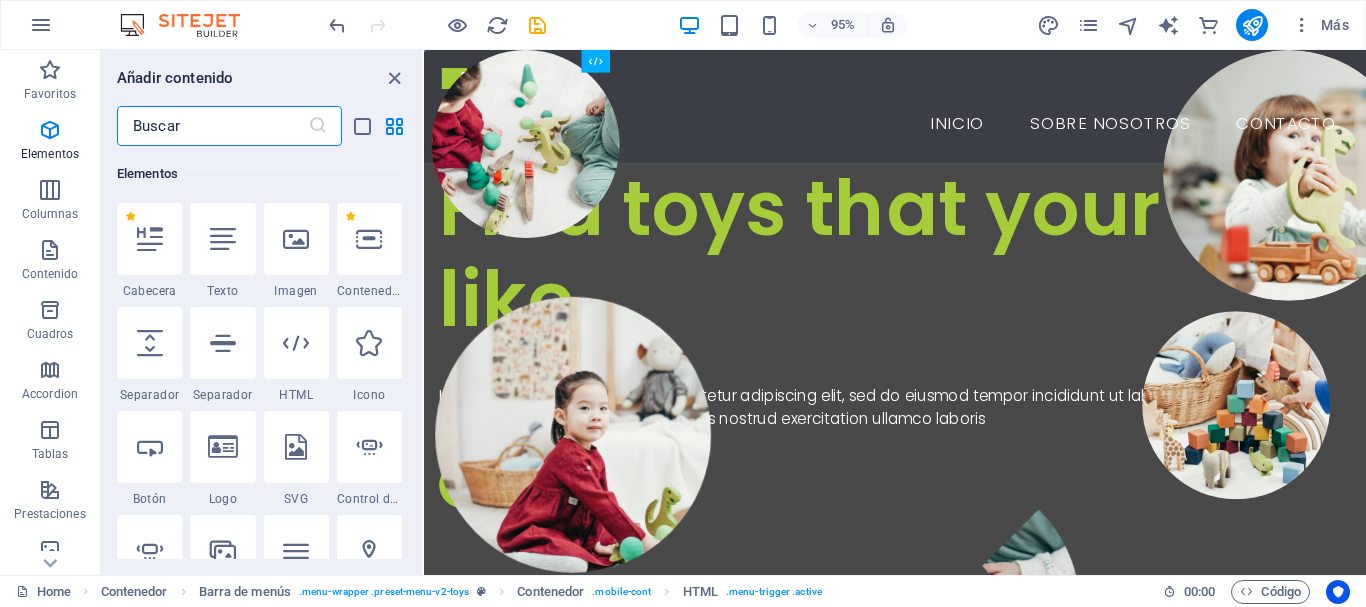 click at bounding box center (212, 126) 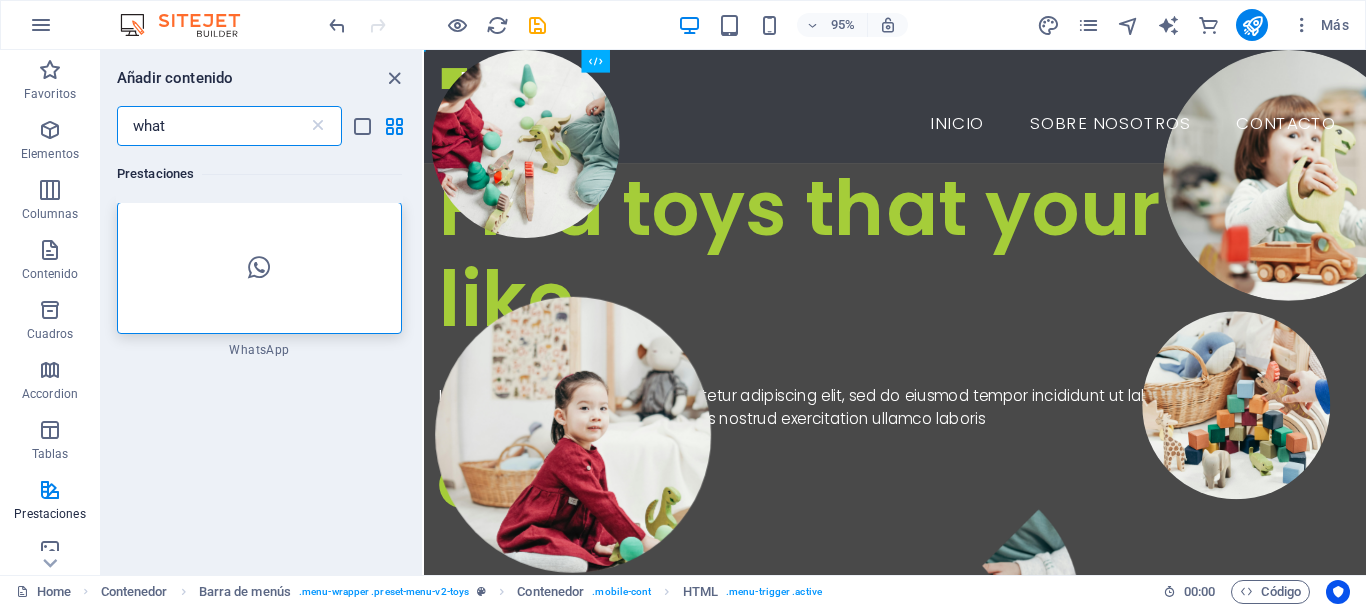 scroll, scrollTop: 0, scrollLeft: 0, axis: both 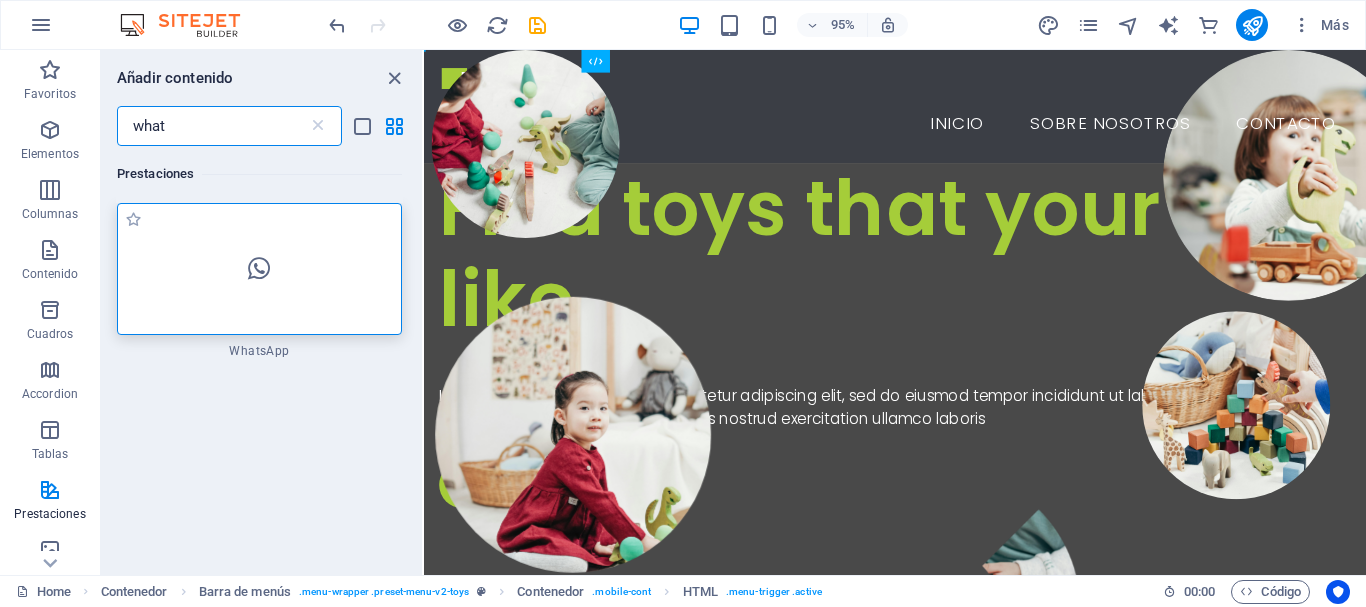 type on "what" 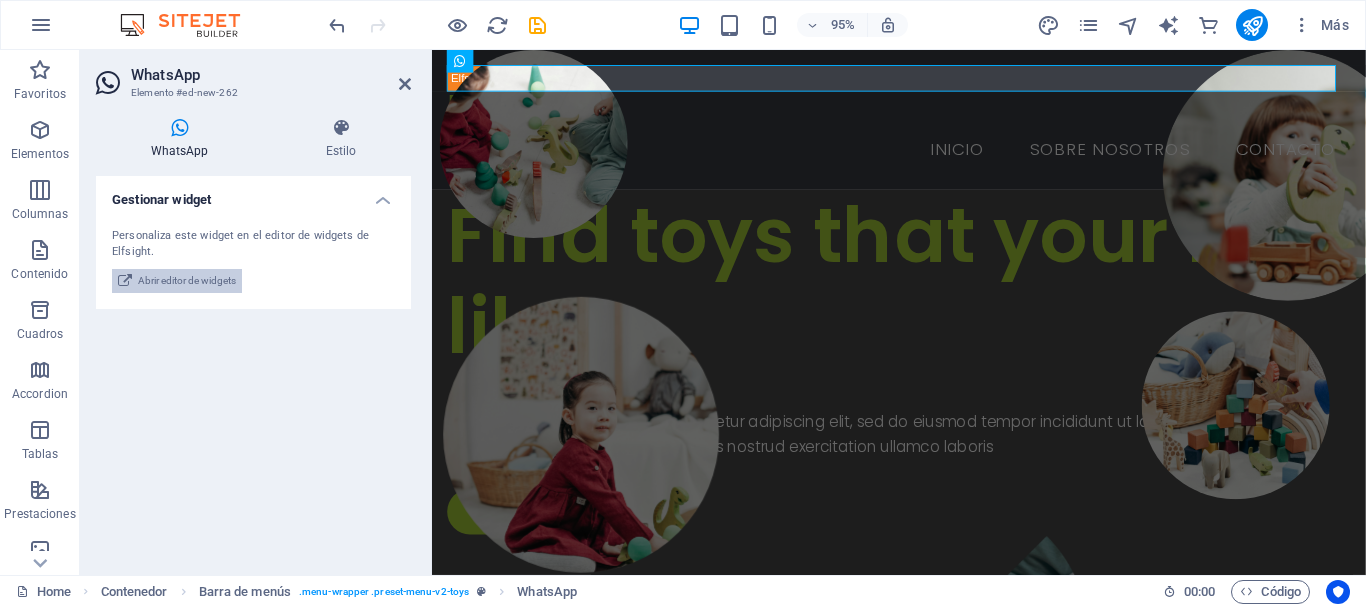 click on "Abrir editor de widgets" at bounding box center [187, 281] 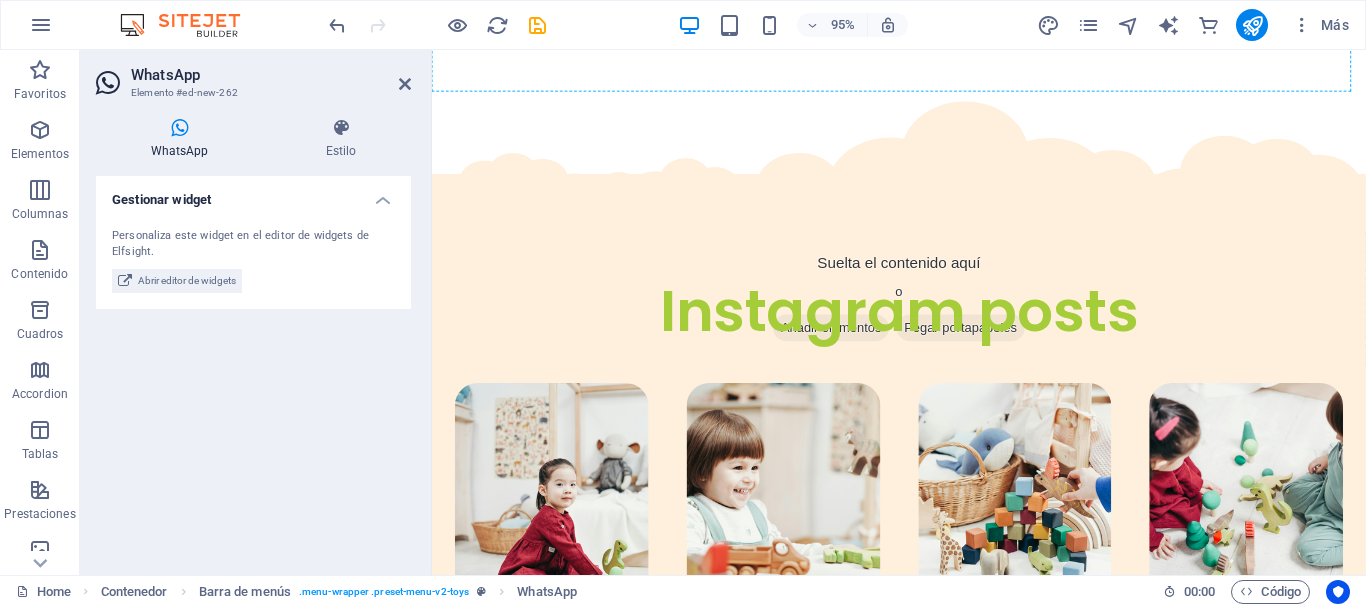 scroll, scrollTop: 4642, scrollLeft: 0, axis: vertical 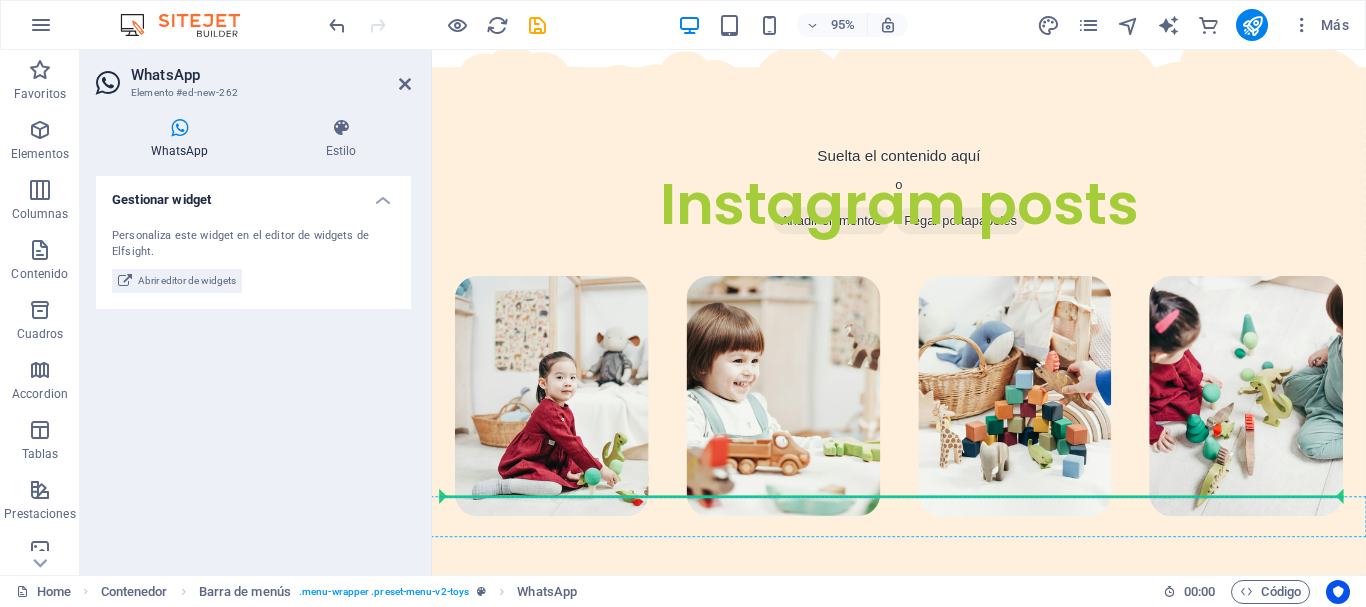 drag, startPoint x: 985, startPoint y: 109, endPoint x: 1364, endPoint y: 526, distance: 563.498 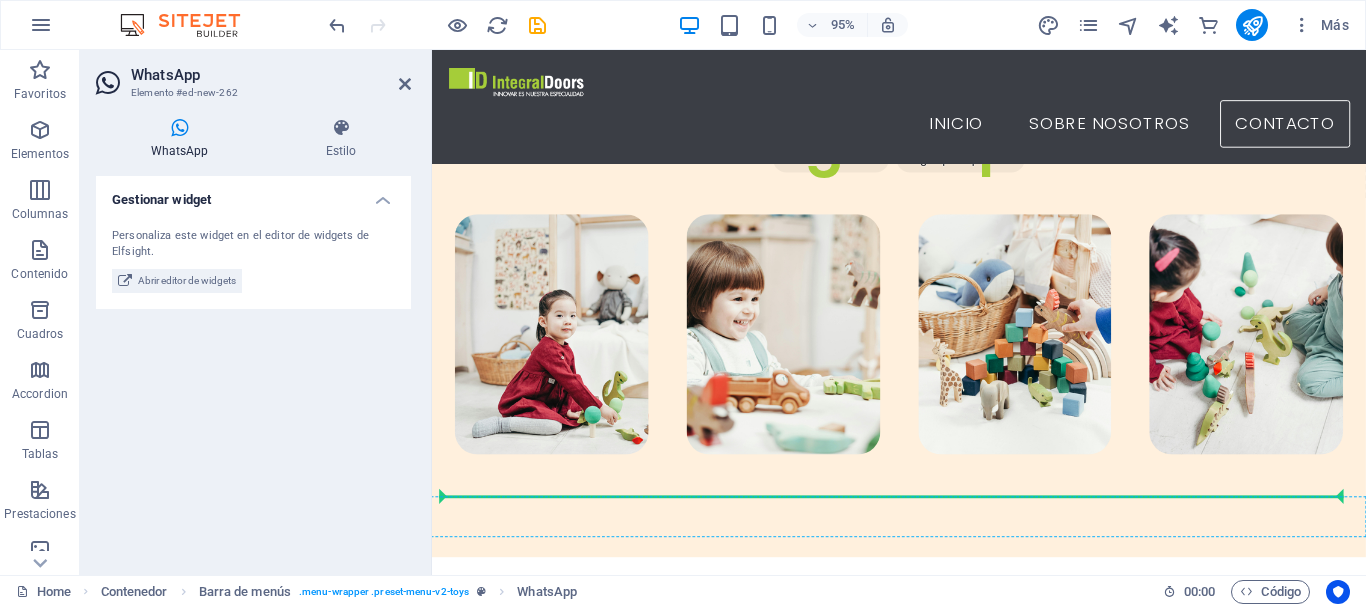 scroll, scrollTop: 4614, scrollLeft: 0, axis: vertical 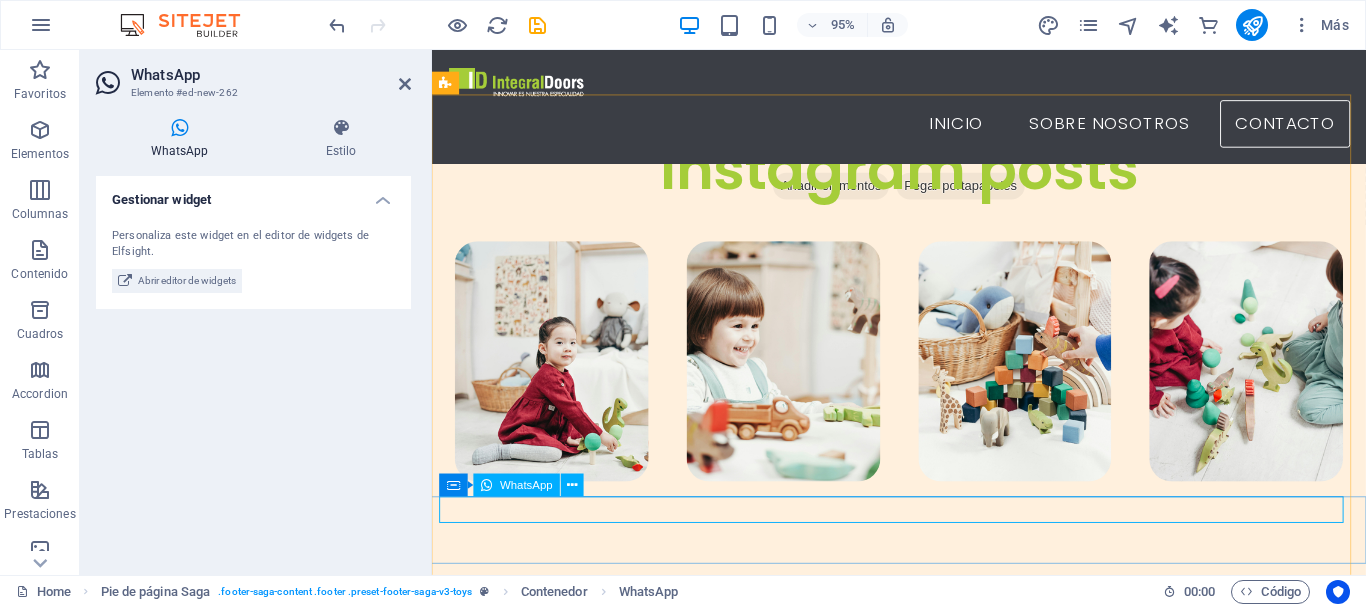 click on "WhatsApp" at bounding box center [526, 485] 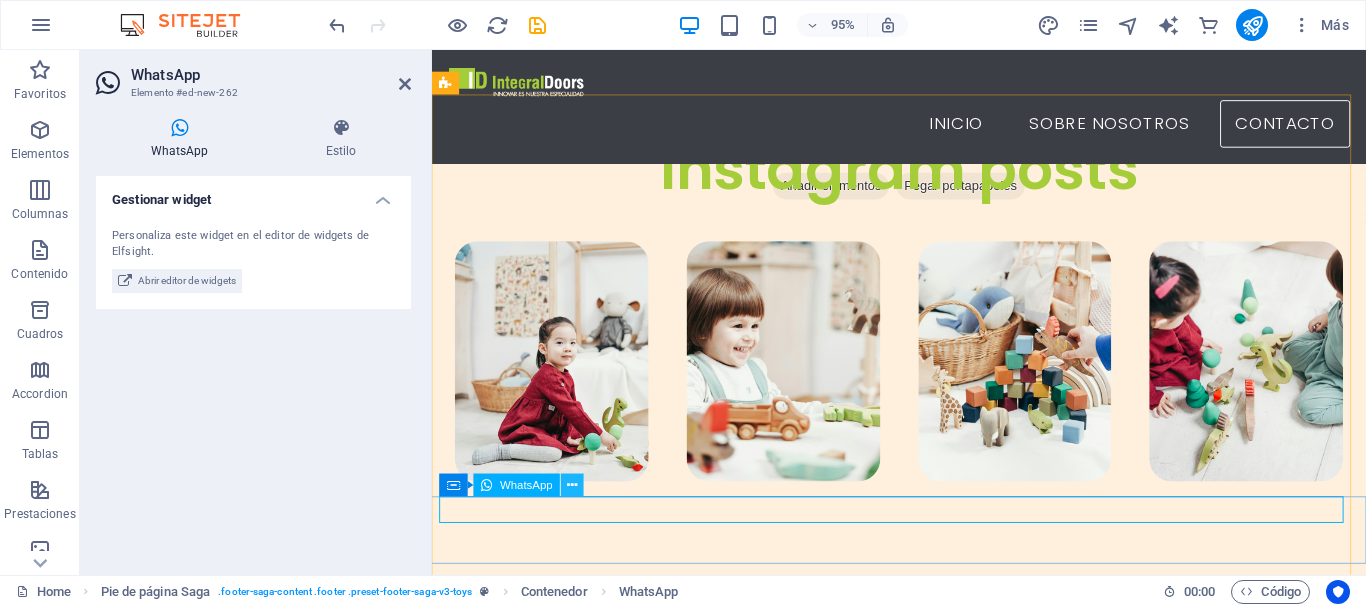 click at bounding box center [573, 485] 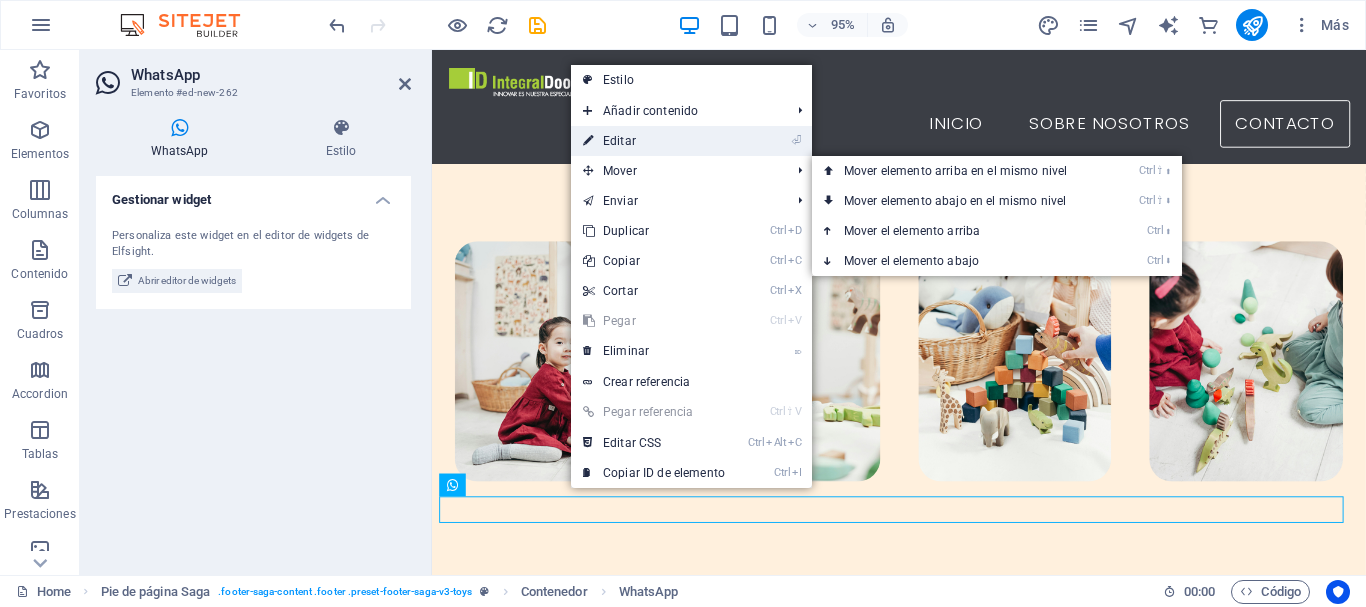 click on "⏎  Editar" at bounding box center (654, 141) 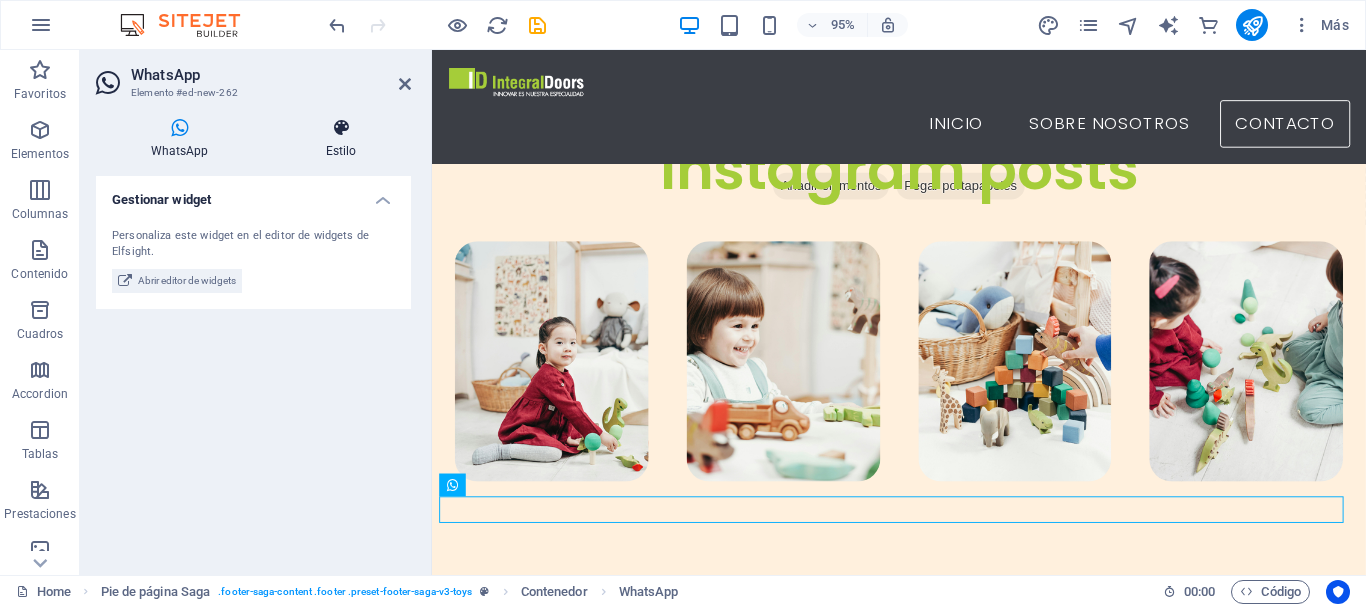 click on "Estilo" at bounding box center (341, 139) 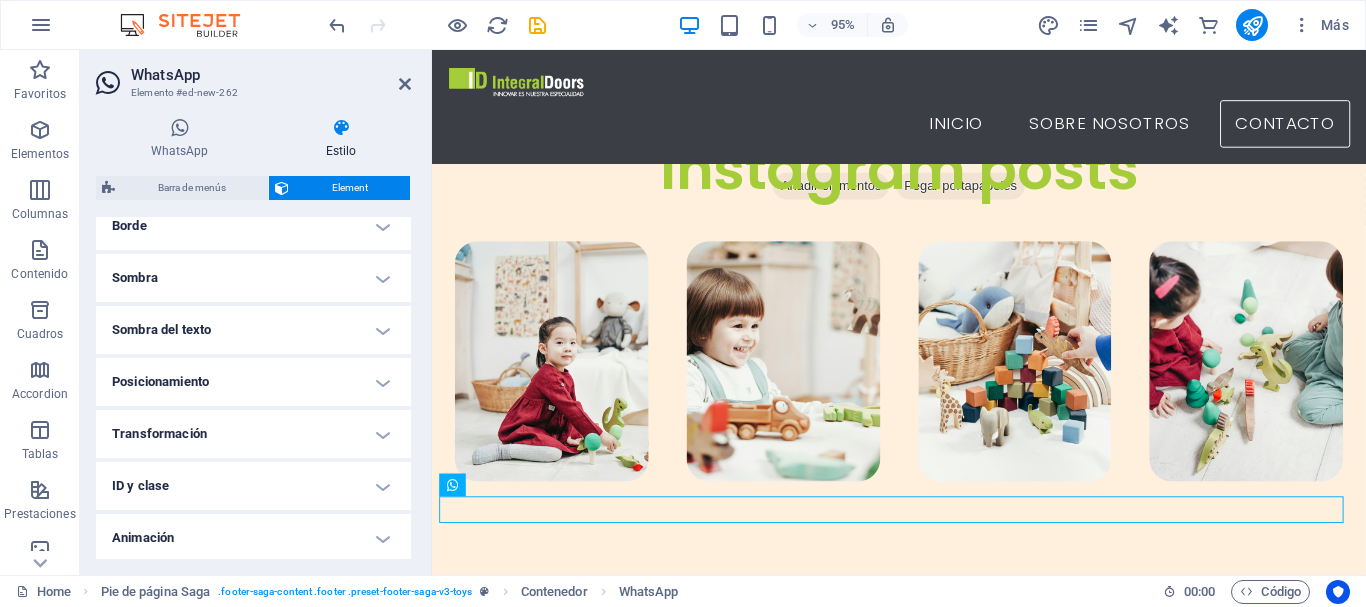 scroll, scrollTop: 500, scrollLeft: 0, axis: vertical 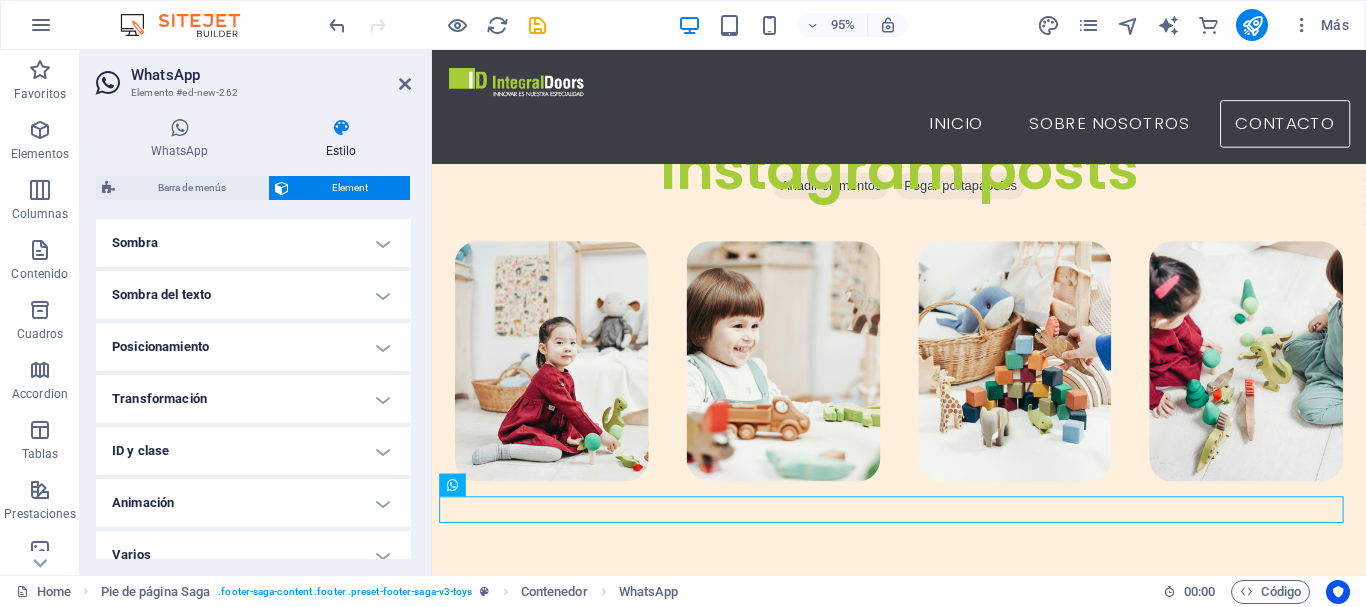 click on "Posicionamiento" at bounding box center (253, 347) 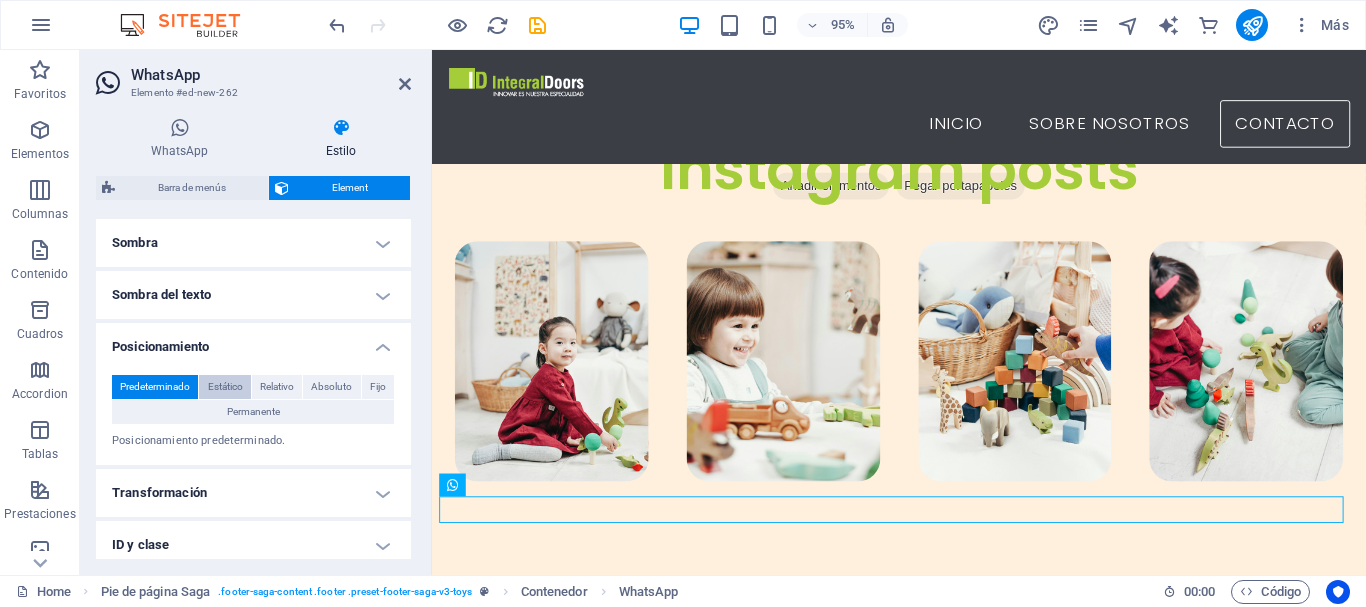 click on "Estático" at bounding box center [225, 387] 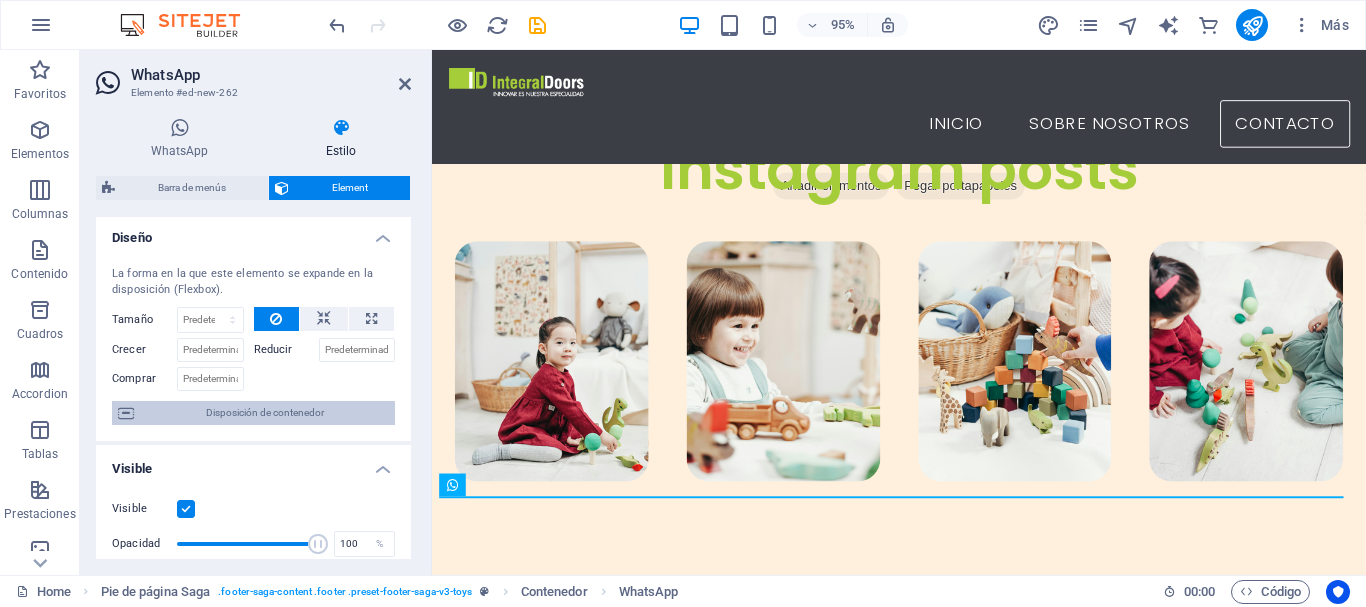 scroll, scrollTop: 0, scrollLeft: 0, axis: both 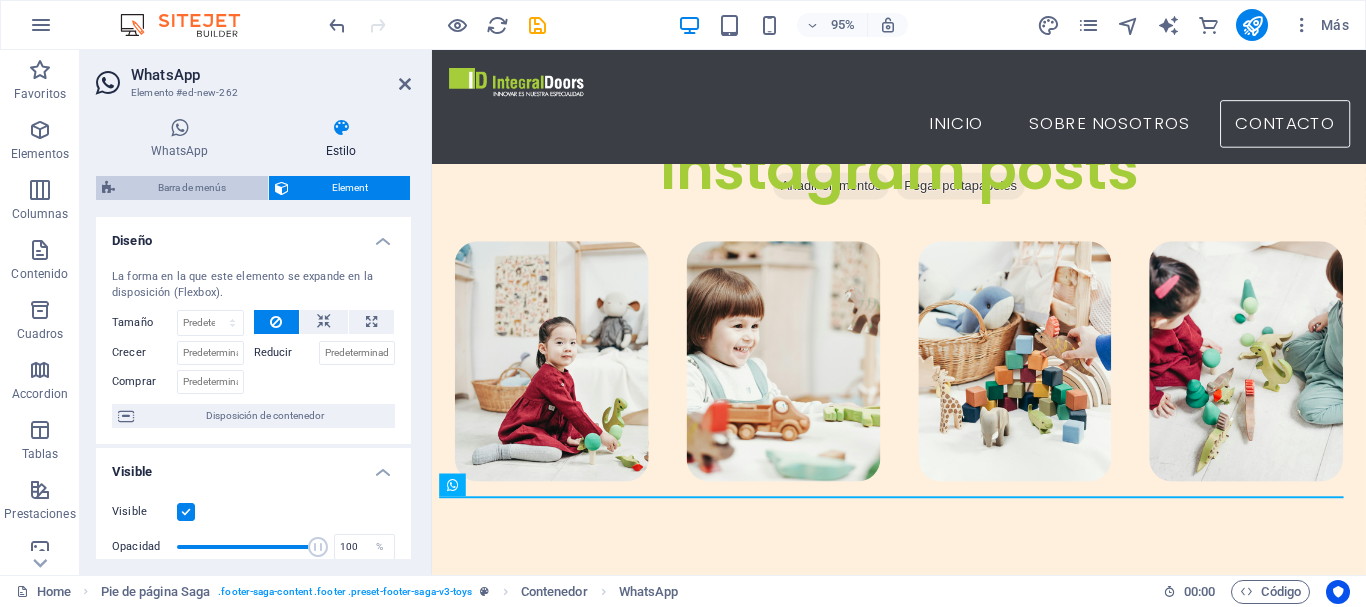 click on "Barra de menús" at bounding box center [191, 188] 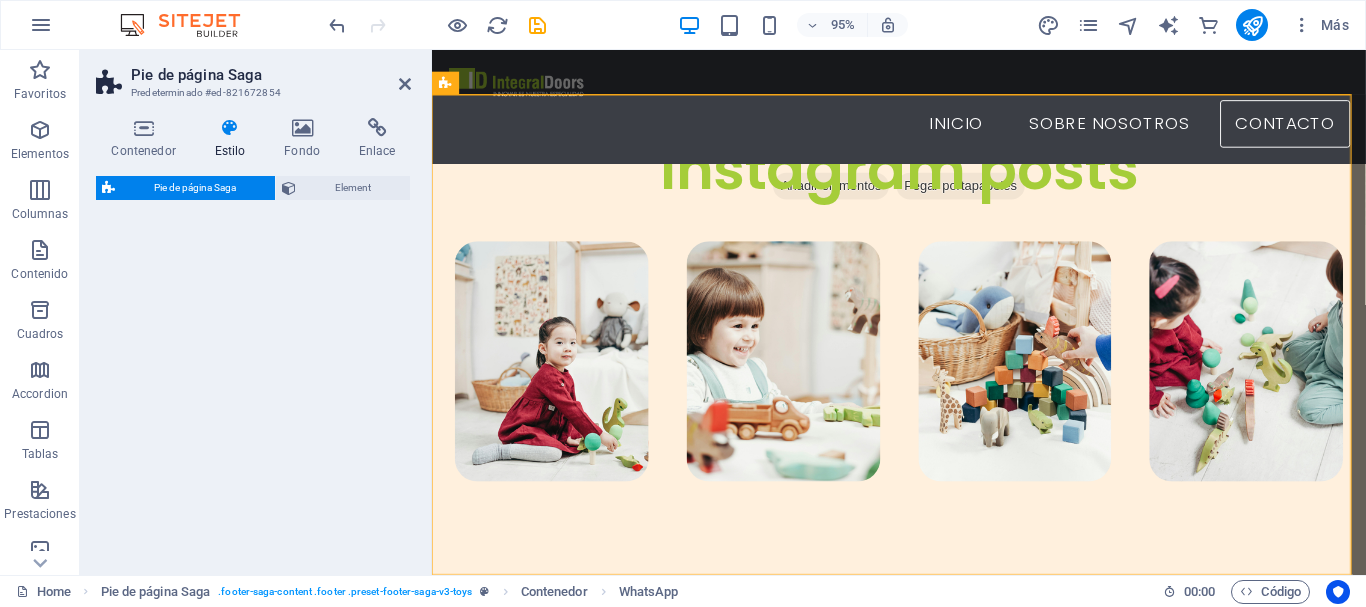 select on "rem" 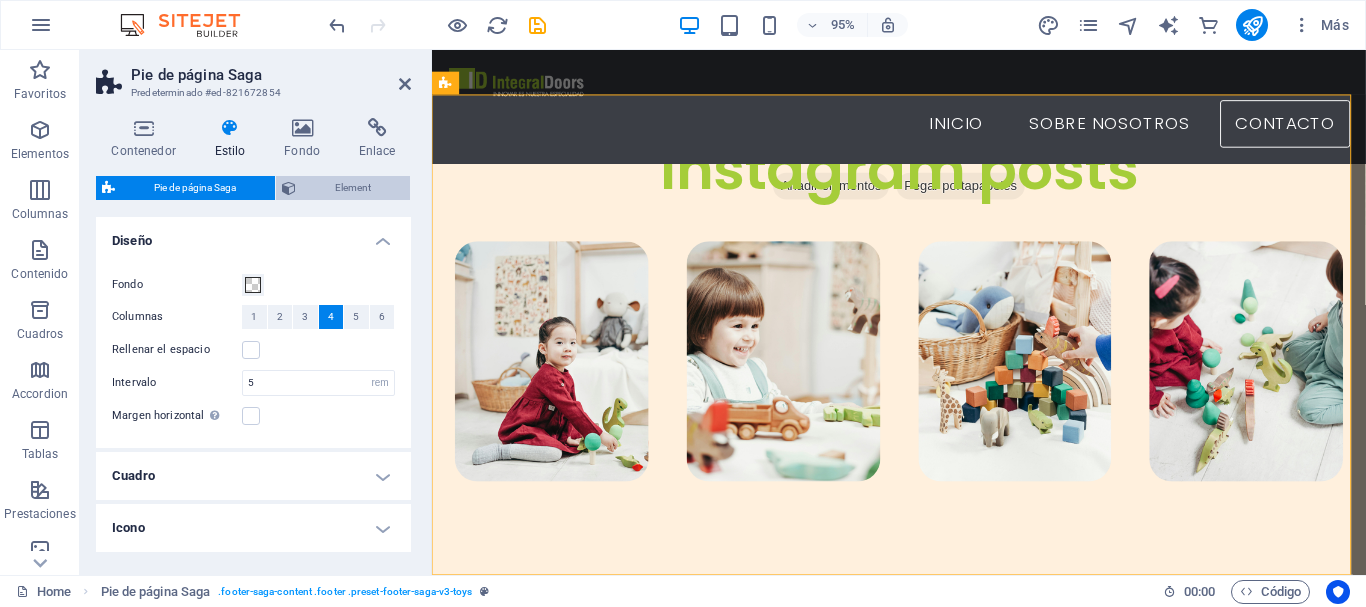 click on "Element" at bounding box center [343, 188] 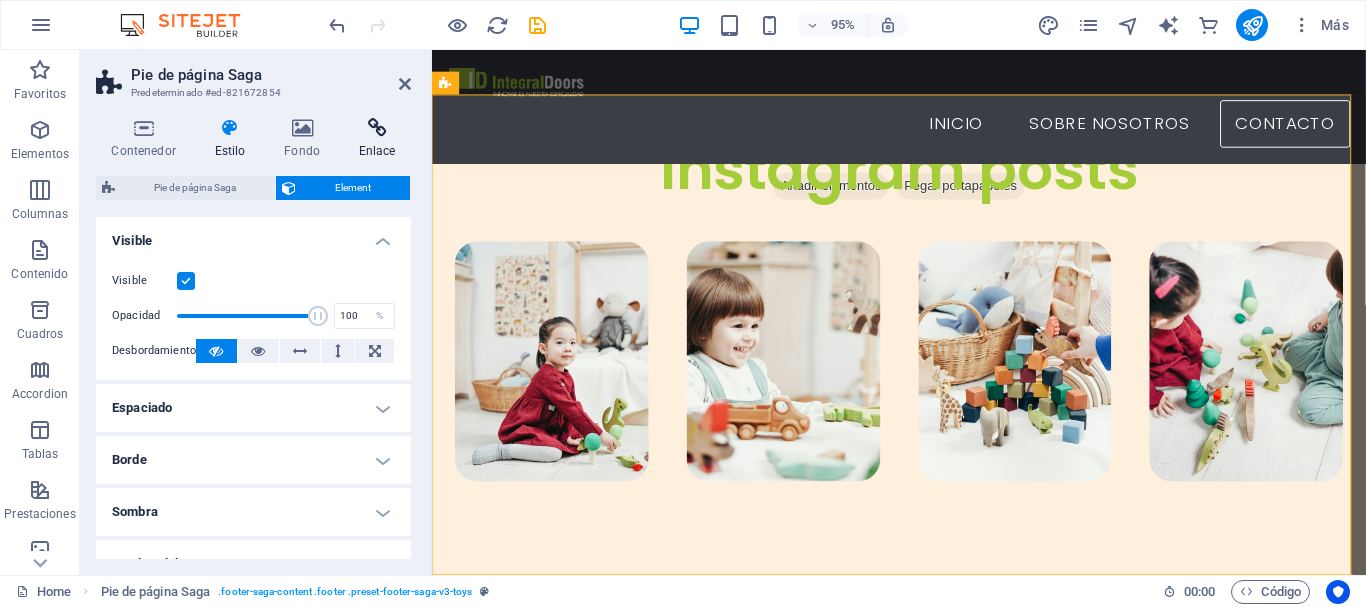 click at bounding box center (377, 128) 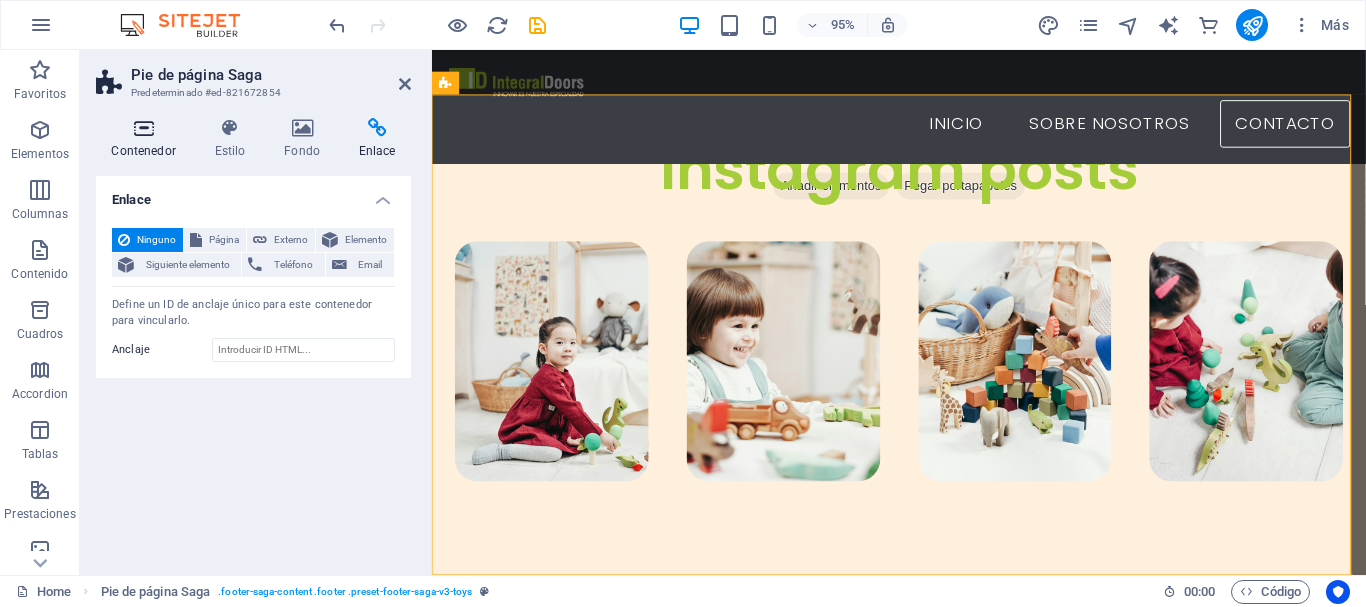 click on "Contenedor" at bounding box center (147, 139) 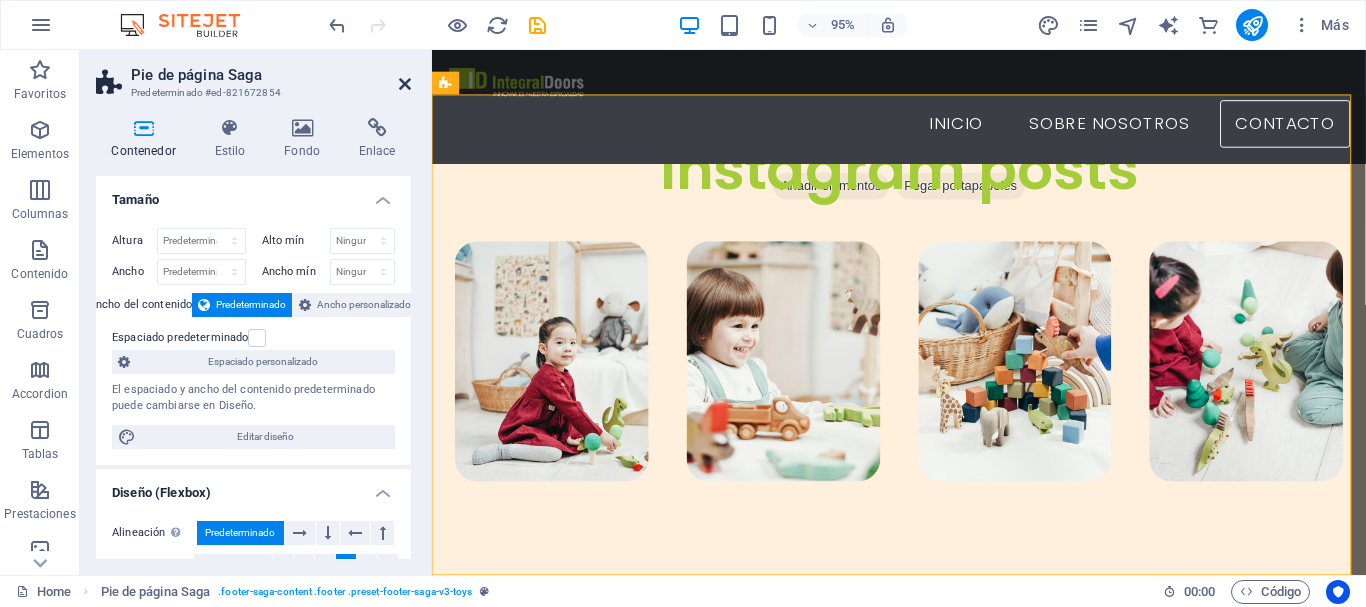 drag, startPoint x: 403, startPoint y: 92, endPoint x: 342, endPoint y: 3, distance: 107.8981 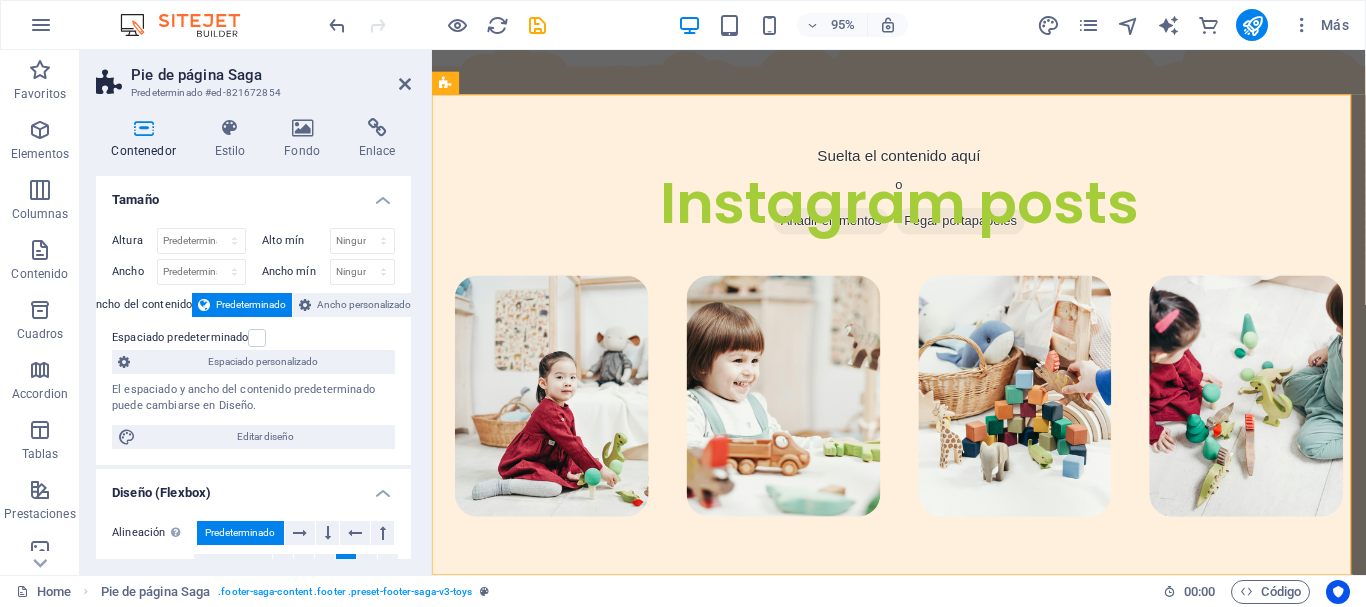 scroll, scrollTop: 4665, scrollLeft: 0, axis: vertical 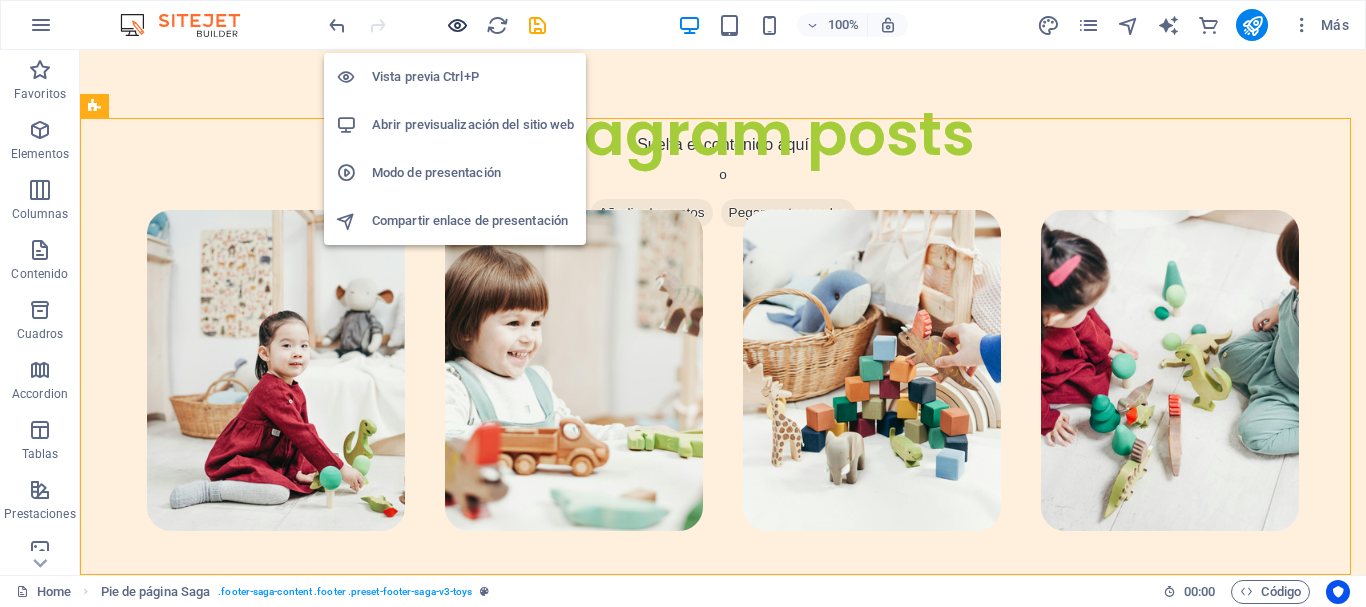 click at bounding box center (457, 25) 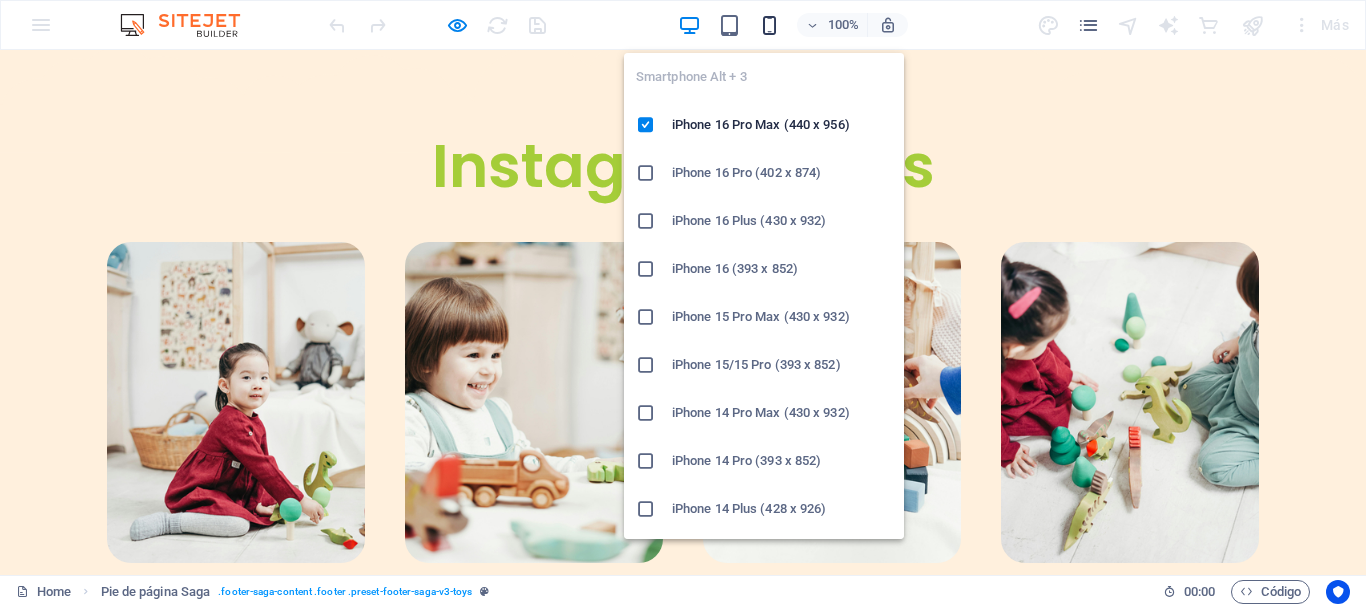 click at bounding box center [769, 25] 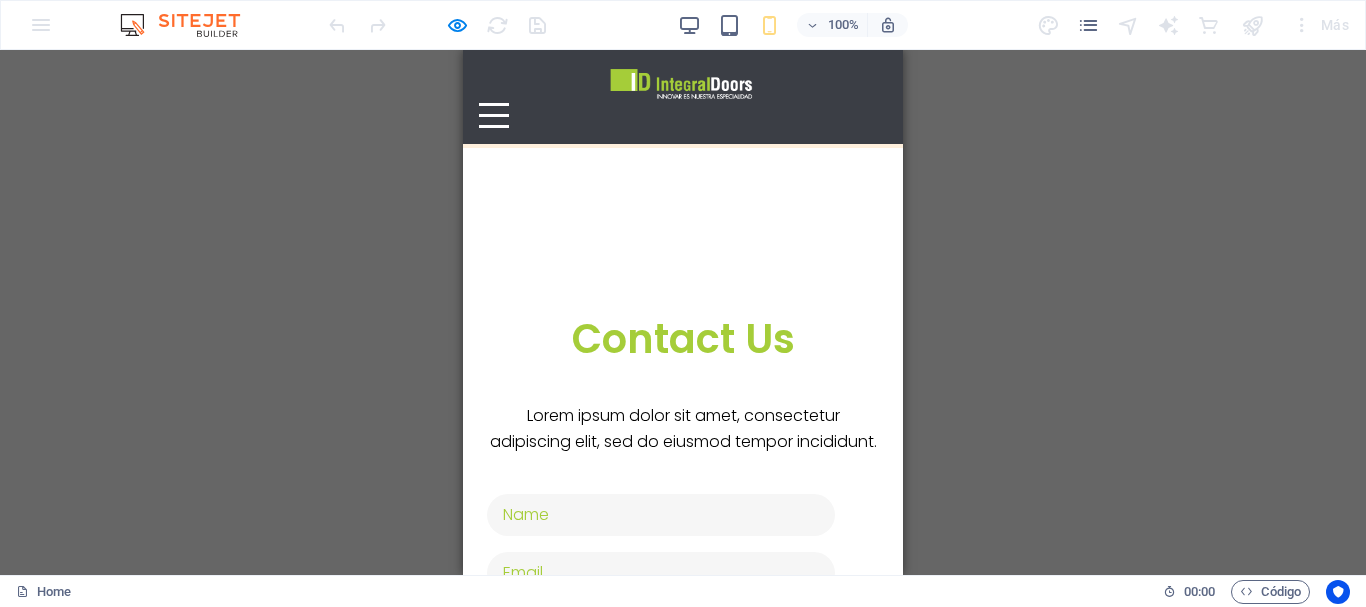 scroll, scrollTop: 2159, scrollLeft: 0, axis: vertical 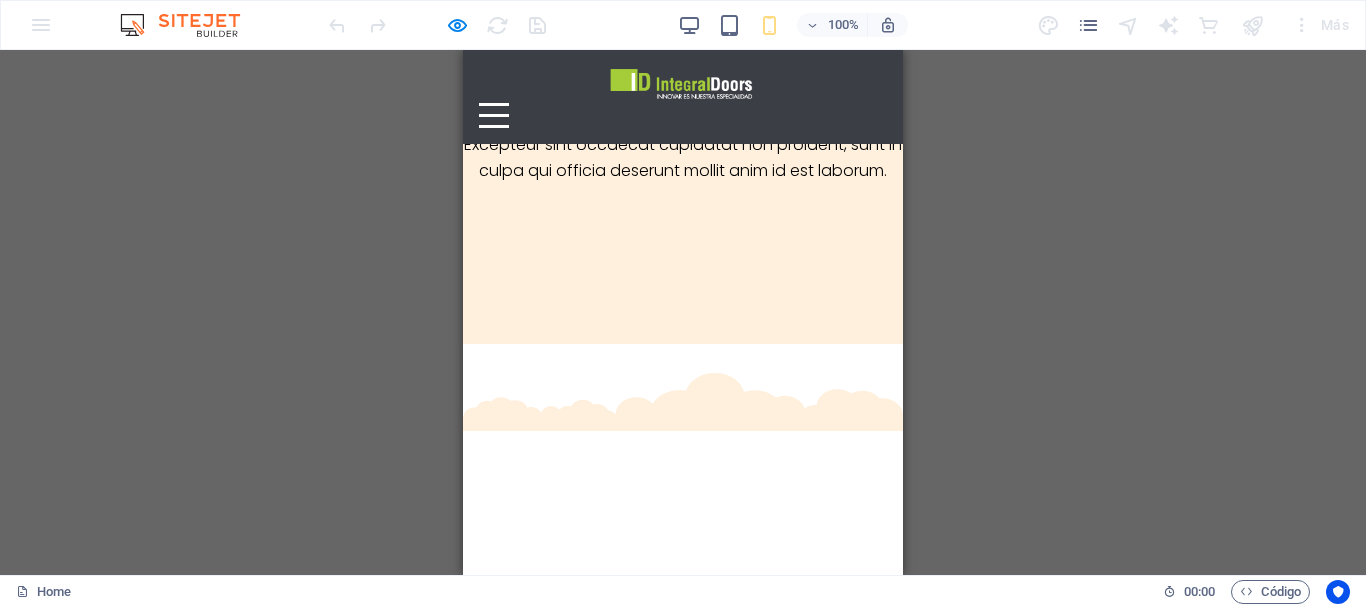 click on "Inicio Sobre nosotros Contacto" at bounding box center (683, 97) 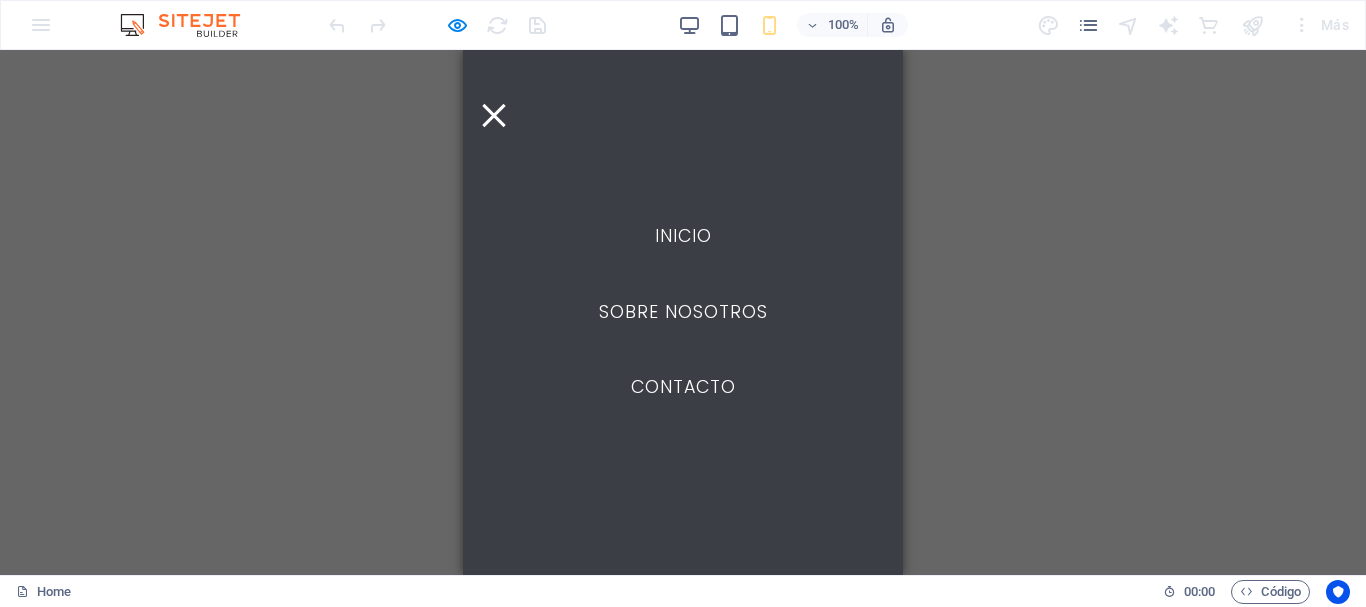 scroll, scrollTop: 2559, scrollLeft: 0, axis: vertical 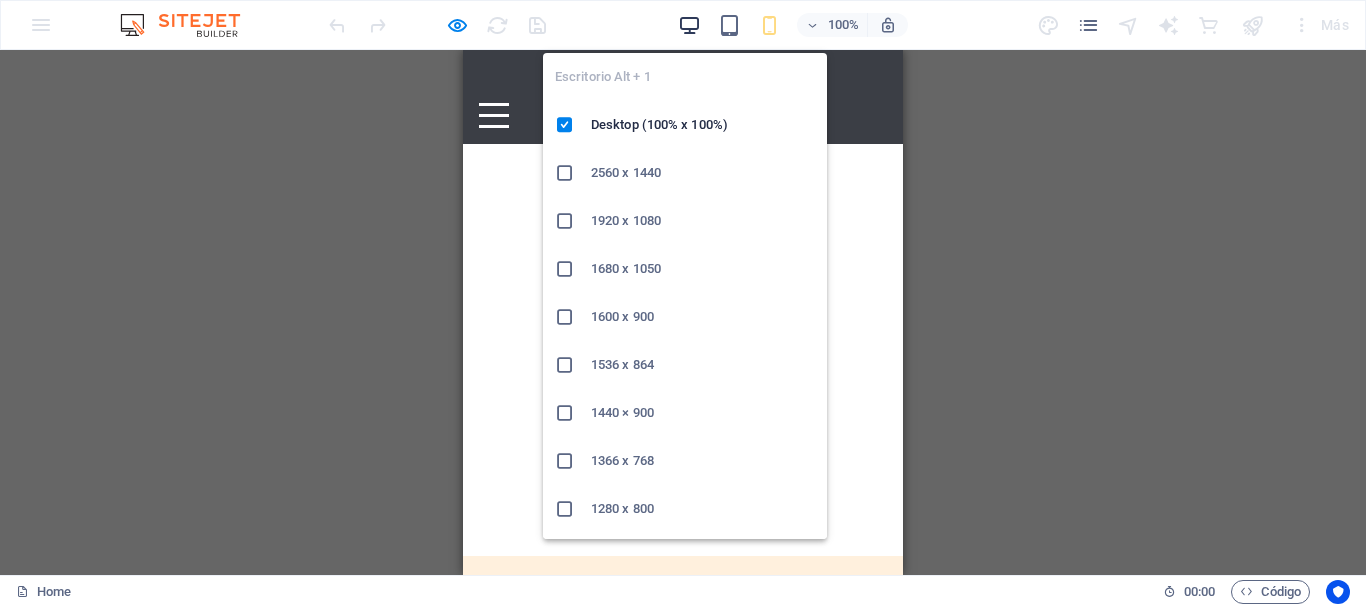 click at bounding box center [689, 25] 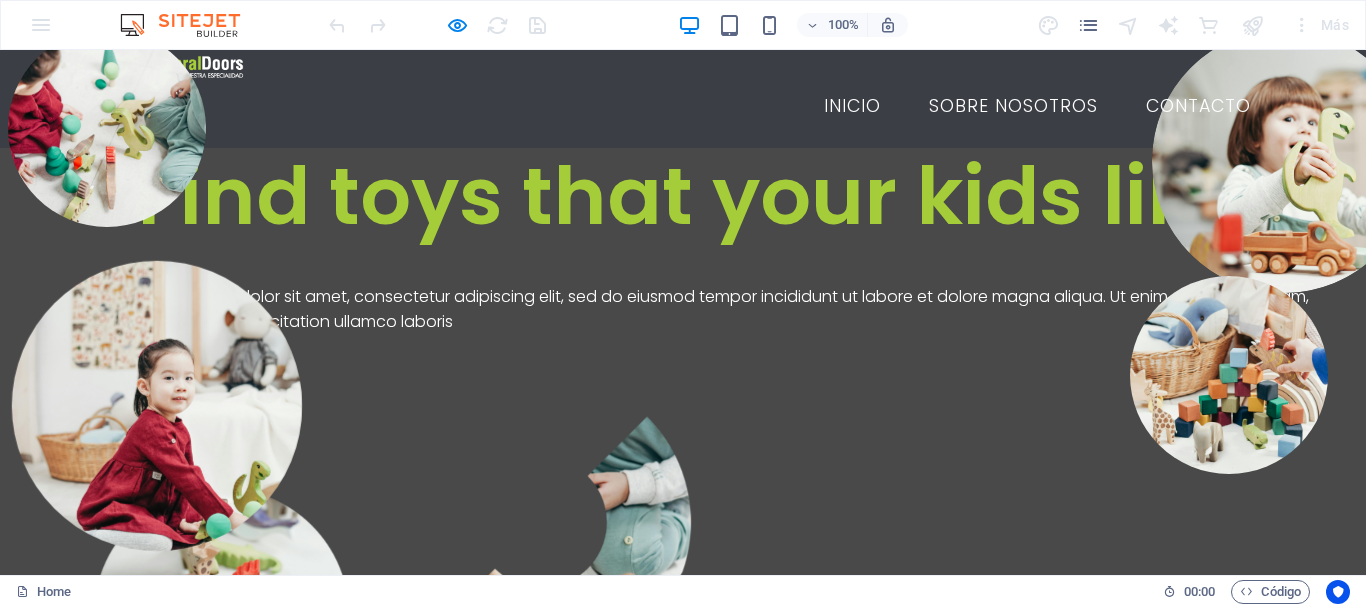 scroll, scrollTop: 0, scrollLeft: 0, axis: both 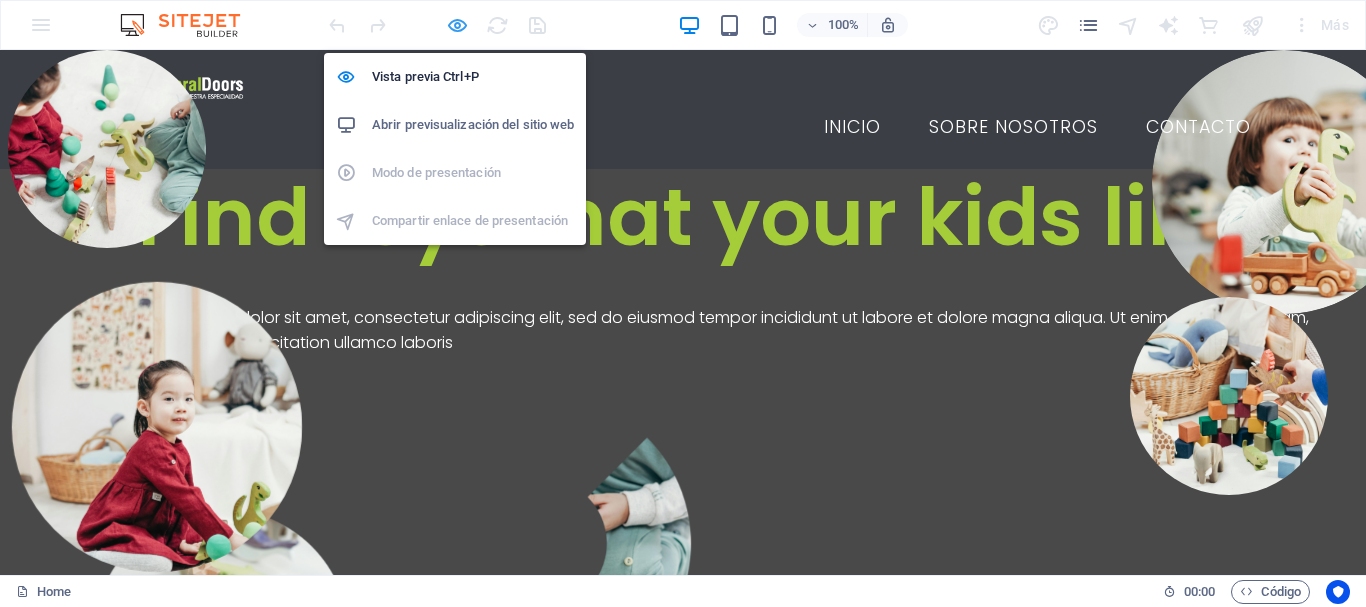 click at bounding box center [457, 25] 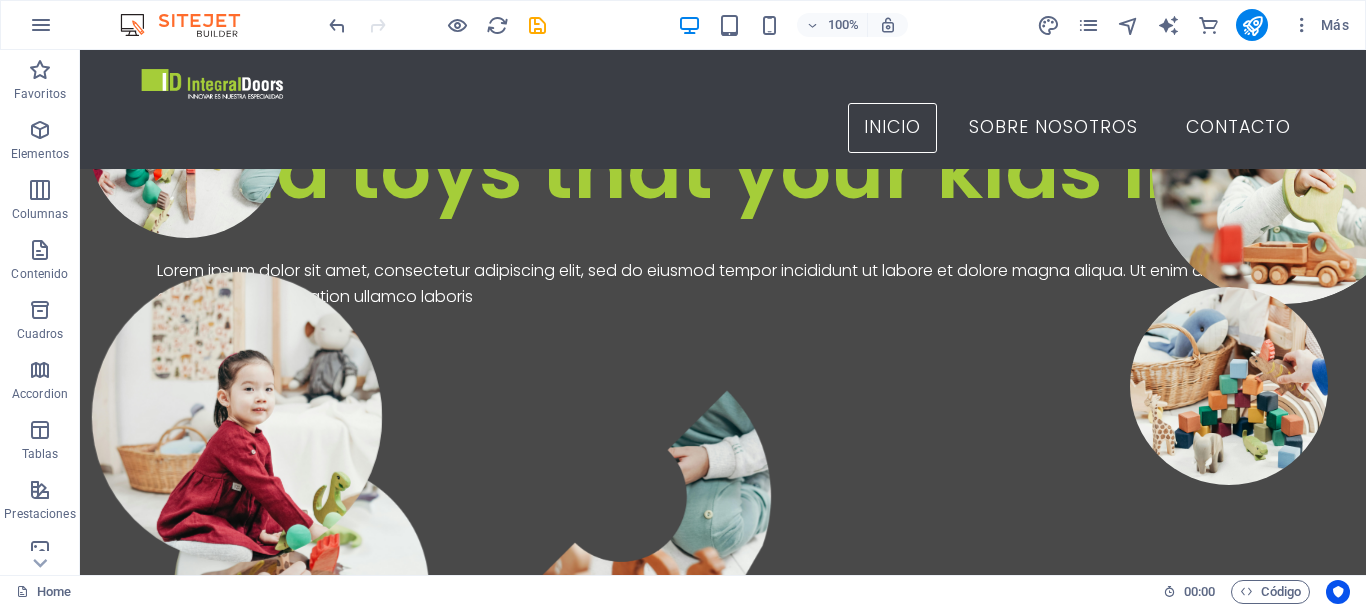 scroll, scrollTop: 0, scrollLeft: 0, axis: both 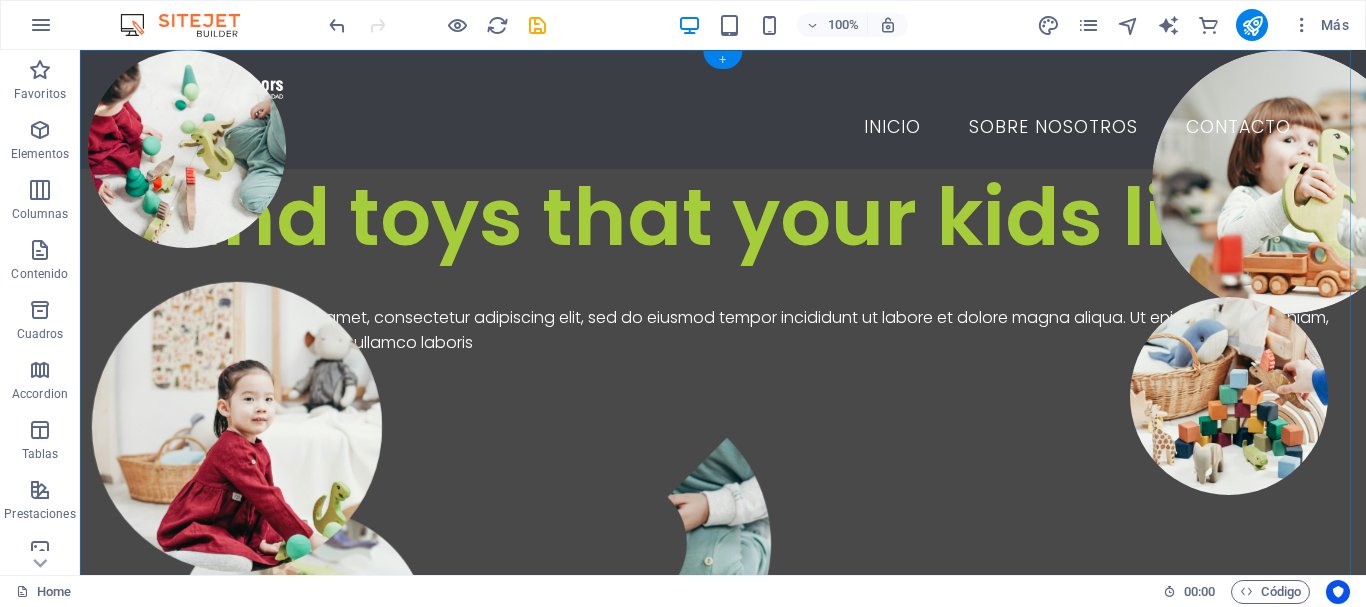 click on "+" at bounding box center (722, 60) 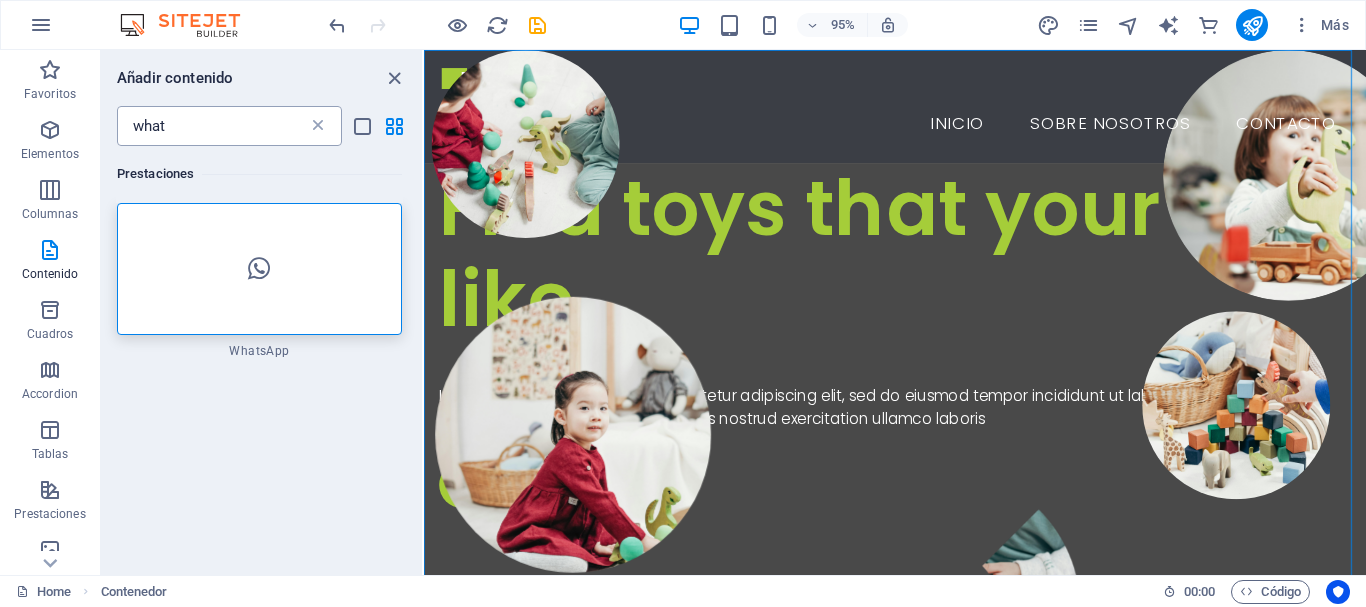 click at bounding box center (318, 126) 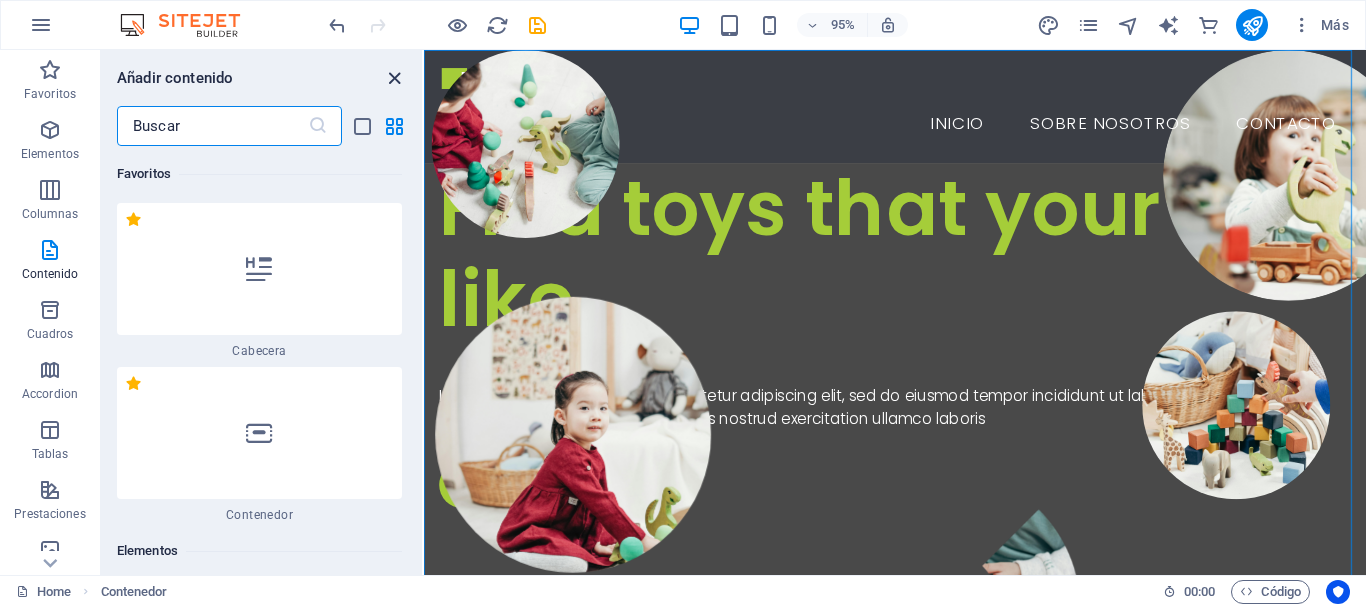click at bounding box center (394, 78) 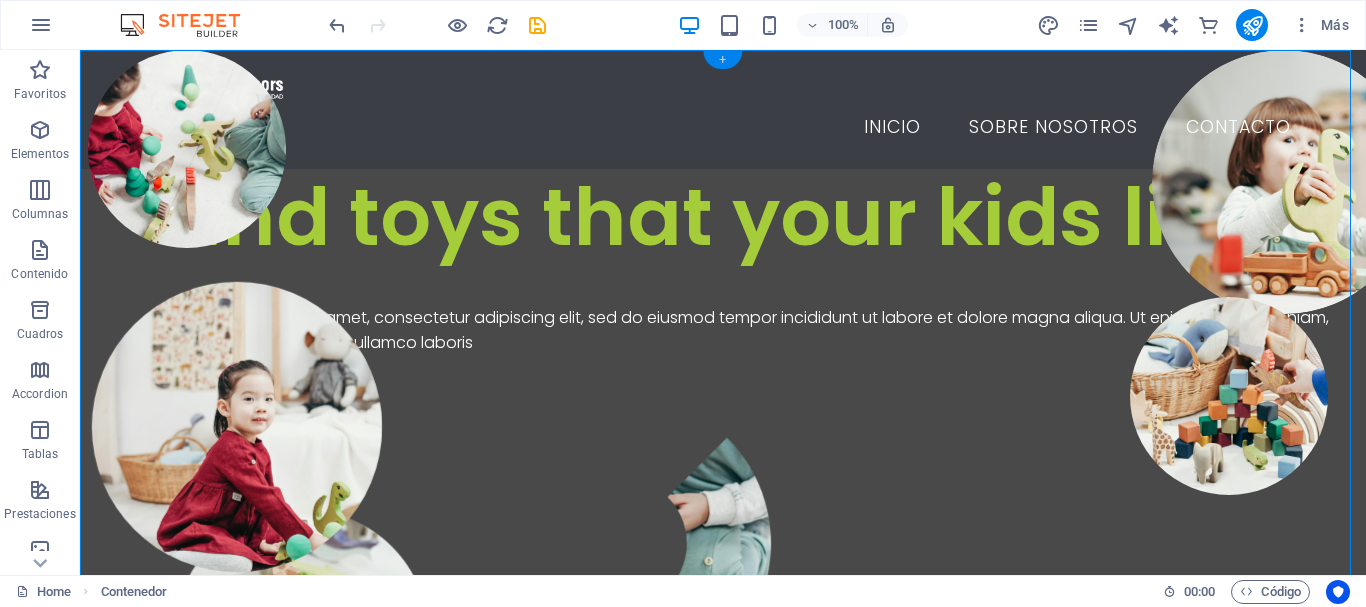 click on "+" at bounding box center [722, 60] 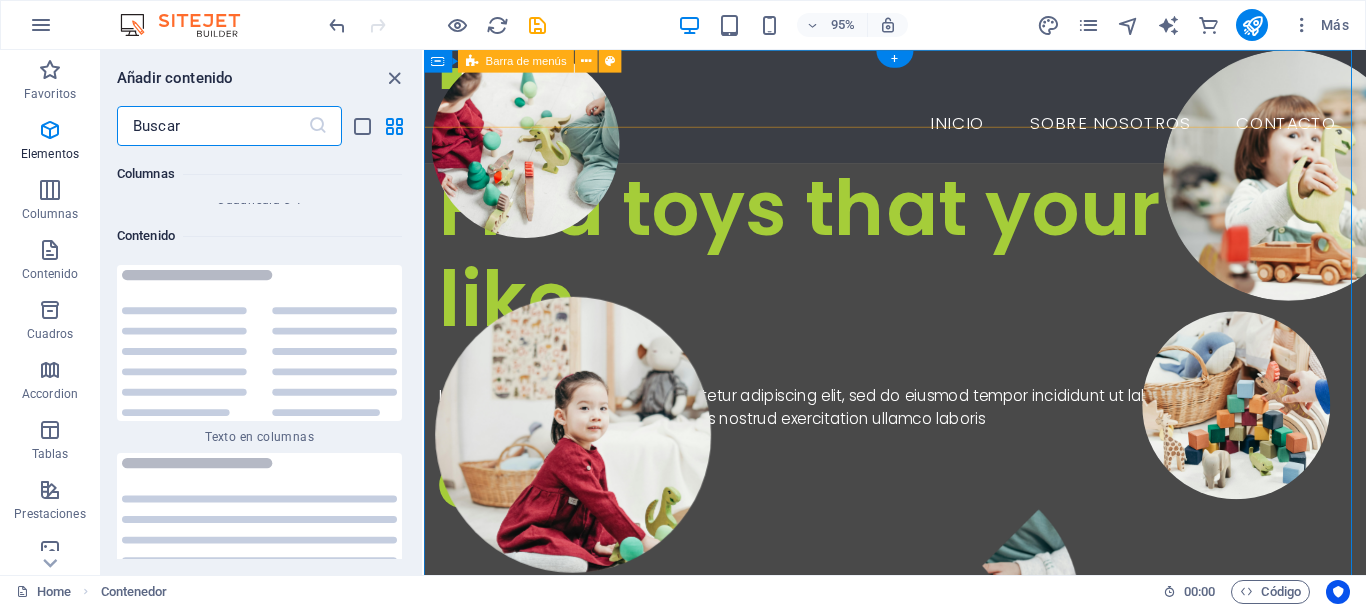 scroll, scrollTop: 6808, scrollLeft: 0, axis: vertical 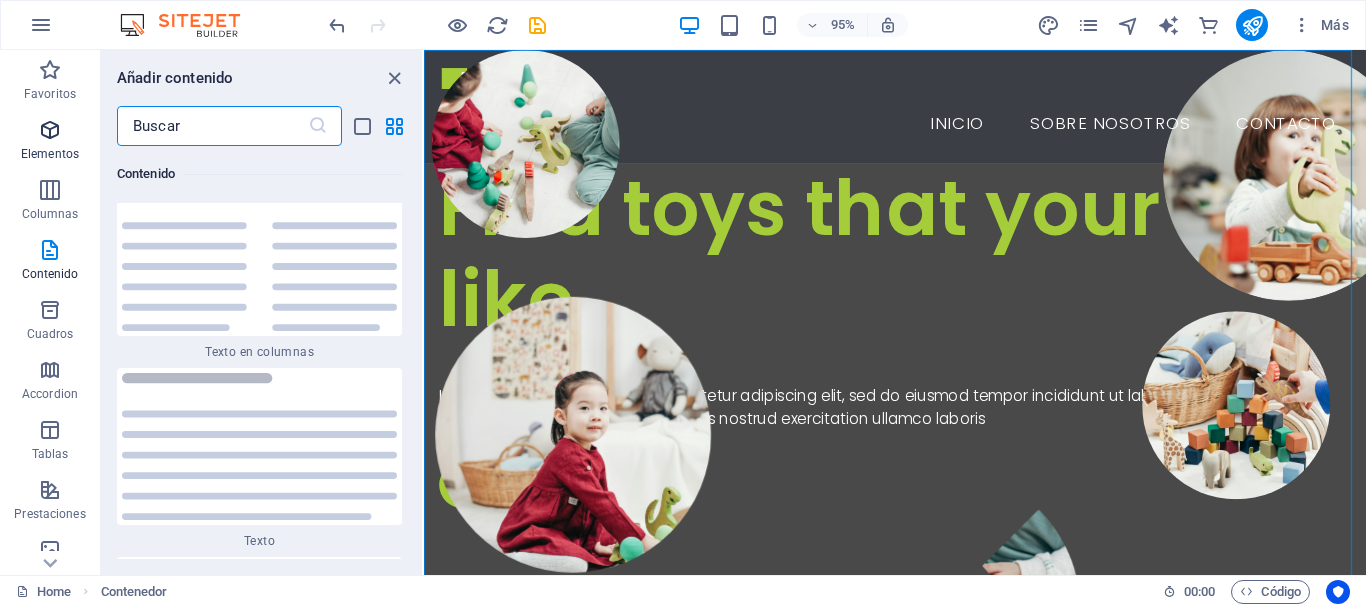 click on "Elementos" at bounding box center (50, 154) 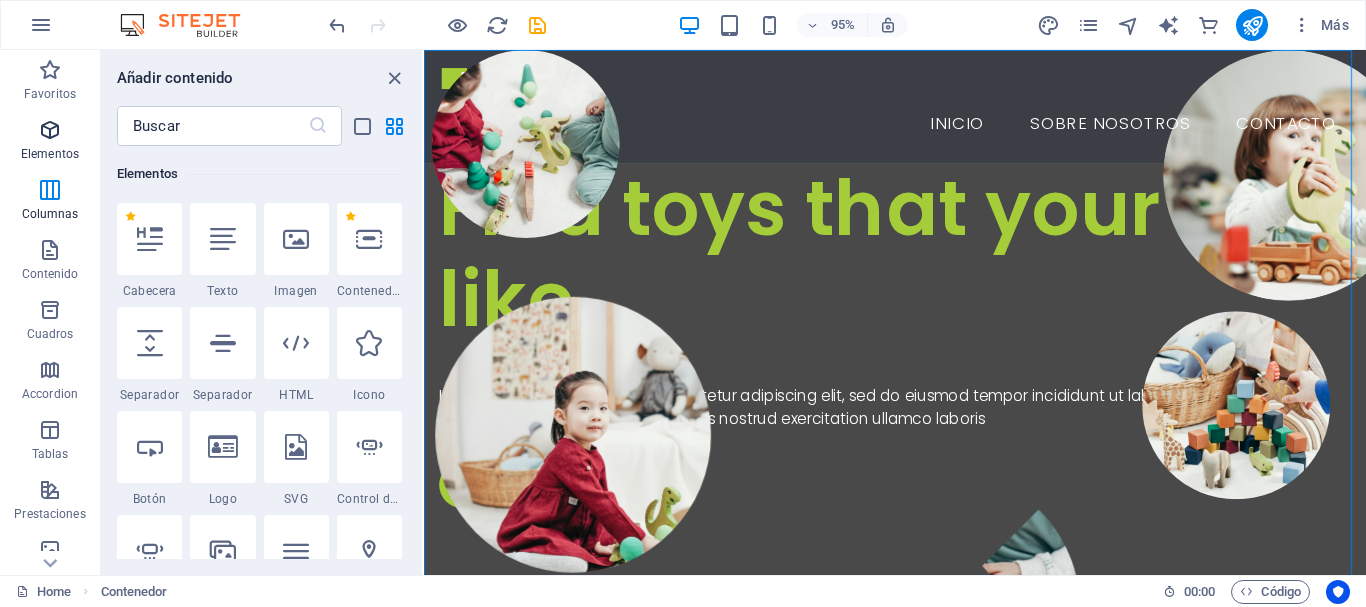 scroll, scrollTop: 377, scrollLeft: 0, axis: vertical 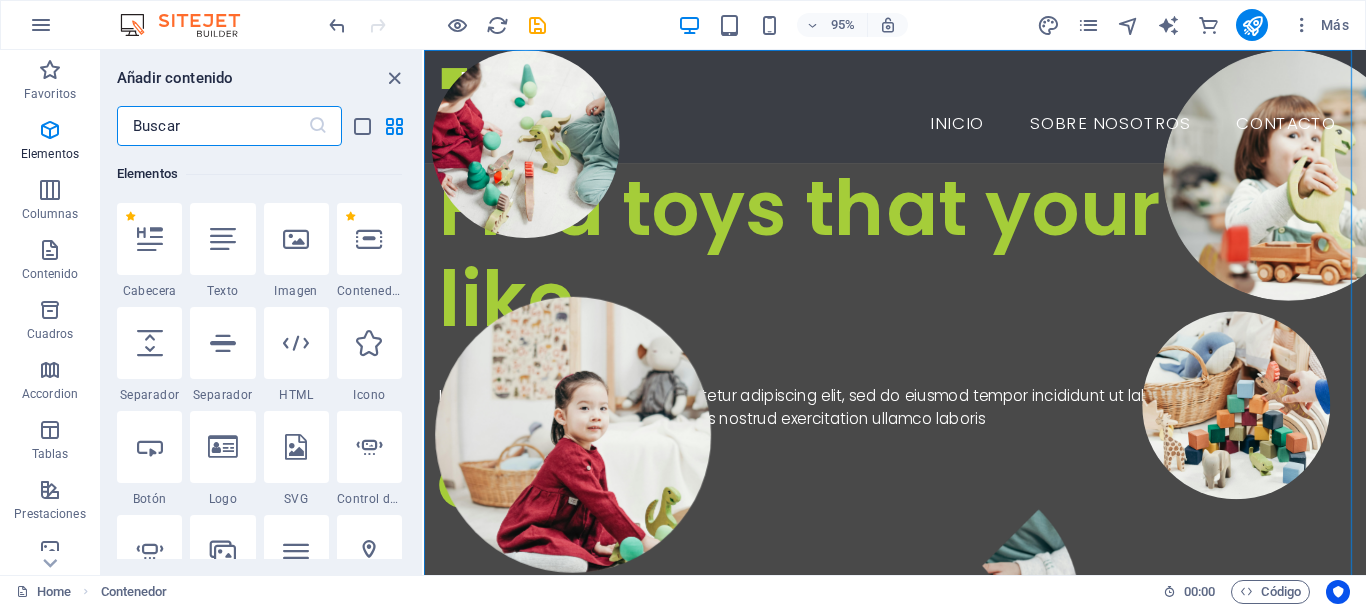 click at bounding box center (212, 126) 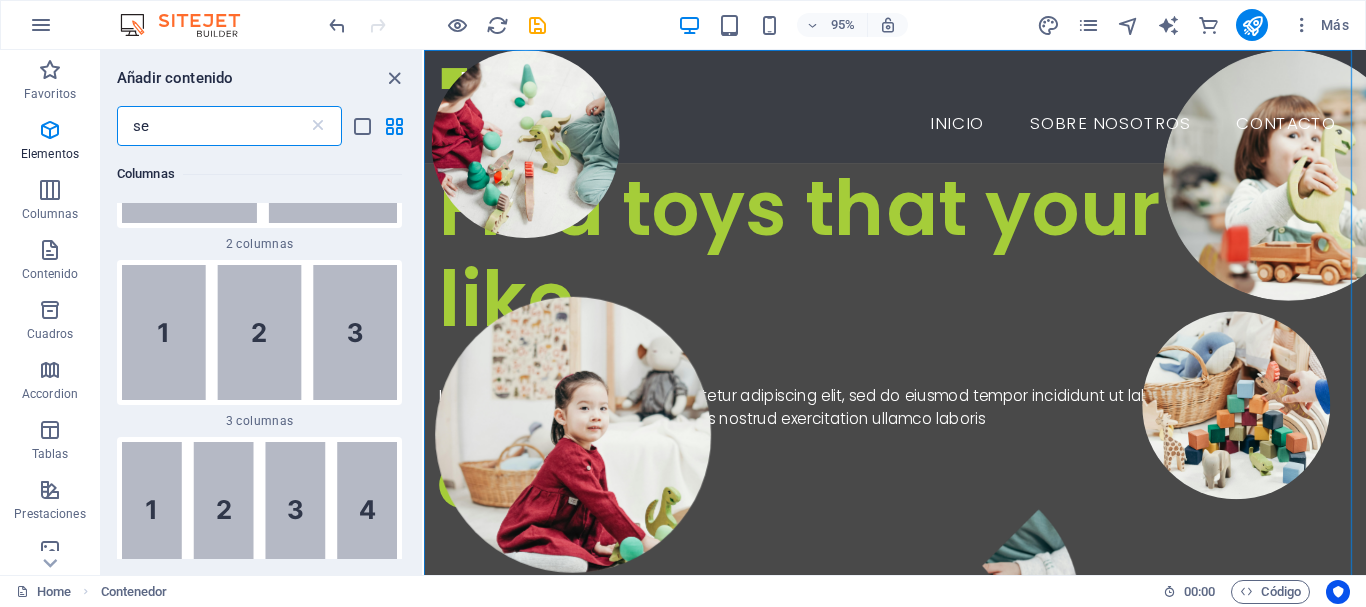 scroll, scrollTop: 0, scrollLeft: 0, axis: both 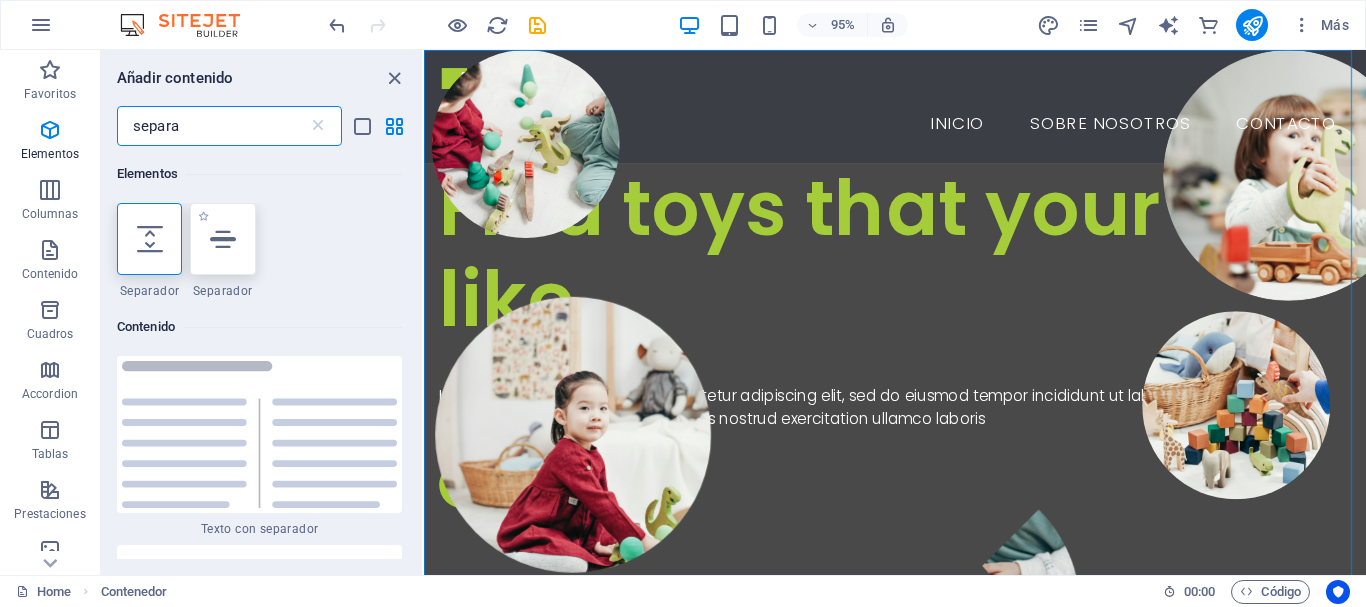 type on "separa" 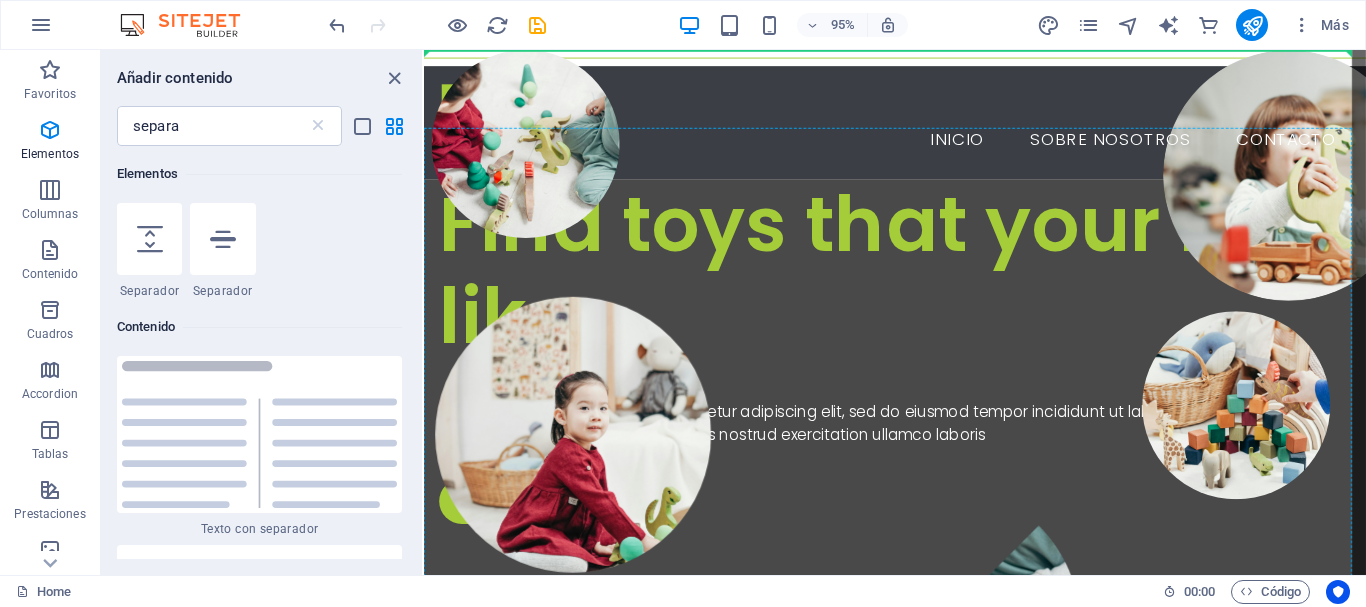 select on "%" 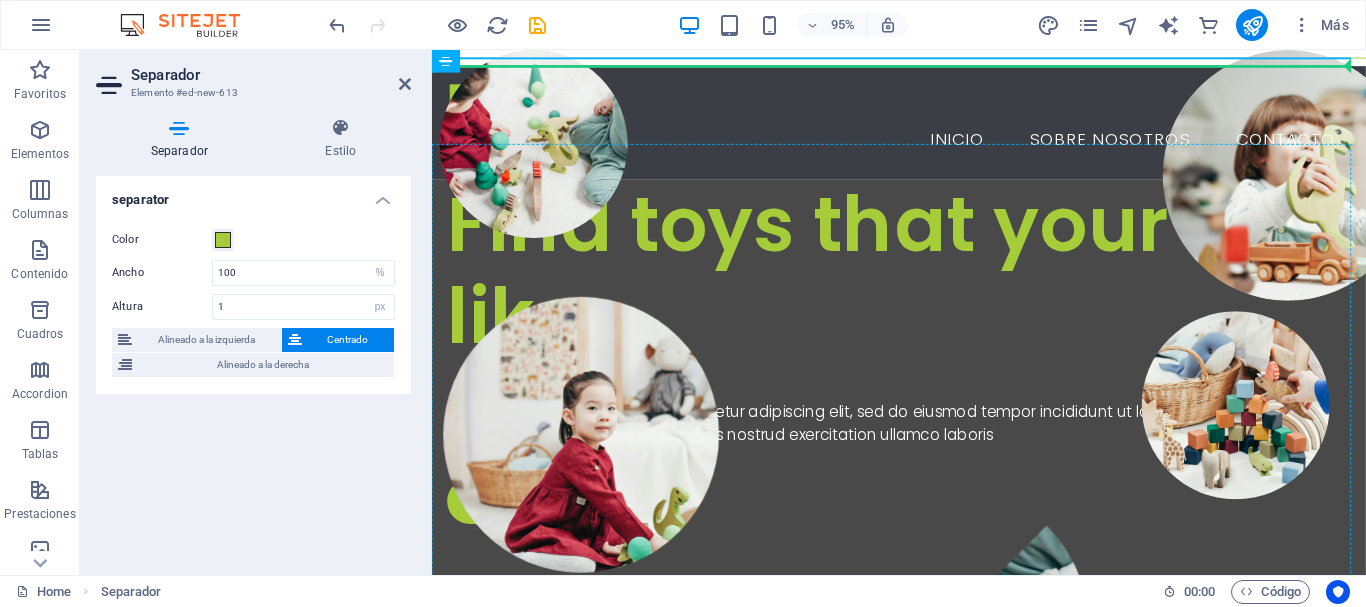 drag, startPoint x: 940, startPoint y: 110, endPoint x: 538, endPoint y: 158, distance: 404.85553 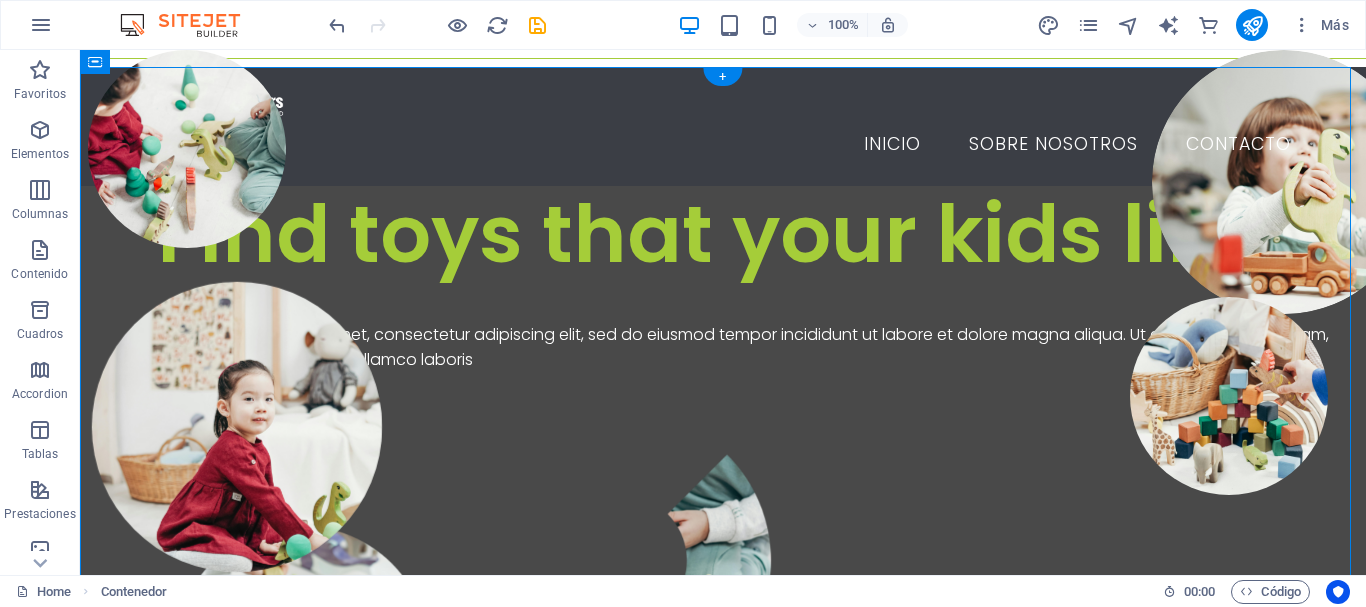 drag, startPoint x: 529, startPoint y: 115, endPoint x: 556, endPoint y: 154, distance: 47.434166 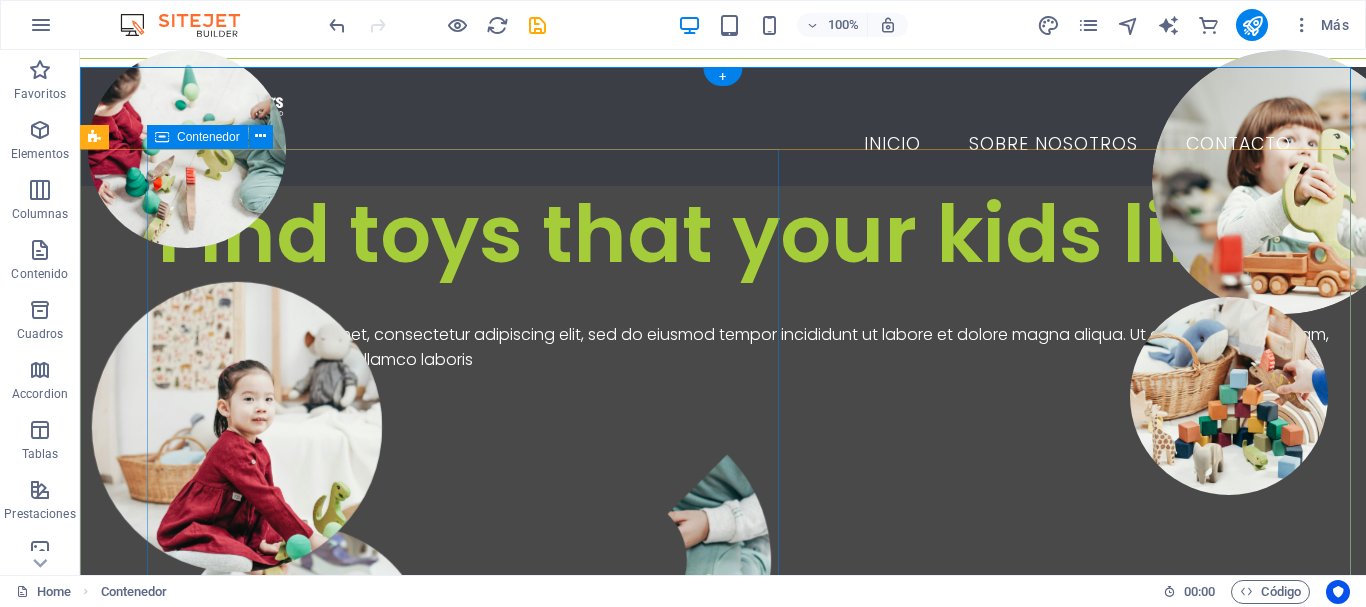 drag, startPoint x: 279, startPoint y: 58, endPoint x: 529, endPoint y: 162, distance: 270.7693 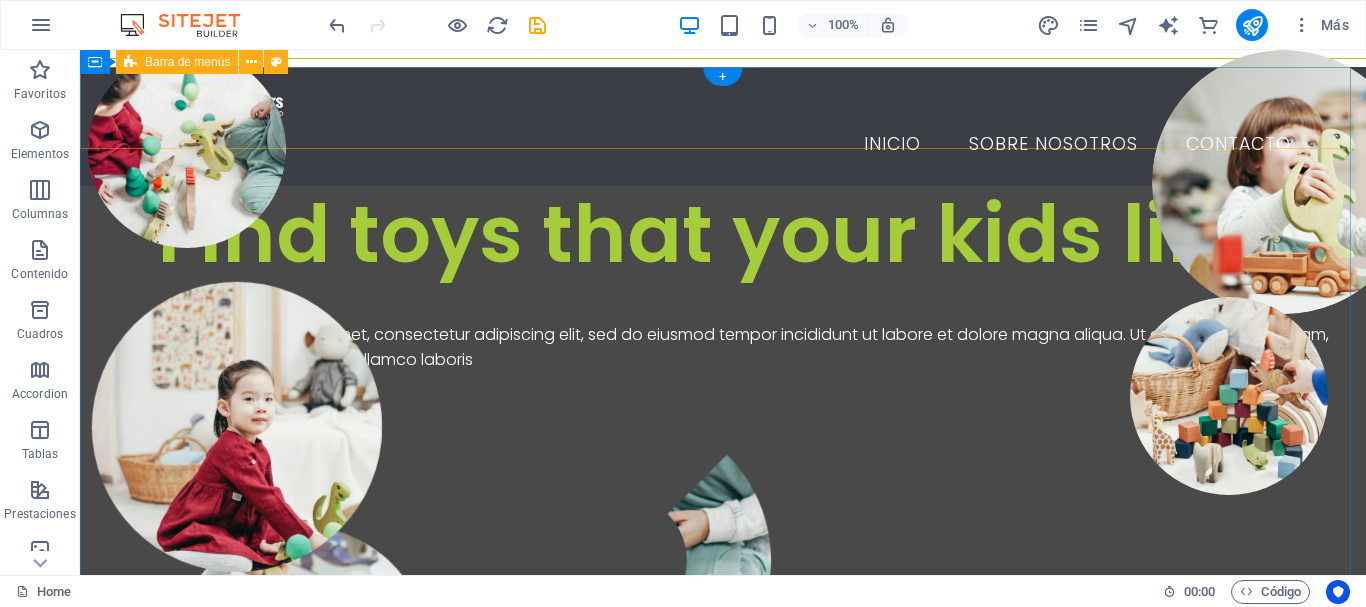 drag, startPoint x: 796, startPoint y: 59, endPoint x: 732, endPoint y: 145, distance: 107.200745 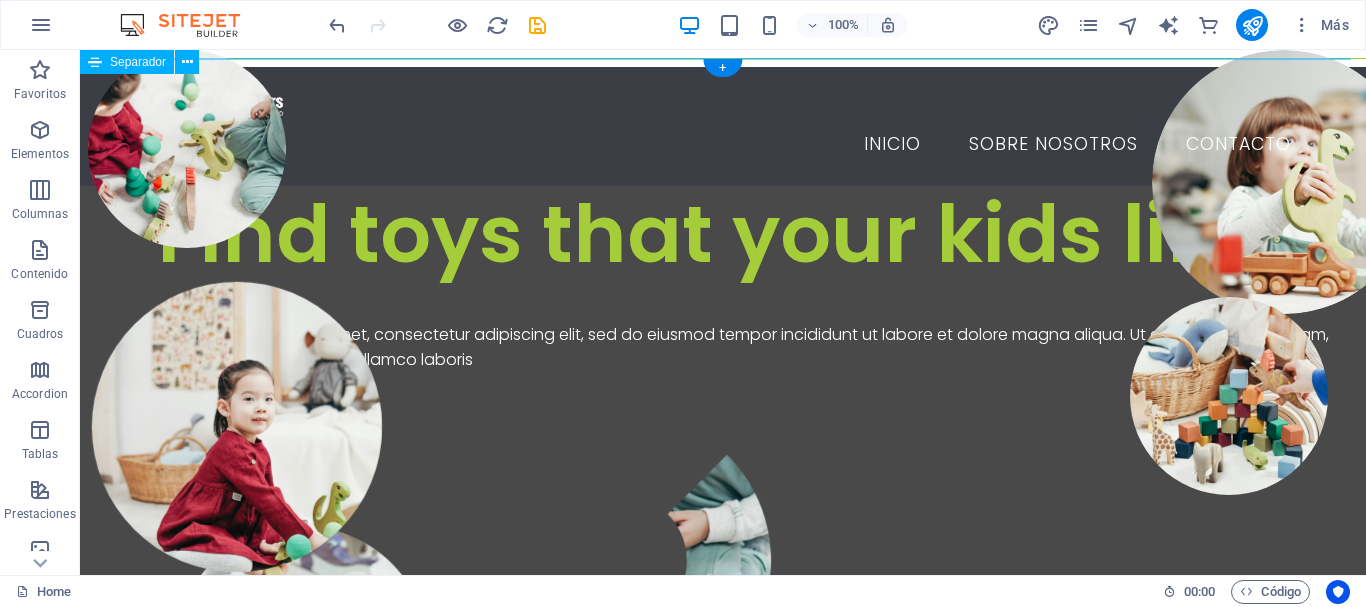 click on "Skip to main content
Inicio Sobre nosotros Contacto Find toys that your kids like Lorem ipsum dolor sit amet, consectetur adipiscing elit, sed do eiusmod tempor incididunt ut labore et dolore magna aliqua. Ut enim ad minim veniam, quis nostrud exercitation ullamco laboris  Shop Now Suelta el contenido aquí o  Añadir elementos  Pegar portapapeles Suelta el contenido aquí o  Añadir elementos  Pegar portapapeles Our toys Lorem ipsum dolor sit amet, consectetur adipiscing elit, sed do eiusmod tempor incididunt. About Us Lorem ipsum dolor sit amet, consectetur adipiscing elit, sed do eiusmod tempor incididunt ut labore et dolore magna aliqua. Ut enim ad minim veniam, quis nostrud exercitation ullamco laboris nisi ut aliquip ex ea commodo consequat. Duis aute irure dolor in reprehenderit in voluptate velit esse cillum dolore eu fugiat nulla pariatur. Excepteur sint occaecat cupidatat non proident, sunt in culpa qui officia deserunt mollit anim id est laborum. Contact Us   ¿Ilegible? Cargar nuevo Submit" at bounding box center (723, 3294) 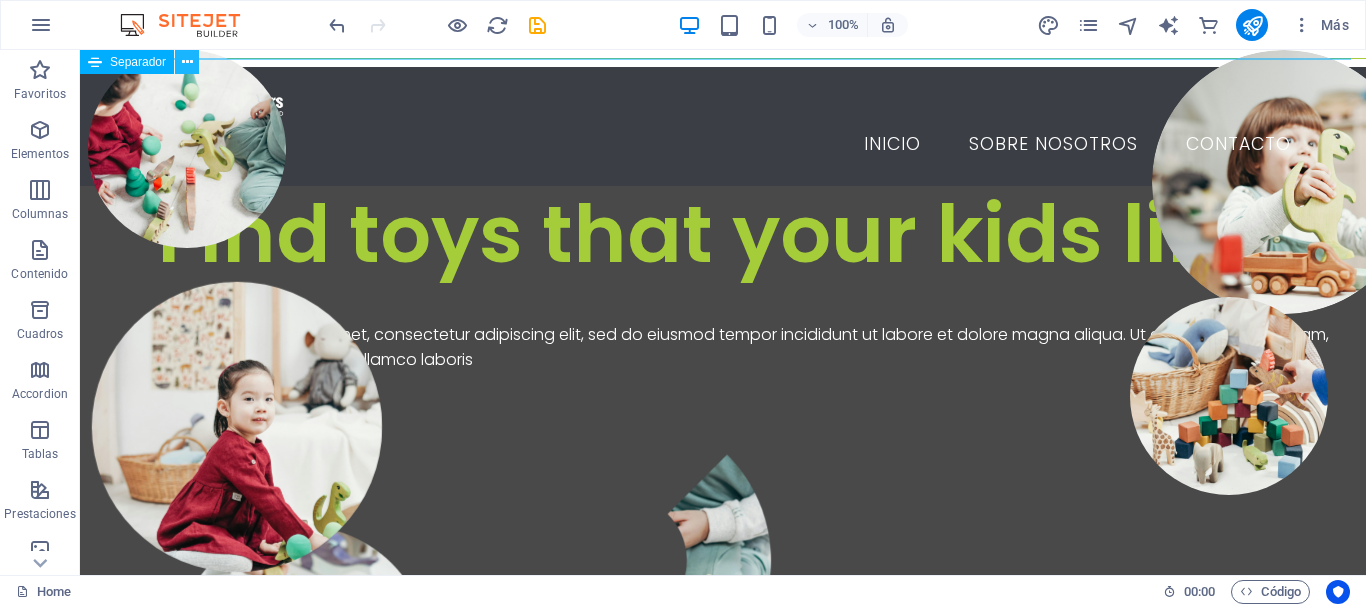 click at bounding box center [187, 62] 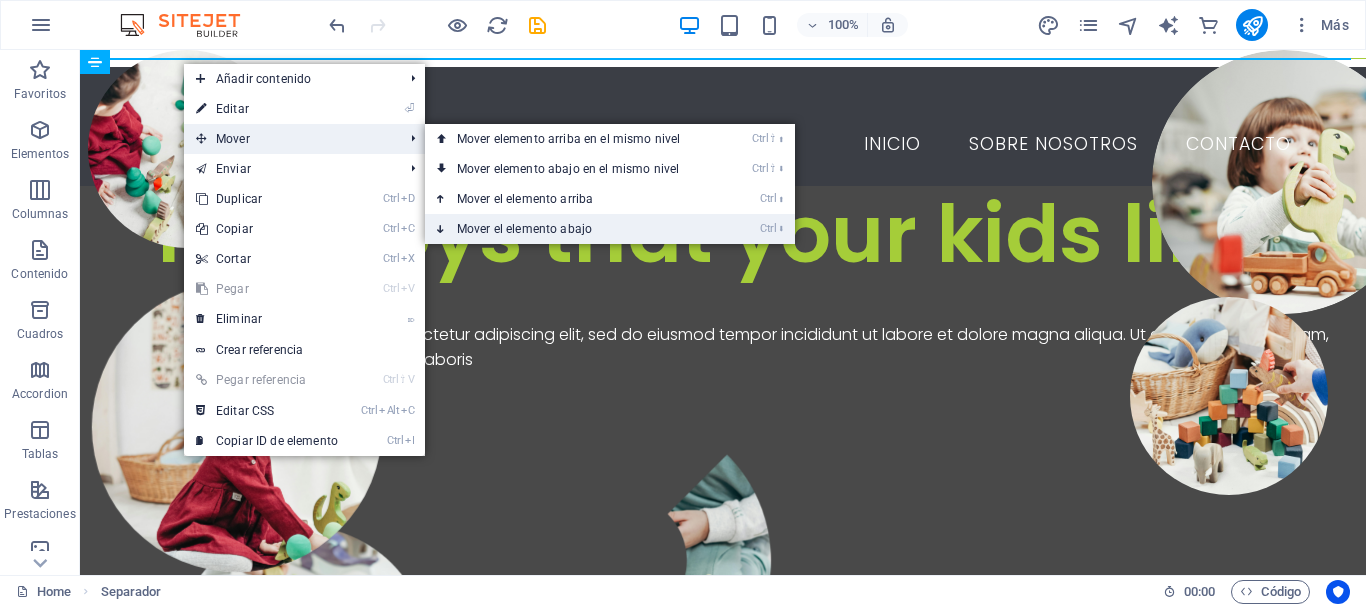click on "Ctrl ⬇  Mover el elemento abajo" at bounding box center [572, 229] 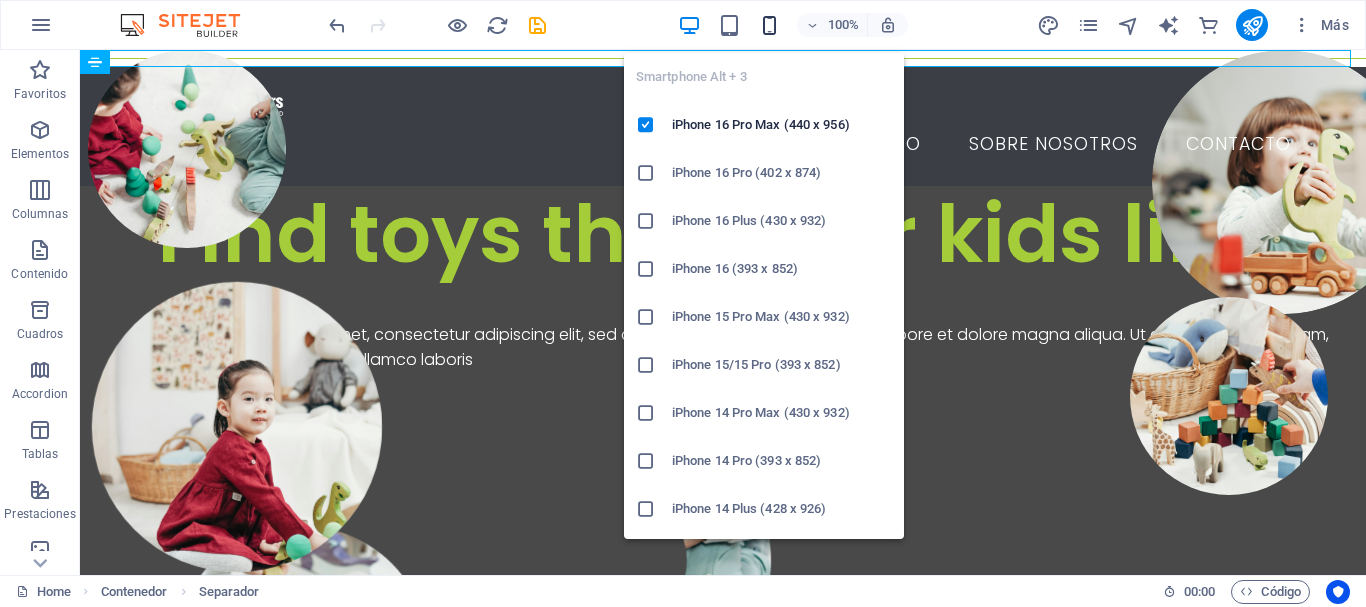 click at bounding box center [769, 25] 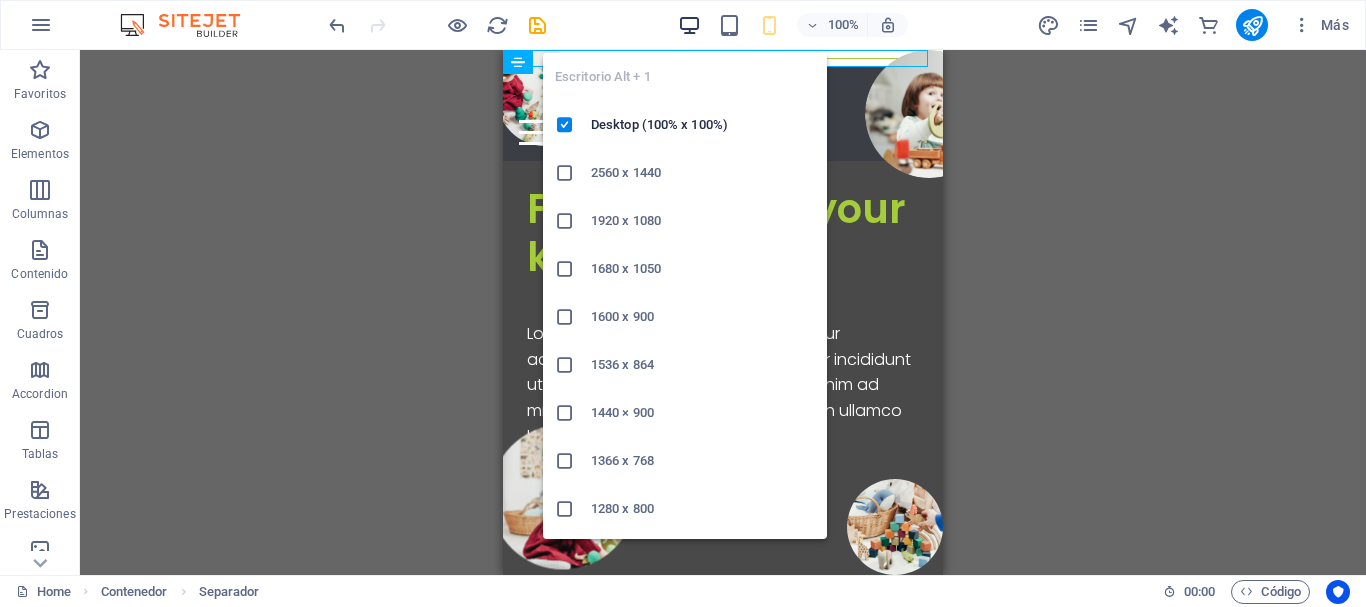 click at bounding box center (689, 25) 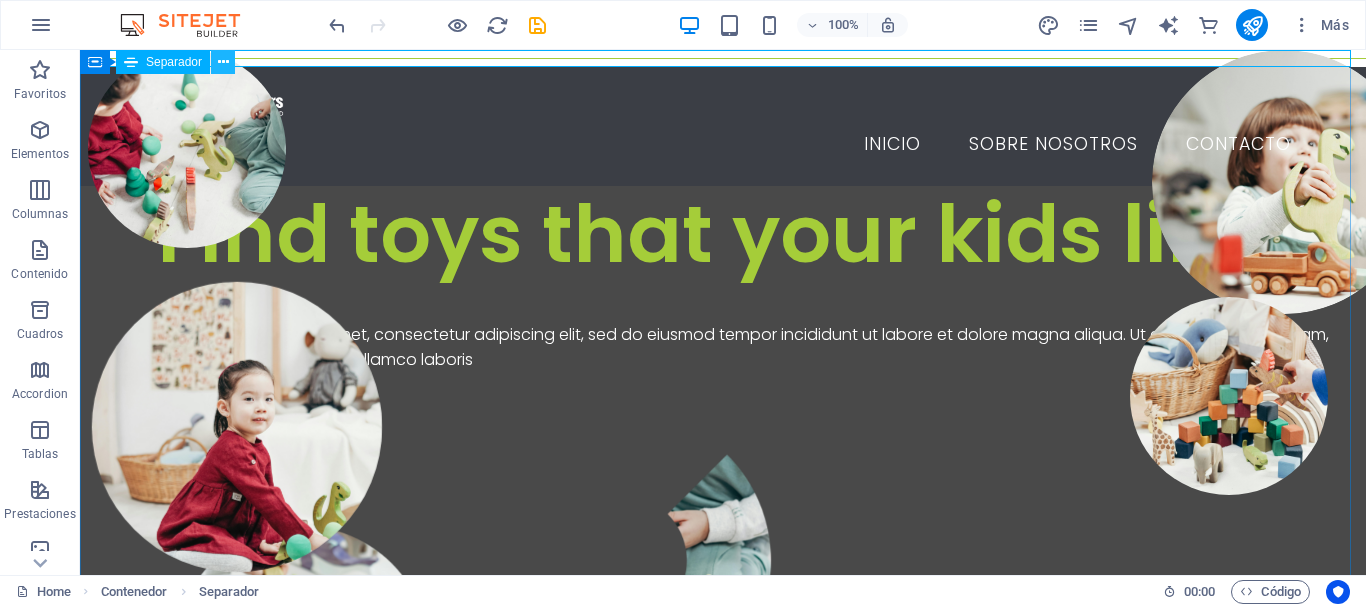 click at bounding box center (223, 62) 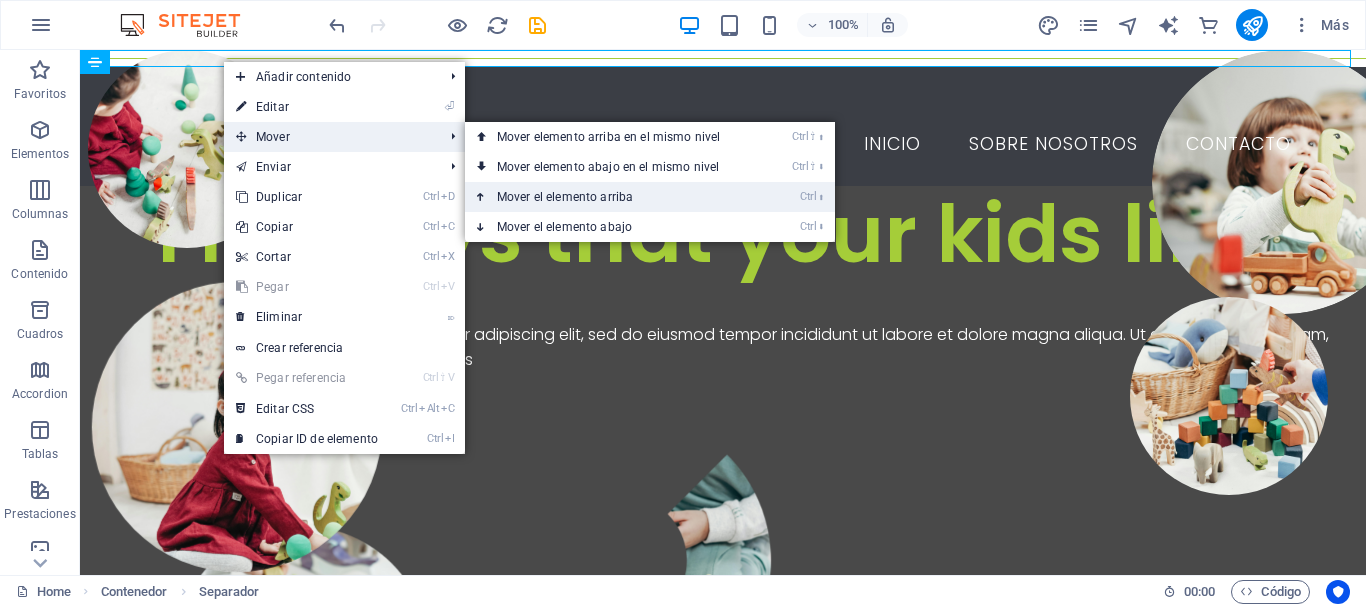 click on "Ctrl ⬆  Mover el elemento arriba" at bounding box center (612, 197) 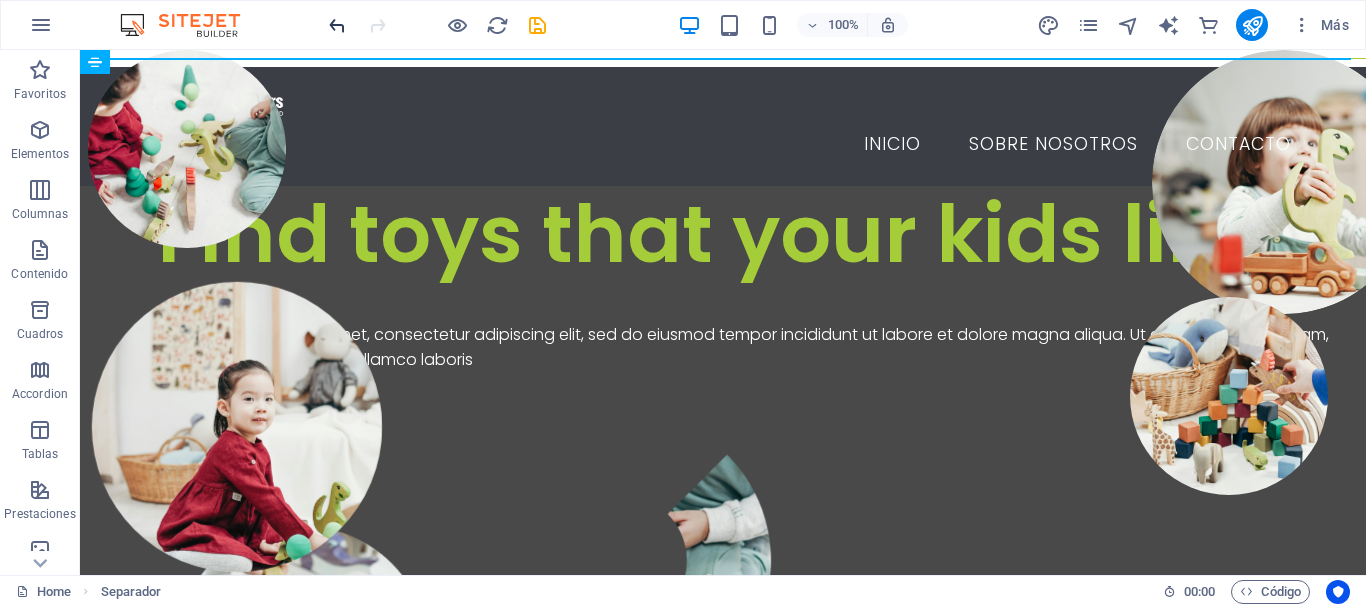 click at bounding box center [337, 25] 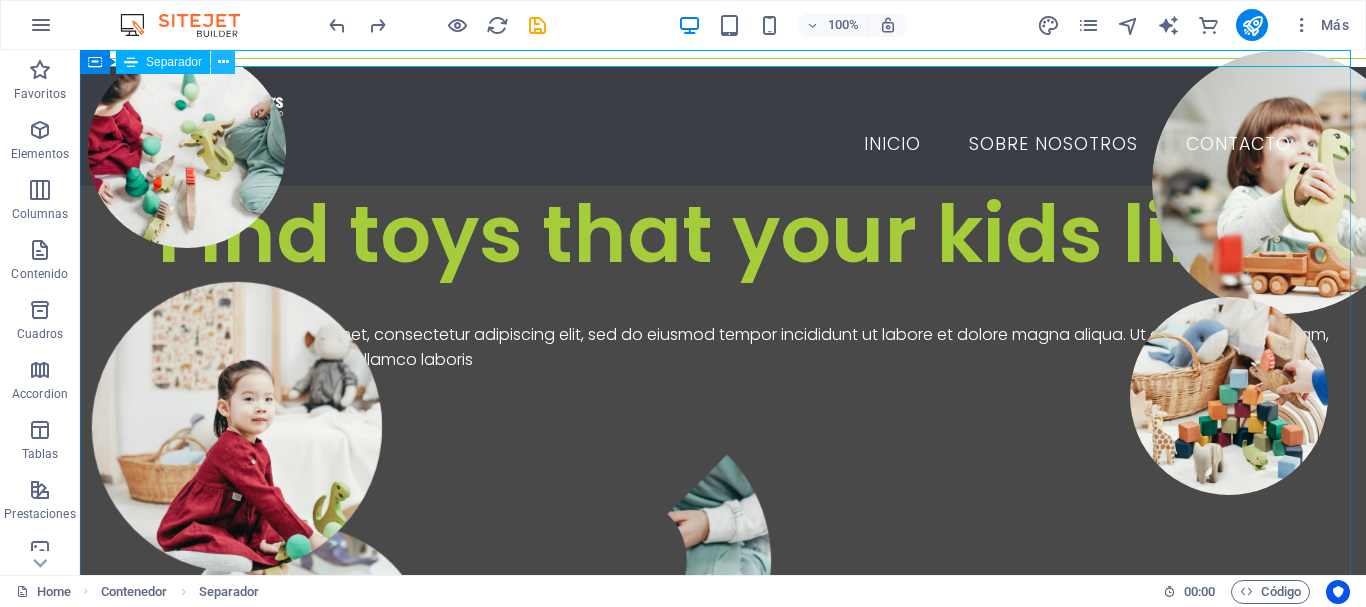 click at bounding box center (223, 62) 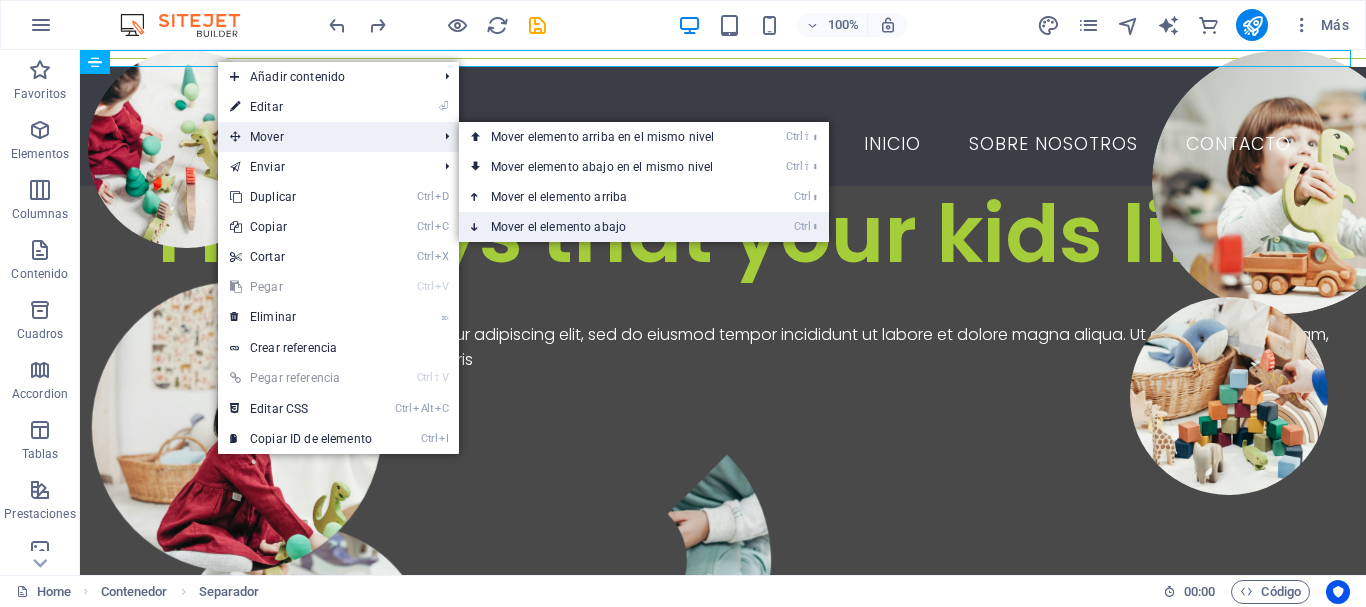 click on "Ctrl ⬇  Mover el elemento abajo" at bounding box center (606, 227) 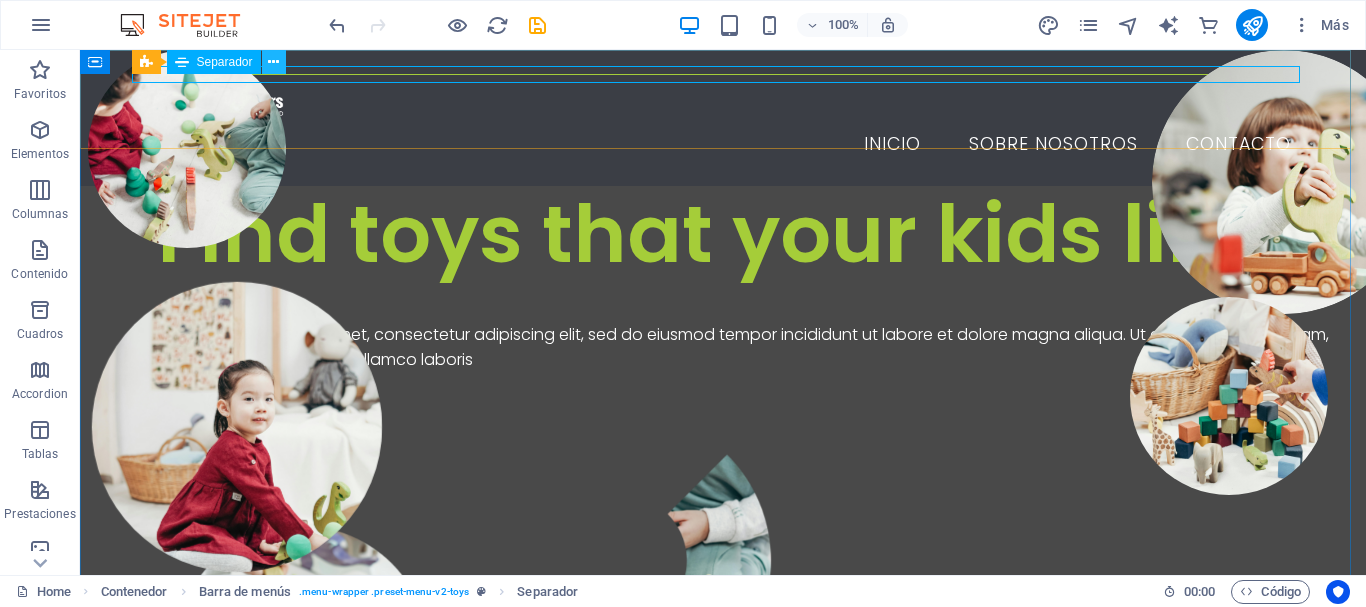 click at bounding box center [273, 62] 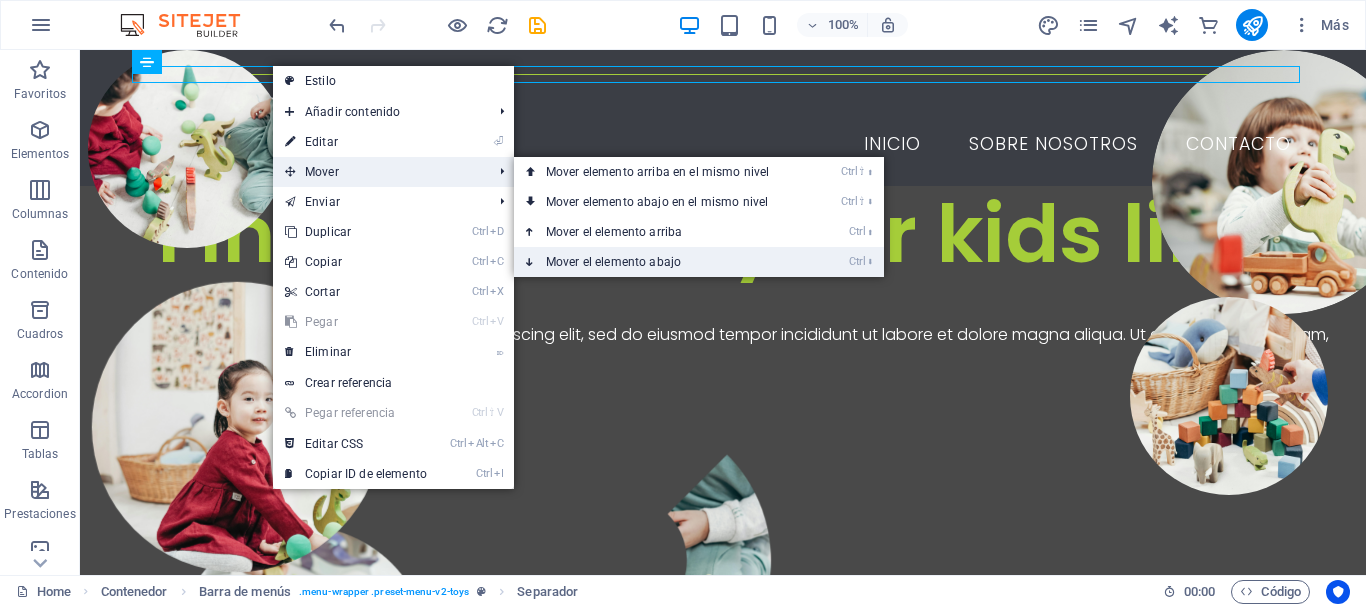 click on "Ctrl ⬇  Mover el elemento abajo" at bounding box center [661, 262] 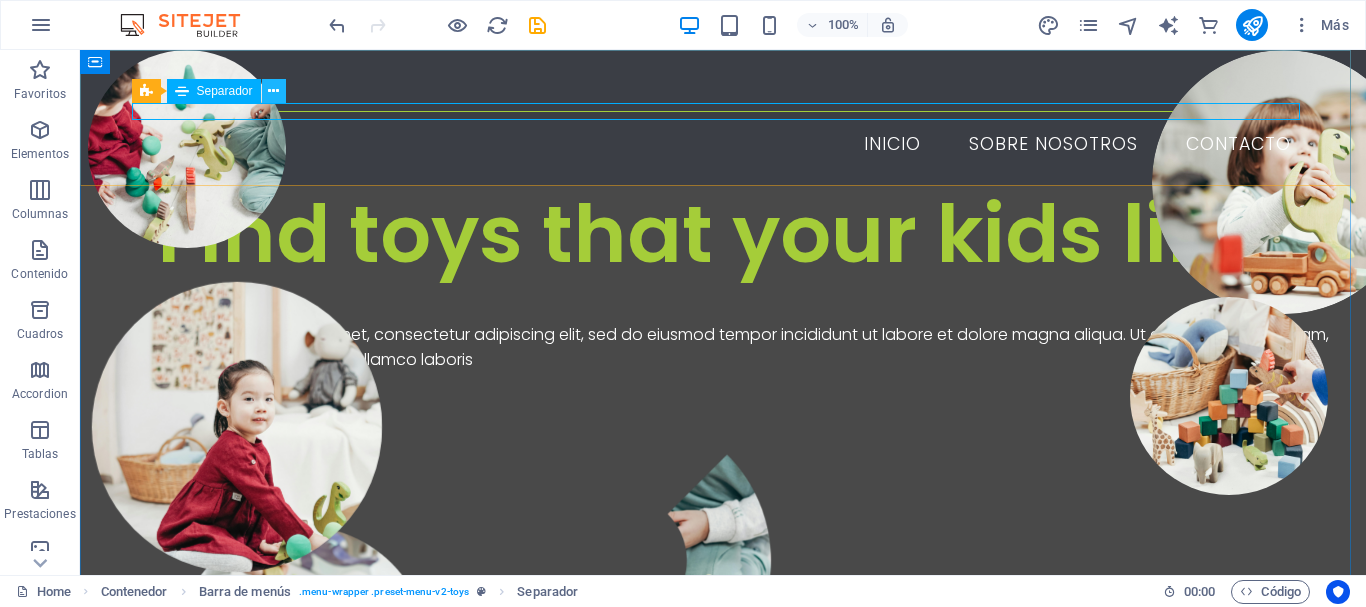 click at bounding box center [273, 91] 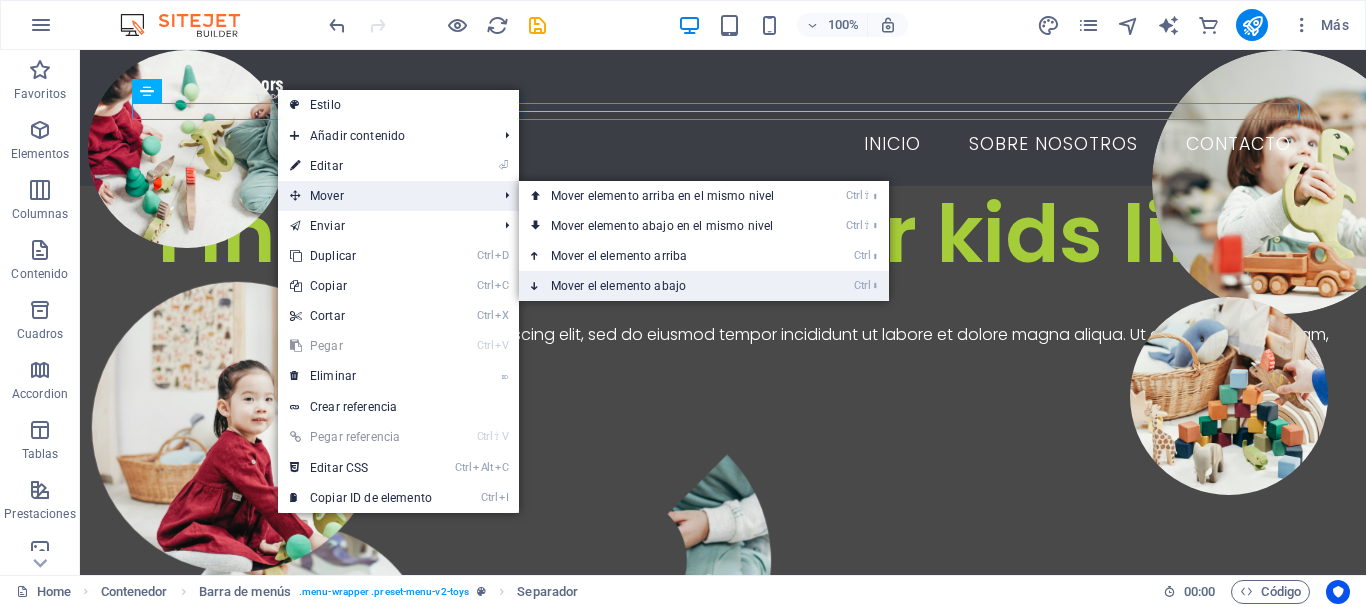 click on "Ctrl ⬇  Mover el elemento abajo" at bounding box center [666, 286] 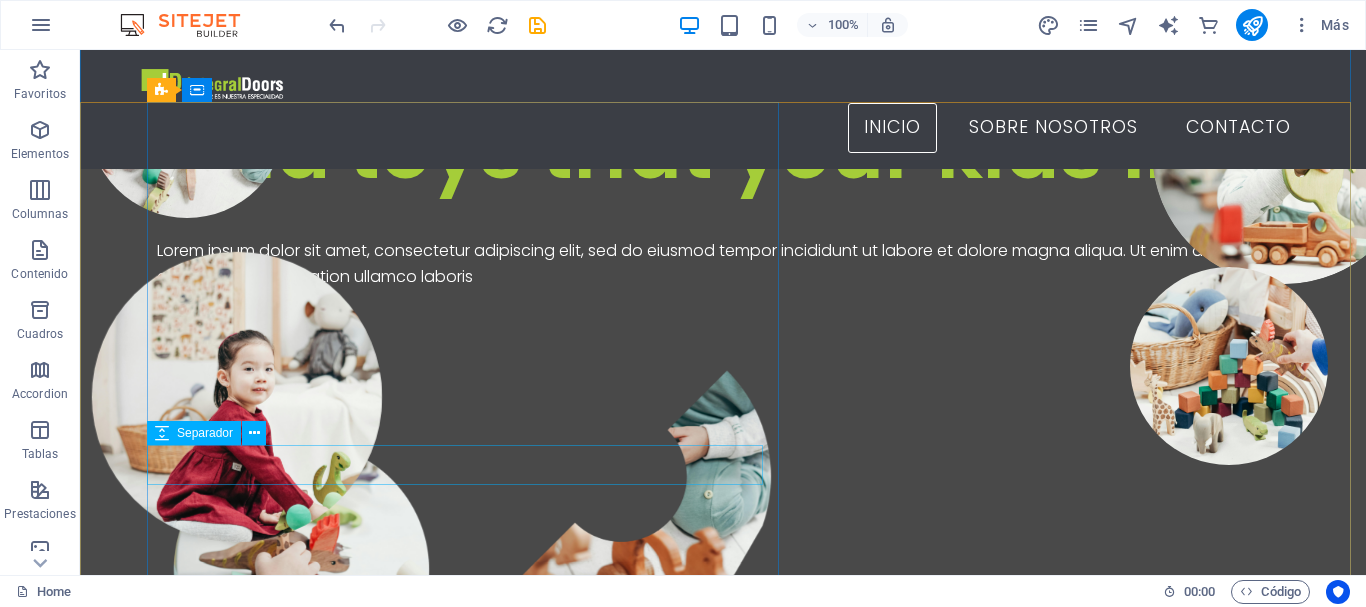 scroll, scrollTop: 0, scrollLeft: 0, axis: both 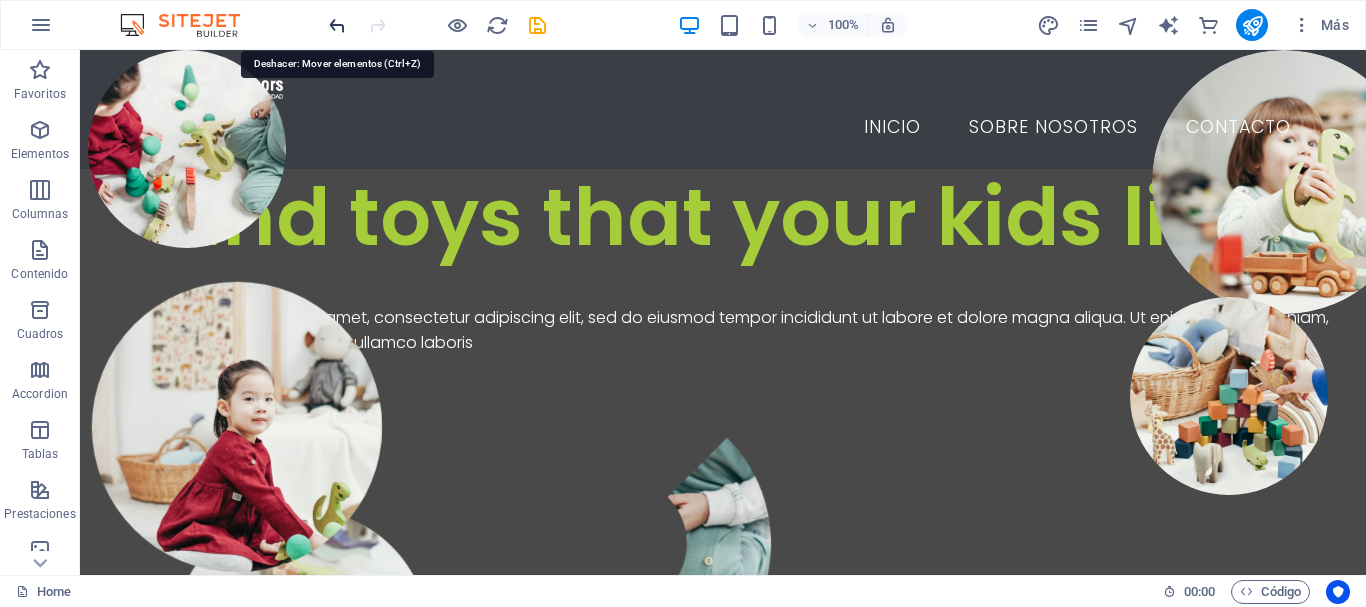 click at bounding box center (337, 25) 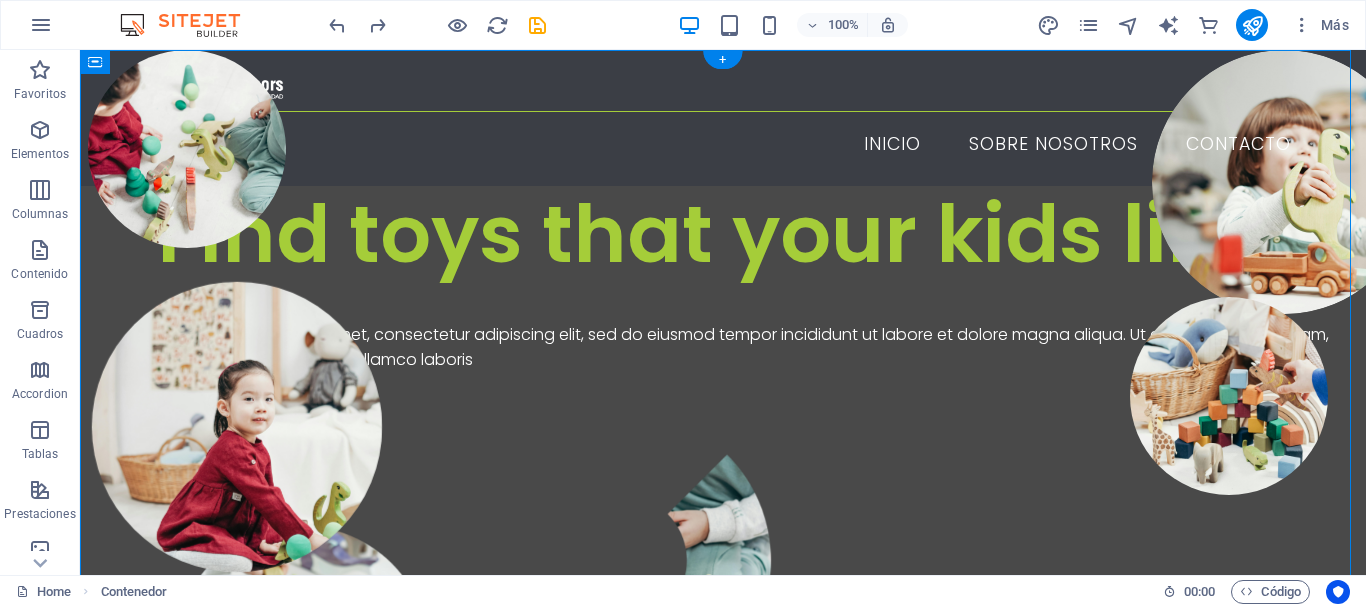 drag, startPoint x: 635, startPoint y: 108, endPoint x: 605, endPoint y: 185, distance: 82.637764 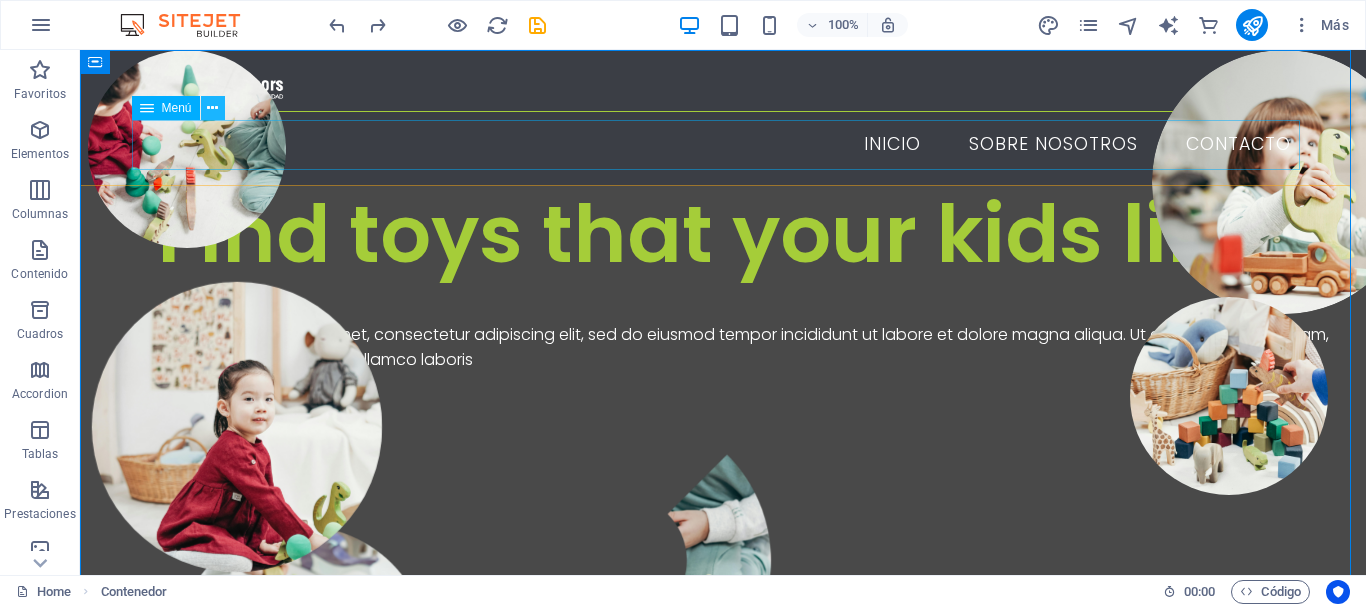click at bounding box center (212, 108) 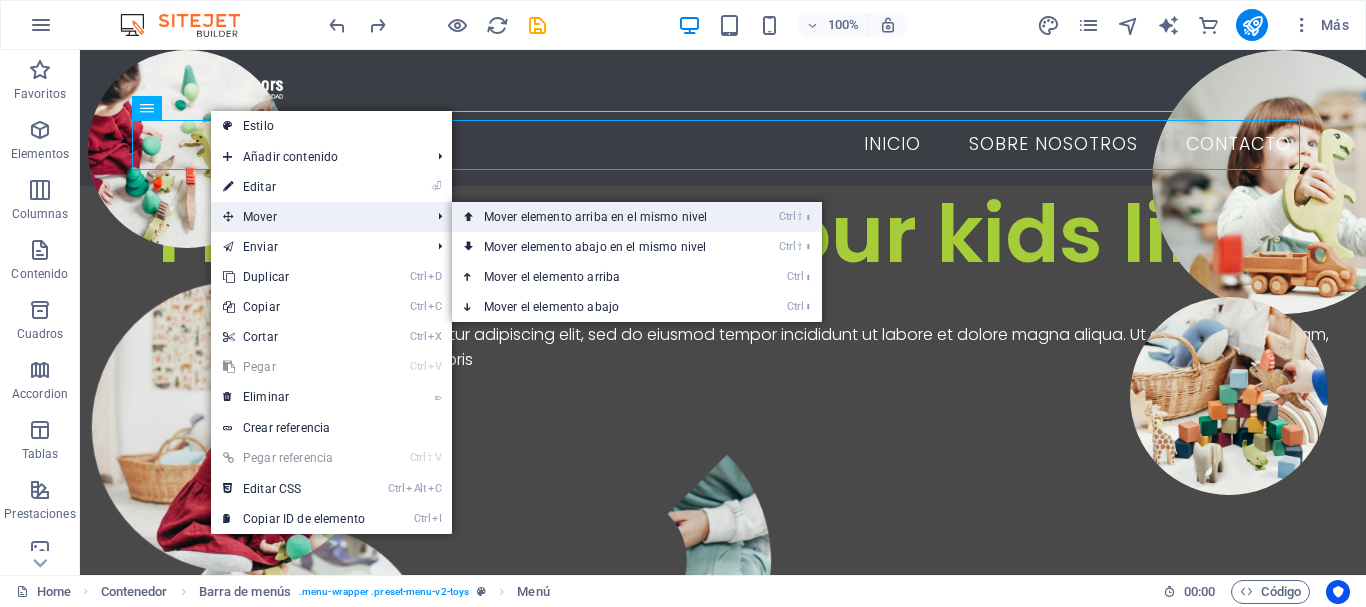 click on "Ctrl ⇧ ⬆  Mover elemento arriba en el mismo nivel" at bounding box center (599, 217) 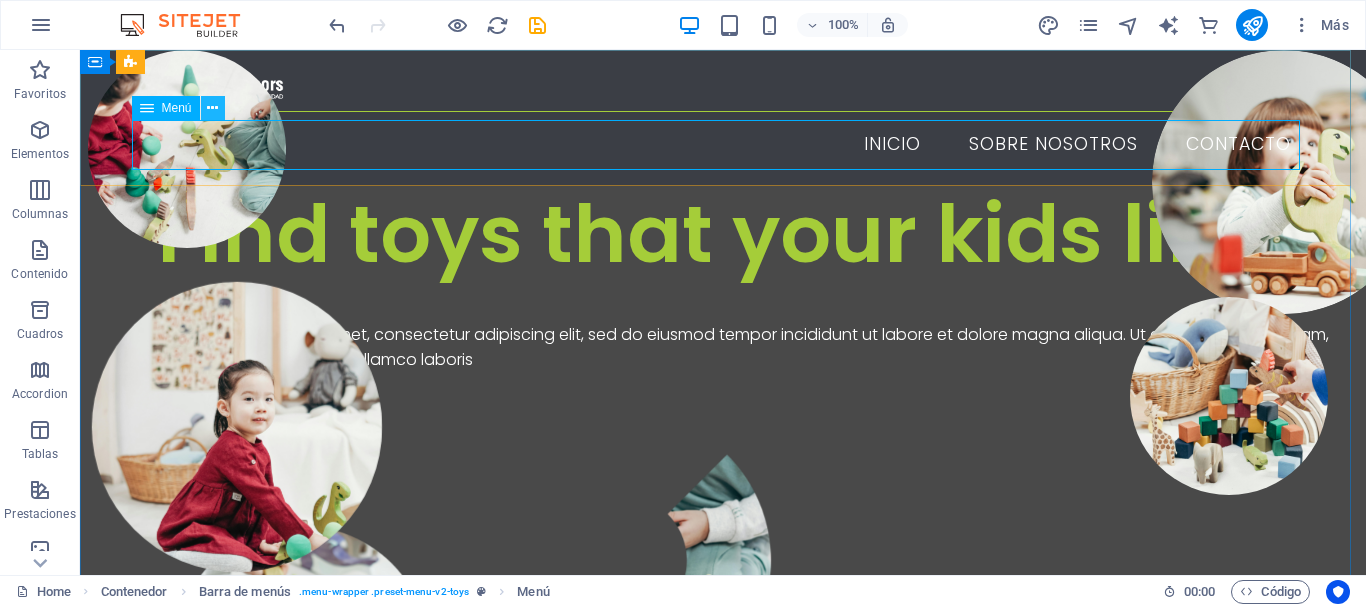 click at bounding box center (212, 108) 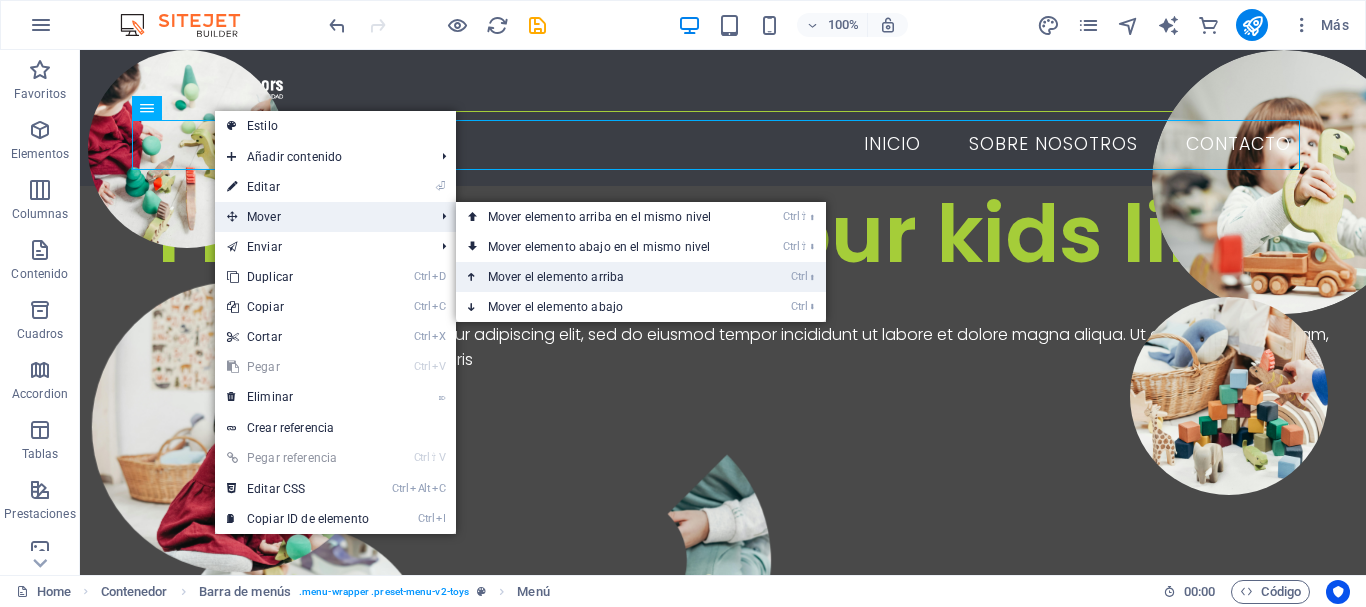 click on "Ctrl ⬆  Mover el elemento arriba" at bounding box center (603, 277) 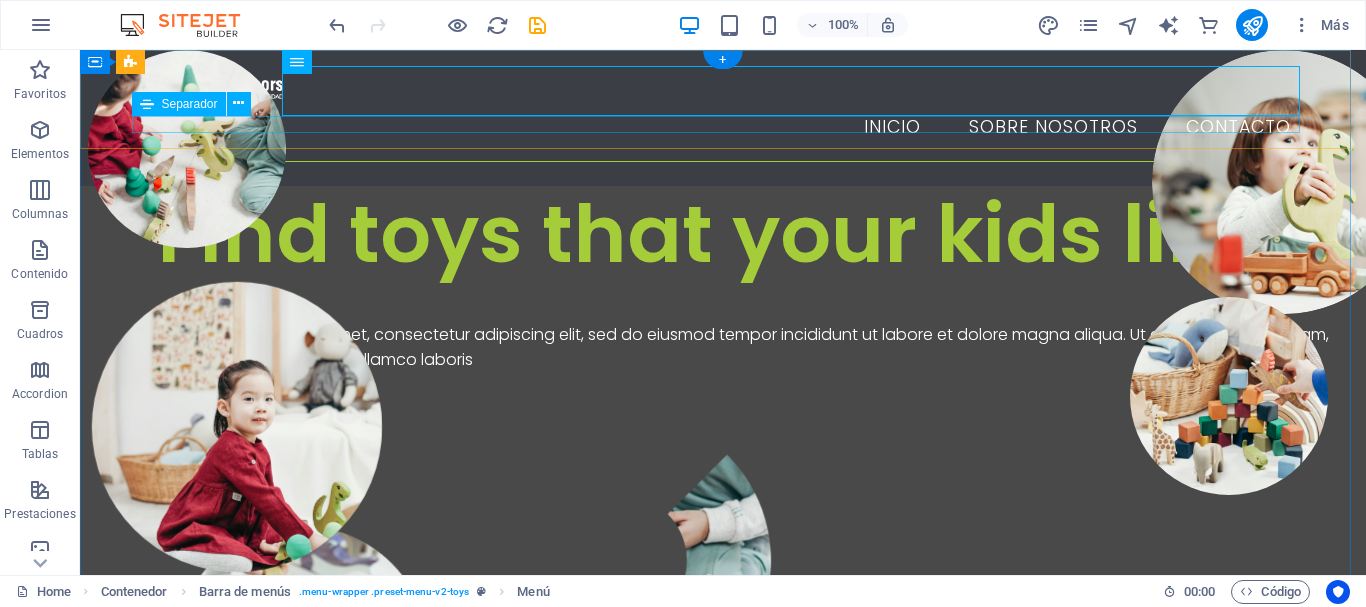 click at bounding box center (723, 161) 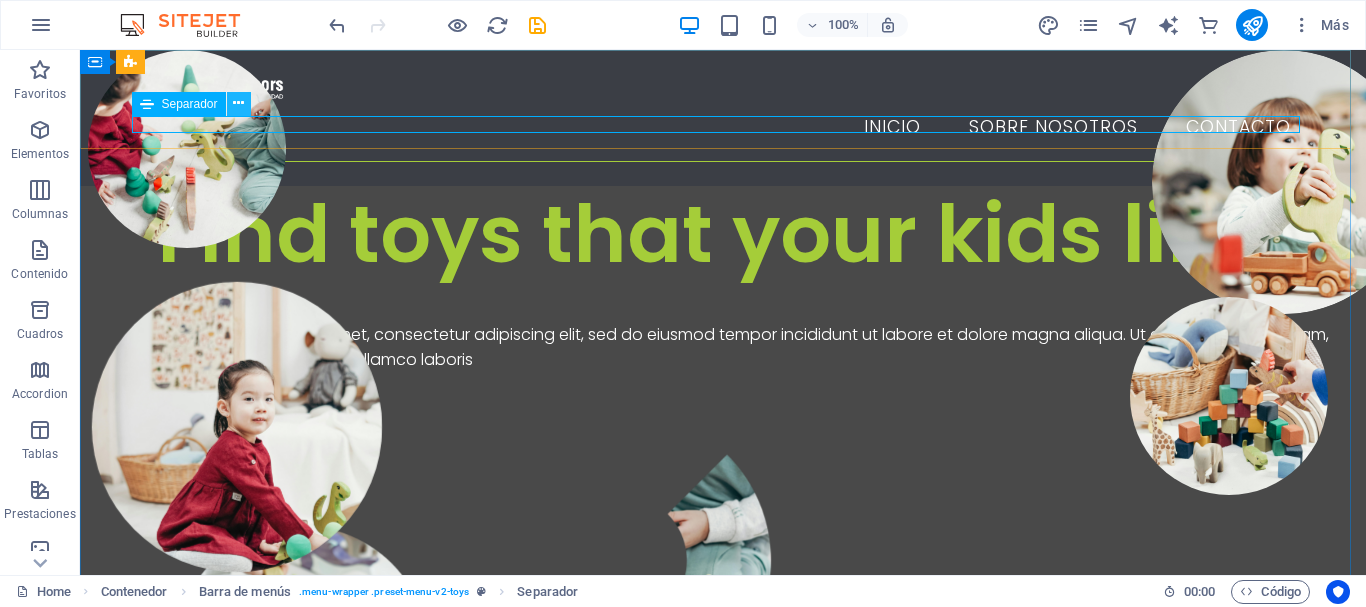 click at bounding box center [238, 103] 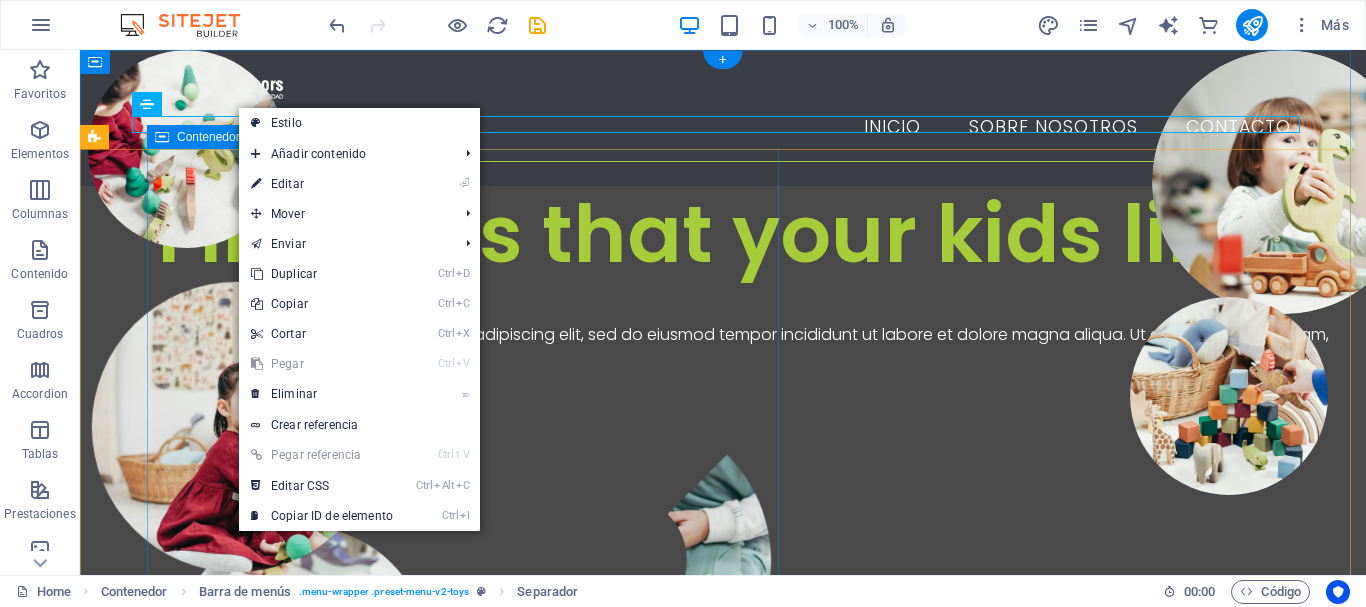 click on "Find toys that your kids like Lorem ipsum dolor sit amet, consectetur adipiscing elit, sed do eiusmod tempor incididunt ut labore et dolore magna aliqua. Ut enim ad minim veniam, quis nostrud exercitation ullamco laboris  Shop Now" at bounding box center (756, 319) 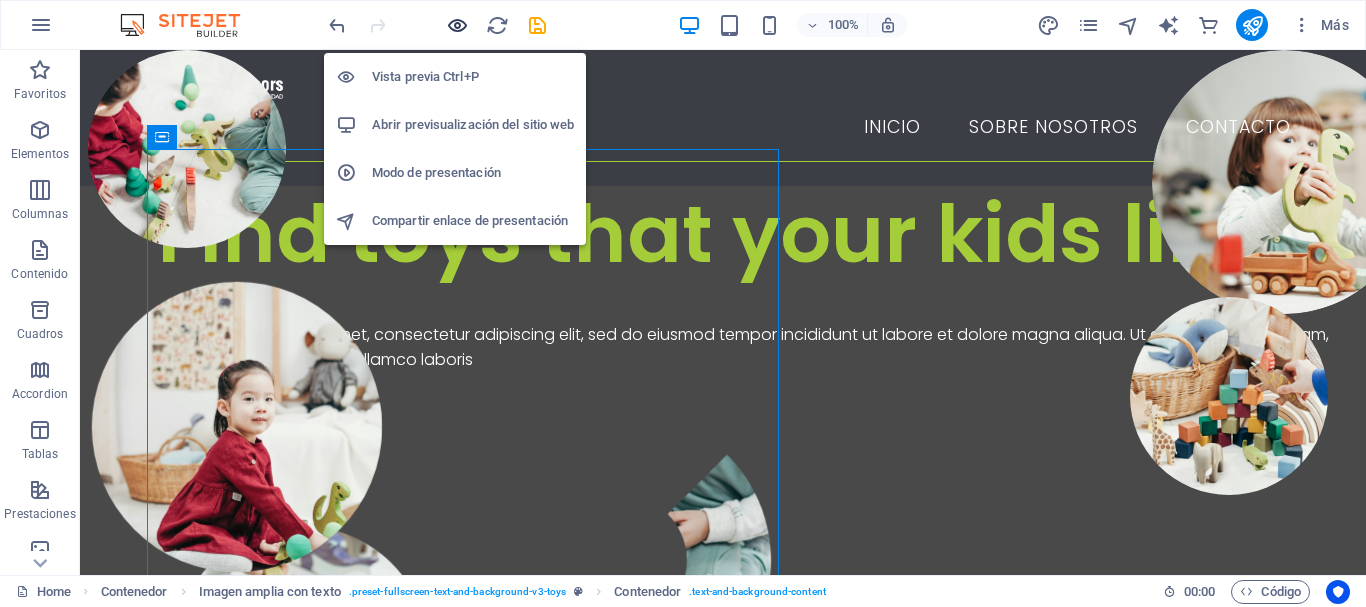 click at bounding box center (457, 25) 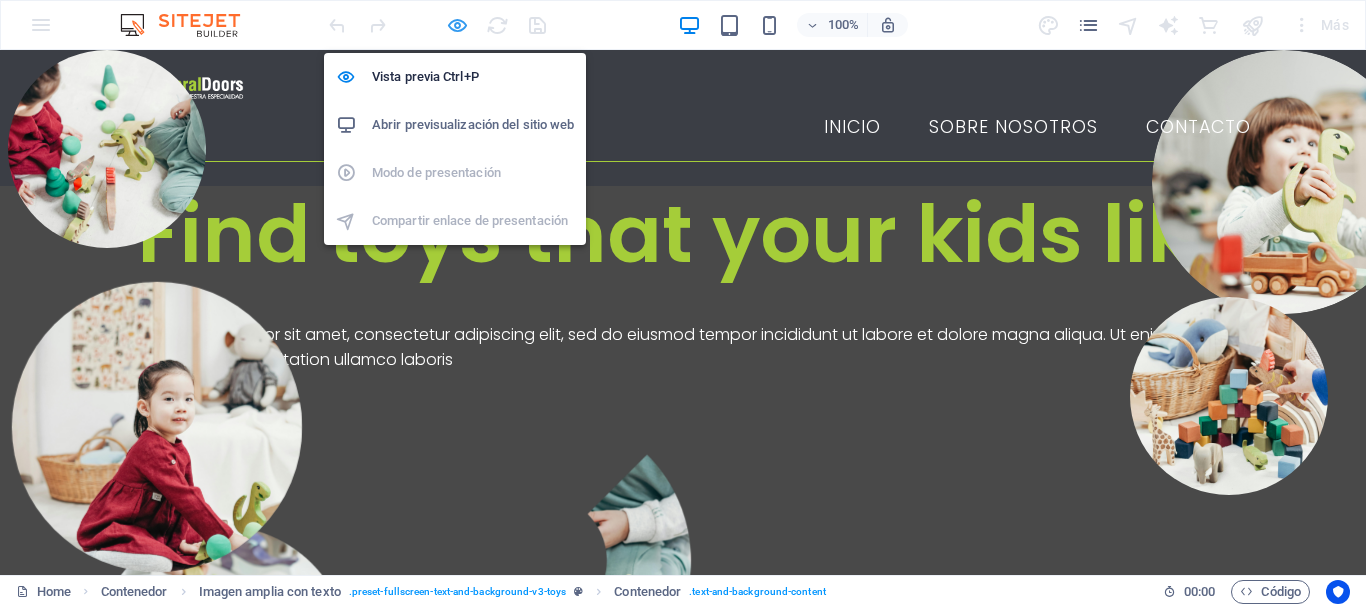 click at bounding box center [457, 25] 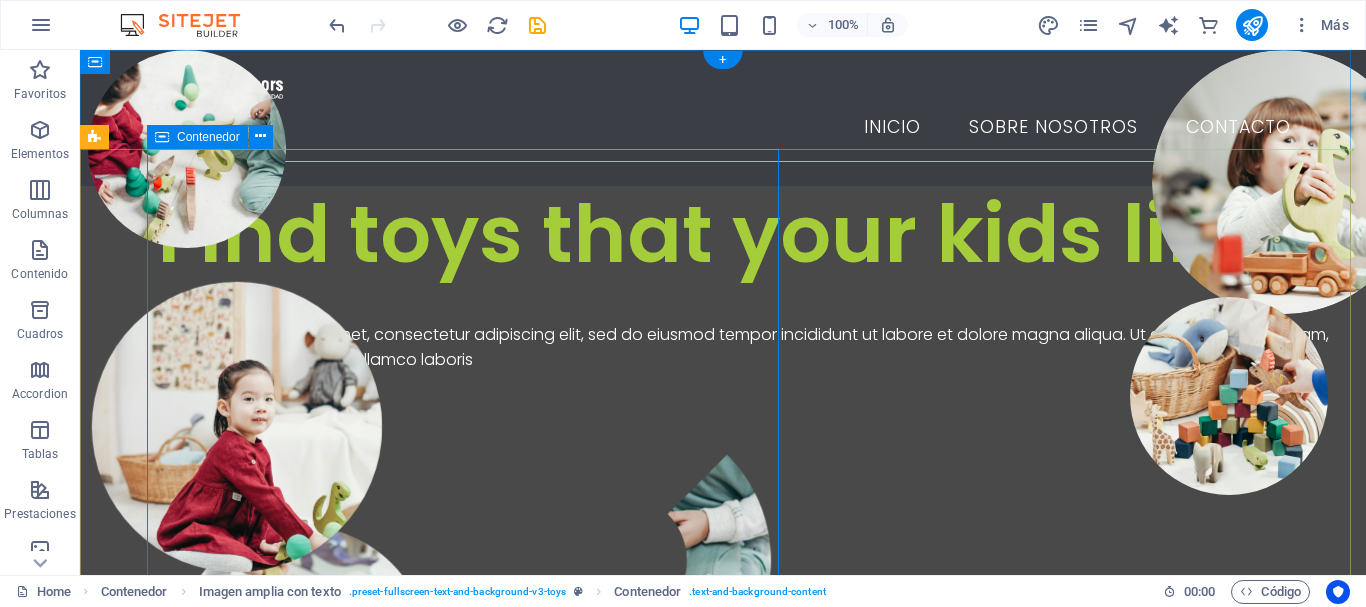 click on "Find toys that your kids like Lorem ipsum dolor sit amet, consectetur adipiscing elit, sed do eiusmod tempor incididunt ut labore et dolore magna aliqua. Ut enim ad minim veniam, quis nostrud exercitation ullamco laboris  Shop Now" at bounding box center (756, 319) 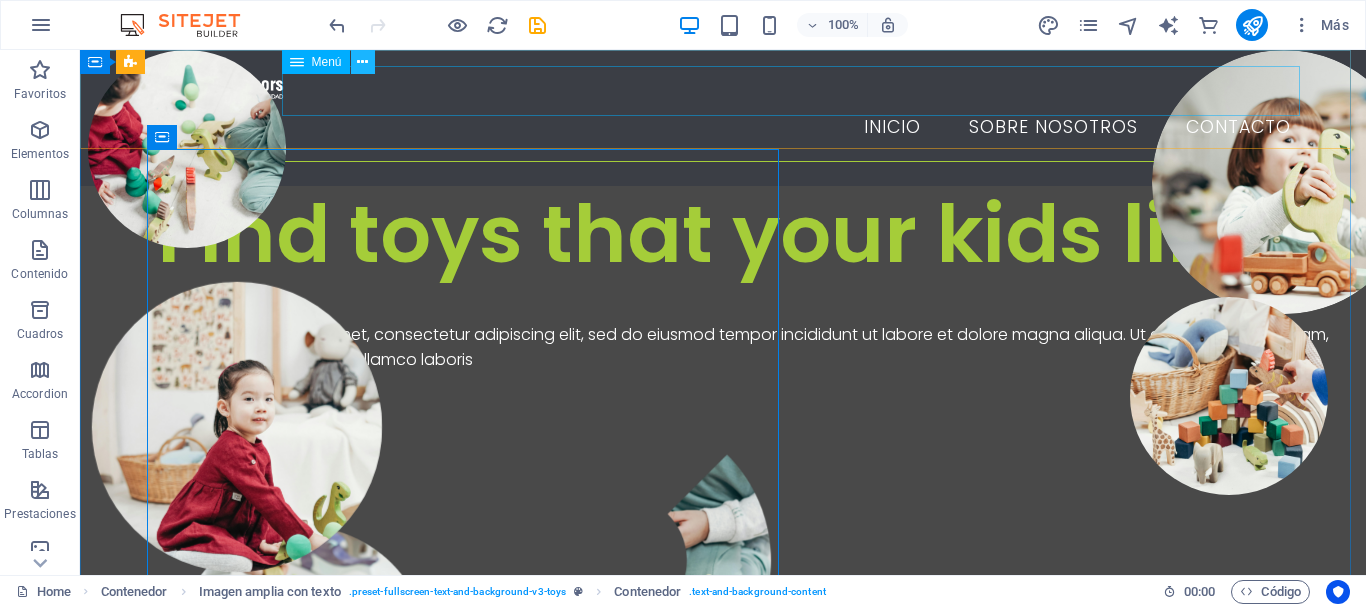 click at bounding box center [362, 62] 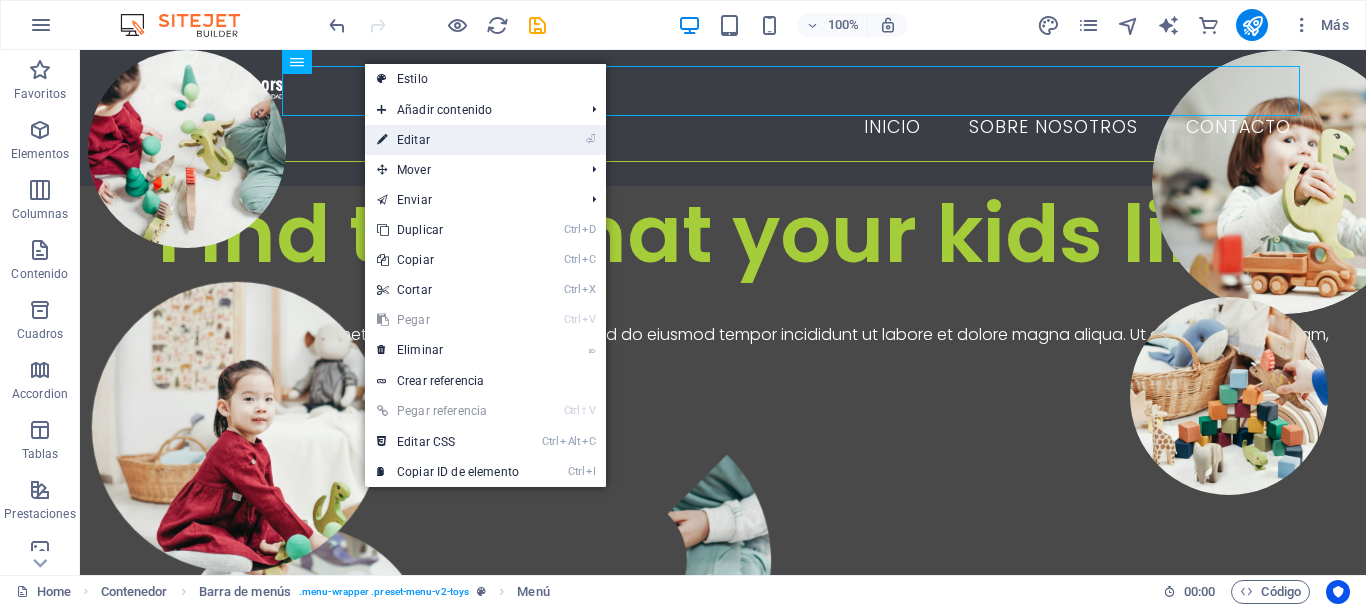 click on "⏎  Editar" at bounding box center [448, 140] 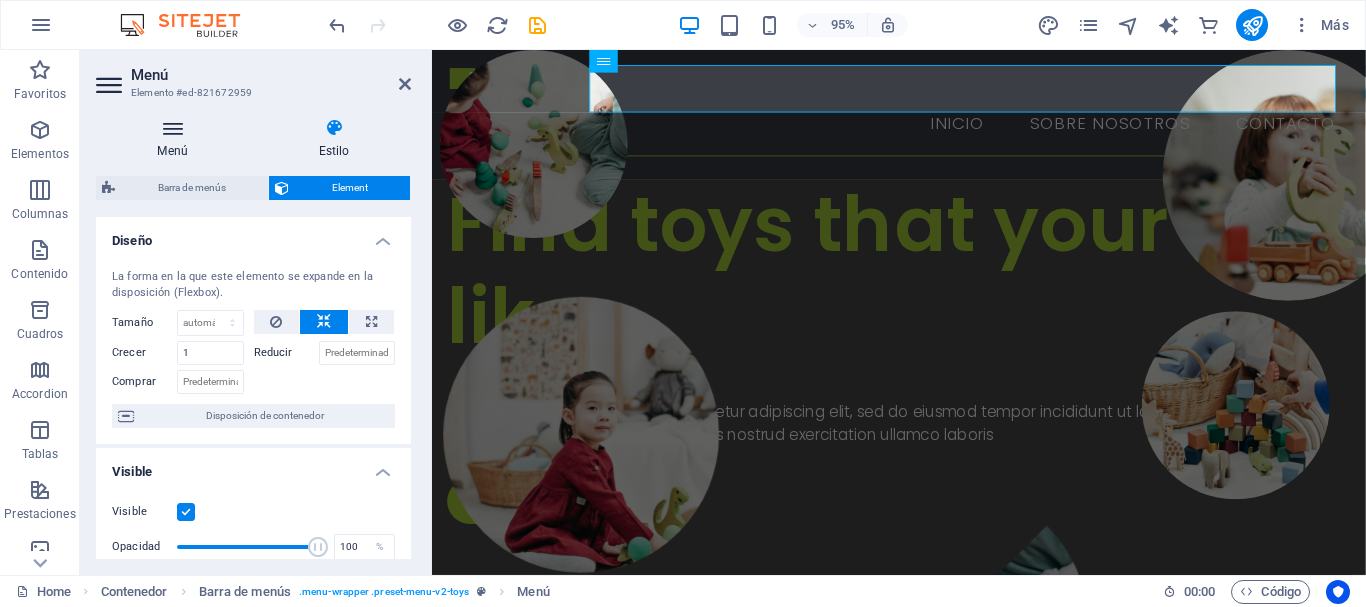 click on "Menú" at bounding box center [176, 139] 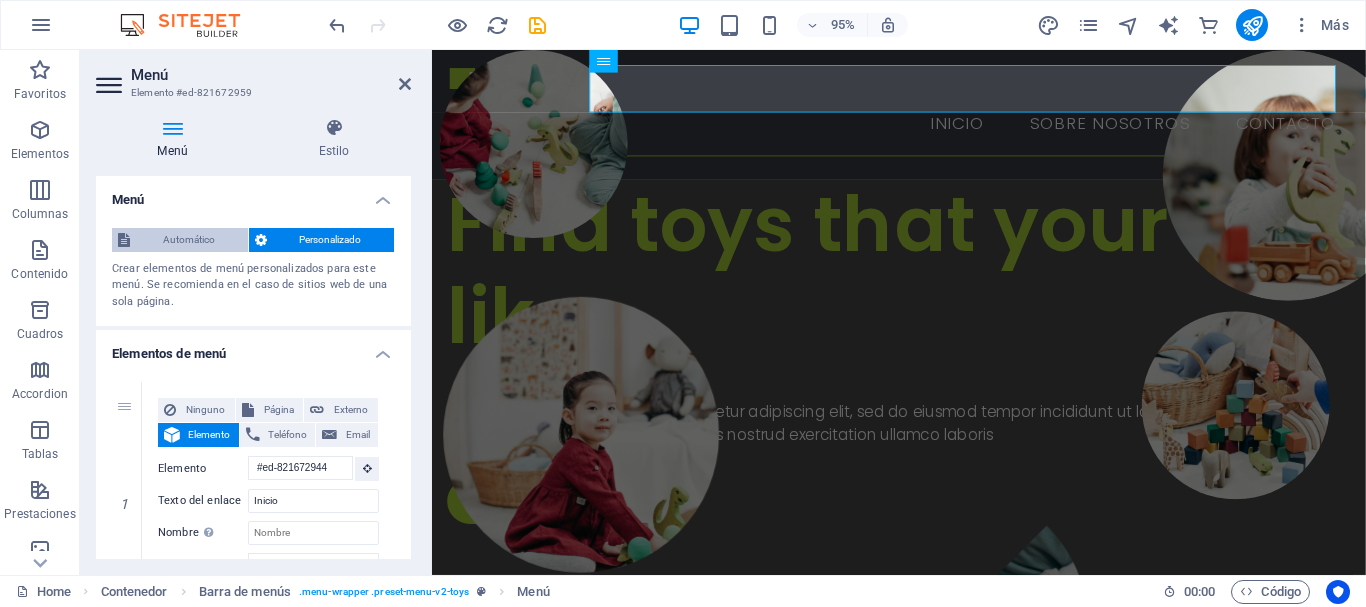 click on "Automático" at bounding box center [189, 240] 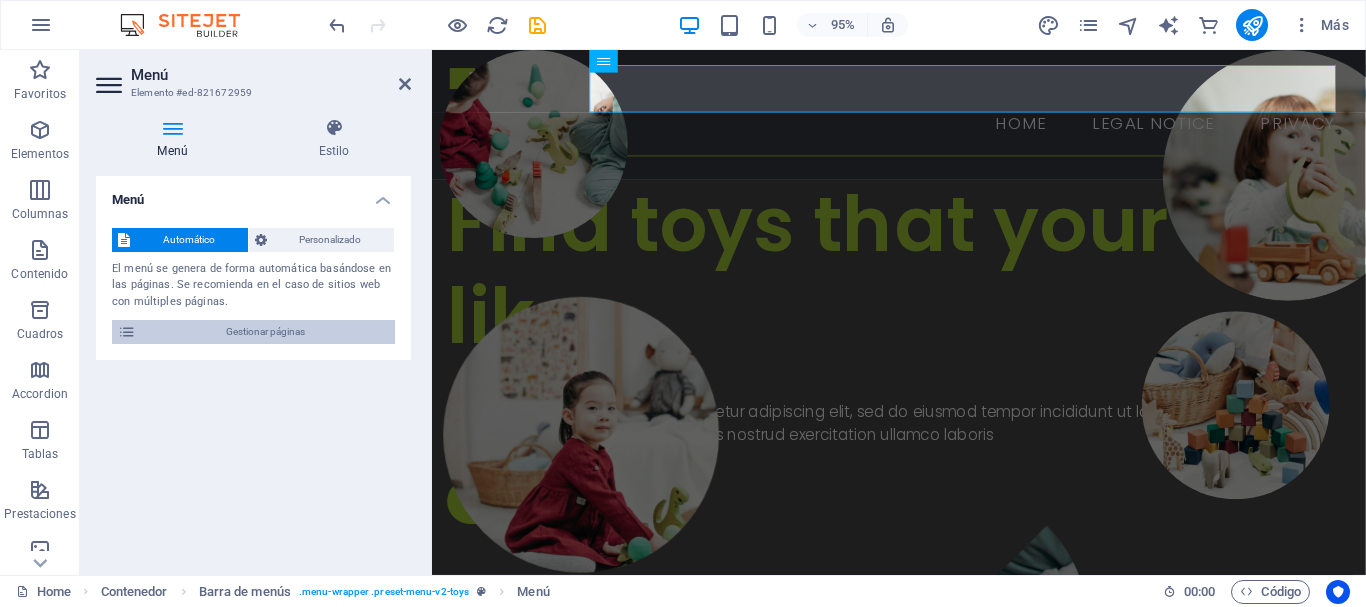 click at bounding box center [127, 332] 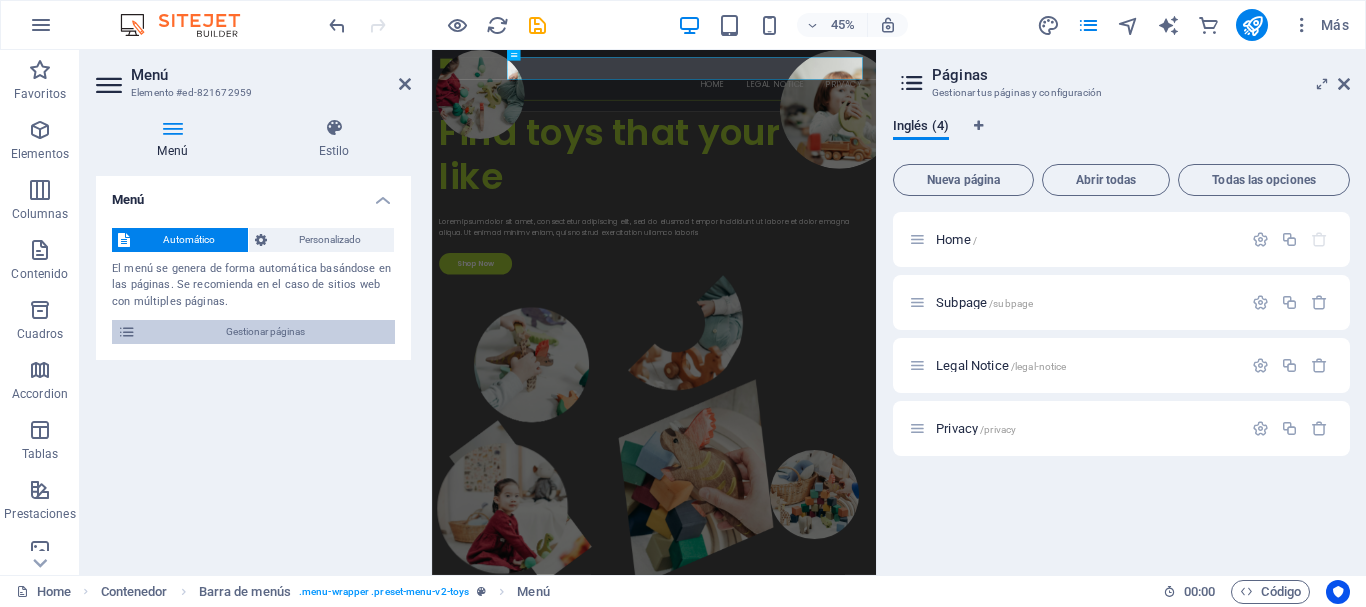 click at bounding box center (127, 332) 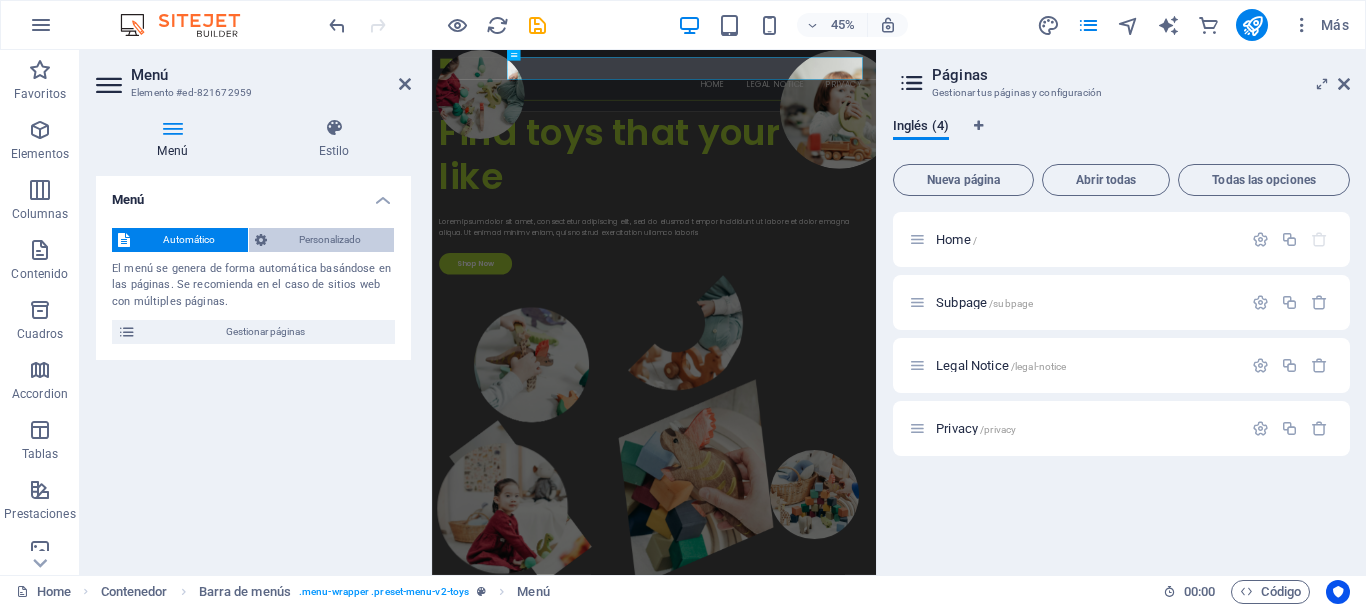 click on "Personalizado" at bounding box center [331, 240] 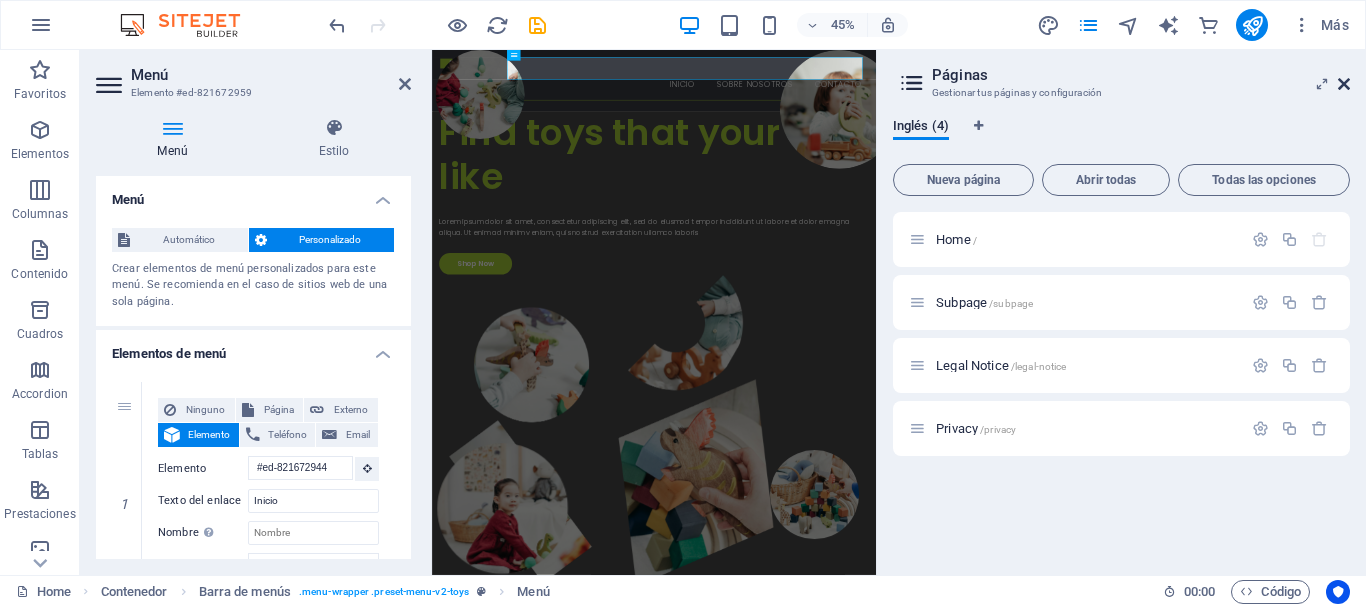 click at bounding box center (1344, 84) 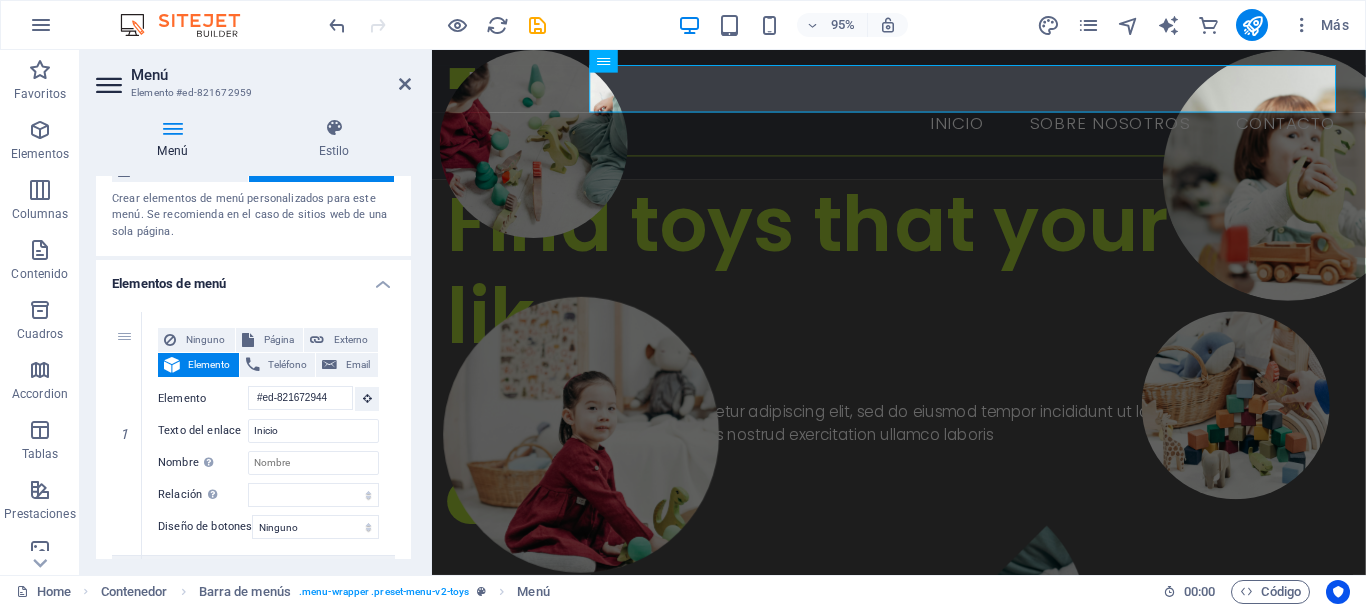 scroll, scrollTop: 100, scrollLeft: 0, axis: vertical 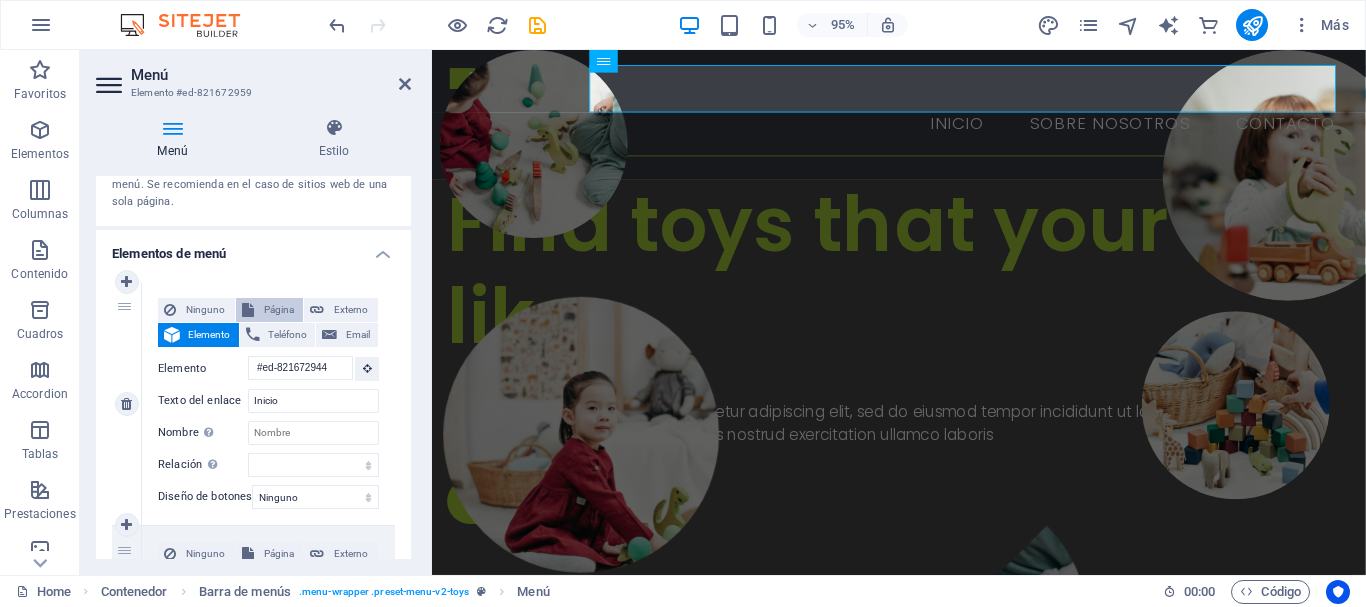 click on "Página" at bounding box center [279, 310] 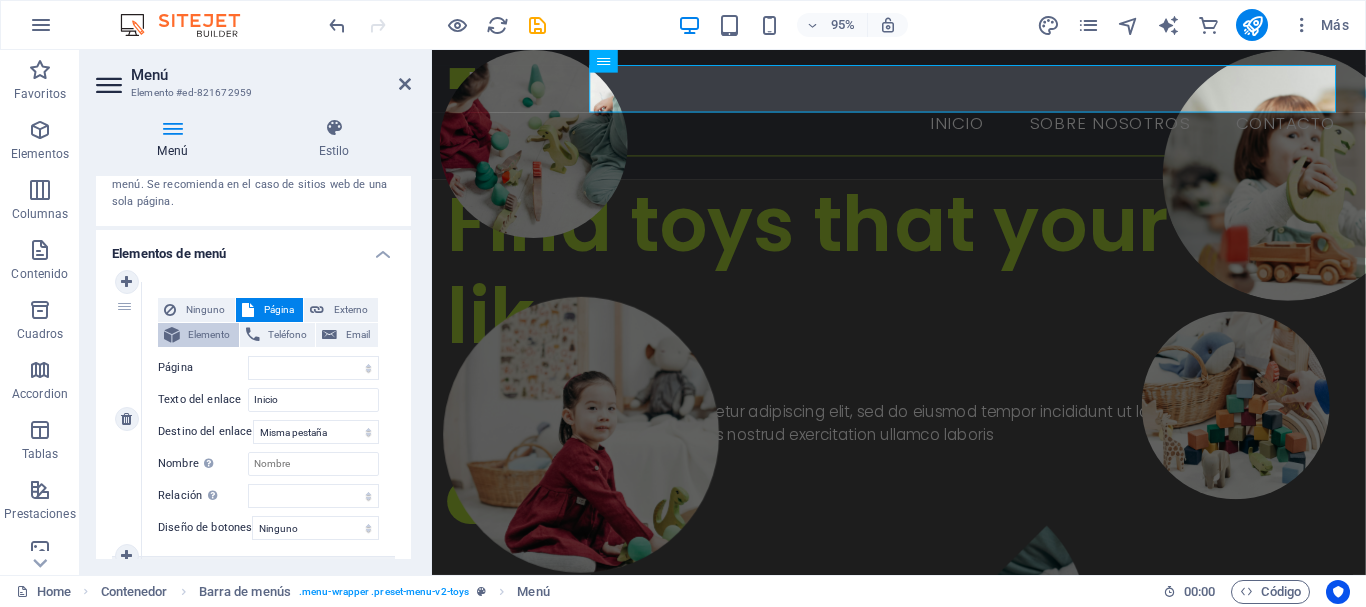click on "Elemento" at bounding box center (209, 335) 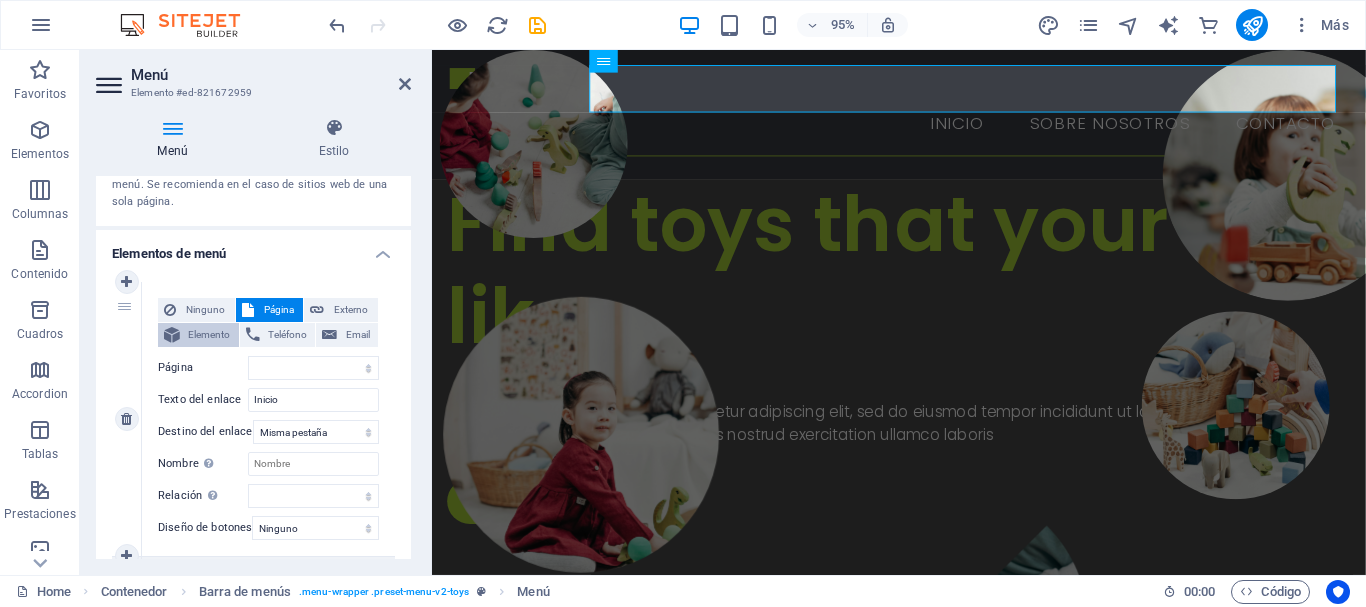 select 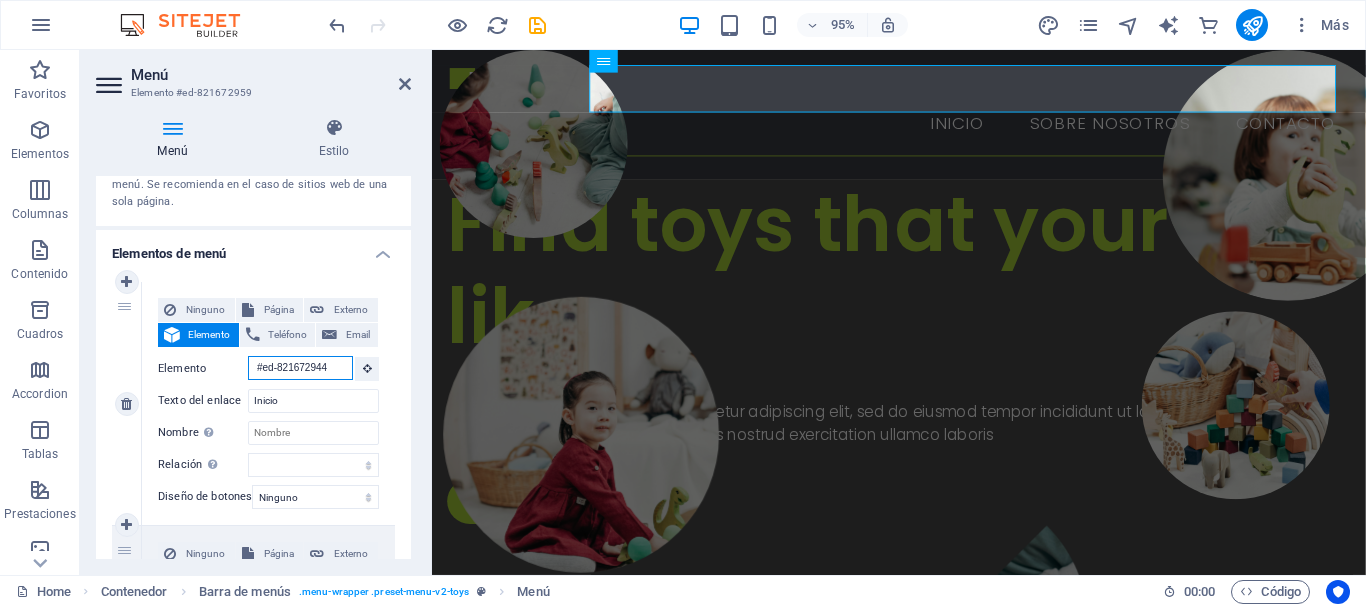 scroll, scrollTop: 0, scrollLeft: 3, axis: horizontal 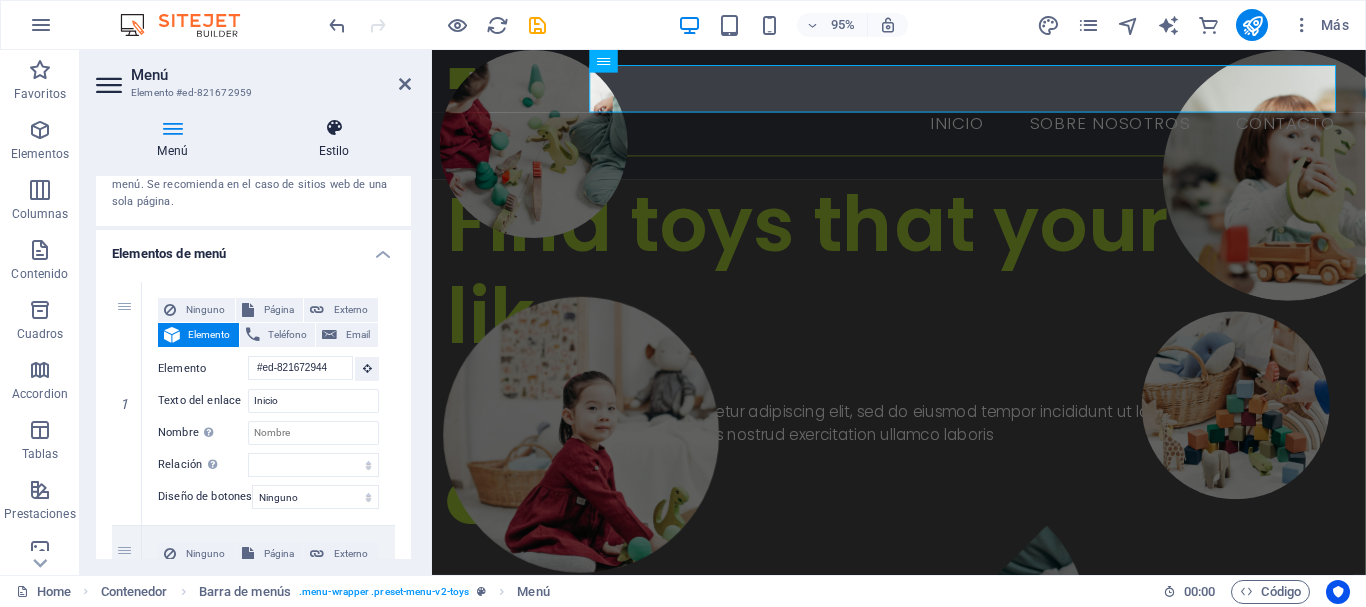 click on "Estilo" at bounding box center [334, 139] 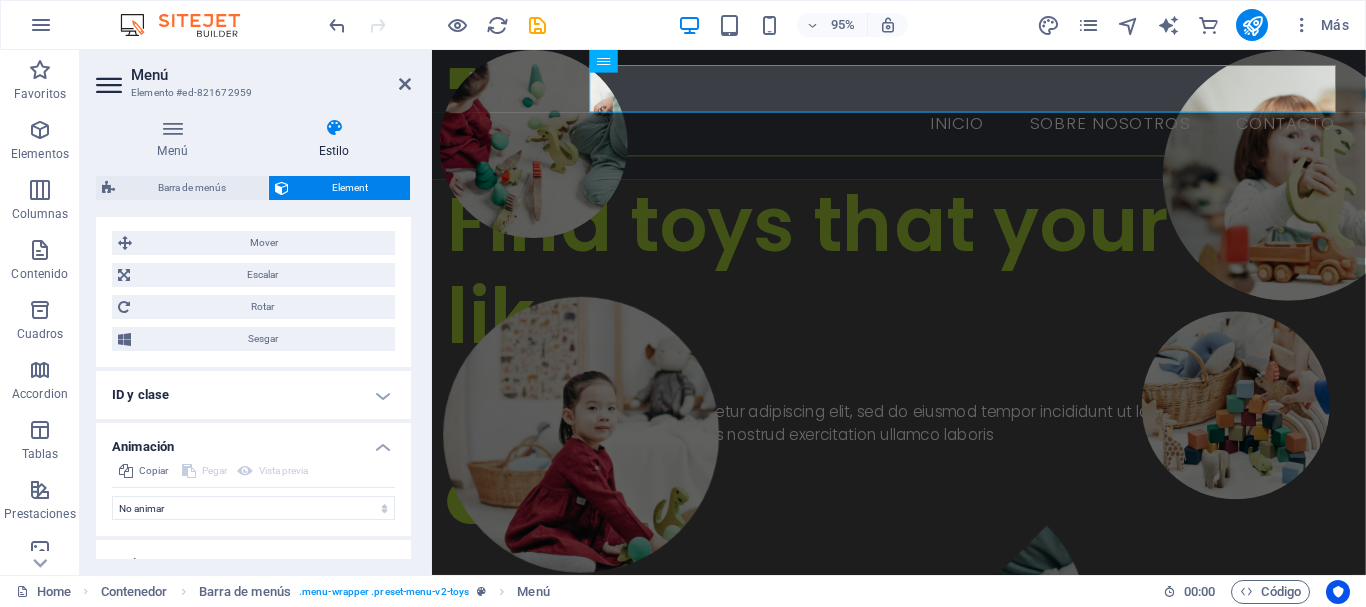scroll, scrollTop: 725, scrollLeft: 0, axis: vertical 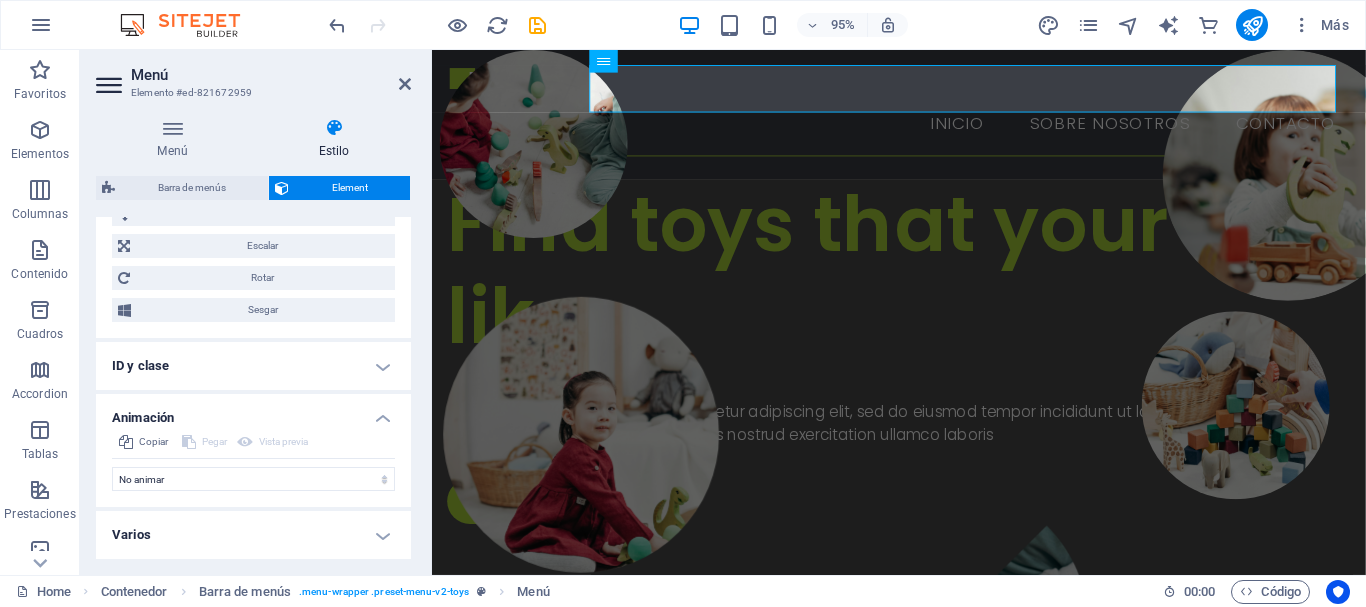 click on "Varios" at bounding box center [253, 535] 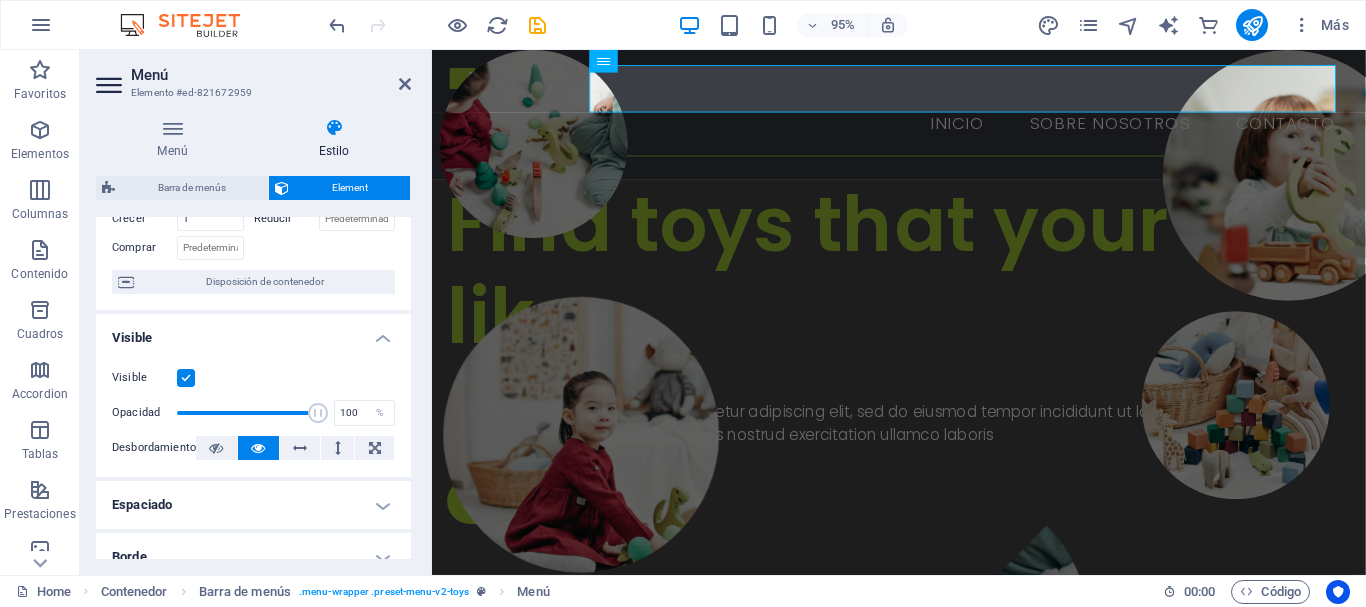 scroll, scrollTop: 0, scrollLeft: 0, axis: both 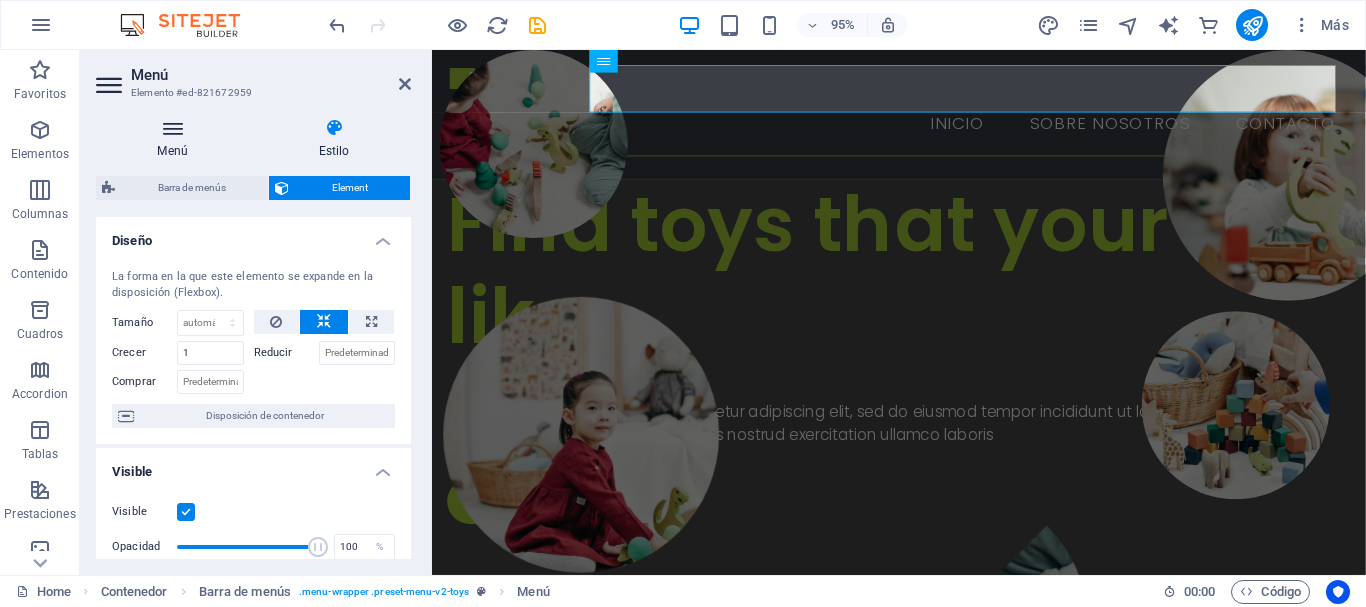 click at bounding box center [172, 128] 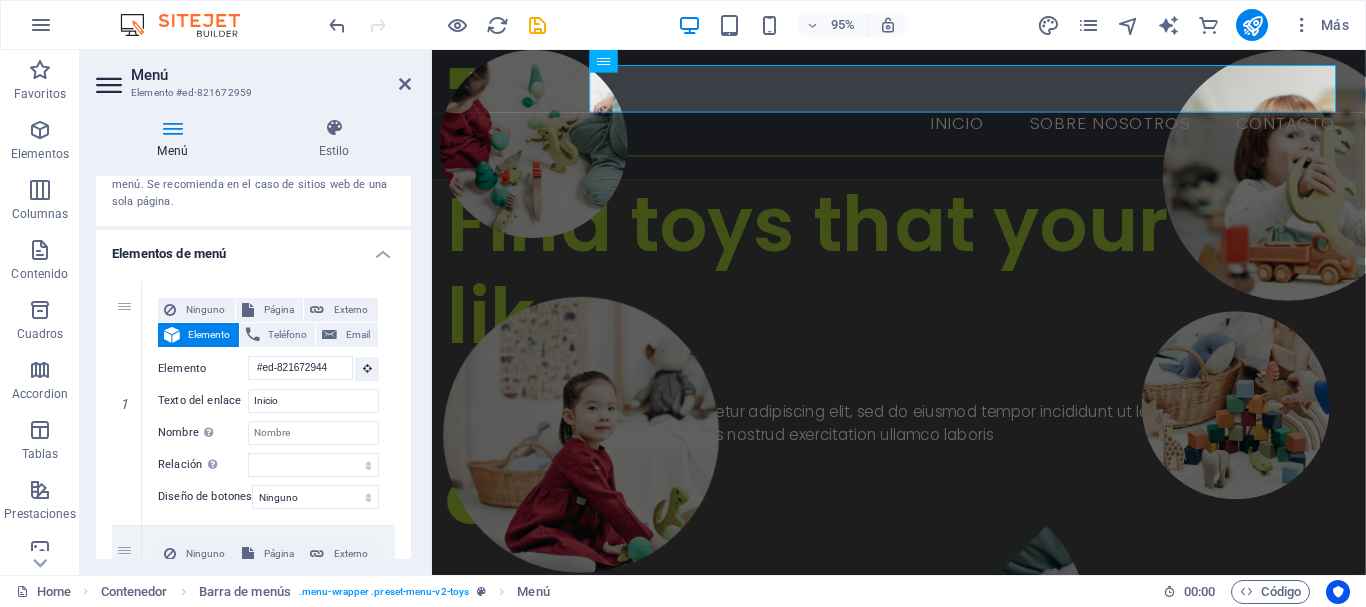 click at bounding box center [111, 85] 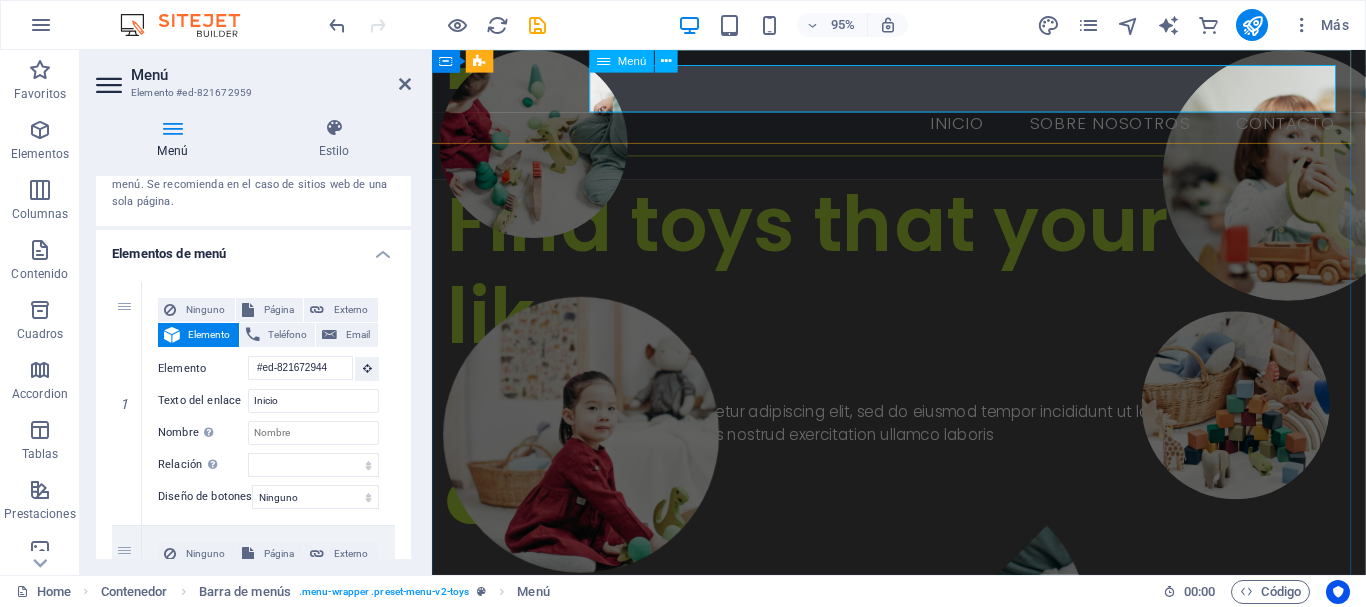 click on "Menú" at bounding box center (632, 61) 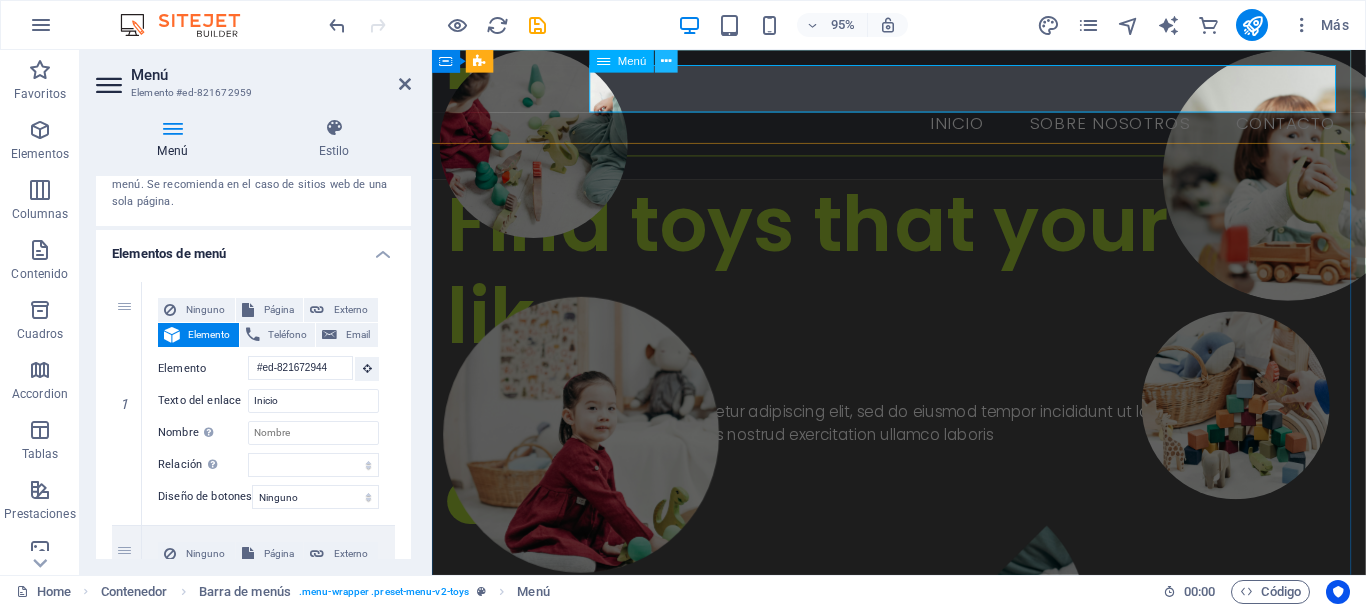 click at bounding box center [666, 61] 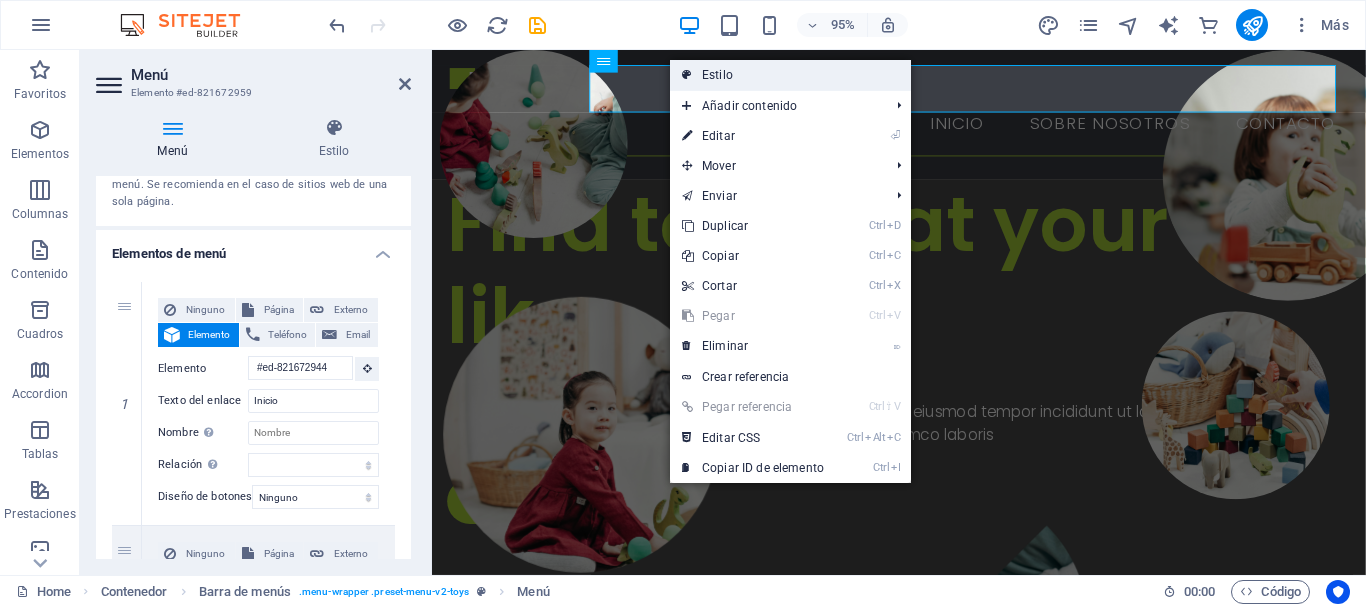 click on "Estilo" at bounding box center (790, 75) 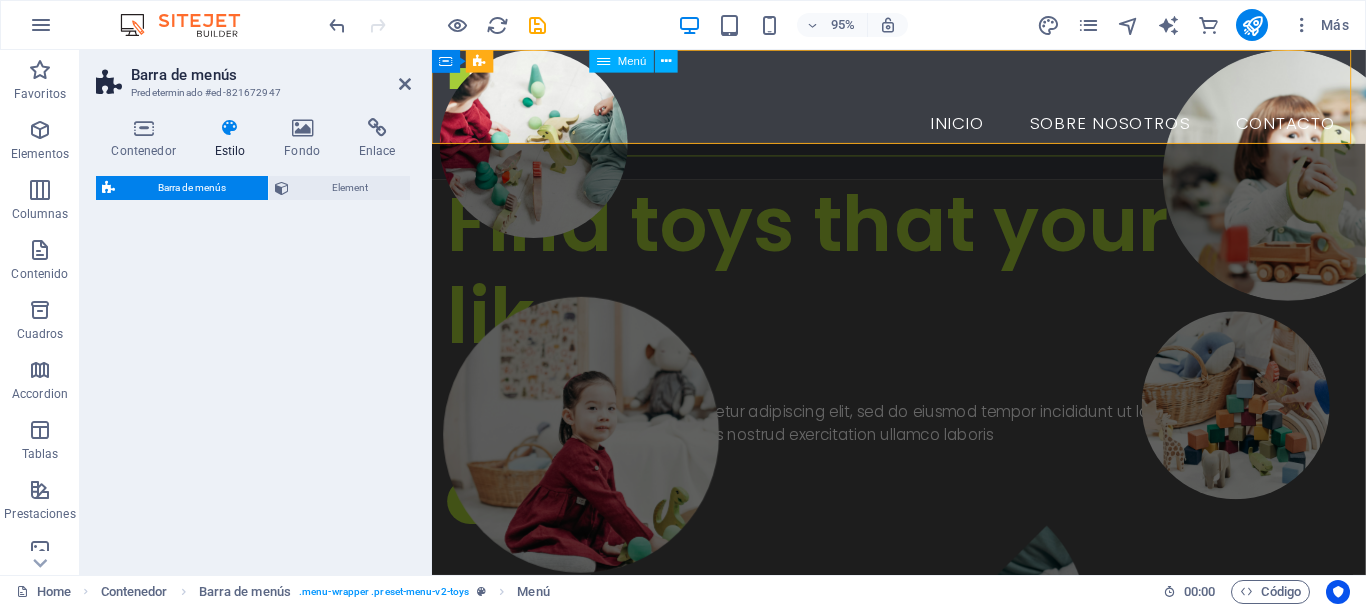 select on "rem" 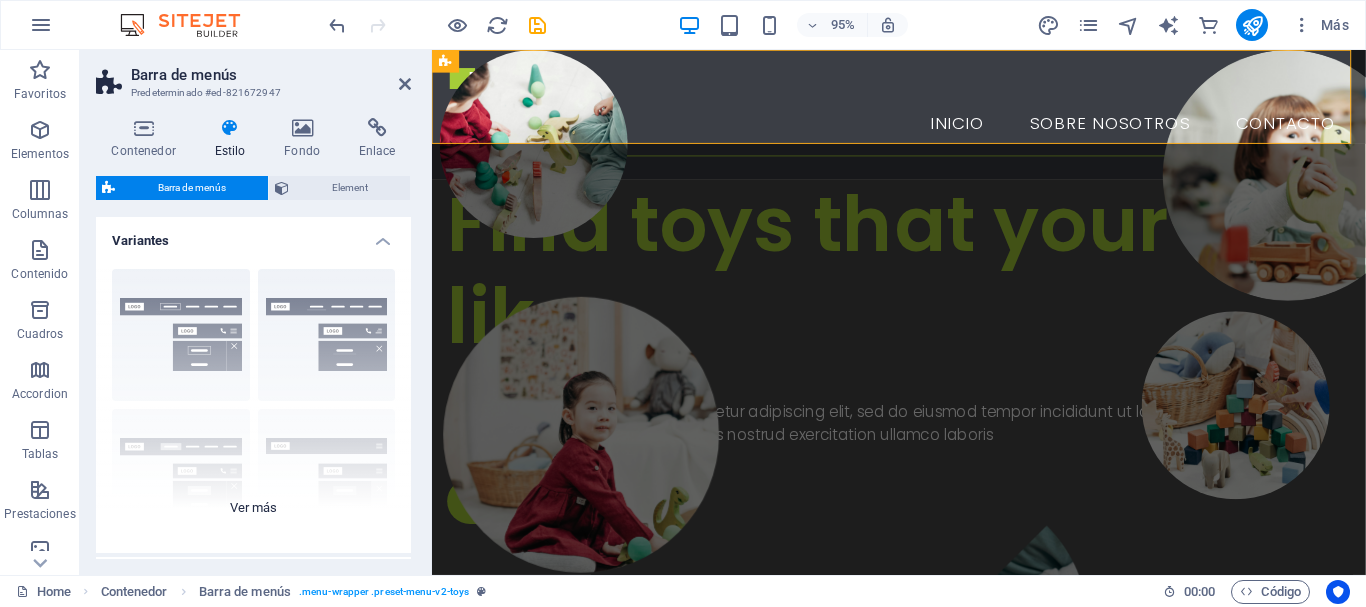 click on "Borde Centrado Predeterminado Fijo Loki Desencadenador Ancho XXL" at bounding box center [253, 403] 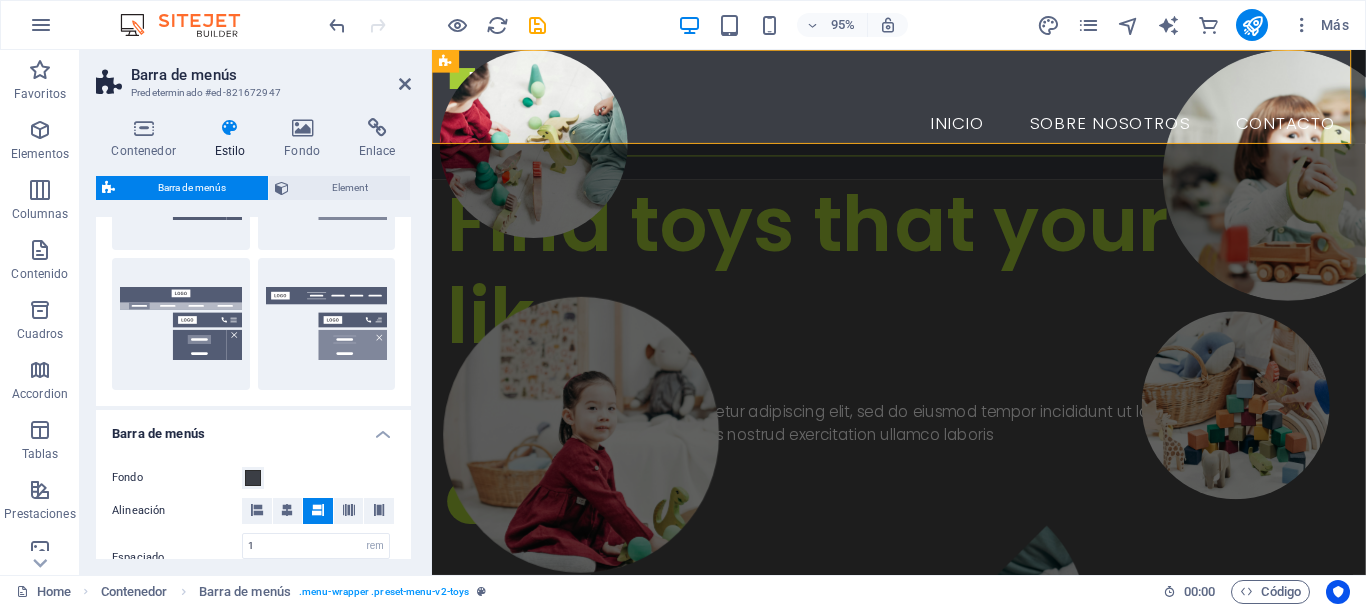 scroll, scrollTop: 400, scrollLeft: 0, axis: vertical 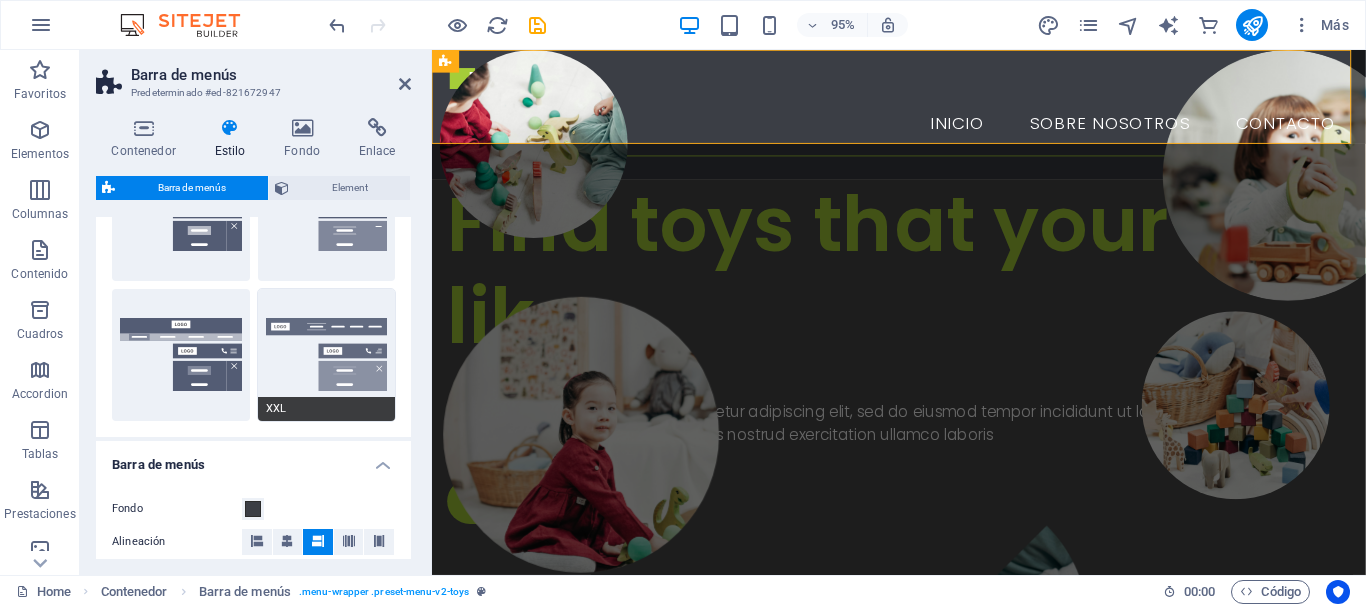 click on "XXL" at bounding box center [327, 355] 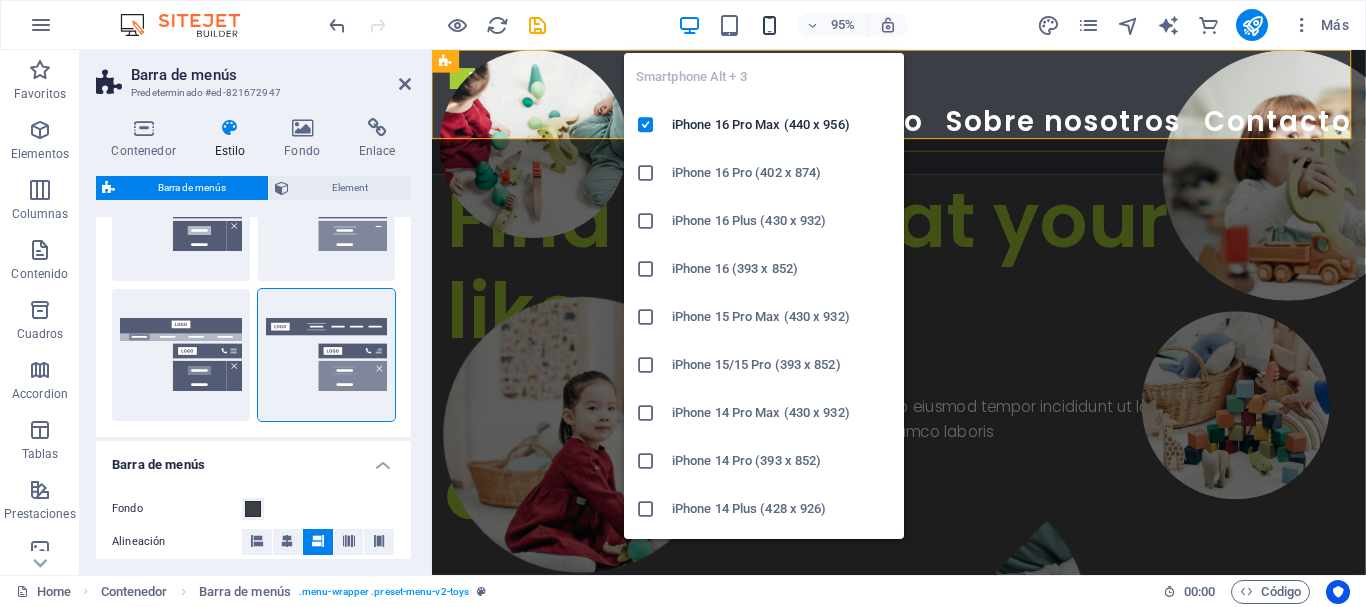 click at bounding box center [769, 25] 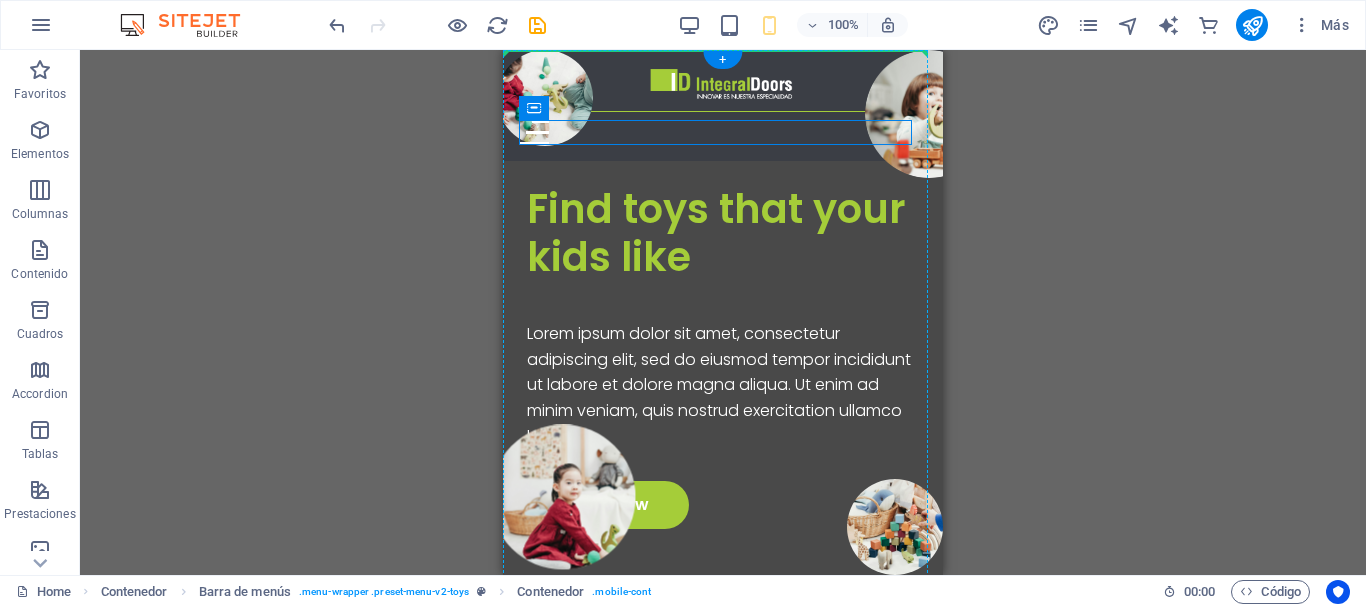 drag, startPoint x: 1270, startPoint y: 164, endPoint x: 803, endPoint y: 59, distance: 478.65854 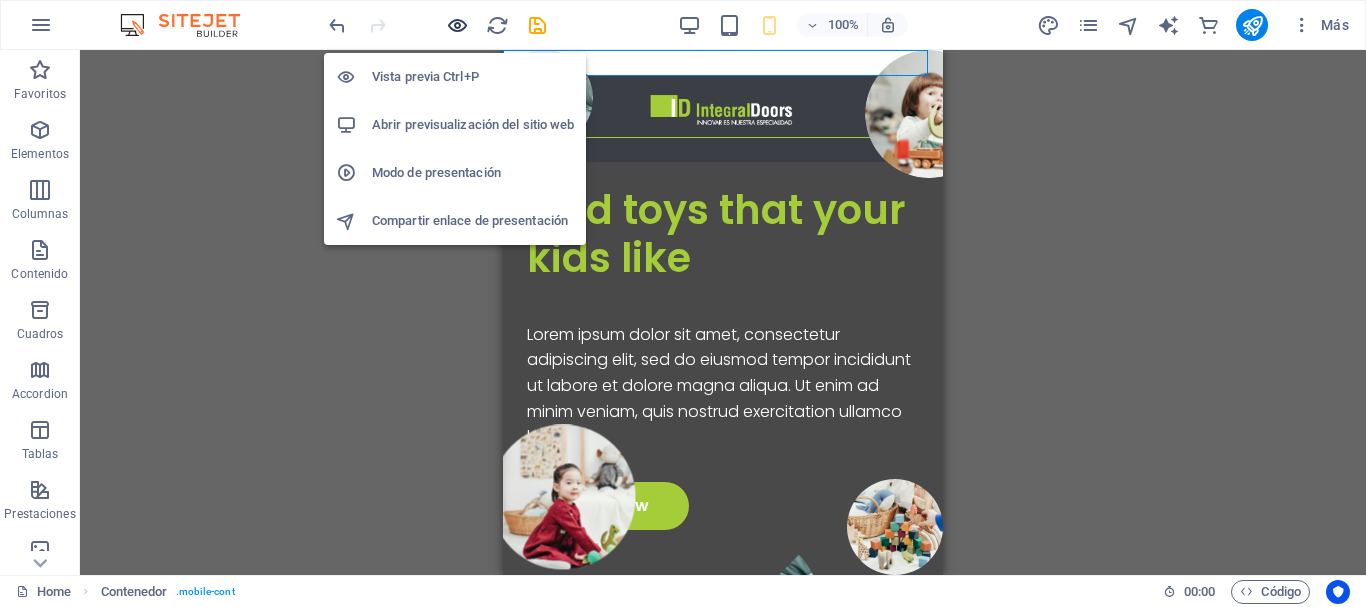 click at bounding box center (457, 25) 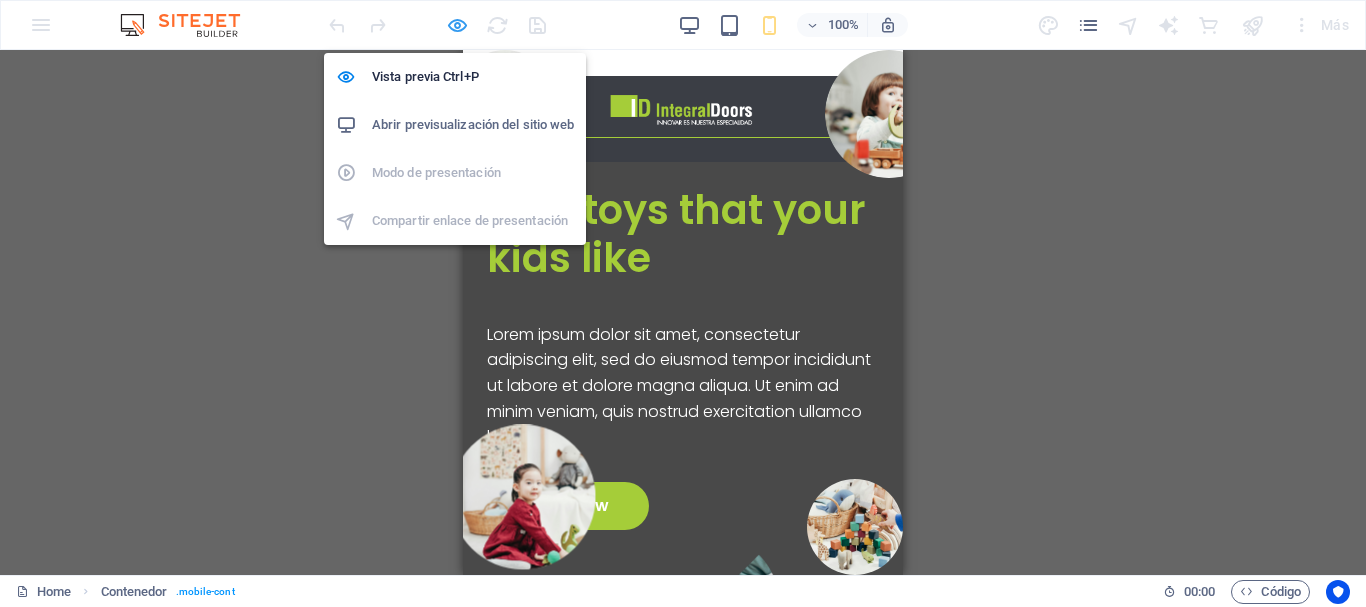click at bounding box center [457, 25] 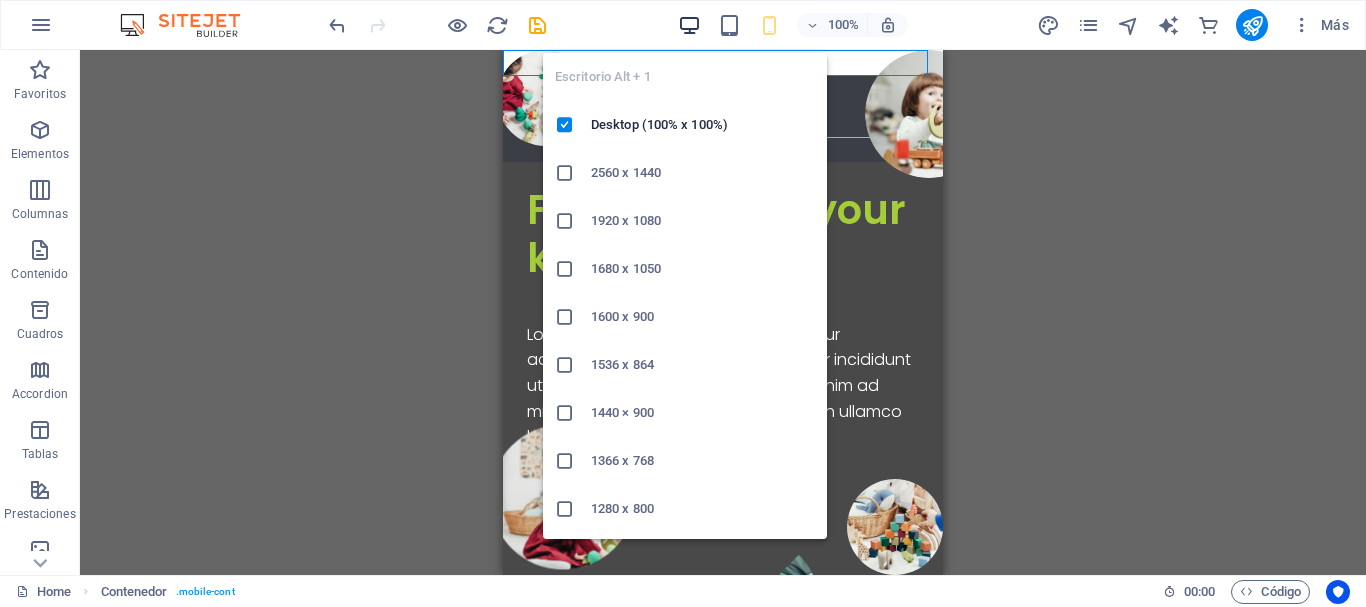 click at bounding box center [689, 25] 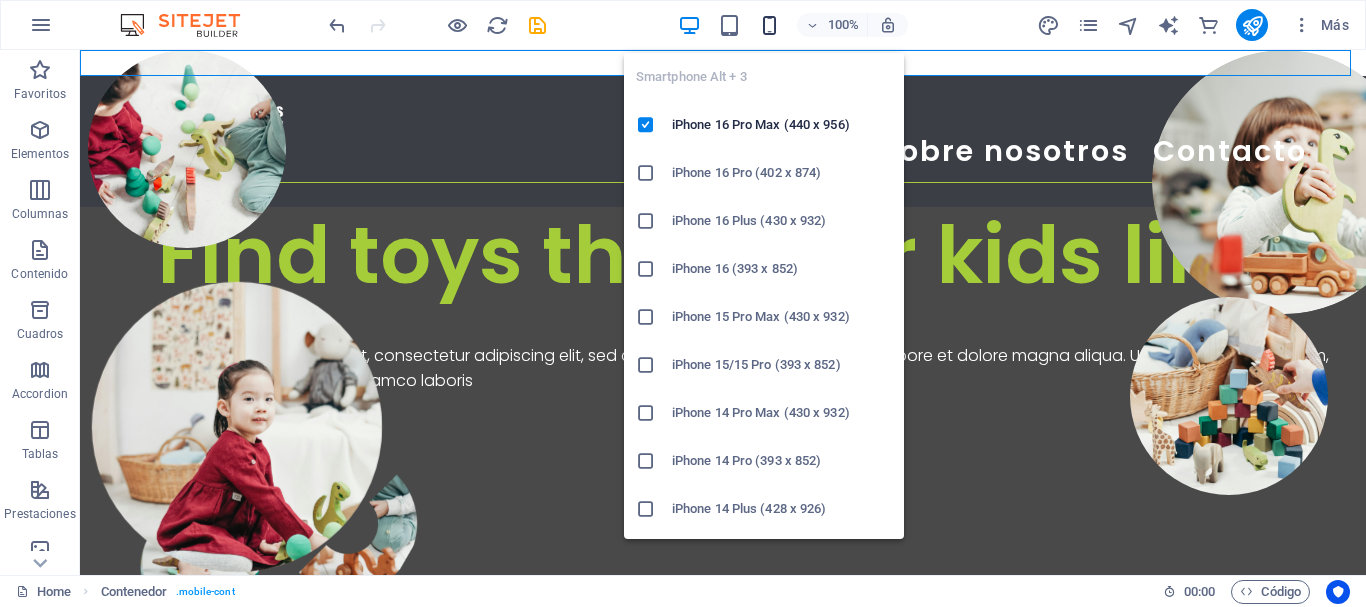 click at bounding box center (769, 25) 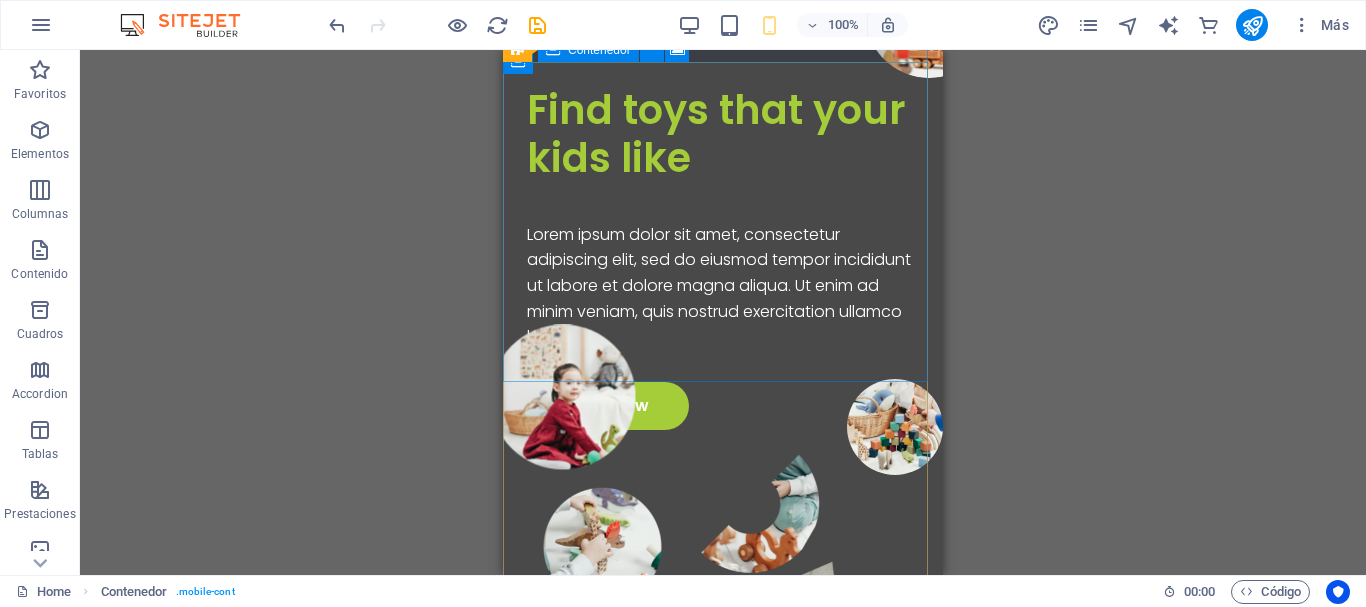 scroll, scrollTop: 0, scrollLeft: 0, axis: both 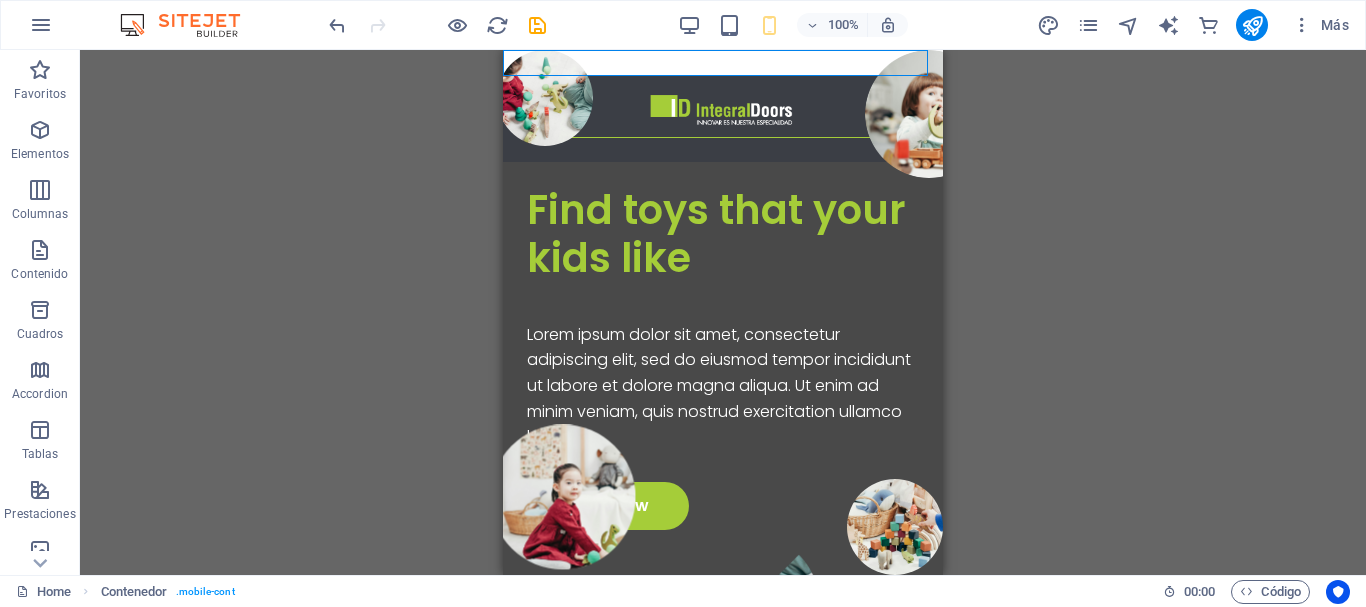 click at bounding box center [437, 25] 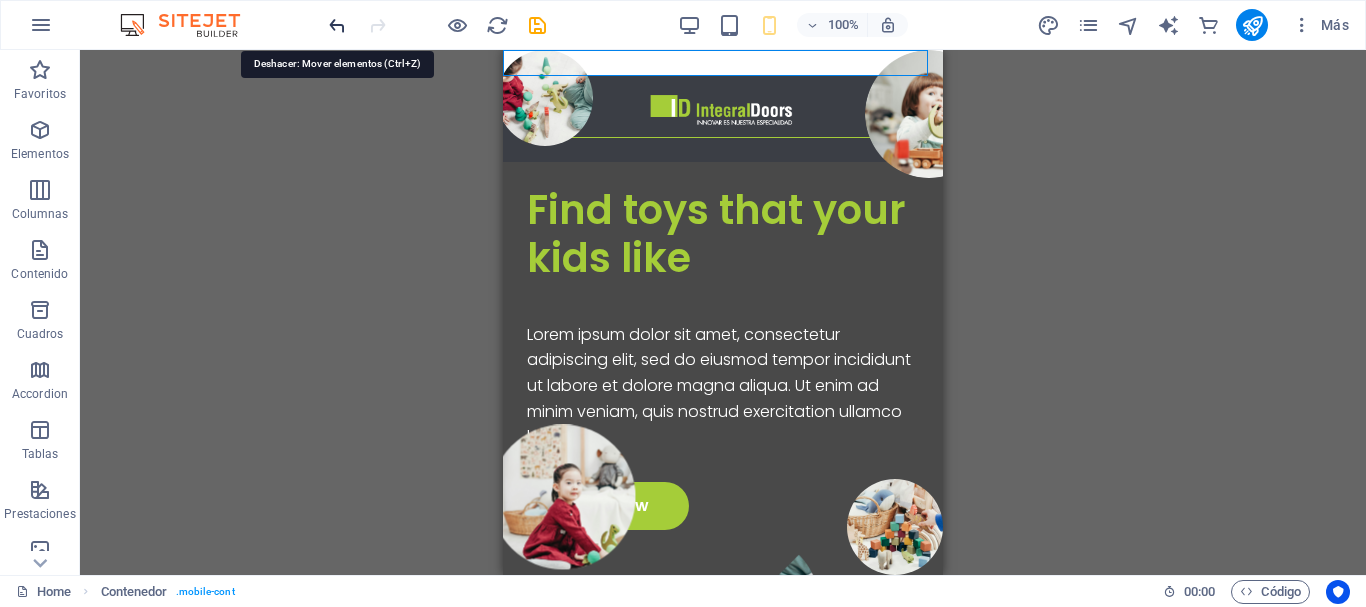 click at bounding box center [337, 25] 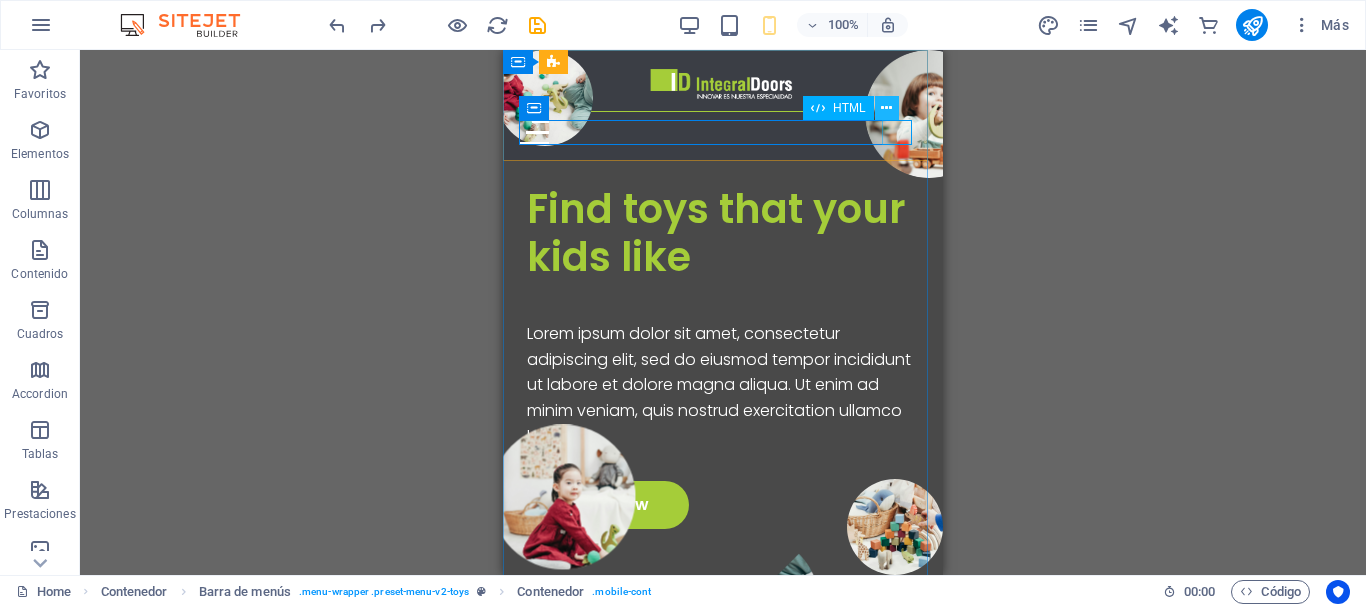 click at bounding box center [886, 108] 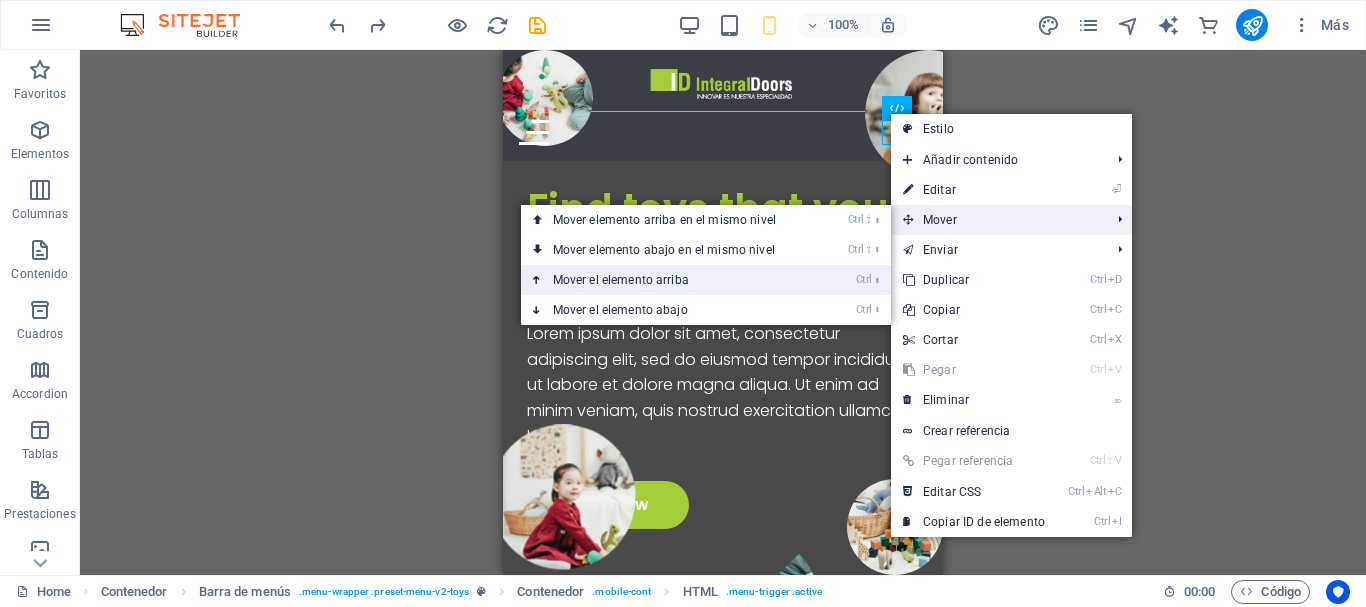 click on "Ctrl ⬆  Mover el elemento arriba" at bounding box center [668, 280] 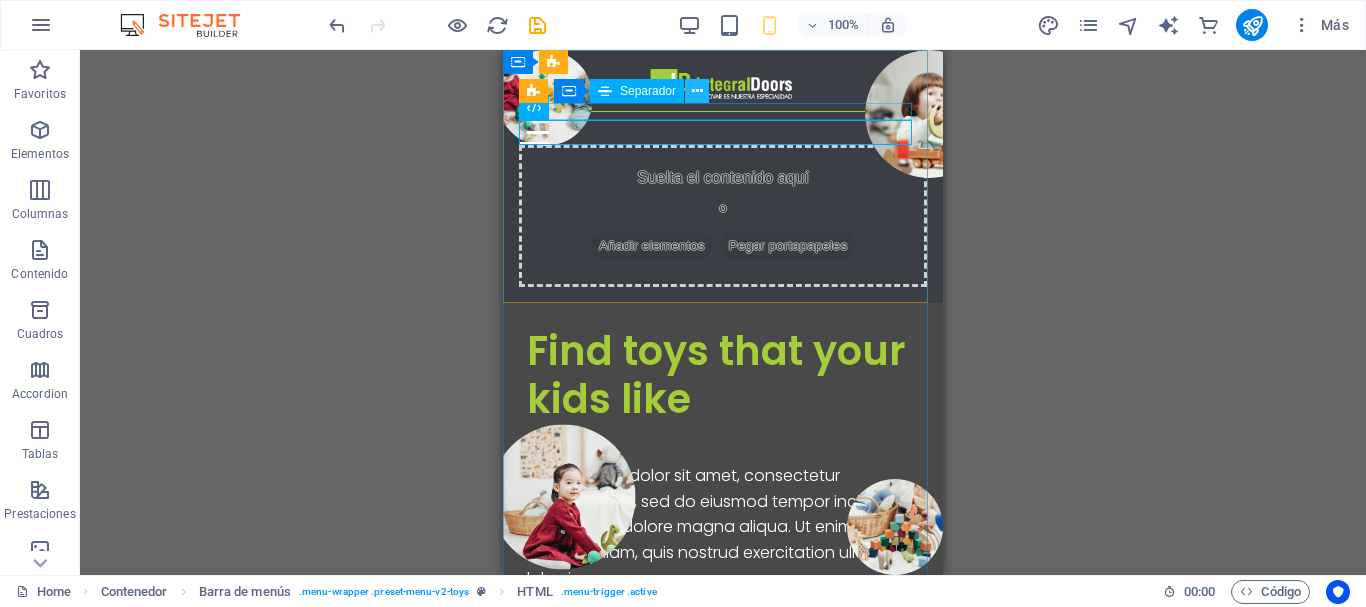 click at bounding box center [697, 91] 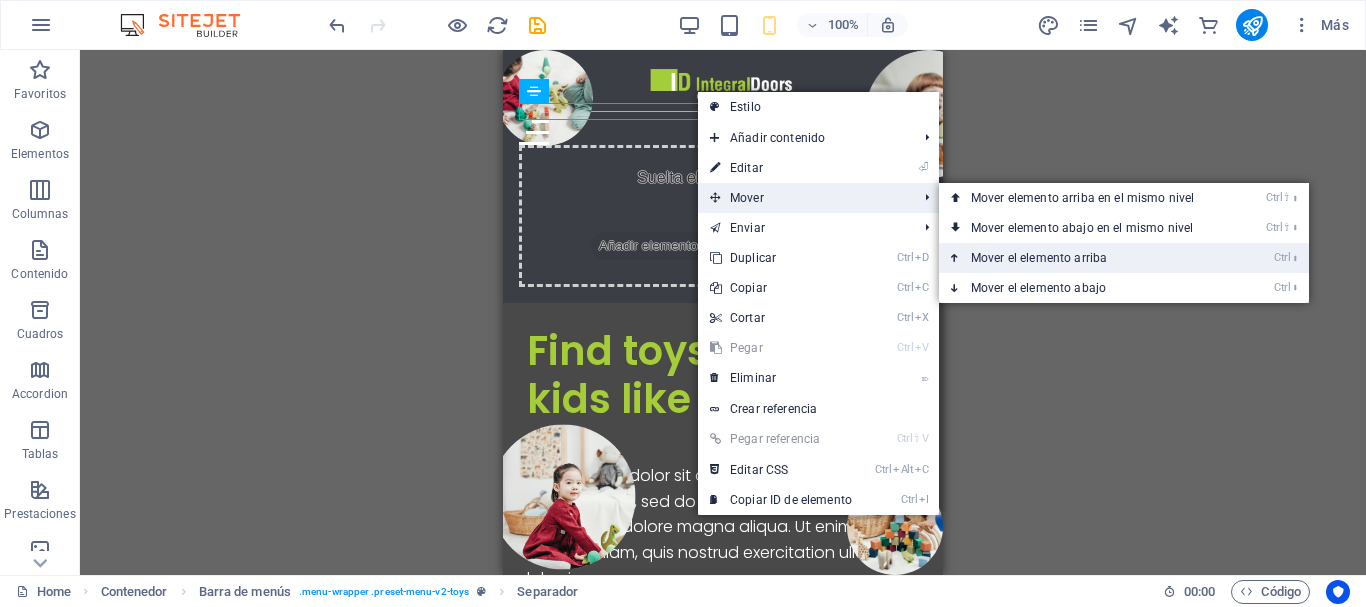 click on "Ctrl ⬆  Mover el elemento arriba" at bounding box center (1086, 258) 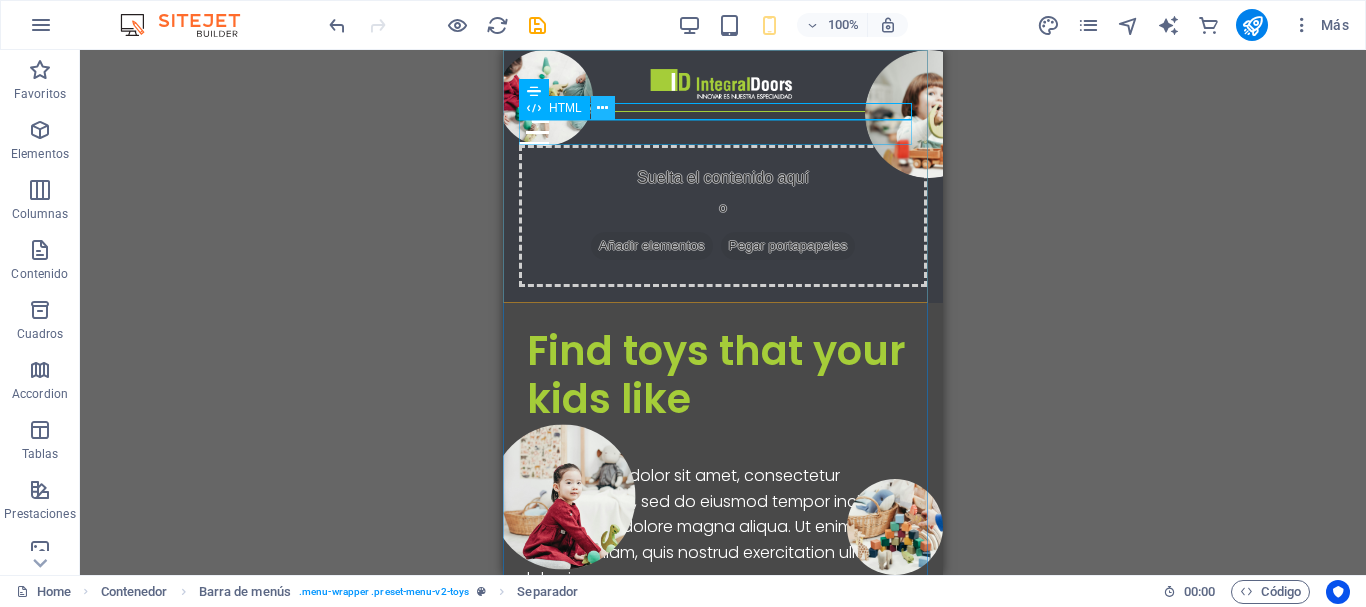 click at bounding box center [602, 108] 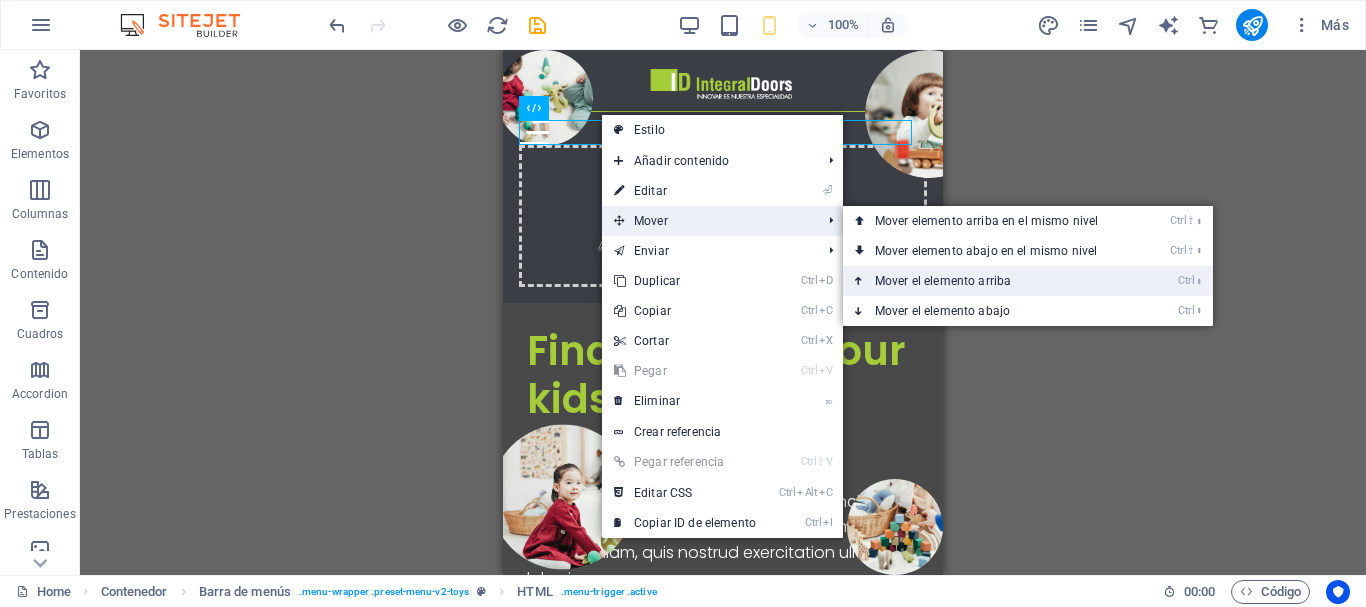 click on "Ctrl ⬆  Mover el elemento arriba" at bounding box center [990, 281] 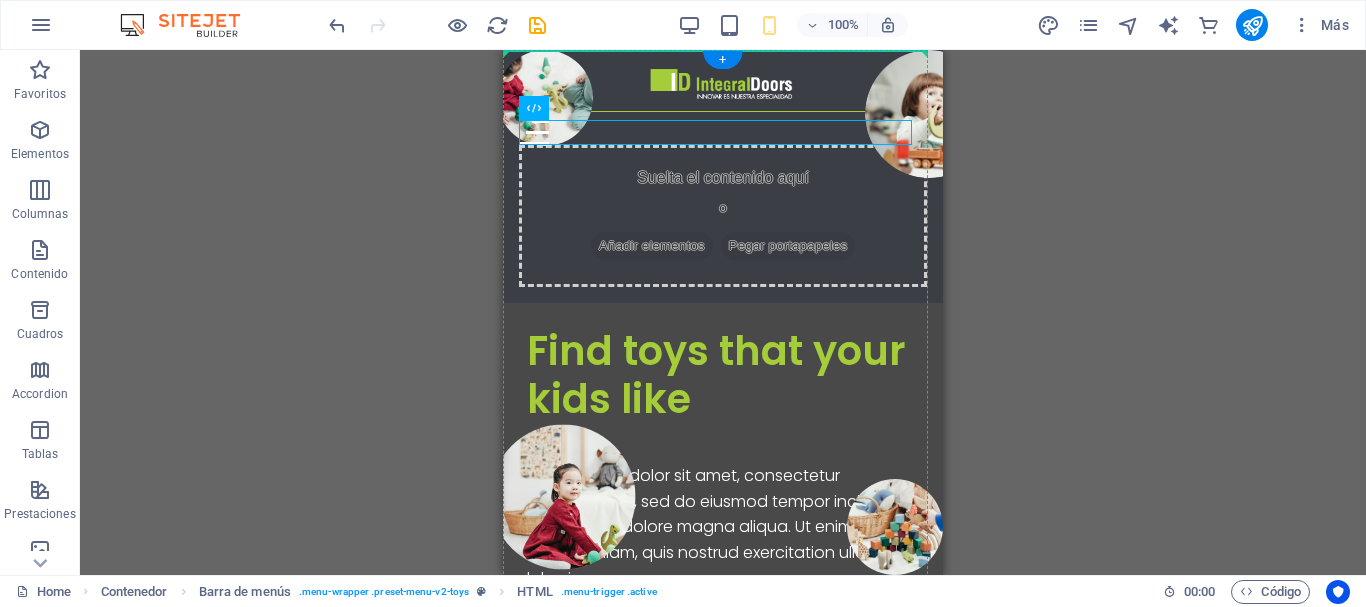 drag, startPoint x: 1041, startPoint y: 160, endPoint x: 918, endPoint y: 94, distance: 139.58868 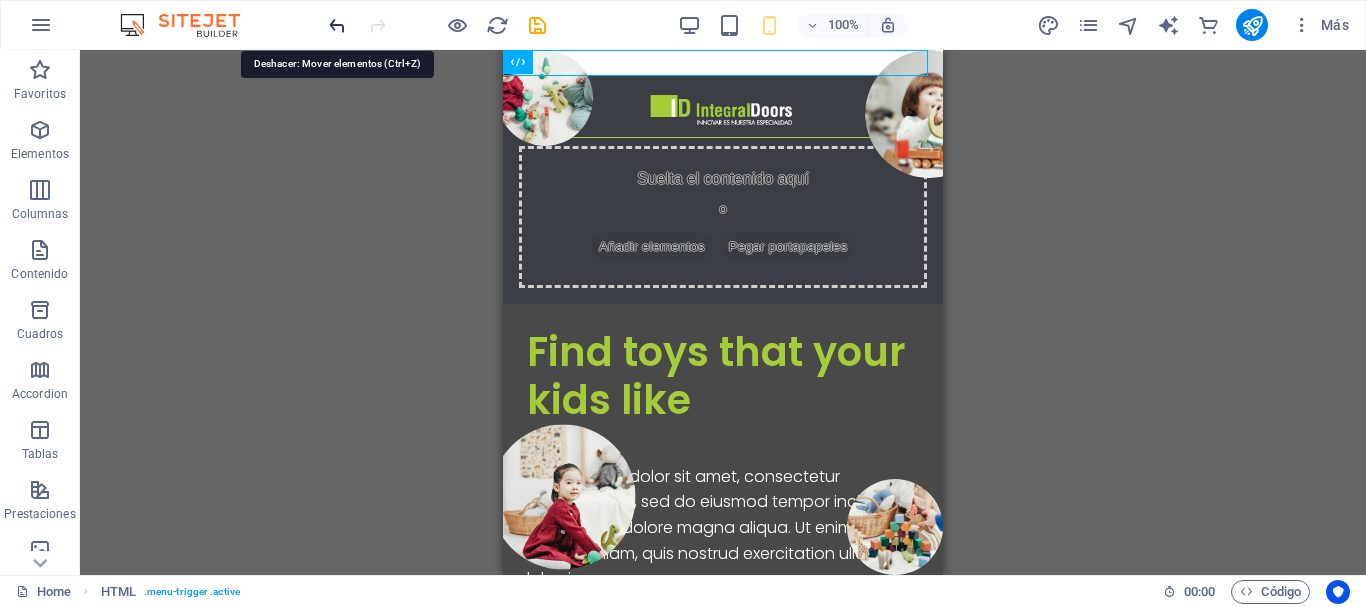 click at bounding box center [337, 25] 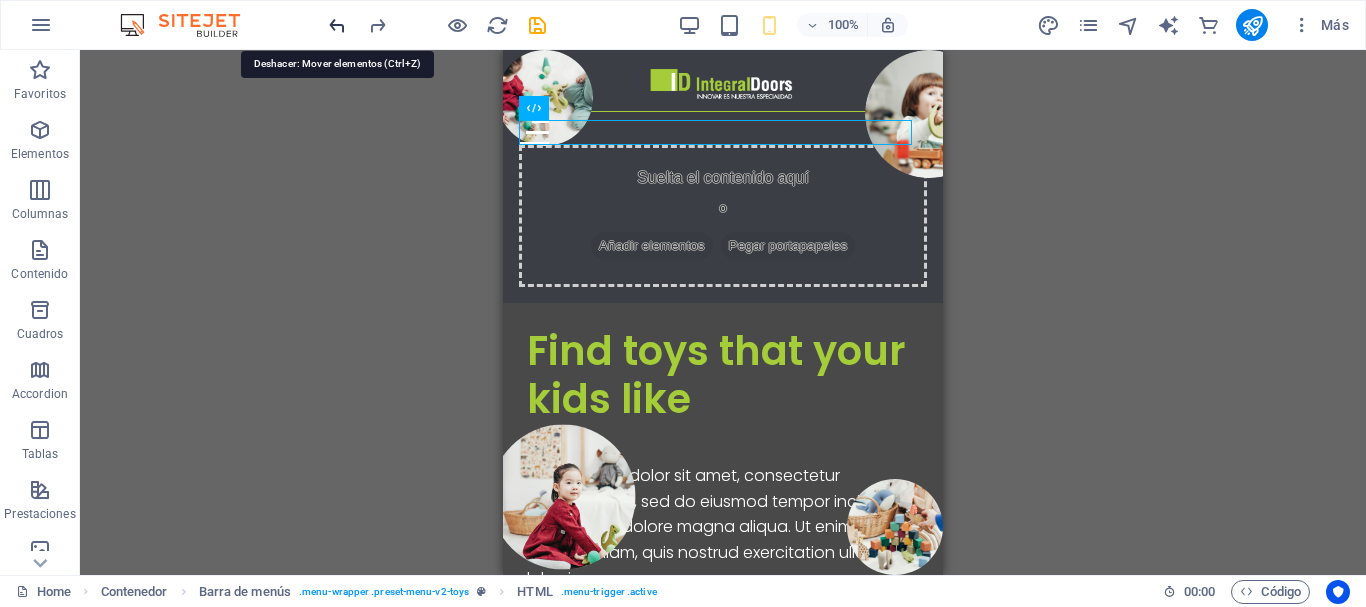 click at bounding box center [337, 25] 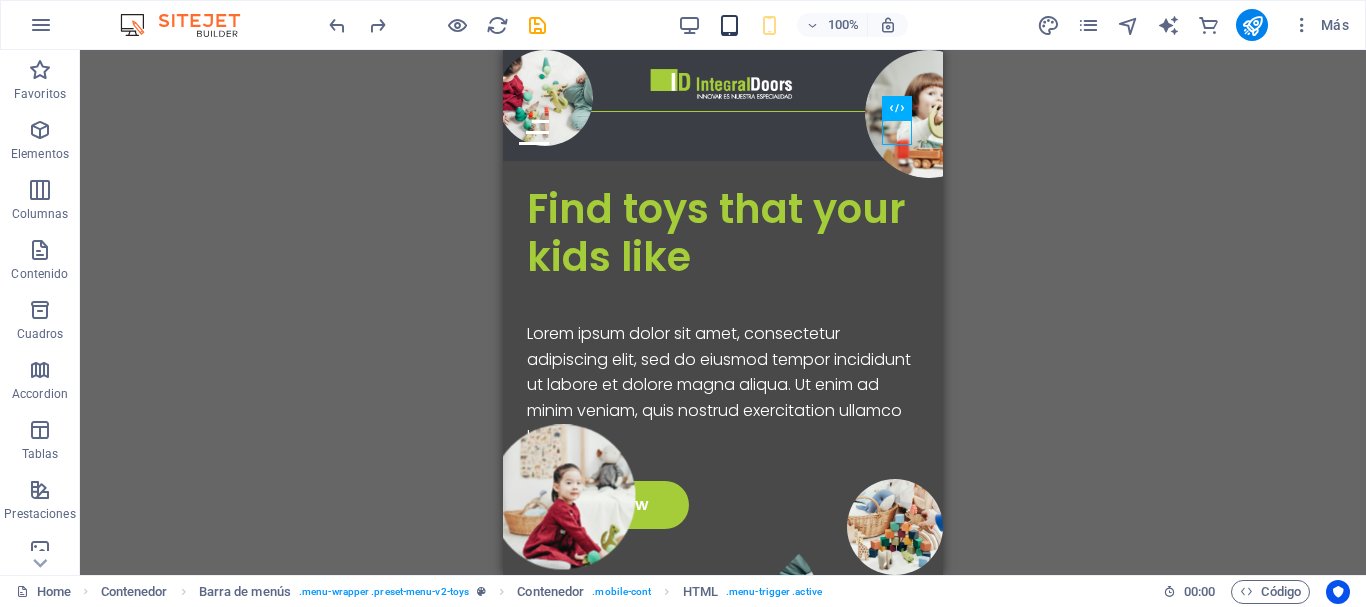 click at bounding box center [729, 25] 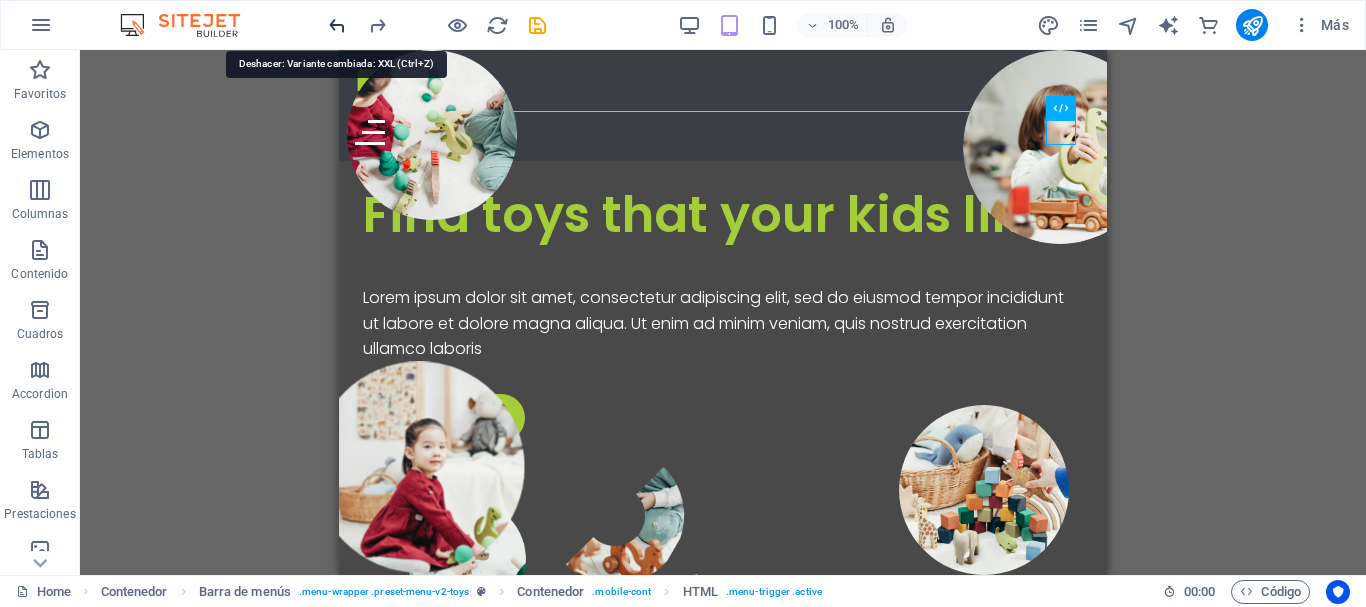 click at bounding box center (337, 25) 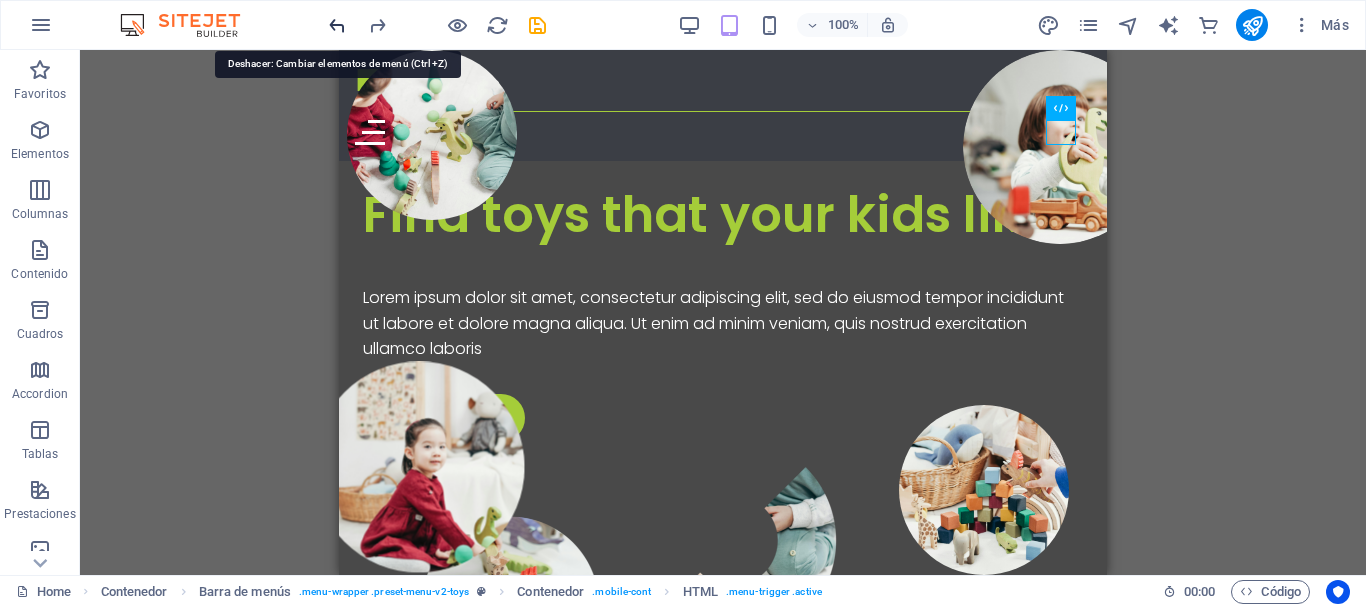 click at bounding box center [337, 25] 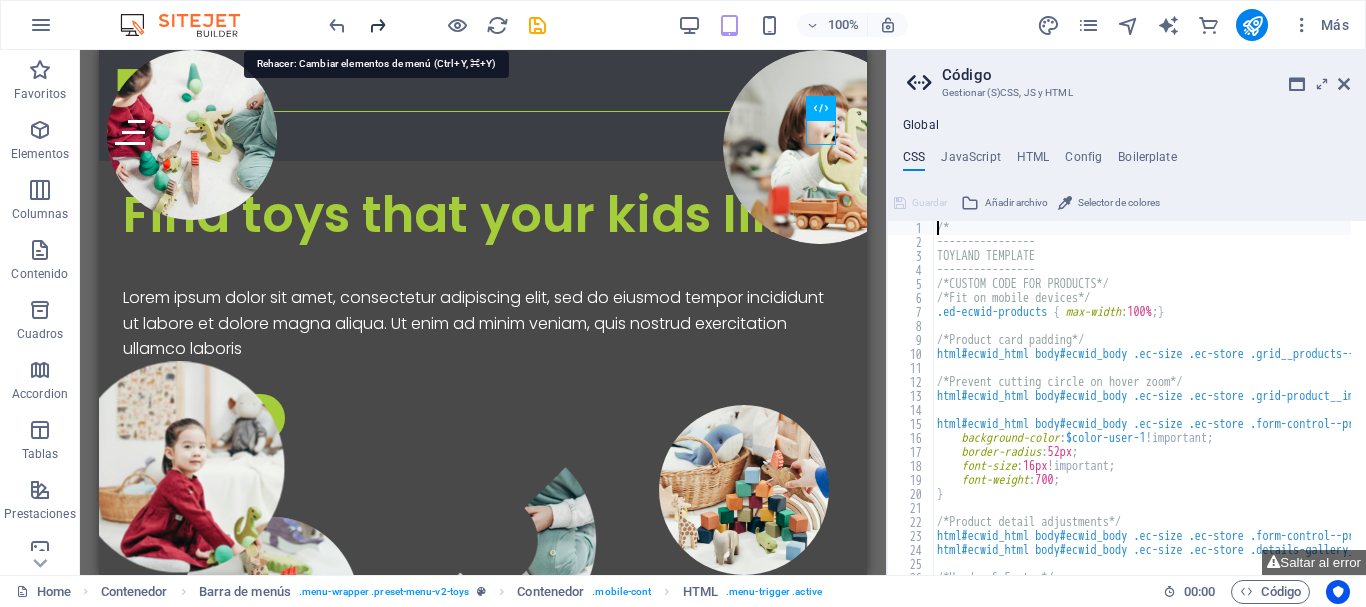 click at bounding box center [377, 25] 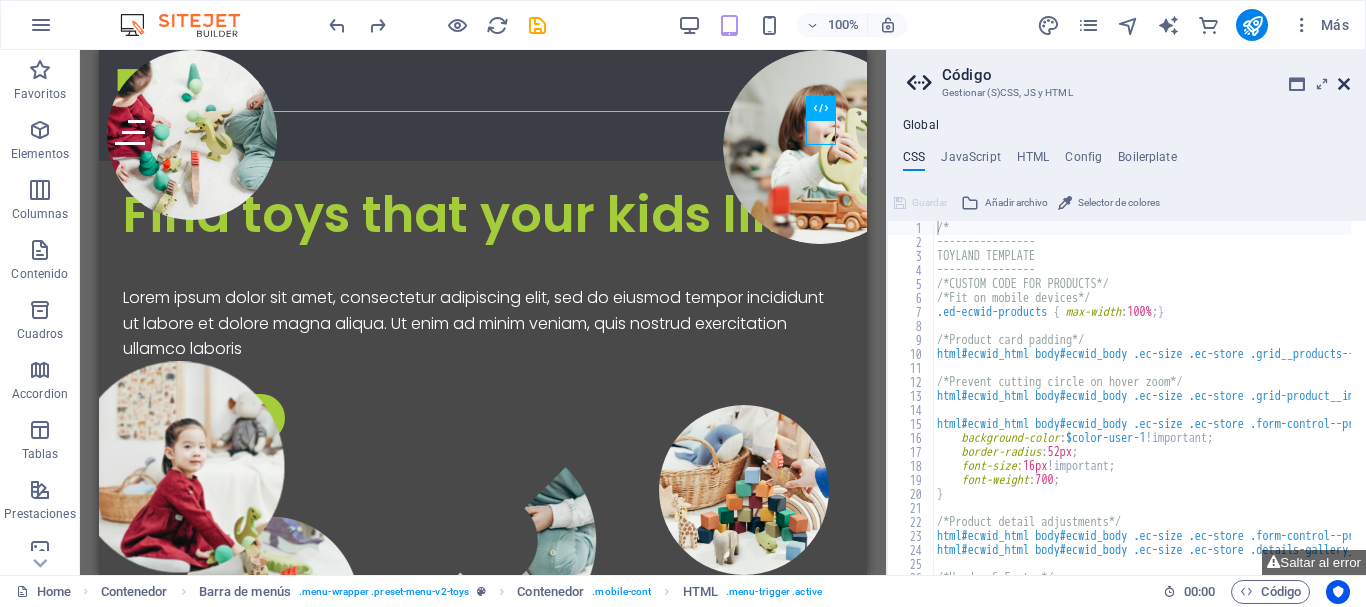 click at bounding box center (1344, 84) 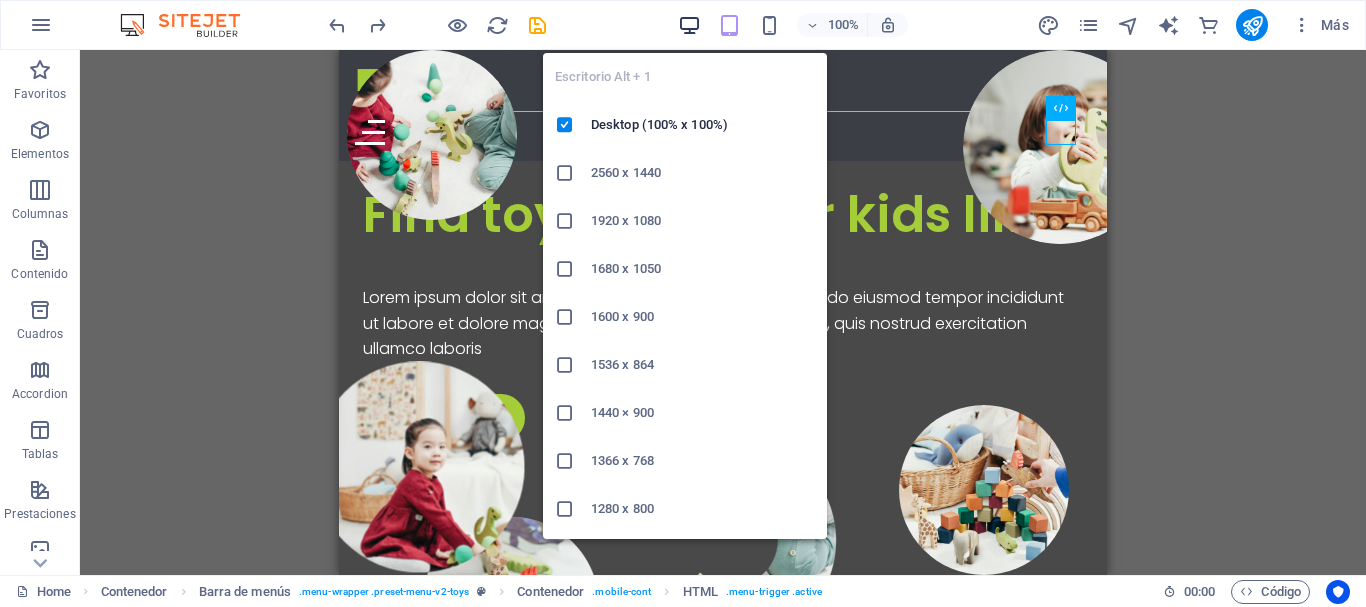 click at bounding box center [689, 25] 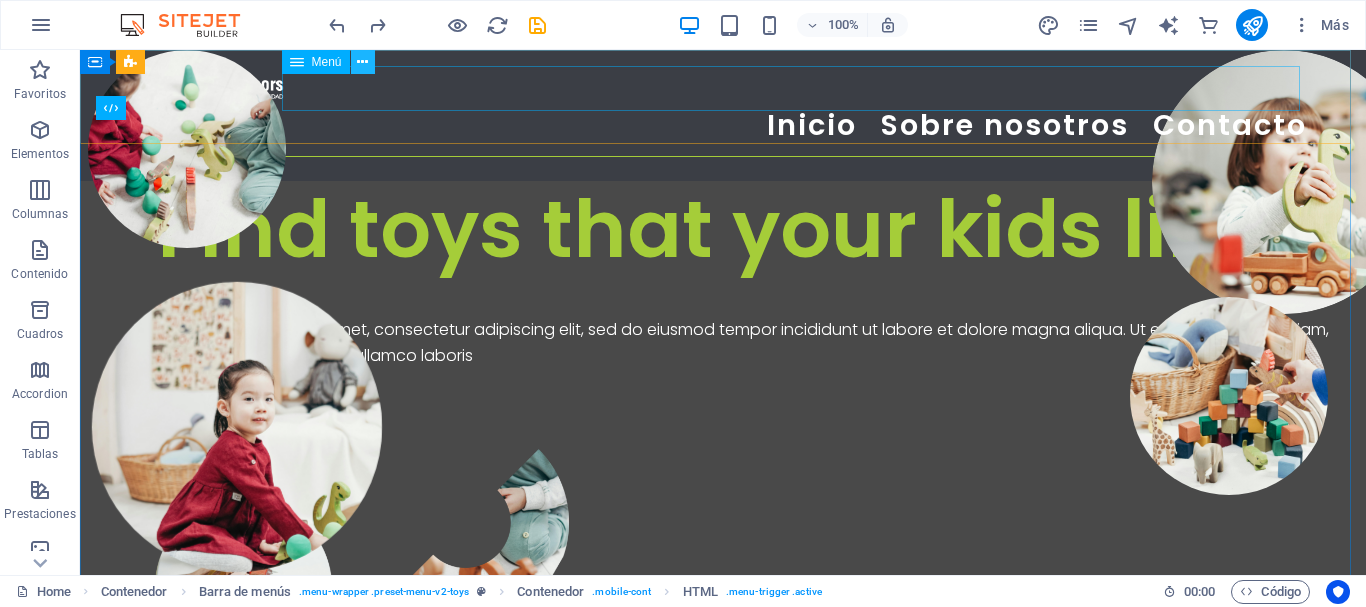 click at bounding box center [362, 62] 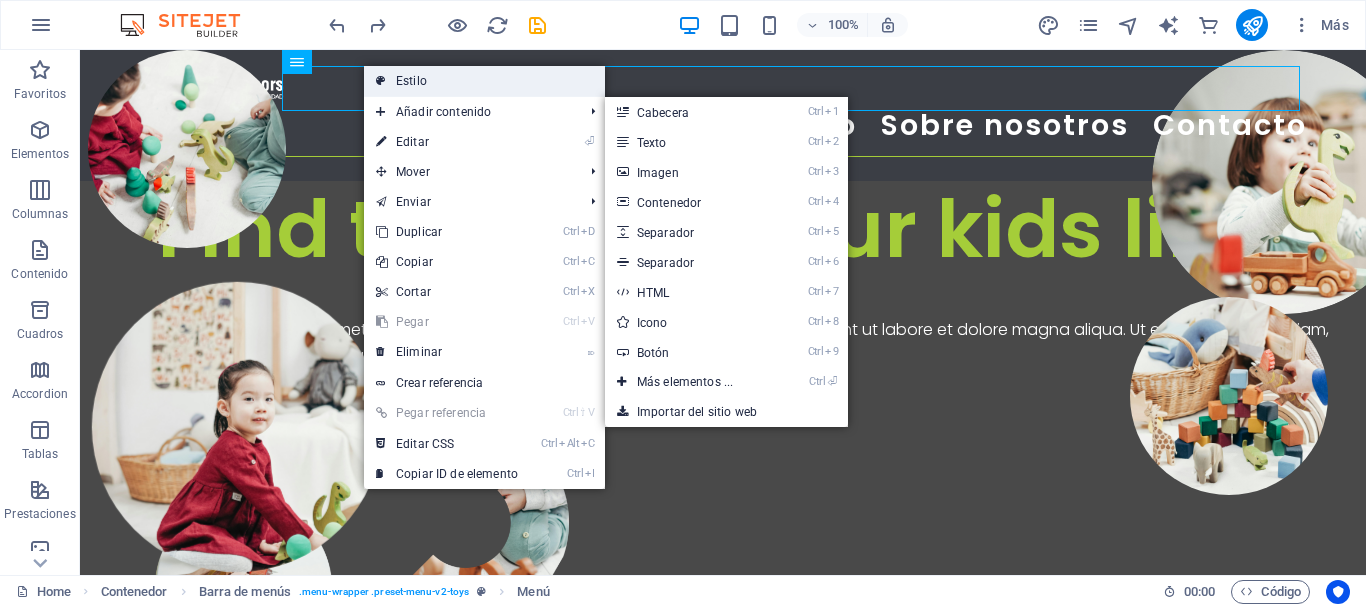 click on "Estilo" at bounding box center [484, 81] 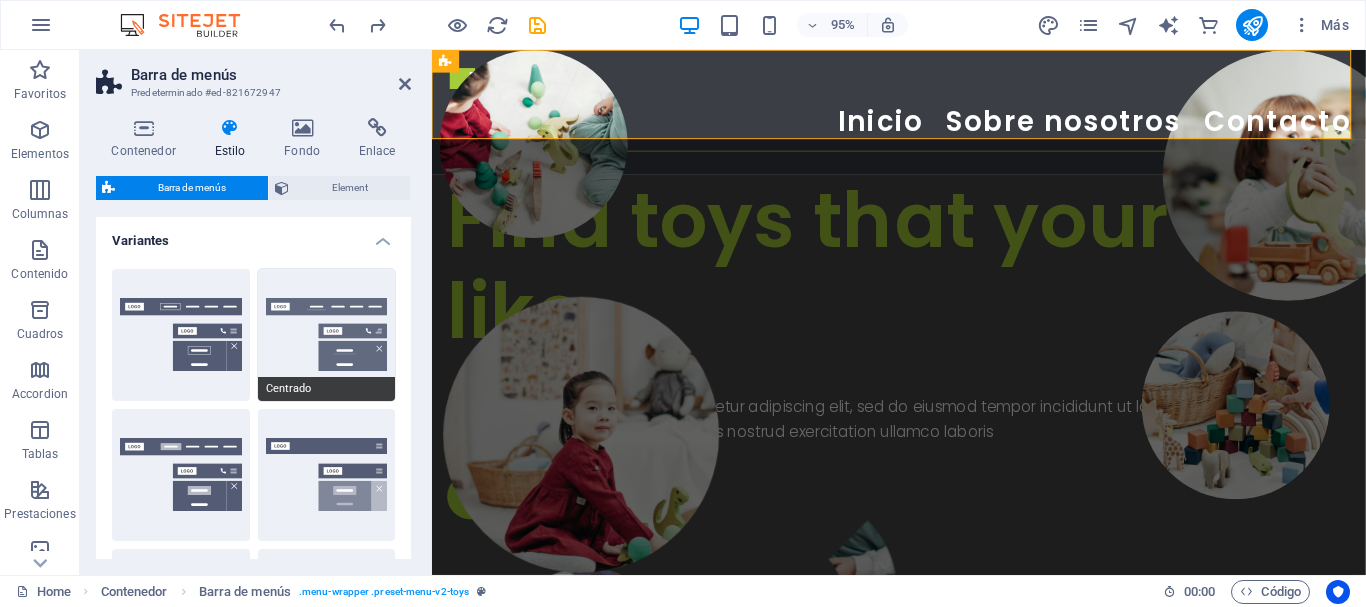click on "Centrado" at bounding box center (327, 335) 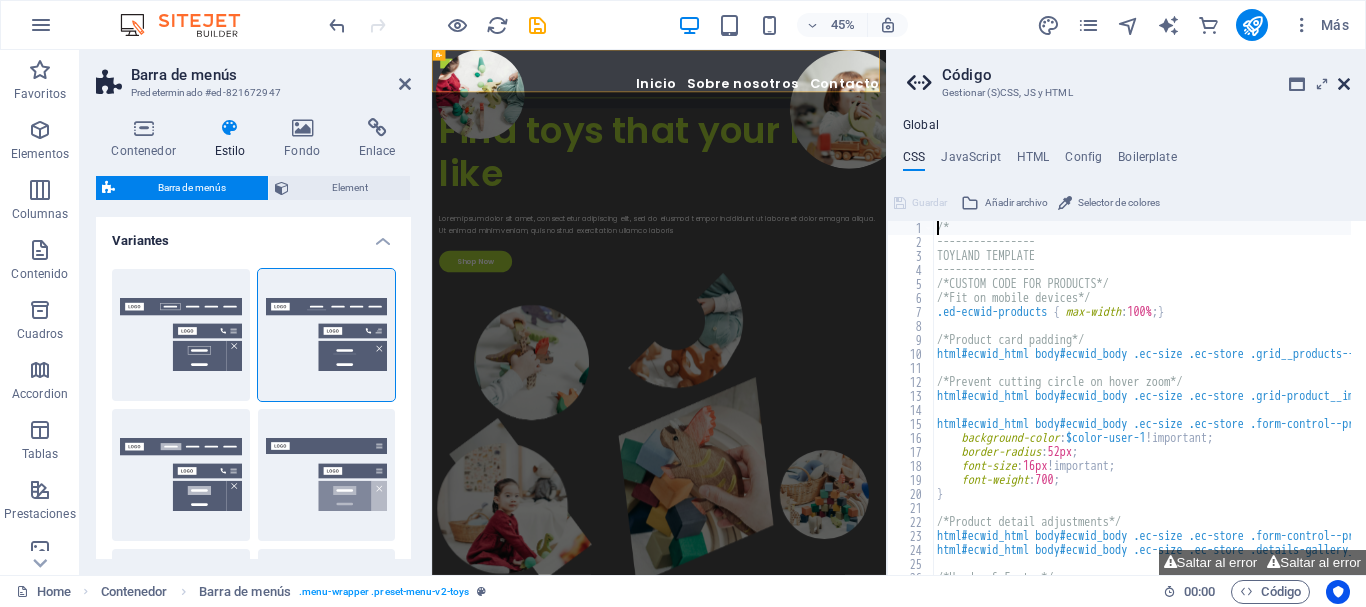 click at bounding box center (1344, 84) 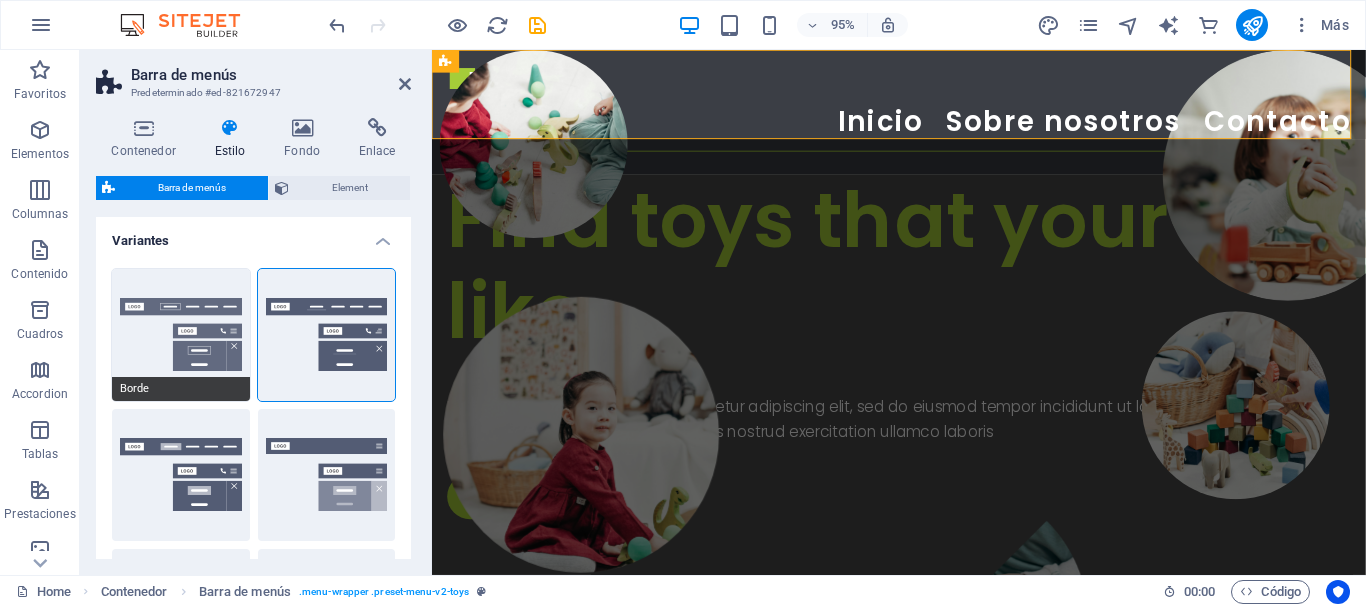 click on "Borde" at bounding box center [181, 335] 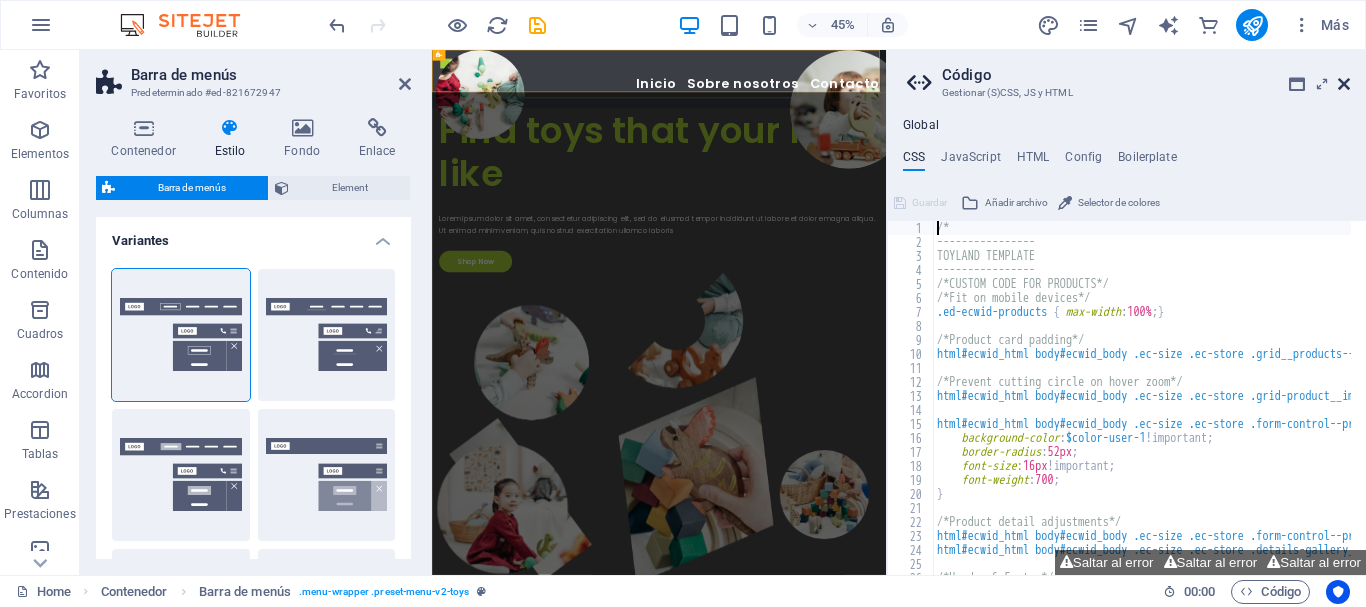 click at bounding box center (1344, 84) 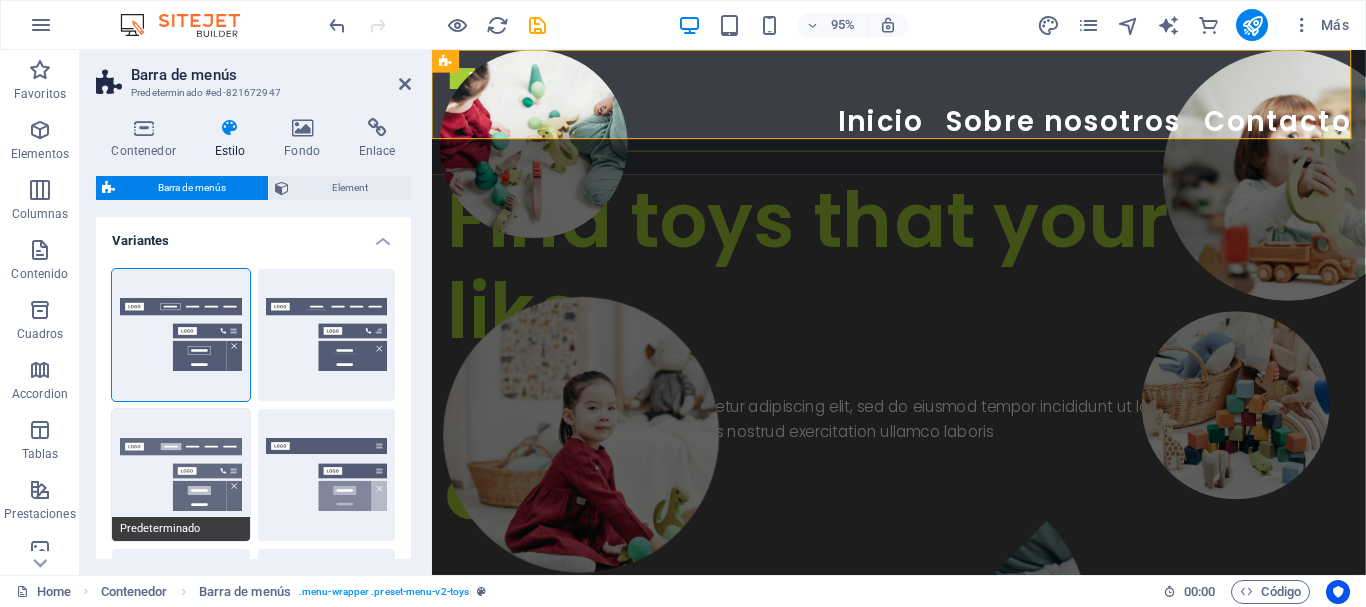 click on "Predeterminado" at bounding box center [181, 475] 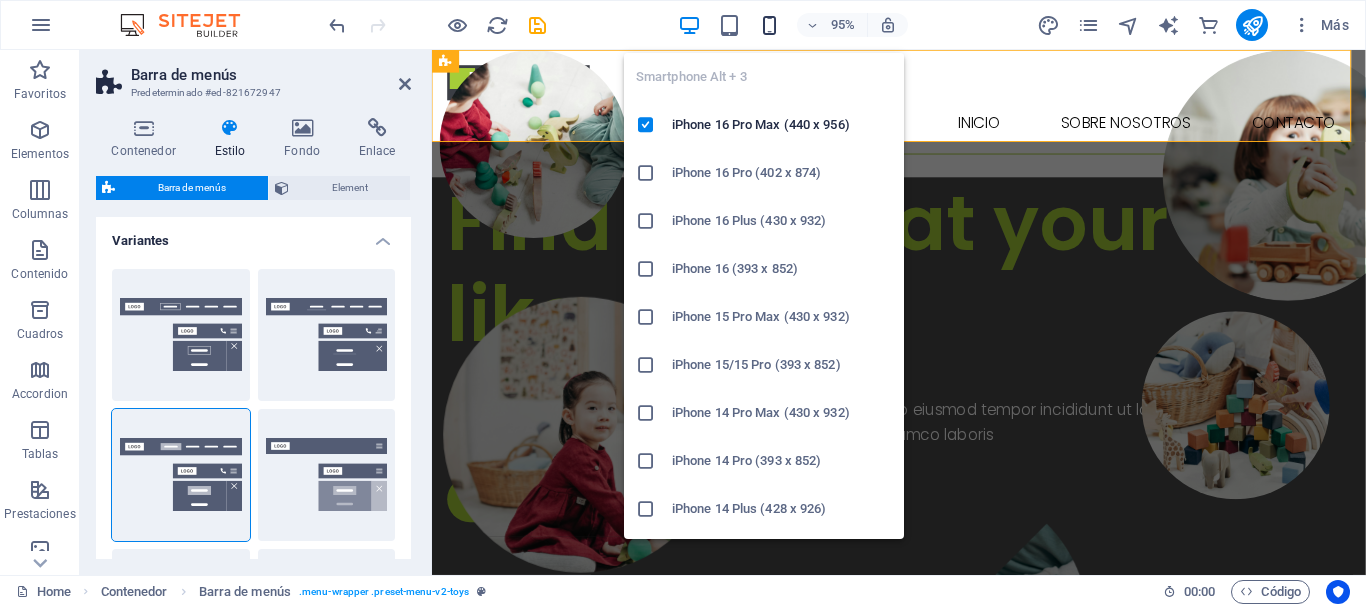 click at bounding box center (769, 25) 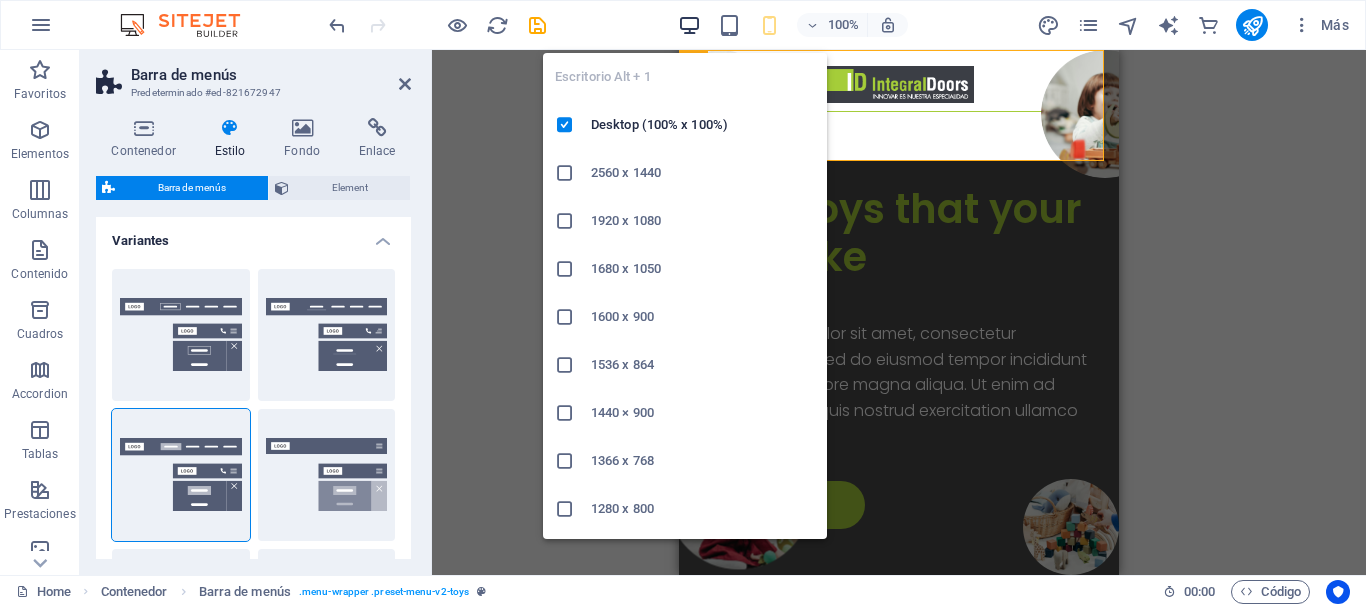 click at bounding box center [689, 25] 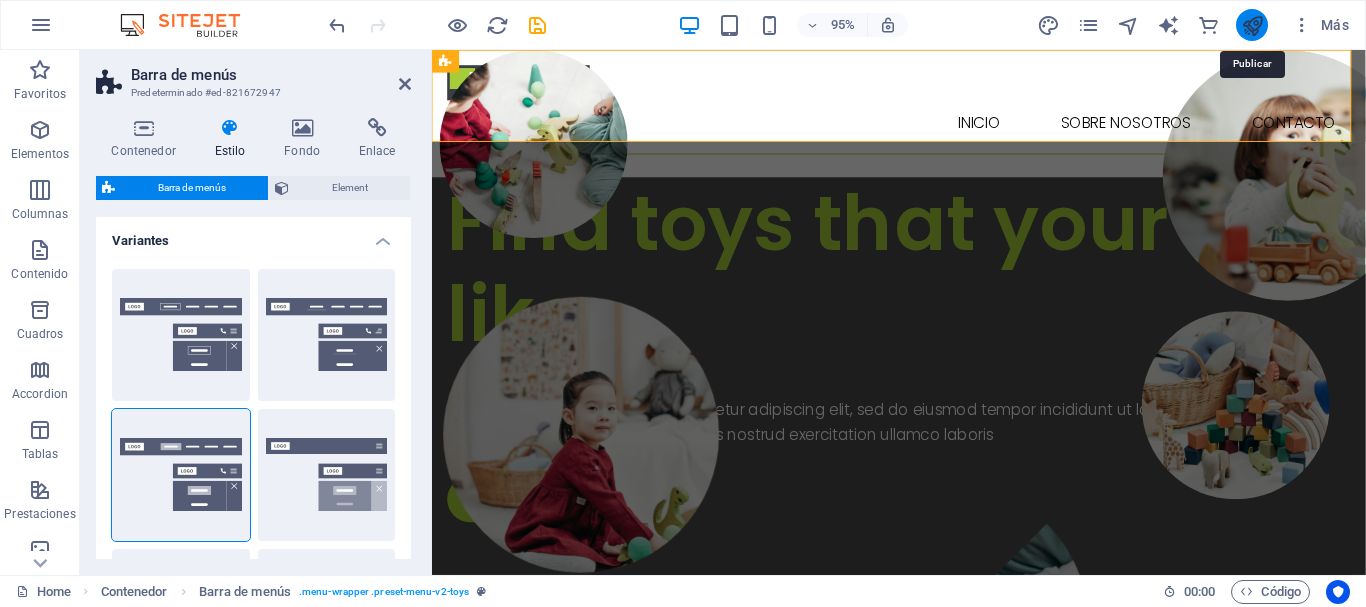 click at bounding box center (1252, 25) 